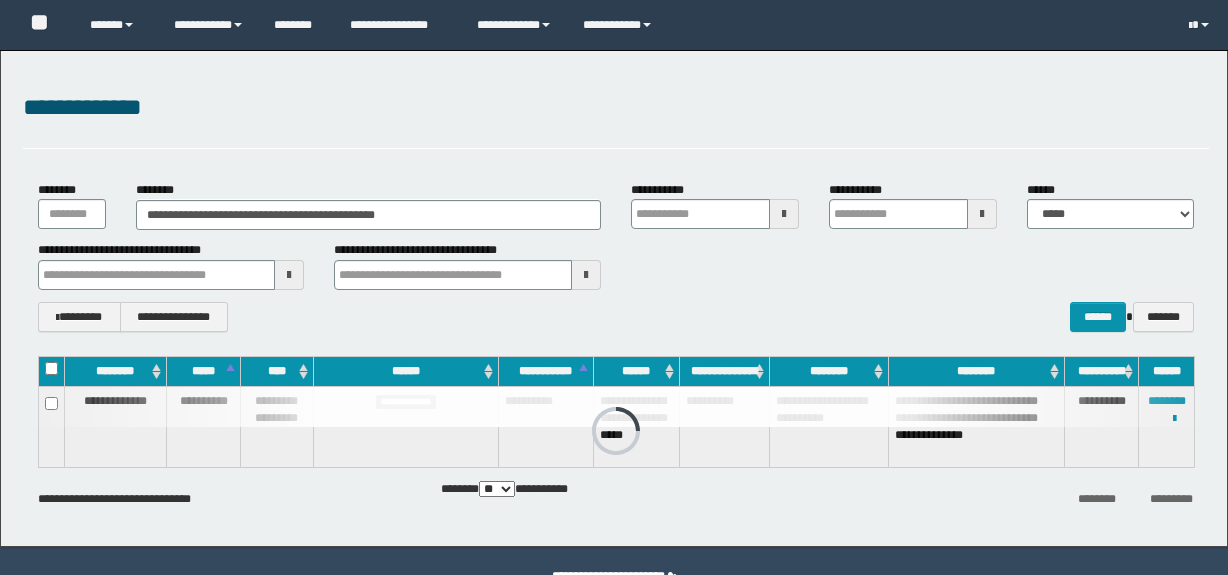 scroll, scrollTop: 0, scrollLeft: 0, axis: both 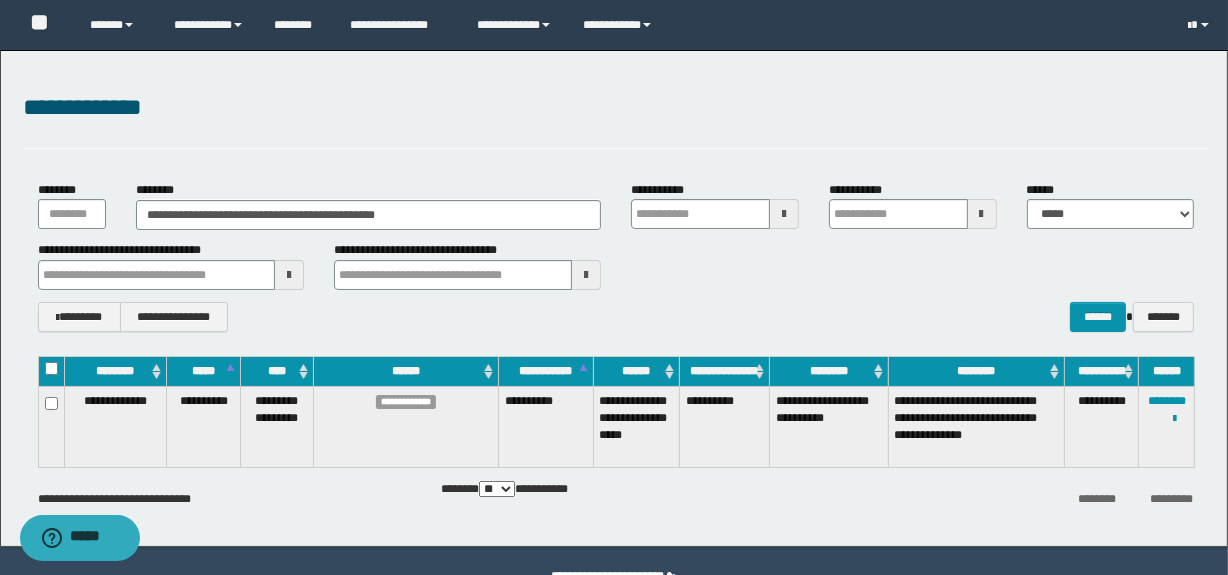 click on "******
*******" at bounding box center (1111, 317) 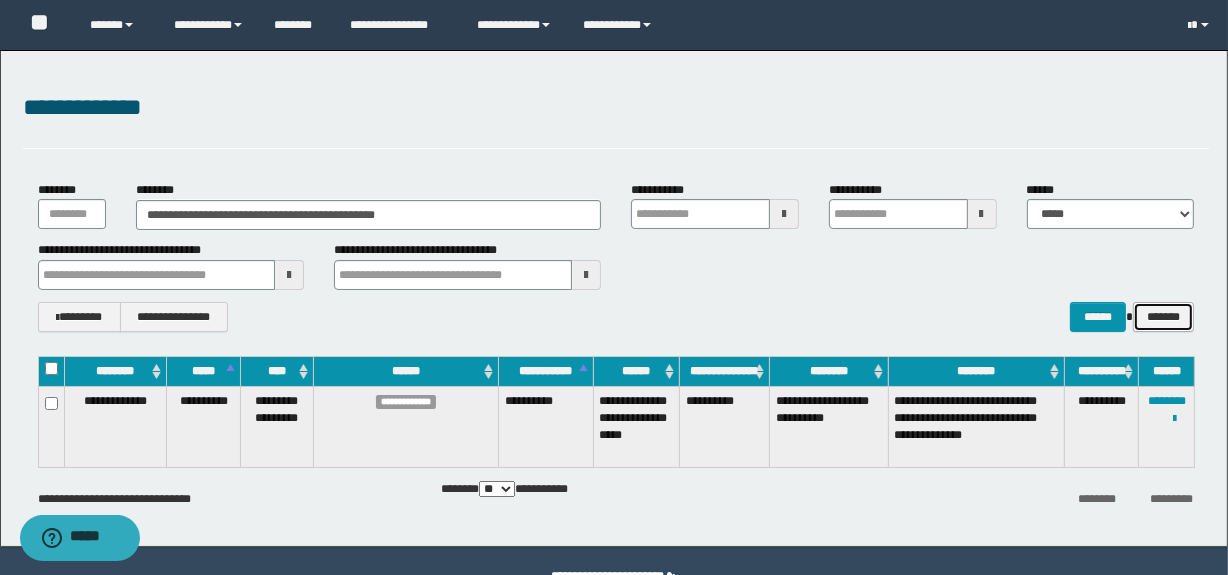 click on "*******" at bounding box center [1163, 317] 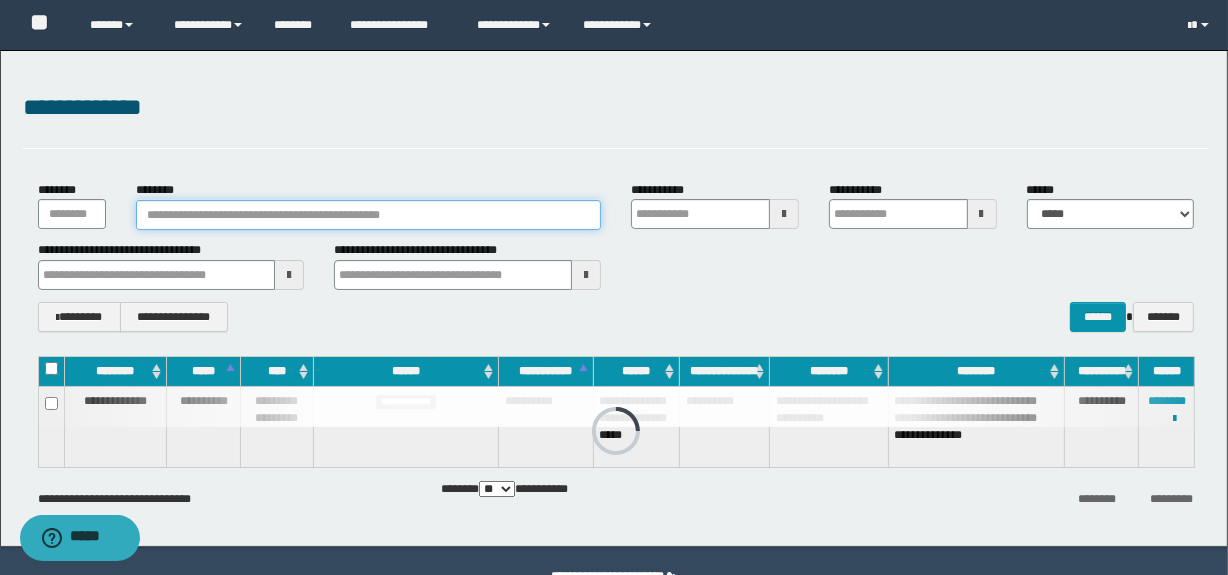 click on "********" at bounding box center (368, 215) 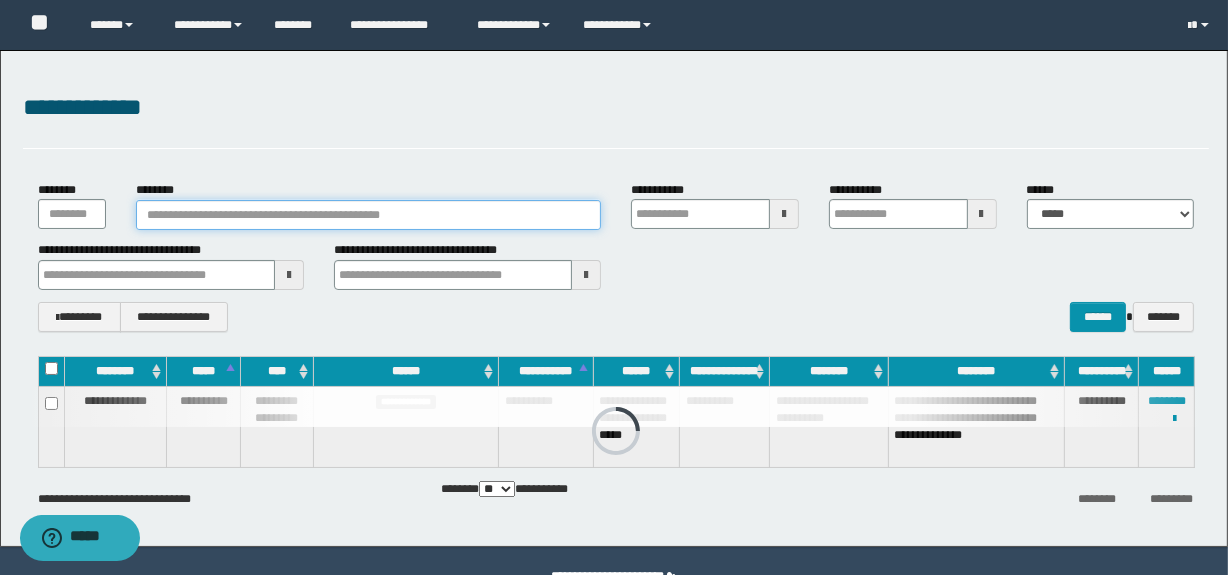 paste on "********" 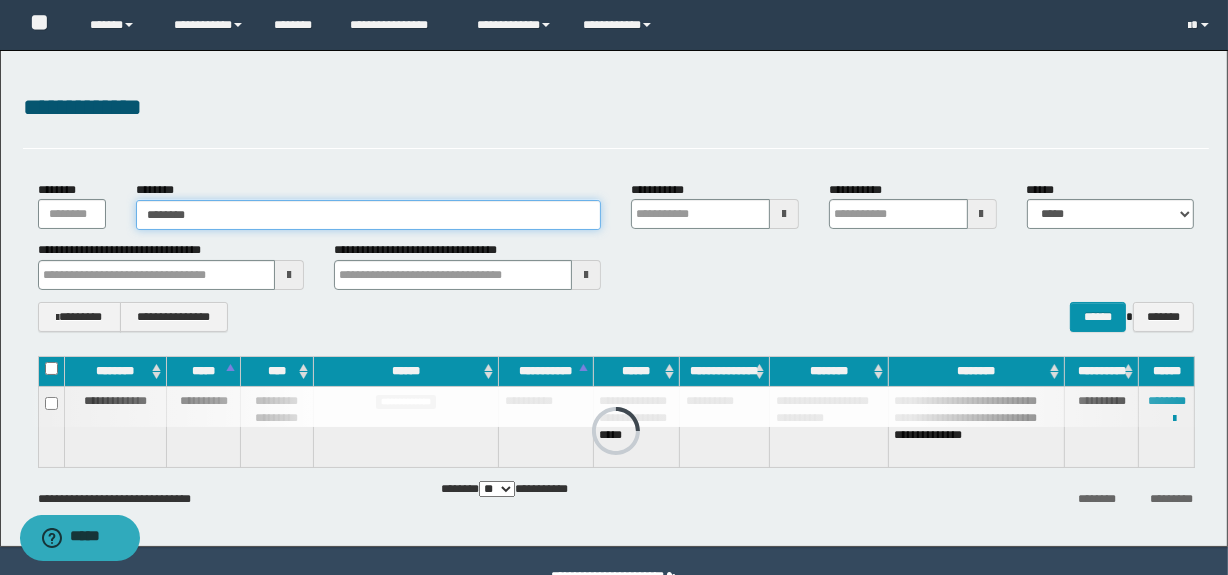 type on "********" 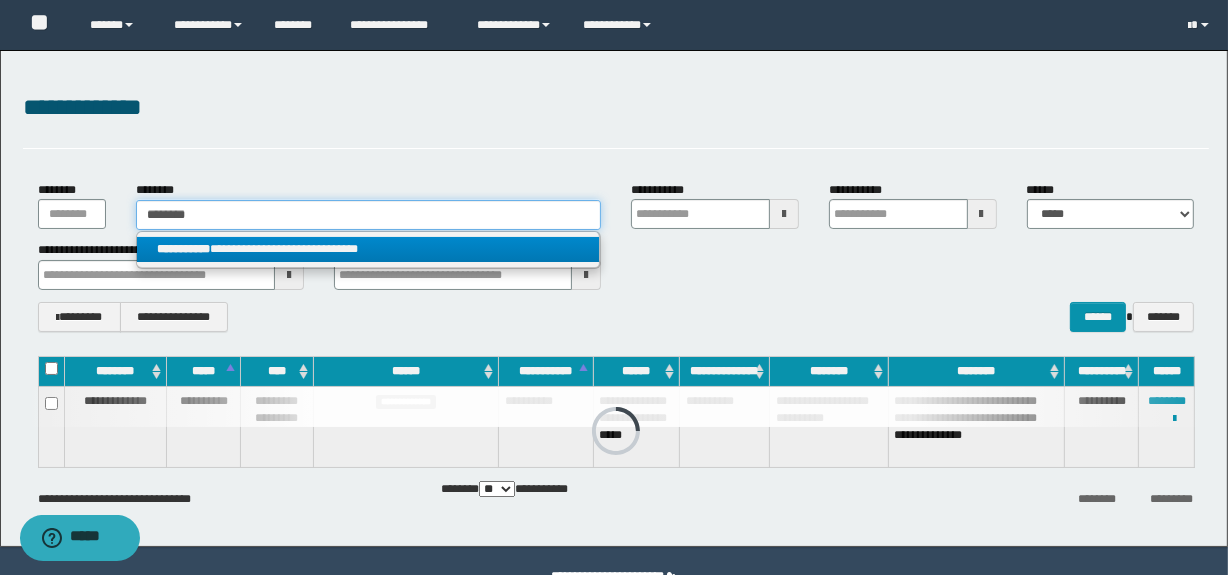type on "********" 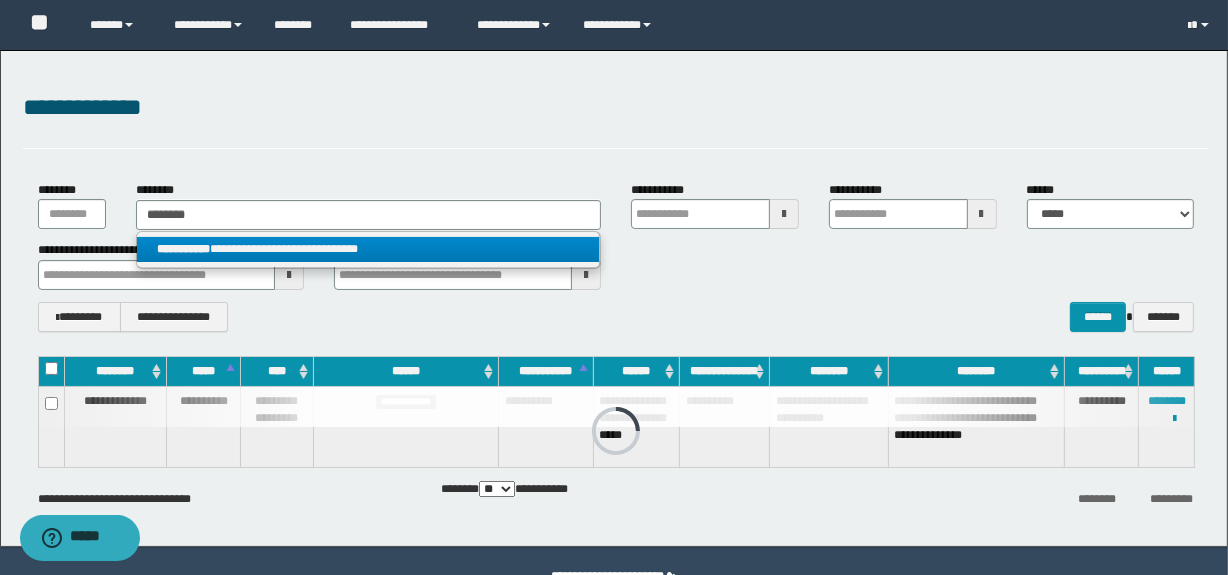 click on "**********" at bounding box center [368, 249] 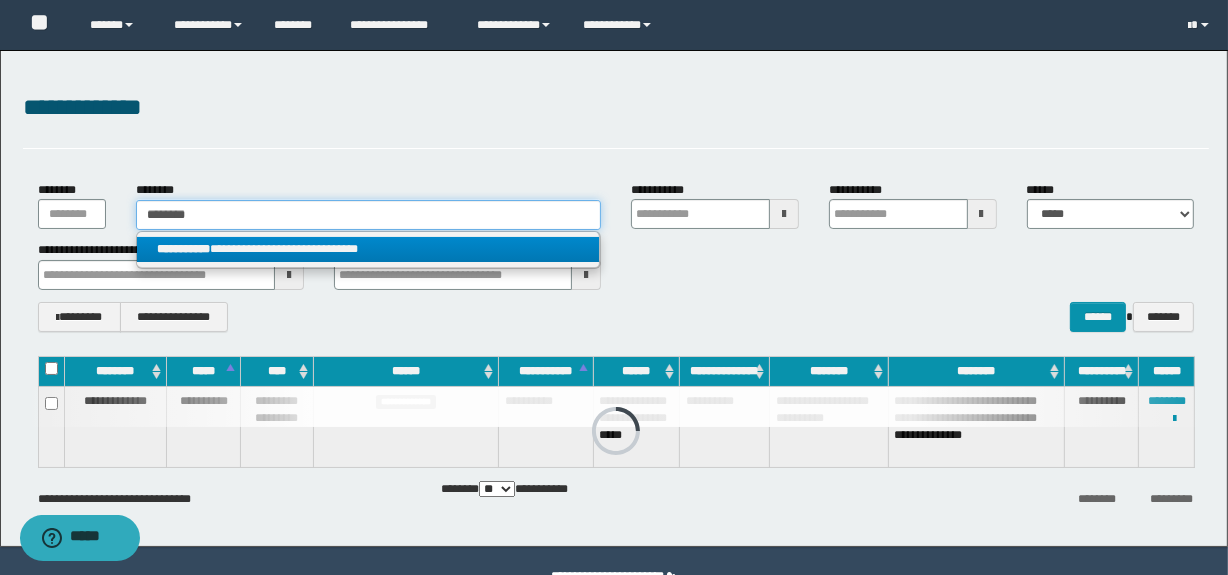type 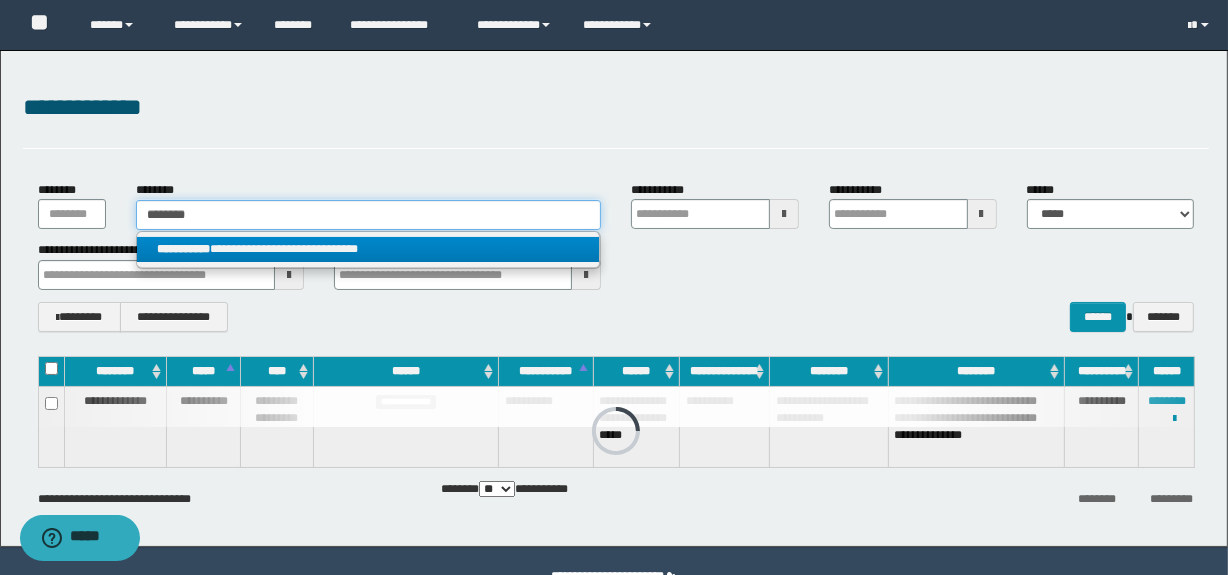 type on "**********" 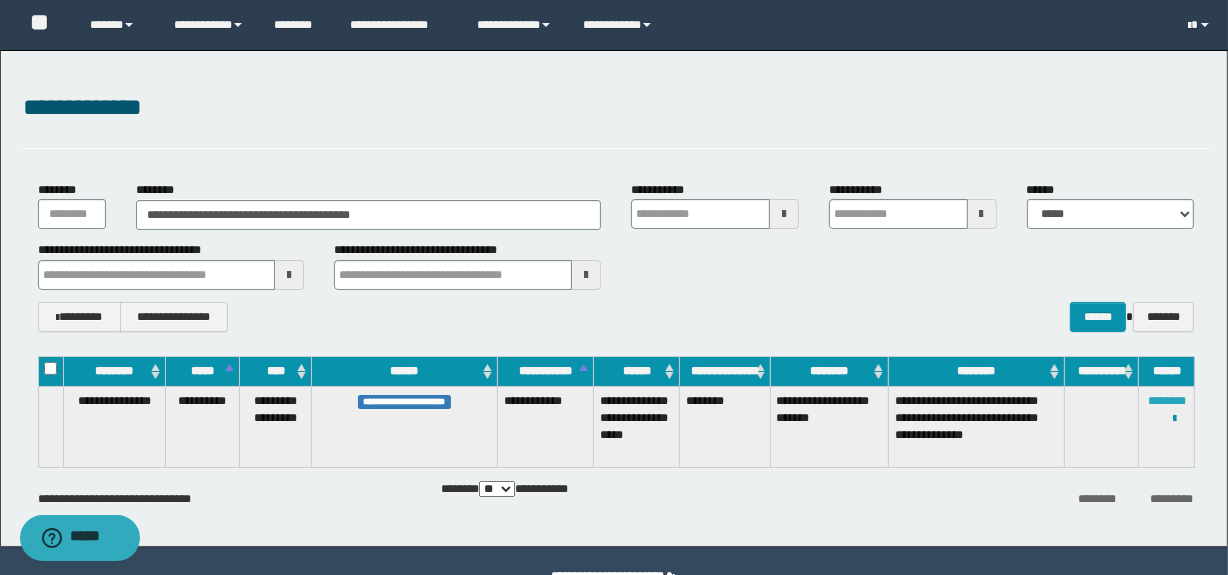 click on "********" at bounding box center [1167, 401] 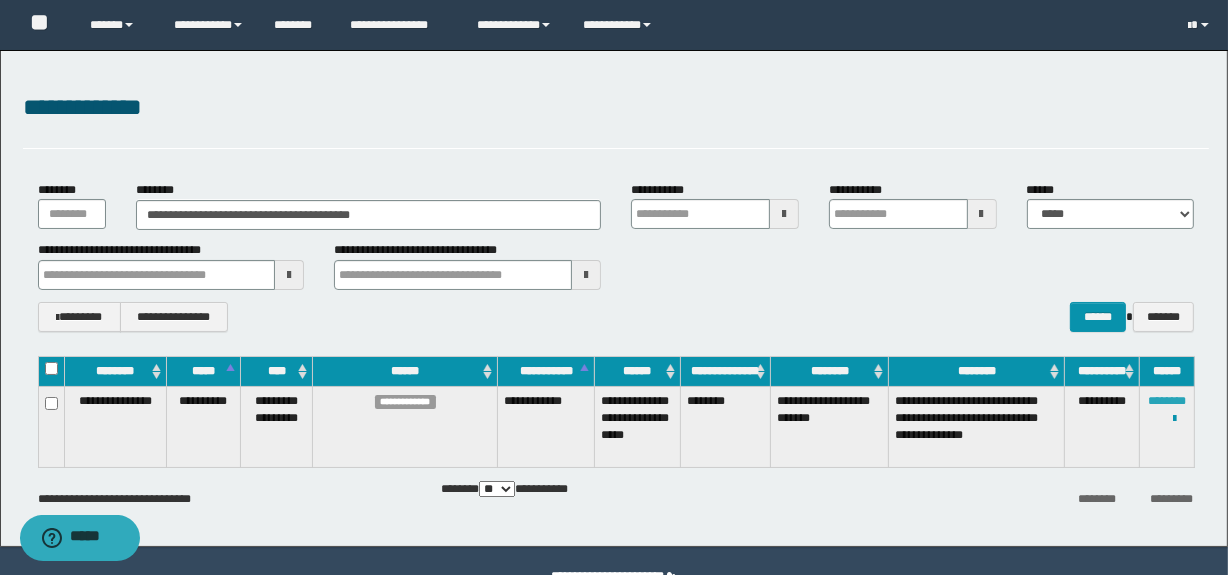 click on "********" at bounding box center (1167, 401) 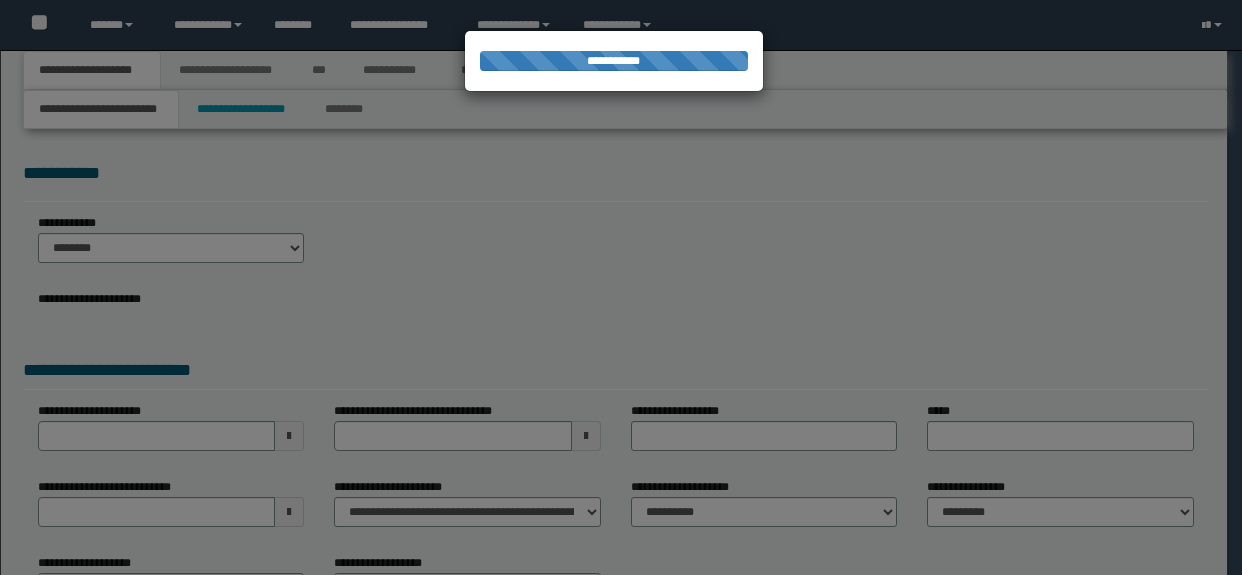 scroll, scrollTop: 0, scrollLeft: 0, axis: both 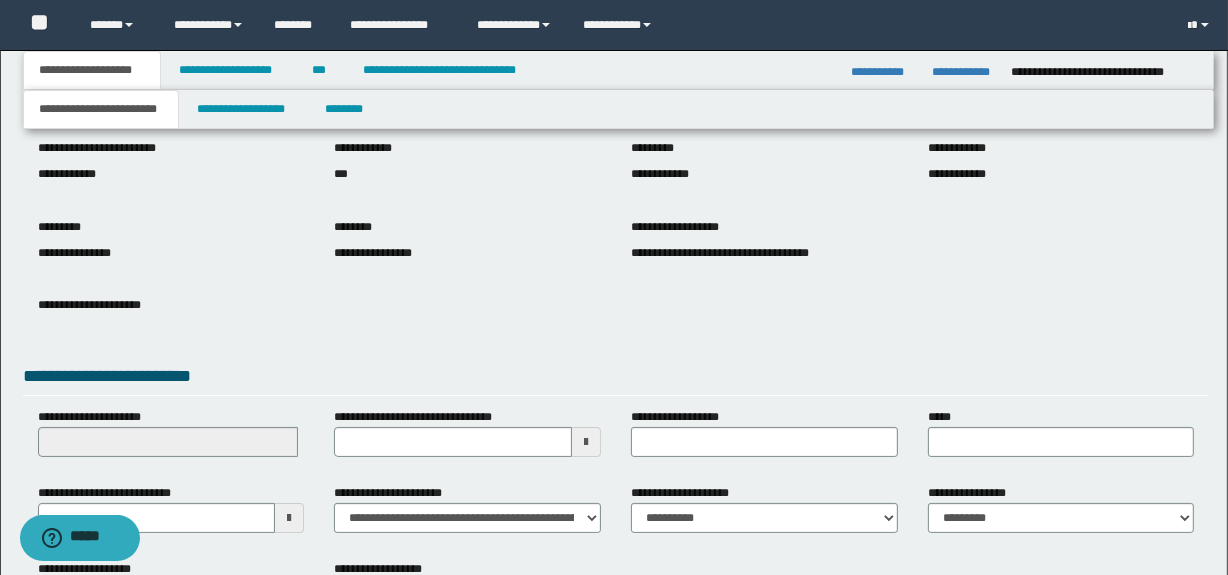 click at bounding box center (289, 518) 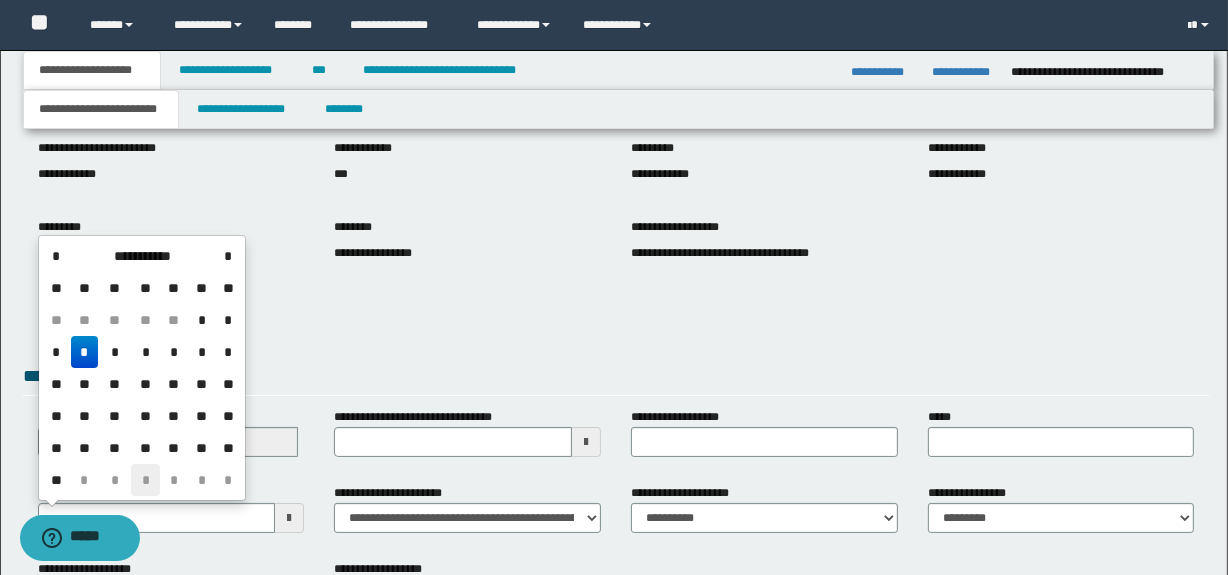 click on "*" at bounding box center [145, 480] 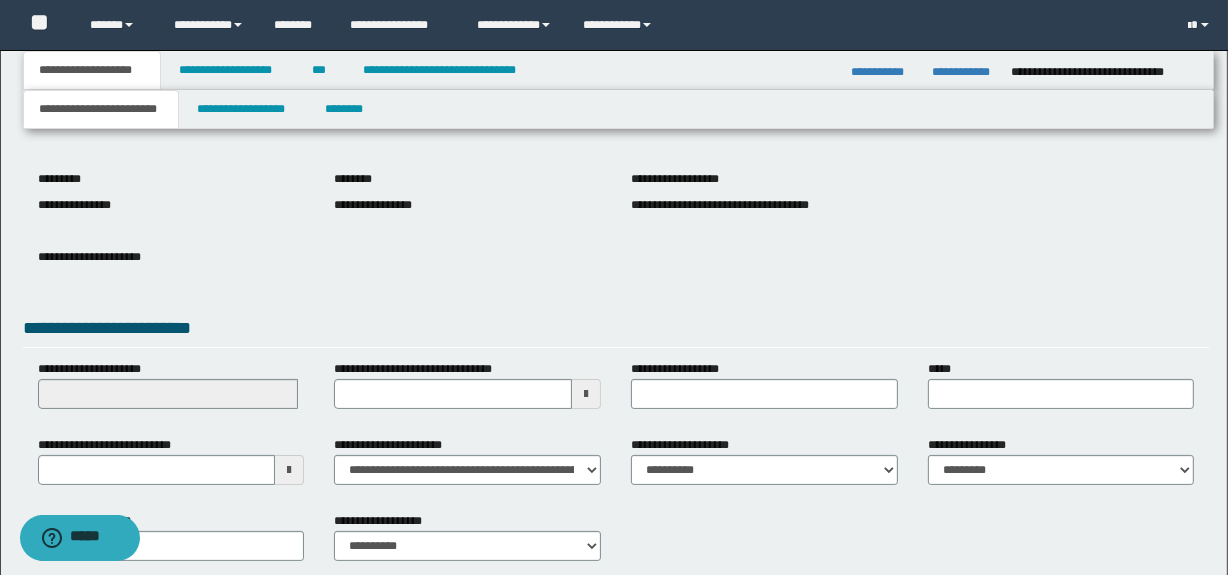 scroll, scrollTop: 302, scrollLeft: 0, axis: vertical 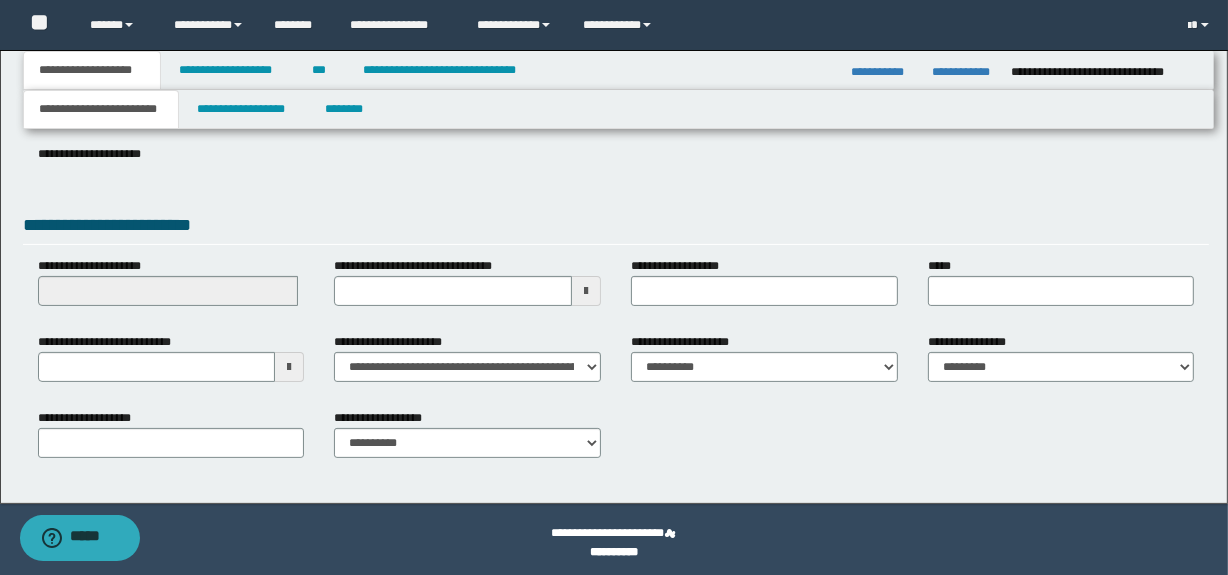 click on "**********" at bounding box center [1061, 365] 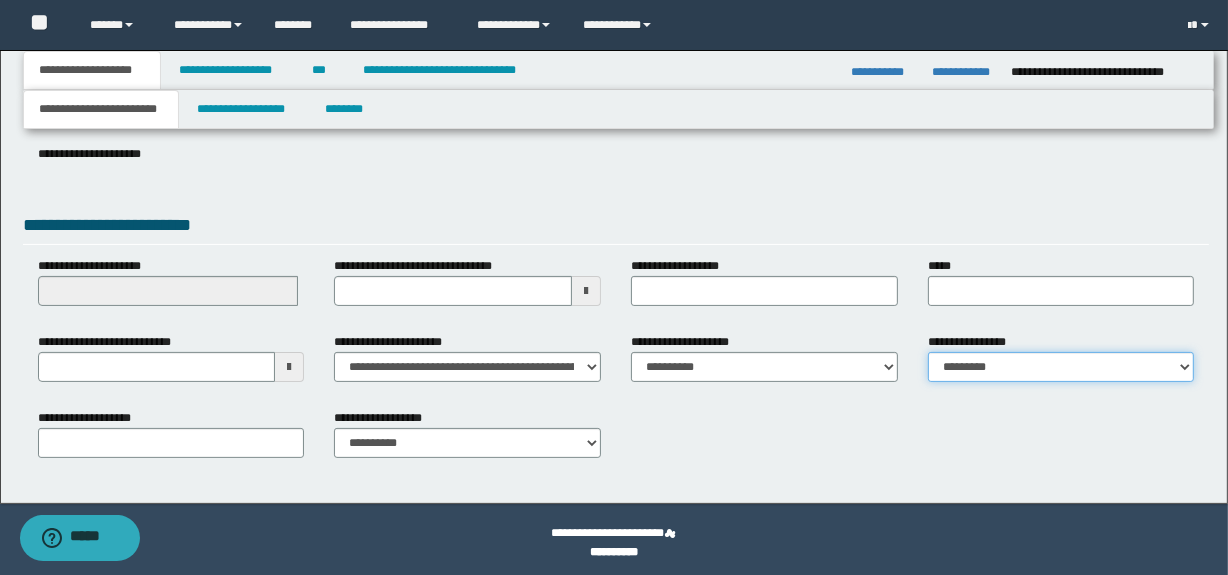 click on "**********" at bounding box center [1061, 367] 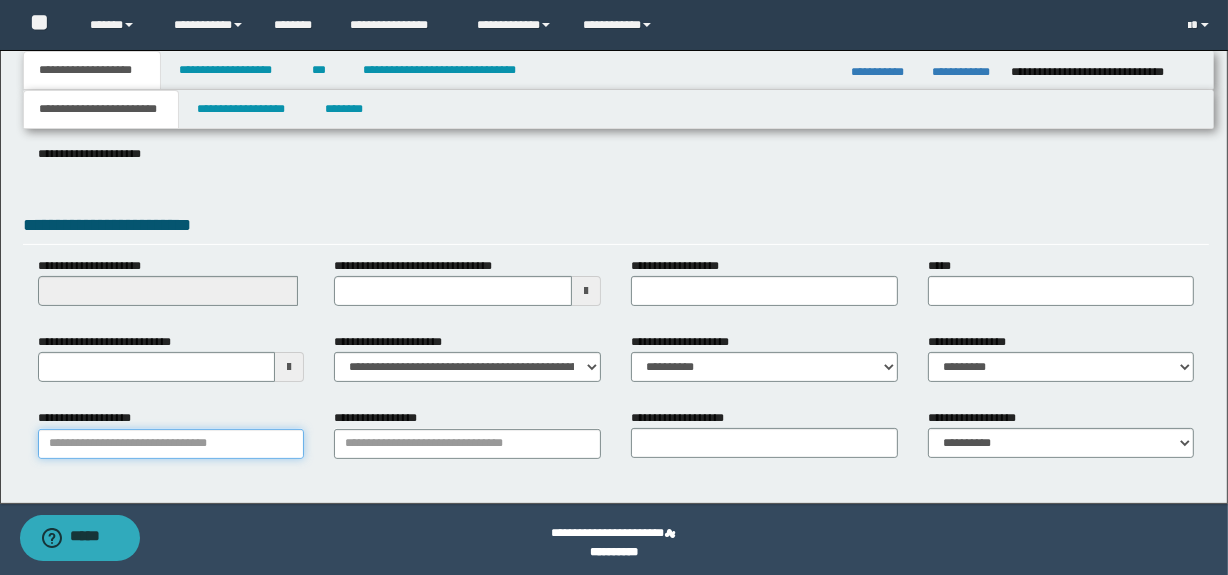click on "**********" at bounding box center (171, 444) 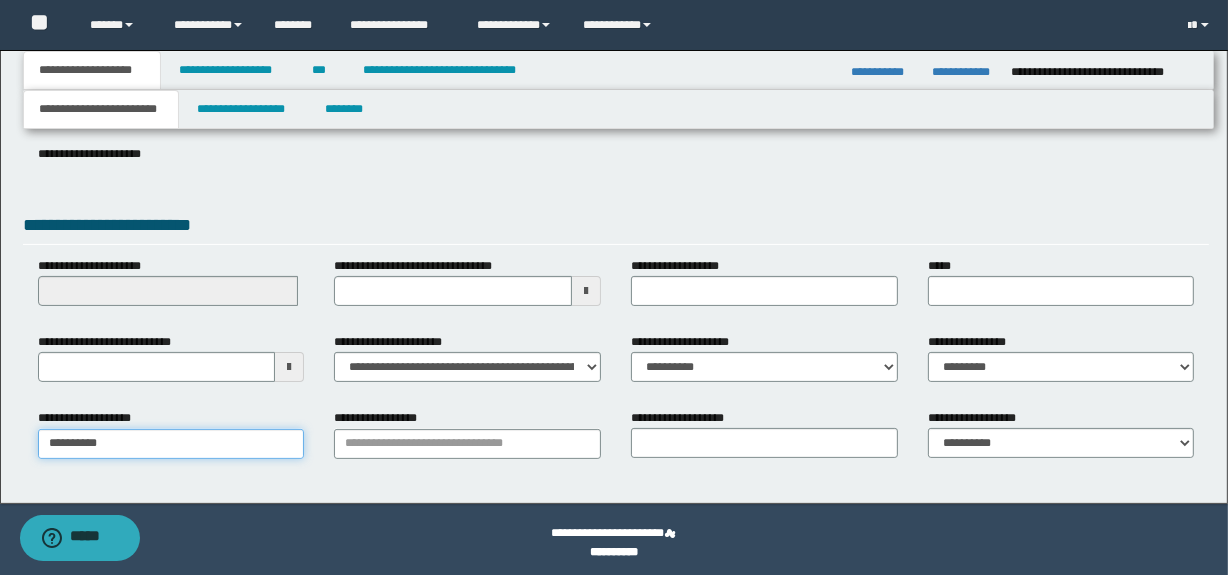 type on "**********" 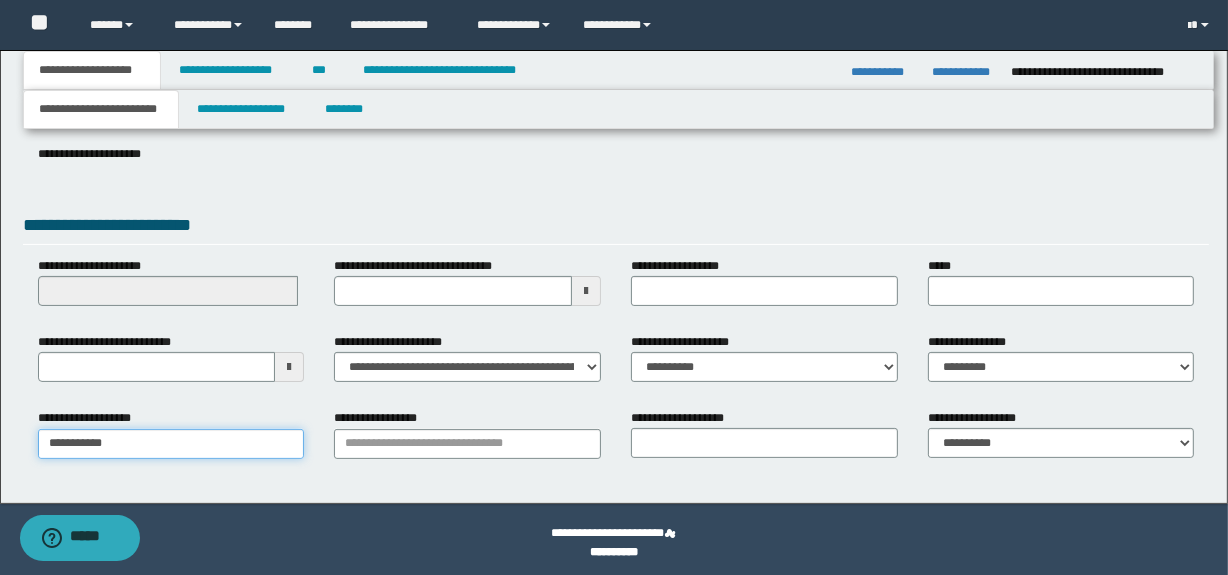 type on "**********" 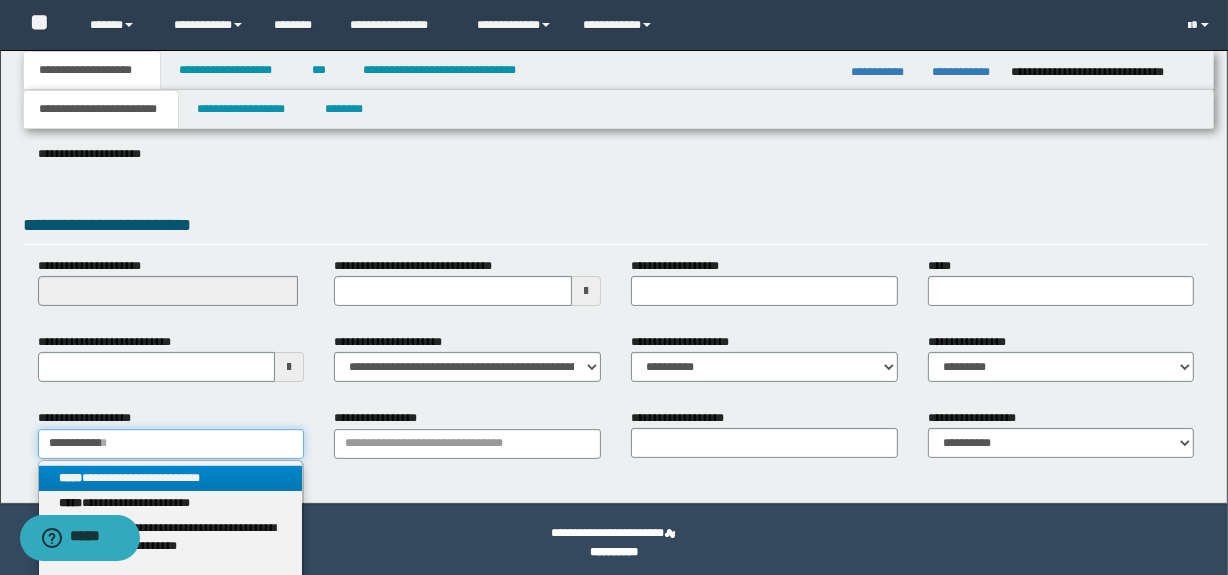 type on "**********" 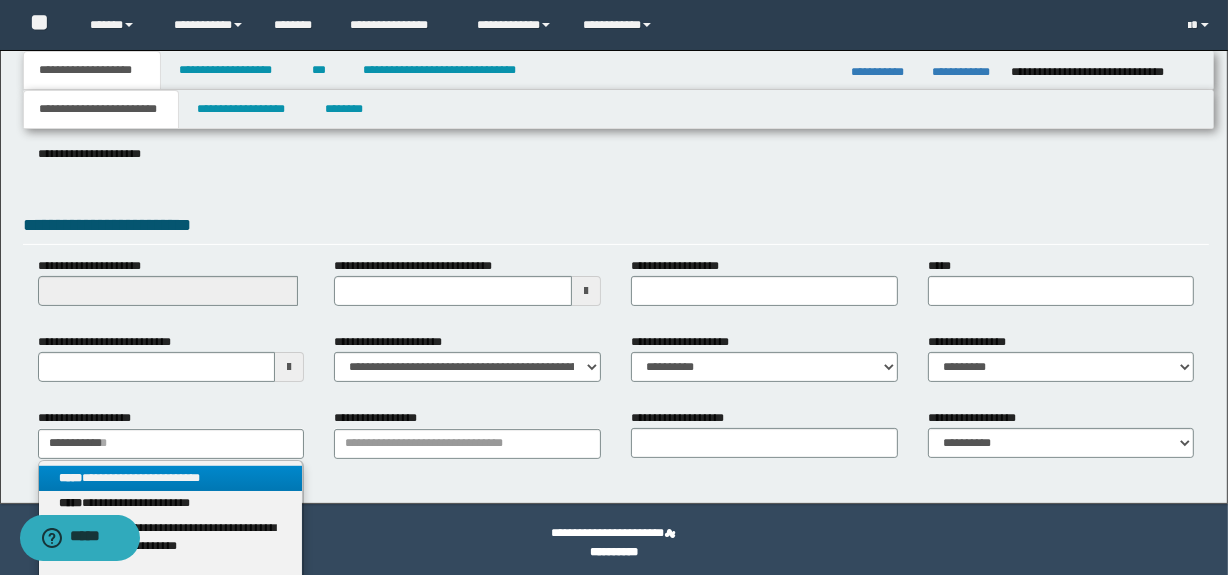 click on "**********" at bounding box center (171, 478) 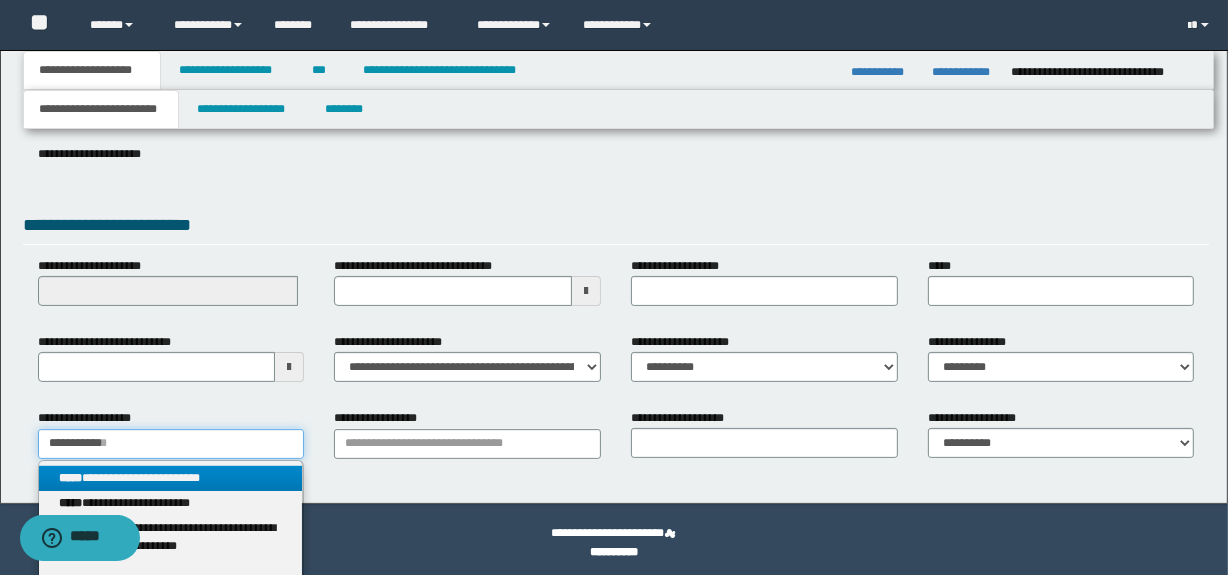 type 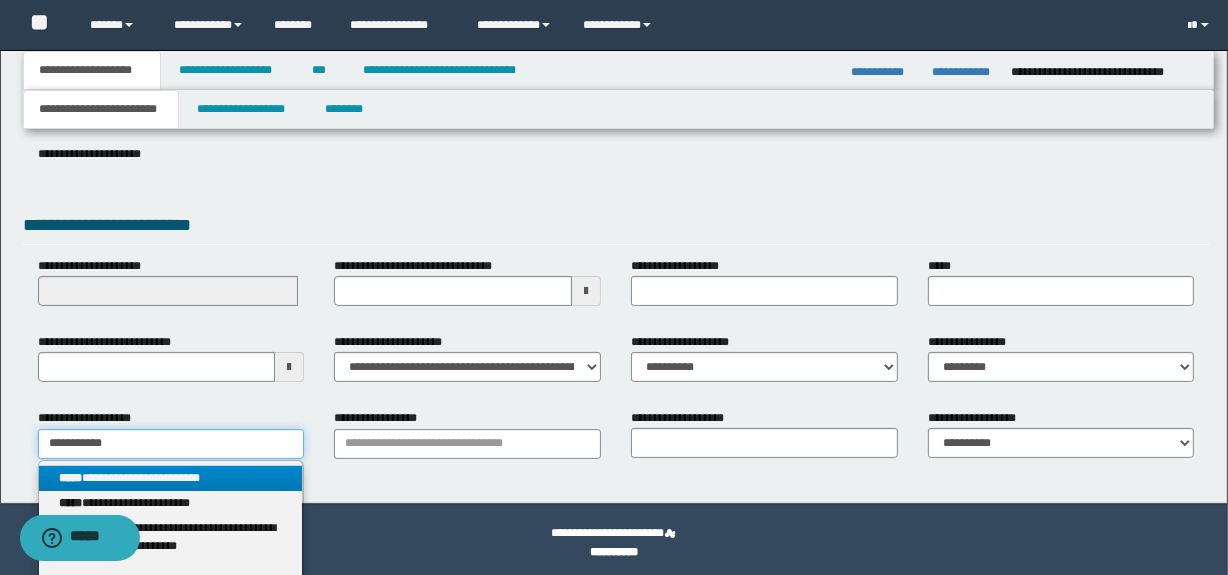 type on "**********" 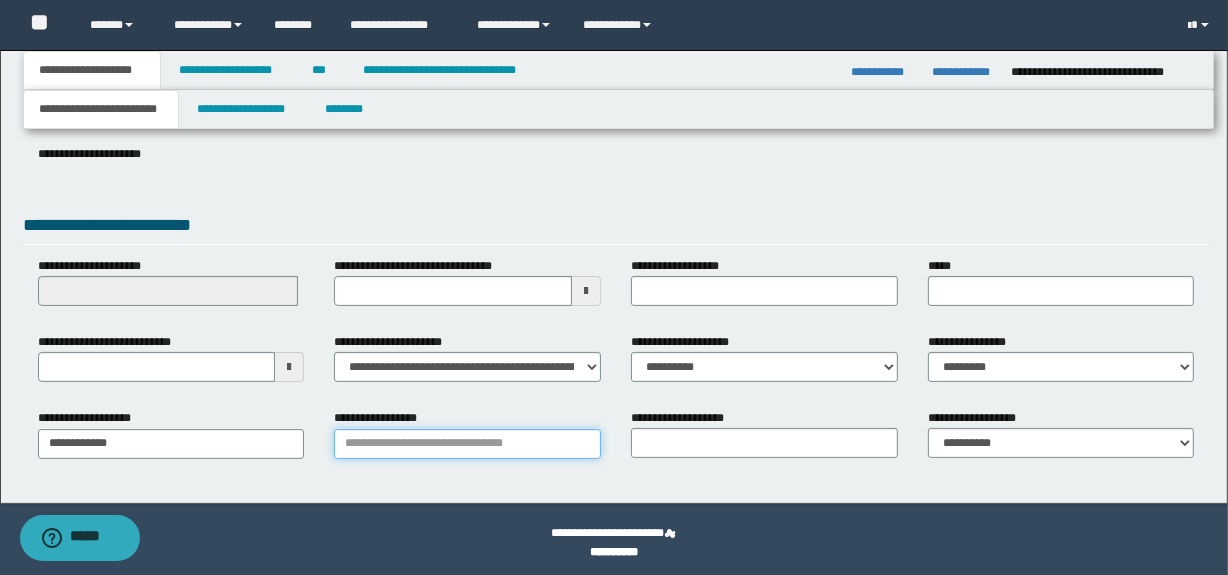click on "**********" at bounding box center [467, 444] 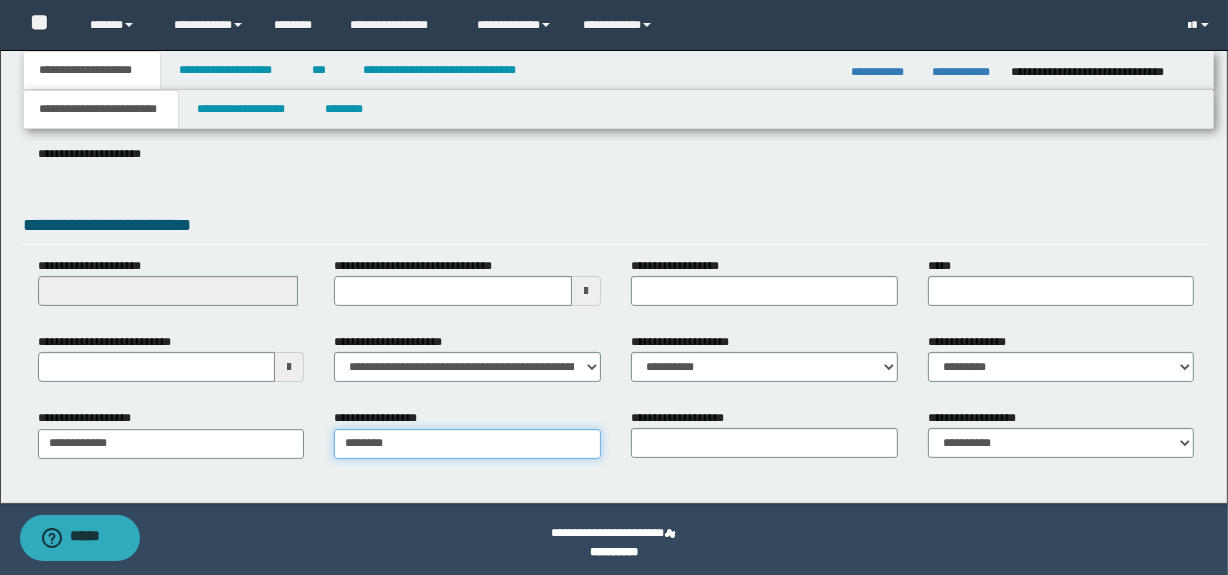 type on "*********" 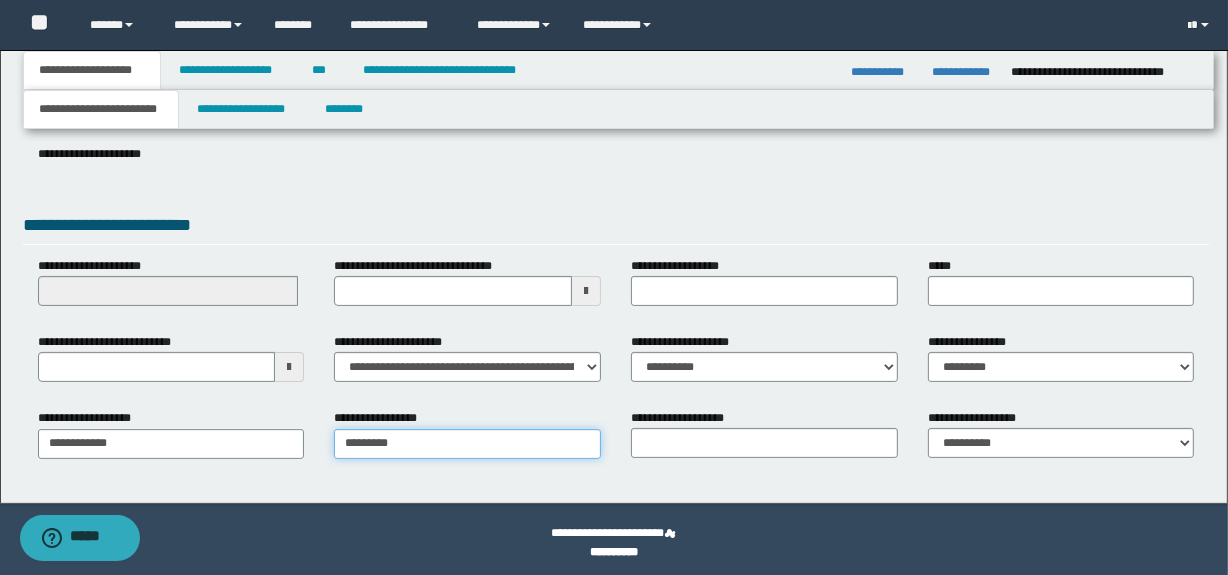 type on "*********" 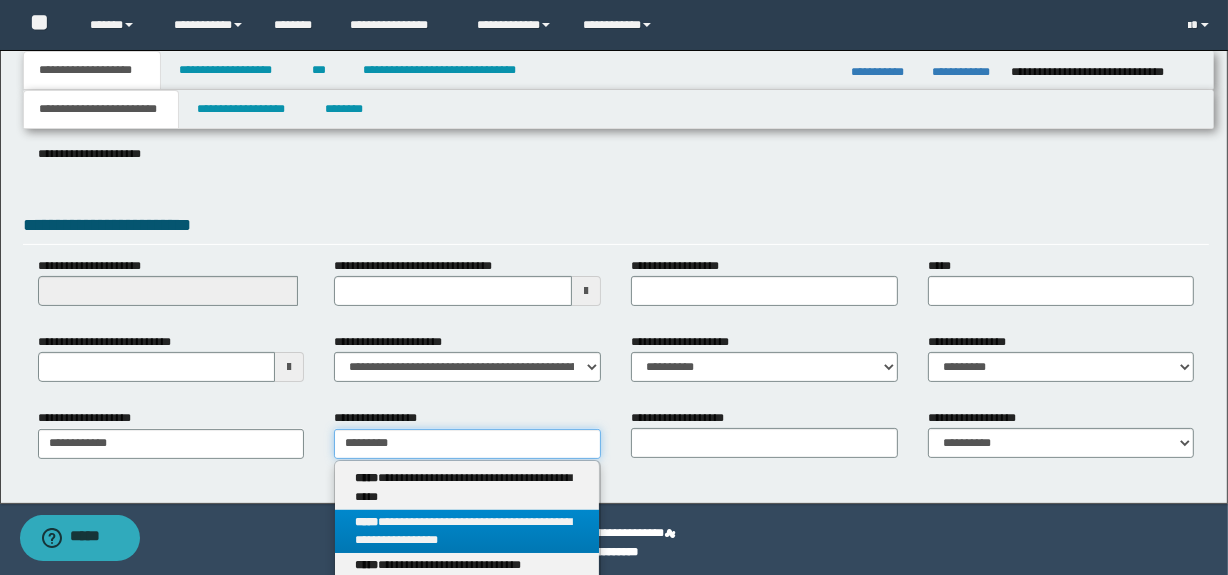 type on "*********" 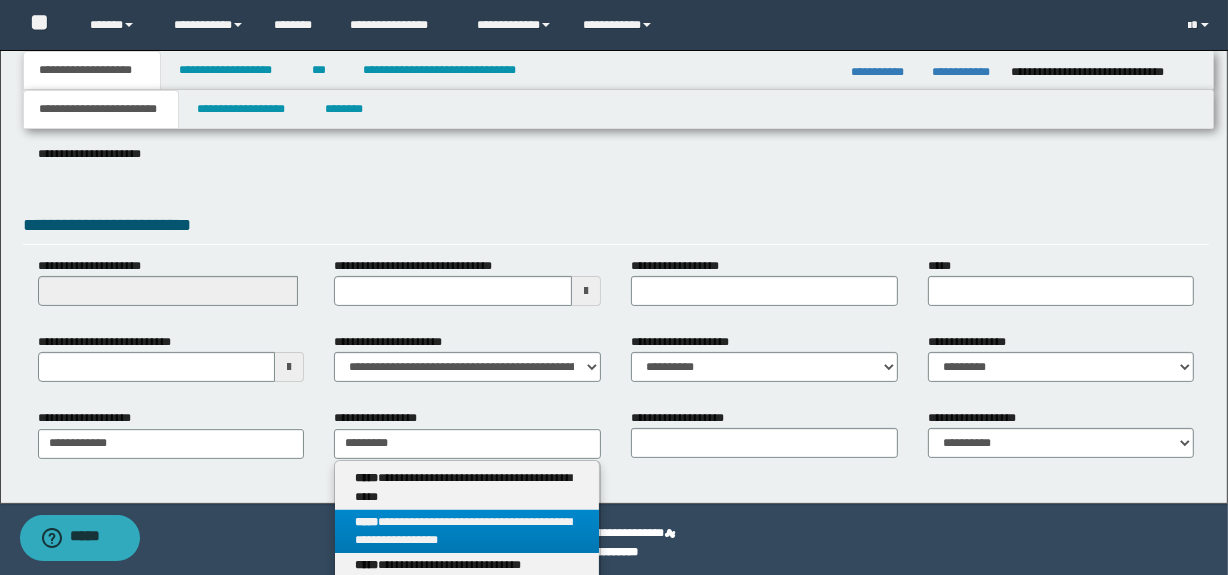 click on "**********" at bounding box center [467, 532] 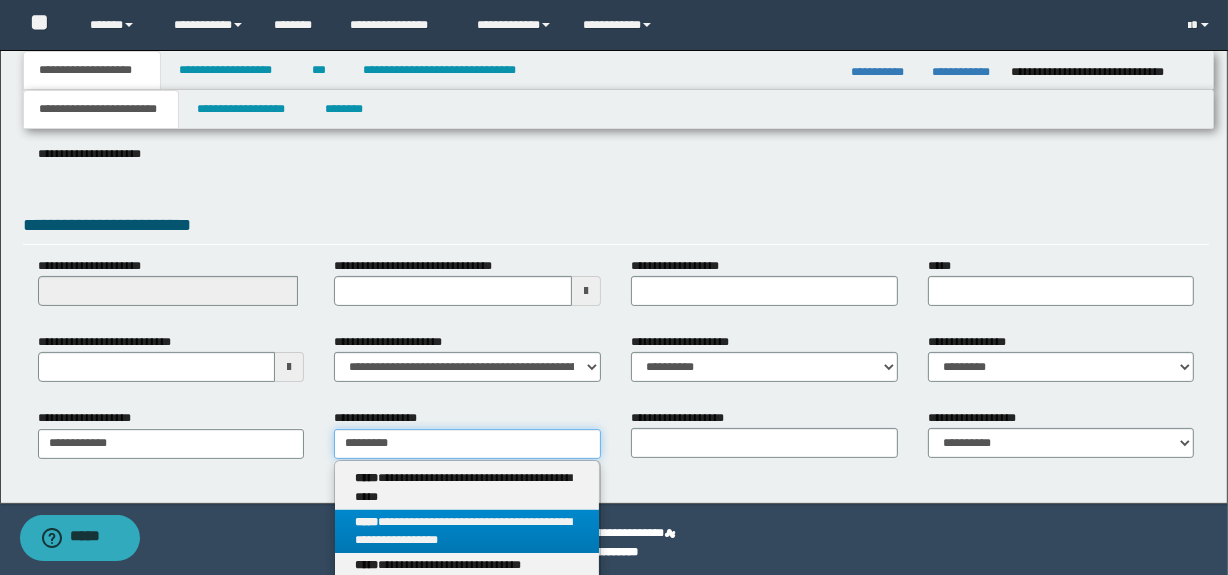 type 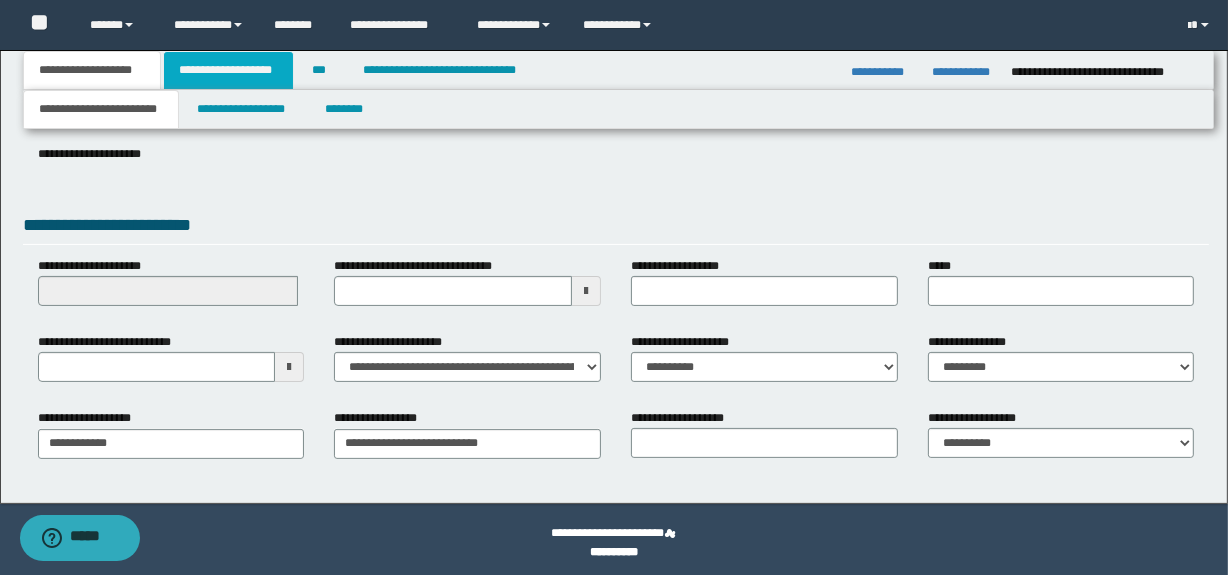 click on "**********" at bounding box center (228, 70) 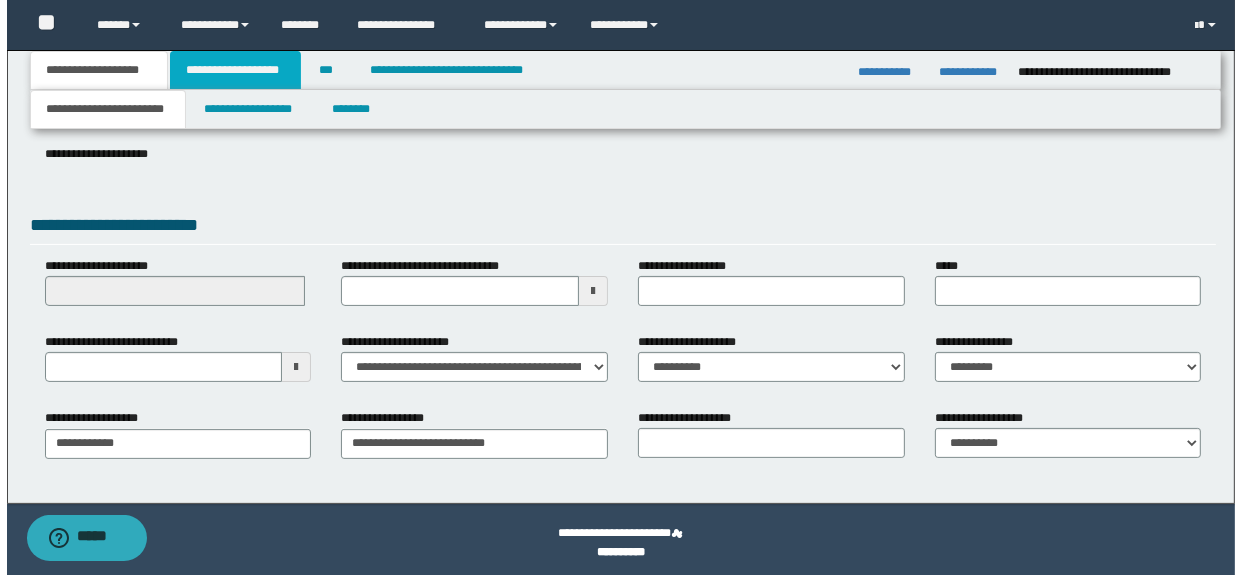 scroll, scrollTop: 0, scrollLeft: 0, axis: both 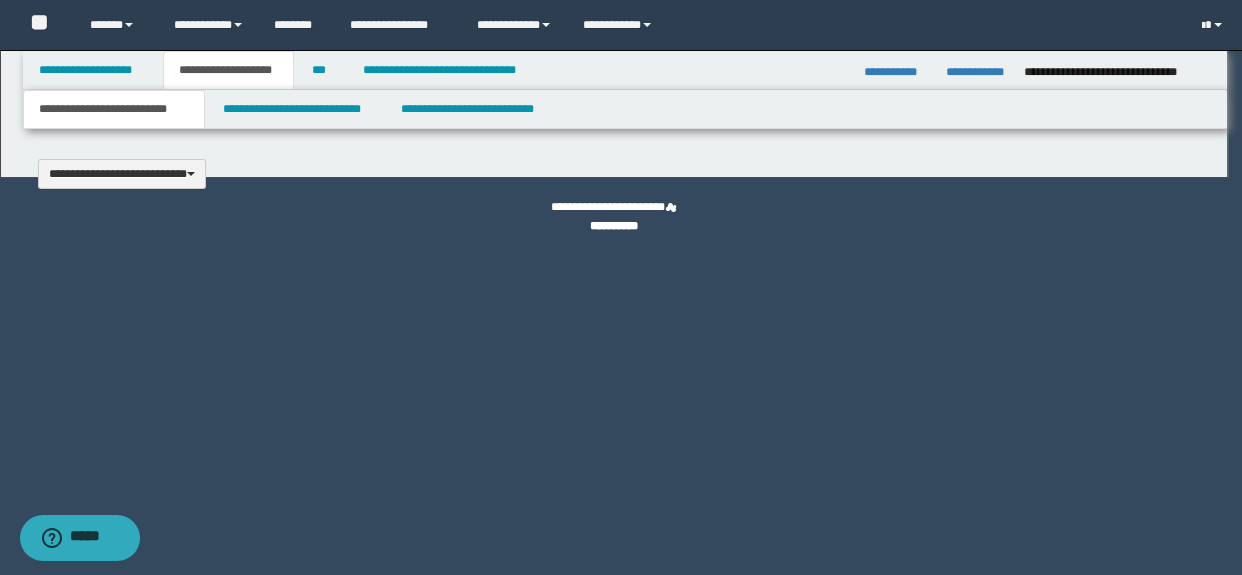 click at bounding box center (621, 287) 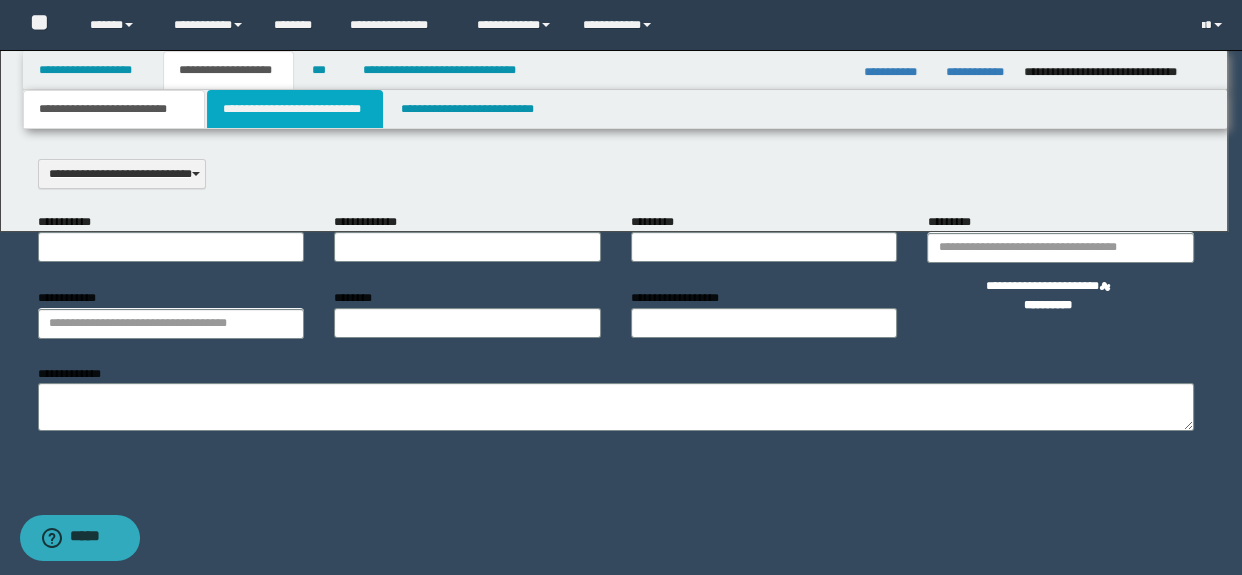 scroll, scrollTop: 0, scrollLeft: 0, axis: both 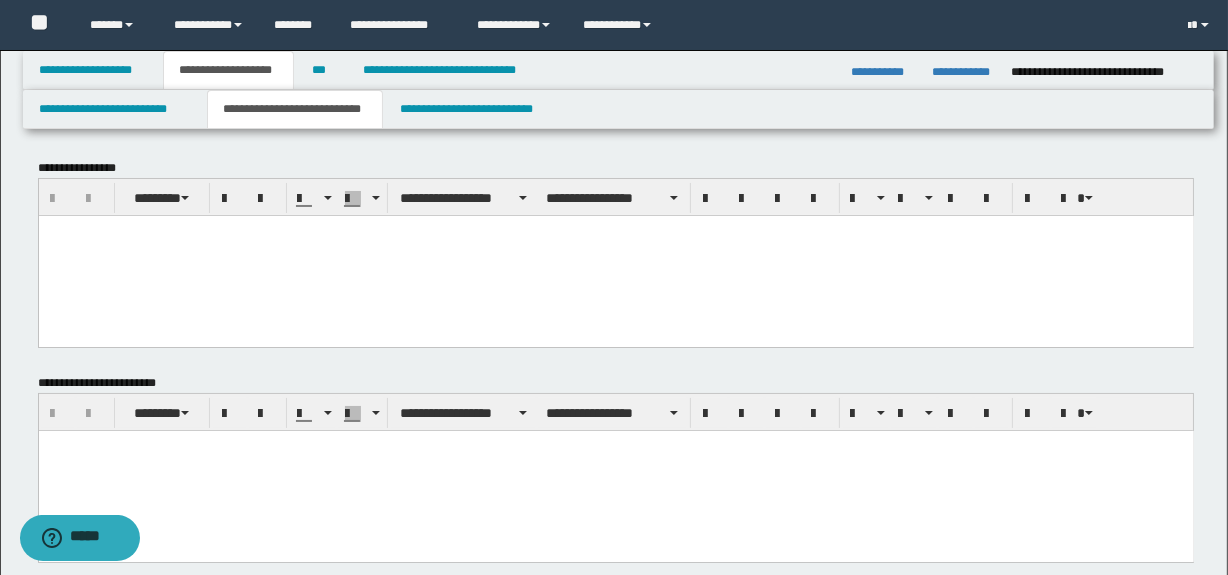 click at bounding box center (615, 255) 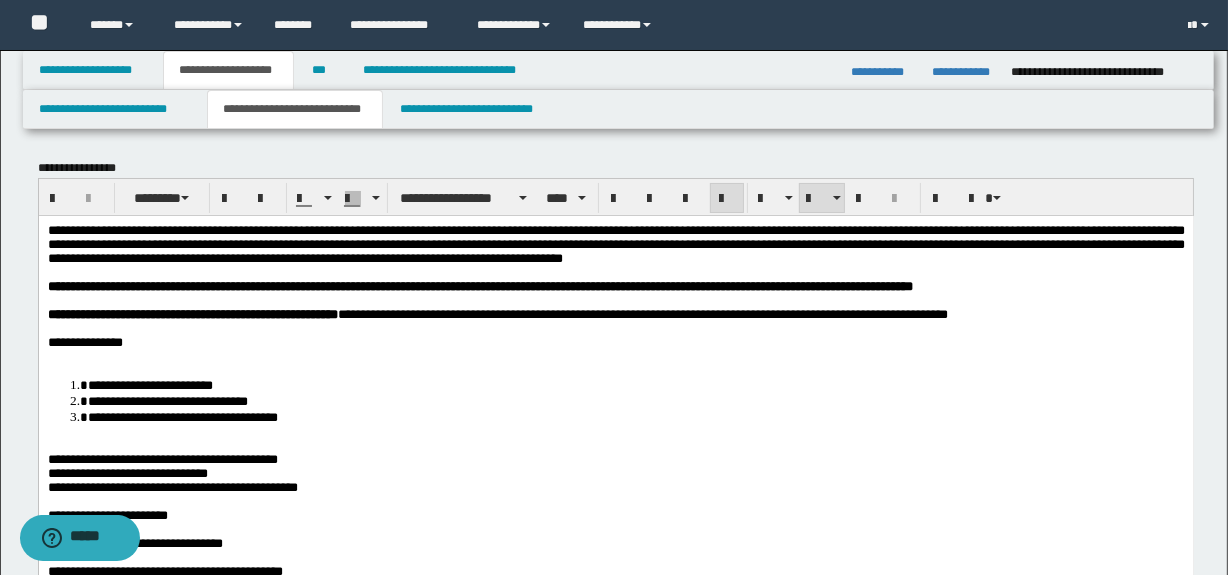 click on "**********" at bounding box center [615, 1255] 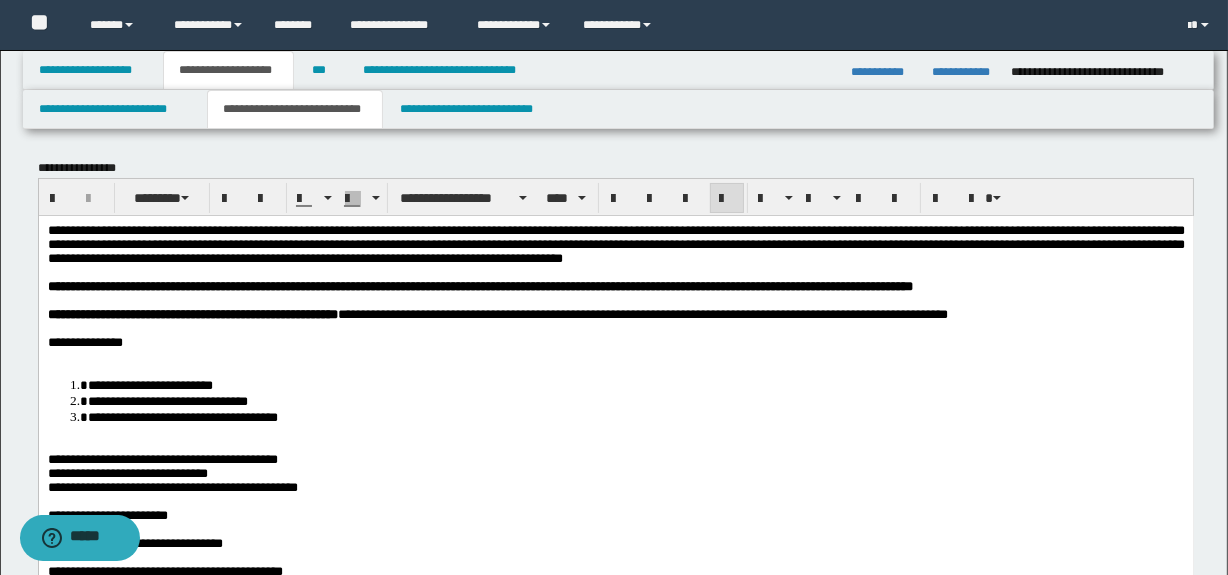 click at bounding box center [615, 356] 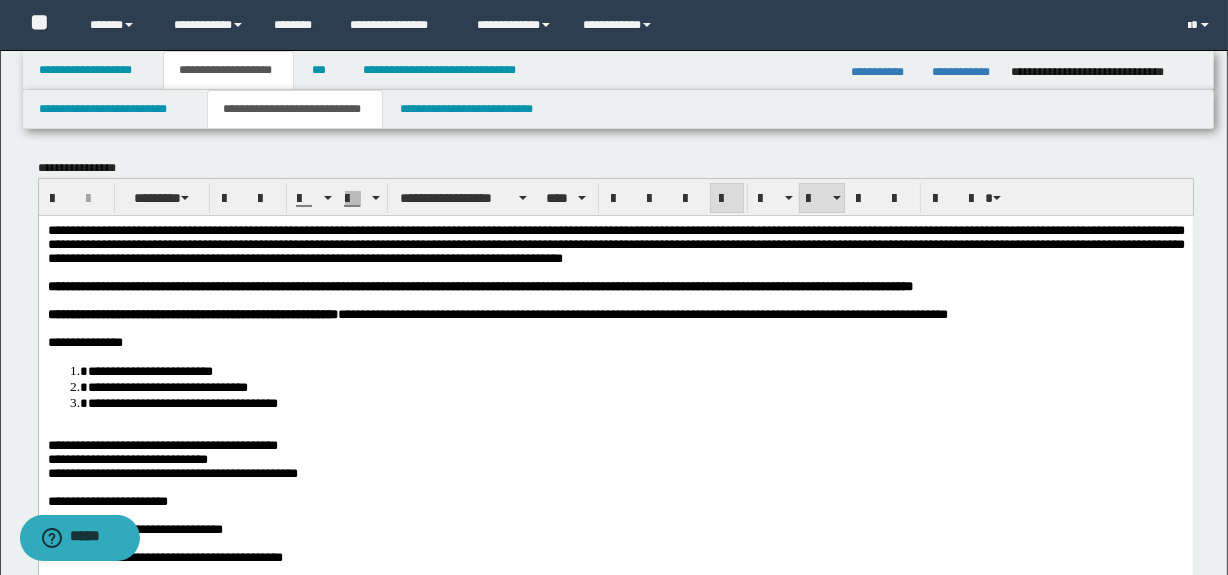 click on "**********" at bounding box center [182, 402] 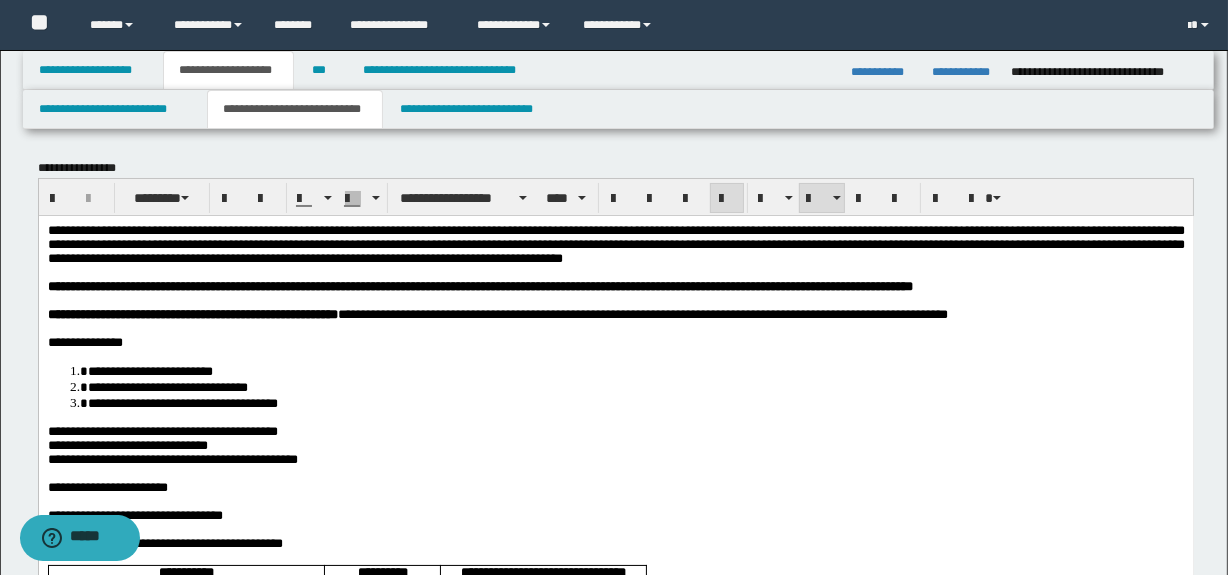click on "**********" at bounding box center (162, 430) 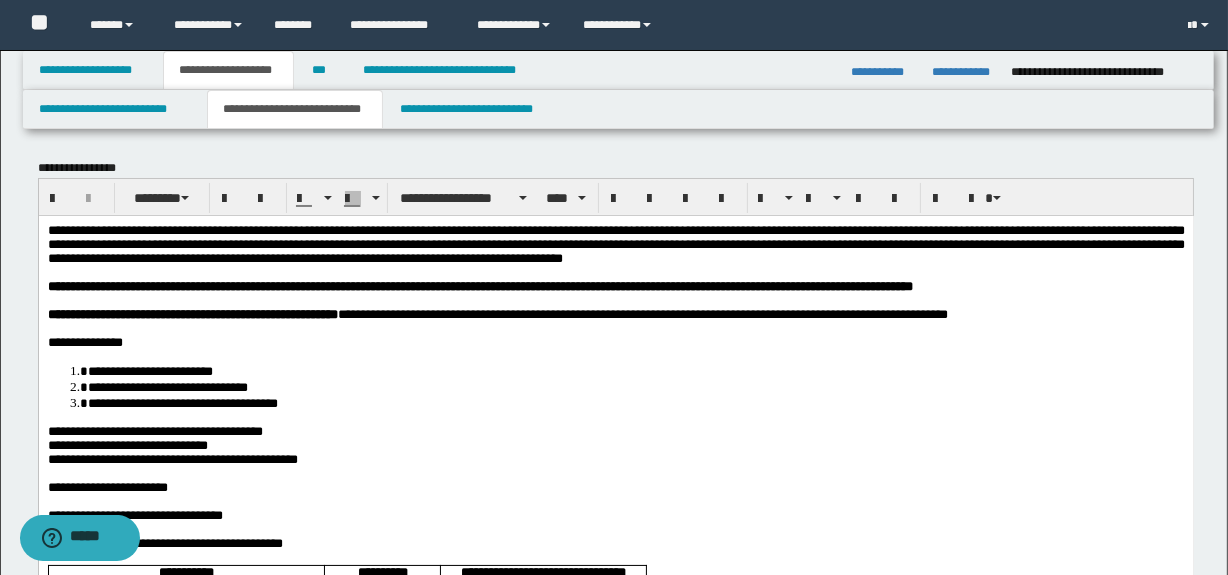 click on "**********" at bounding box center (172, 458) 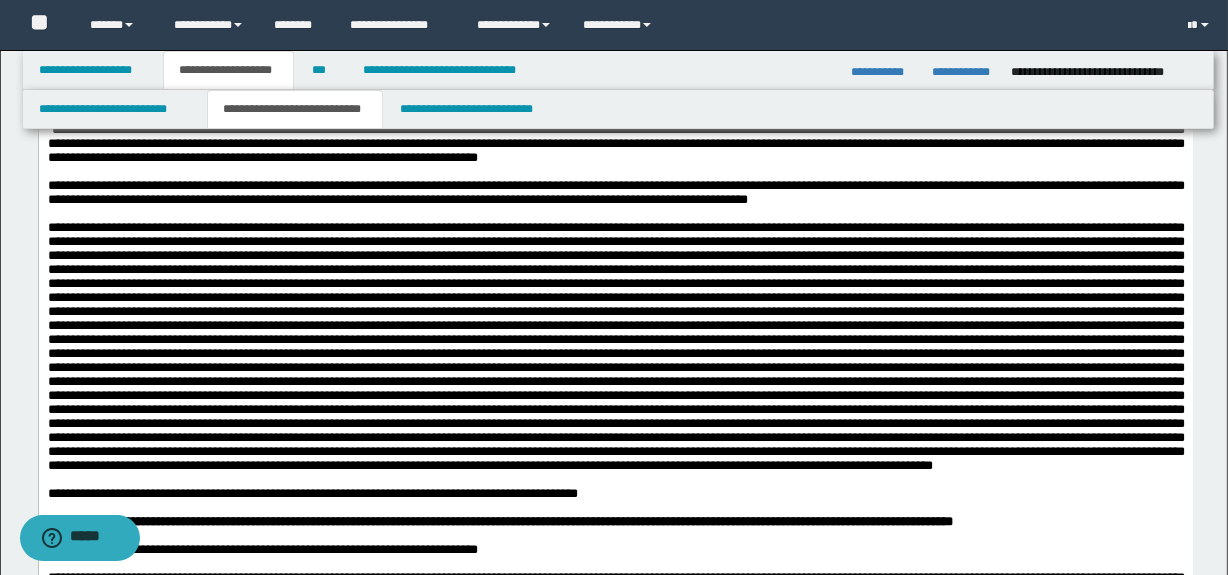 scroll, scrollTop: 636, scrollLeft: 0, axis: vertical 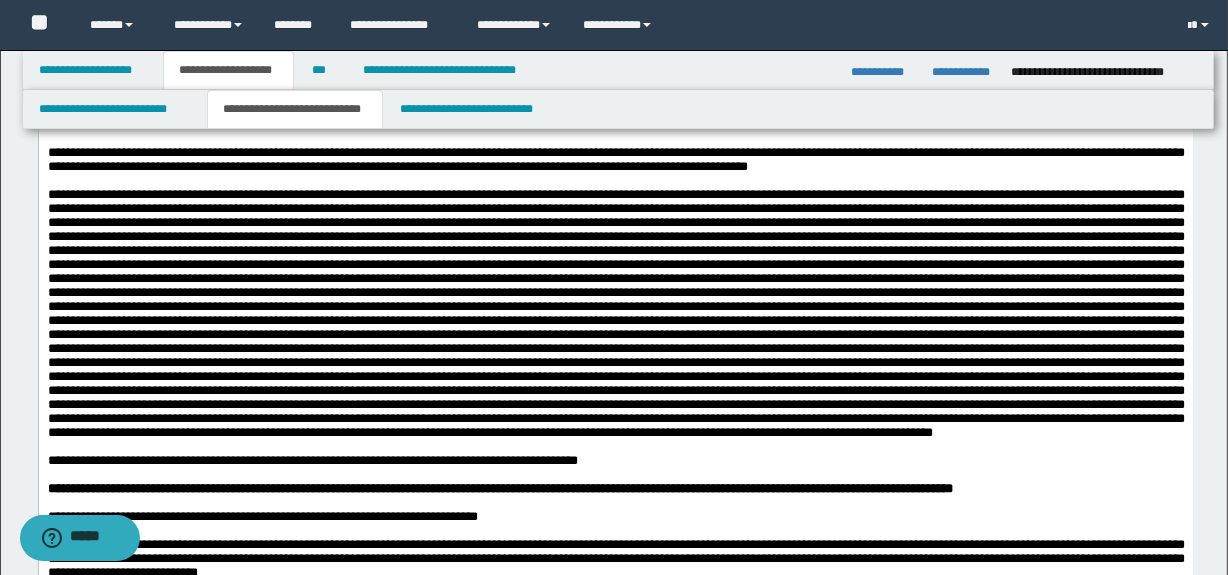 click at bounding box center [615, 313] 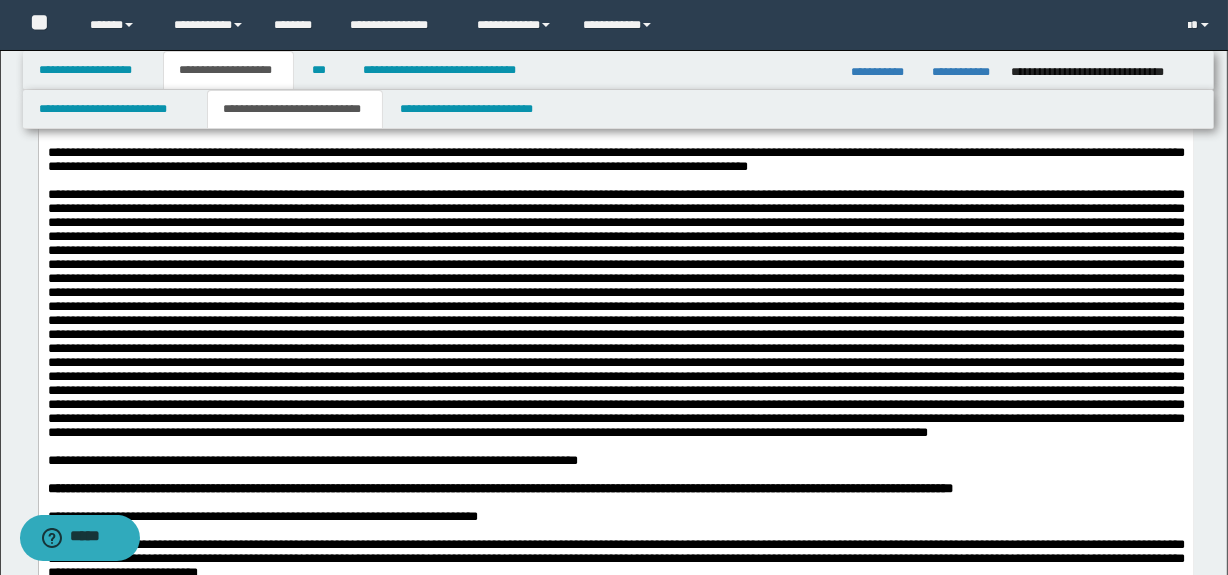 drag, startPoint x: 373, startPoint y: 279, endPoint x: 385, endPoint y: 277, distance: 12.165525 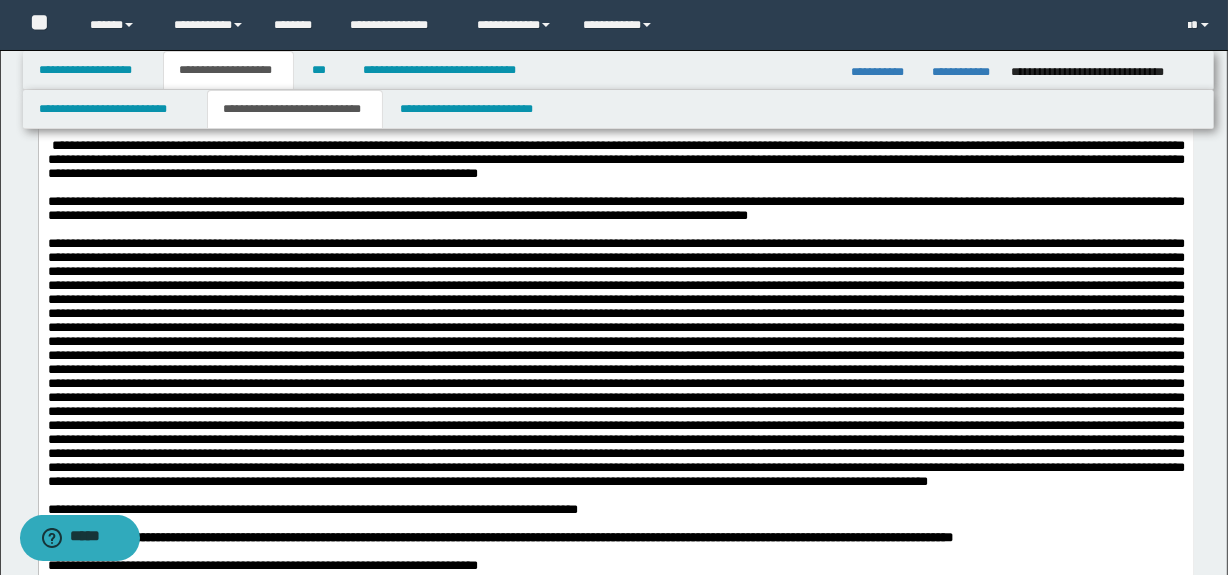 scroll, scrollTop: 606, scrollLeft: 0, axis: vertical 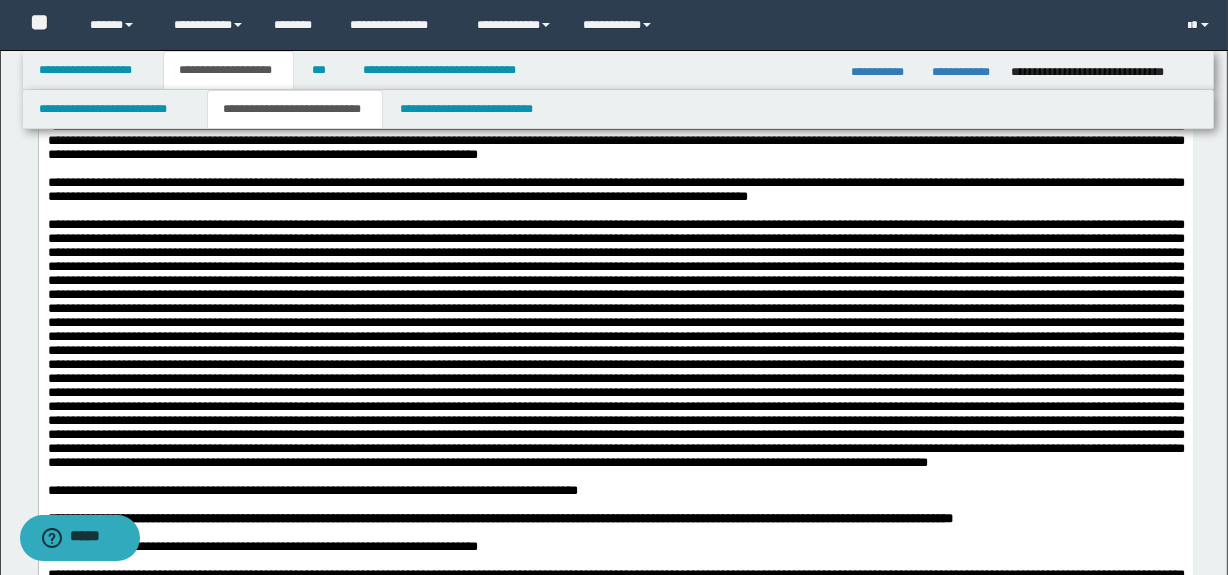 click at bounding box center [615, 343] 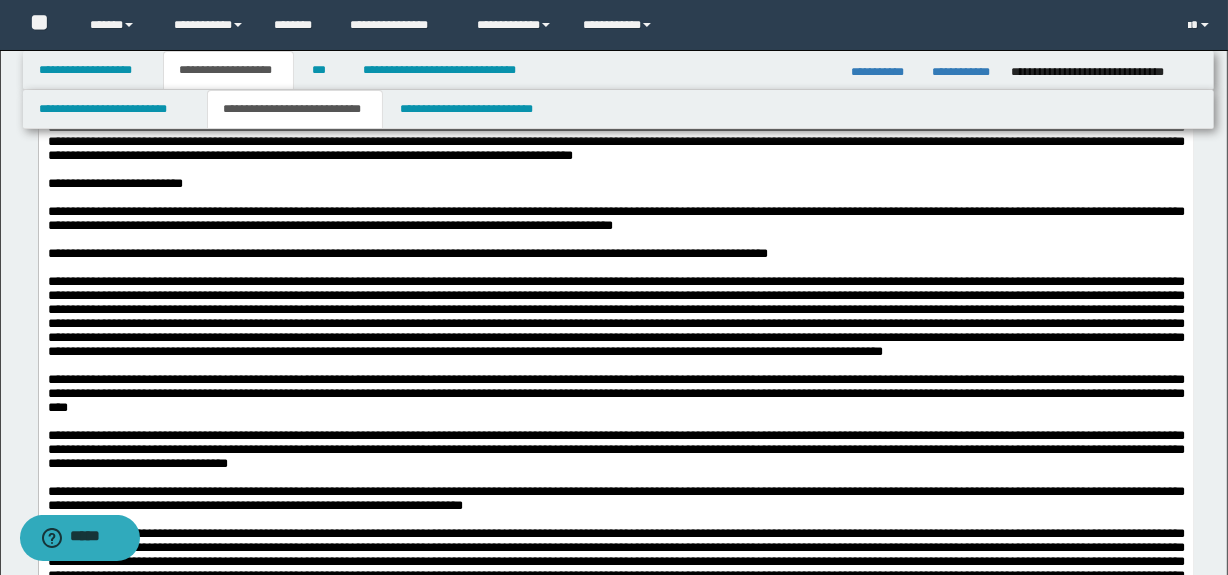 scroll, scrollTop: 1393, scrollLeft: 0, axis: vertical 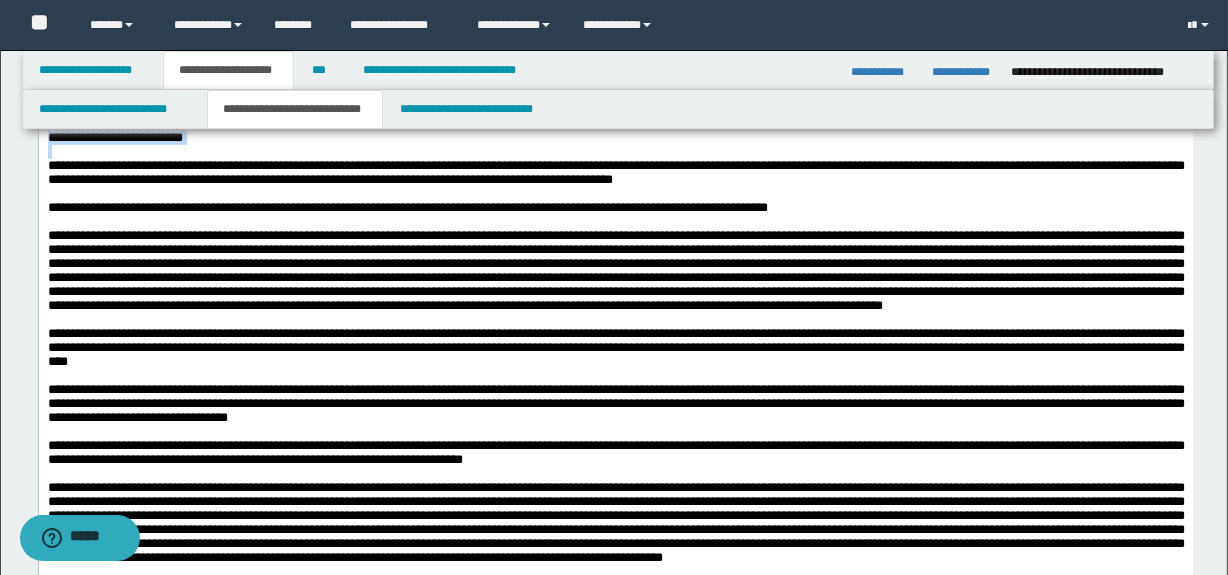 drag, startPoint x: 249, startPoint y: 337, endPoint x: -1, endPoint y: 328, distance: 250.16194 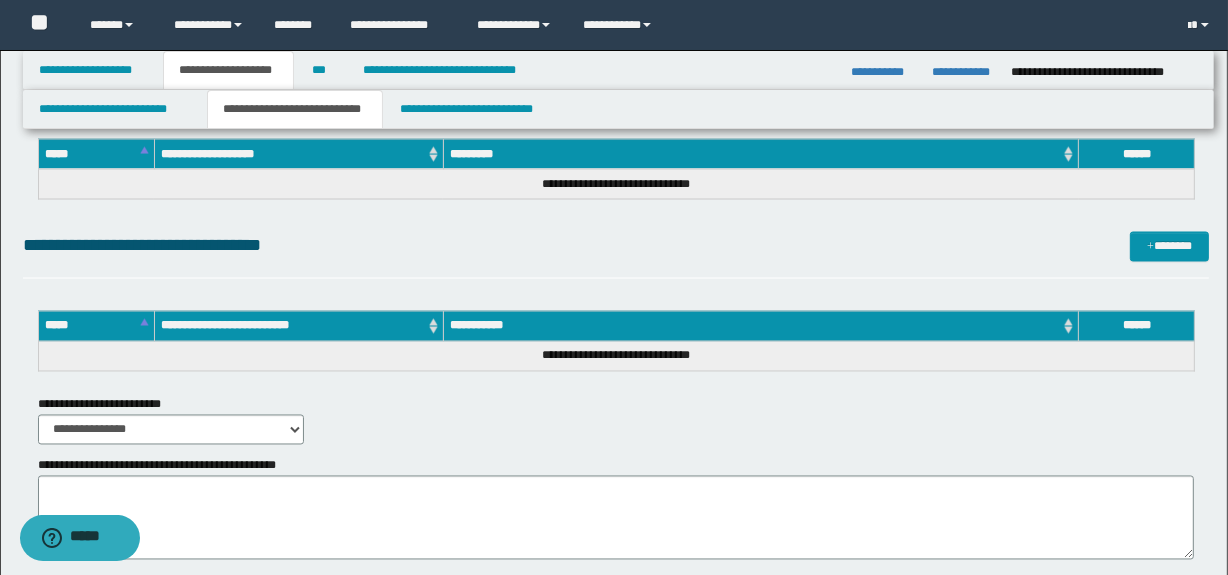 scroll, scrollTop: 3268, scrollLeft: 0, axis: vertical 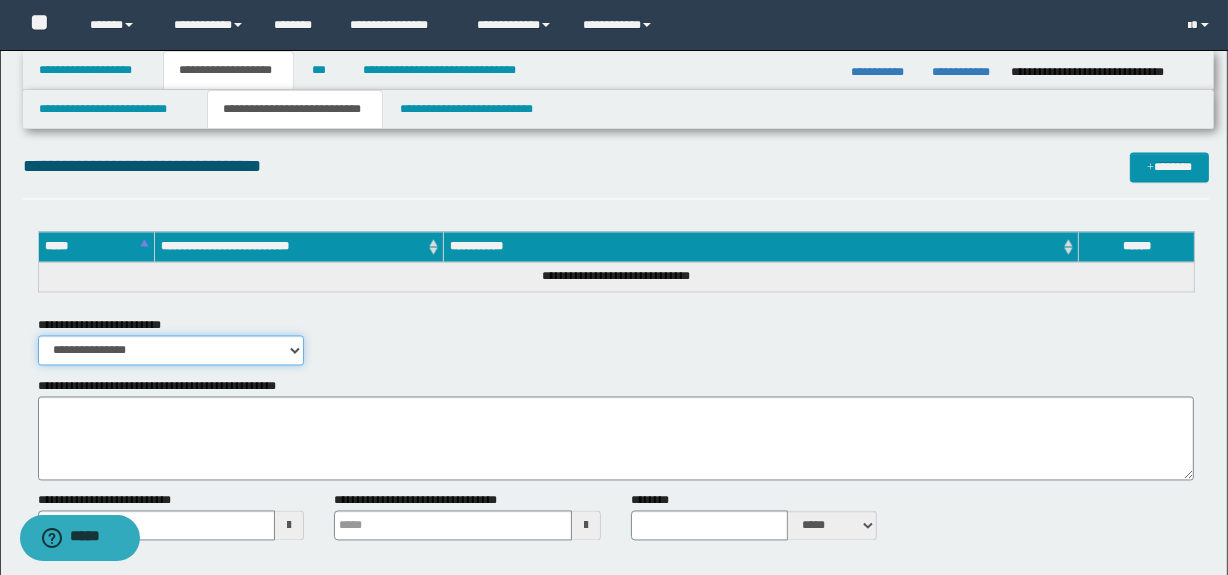 drag, startPoint x: 232, startPoint y: 339, endPoint x: 234, endPoint y: 360, distance: 21.095022 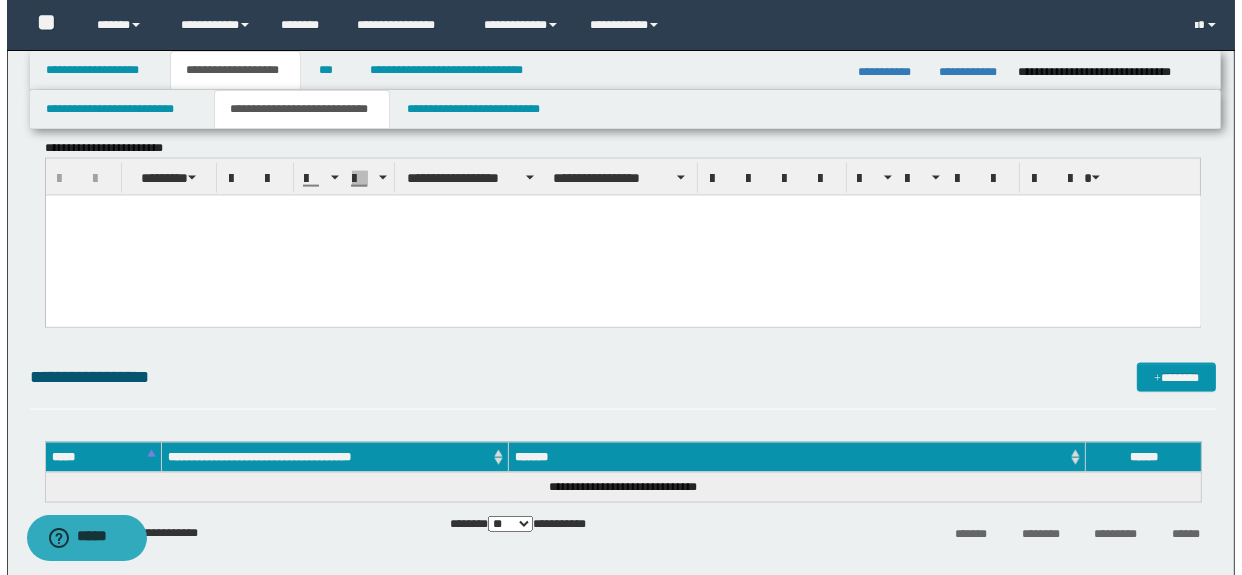scroll, scrollTop: 2540, scrollLeft: 0, axis: vertical 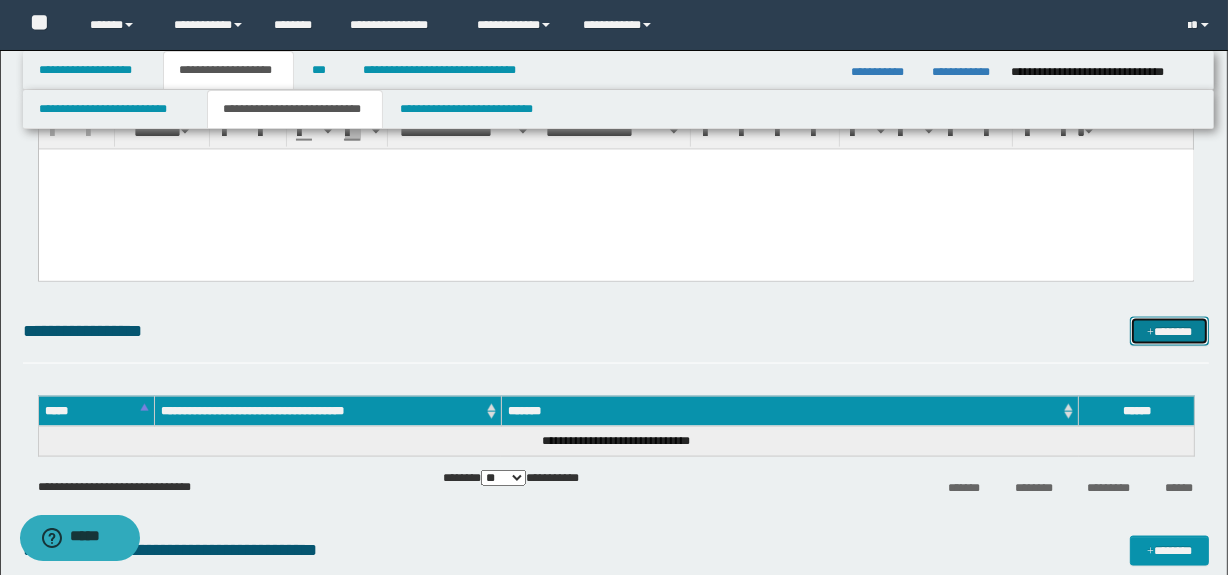 click on "*******" at bounding box center [1170, 332] 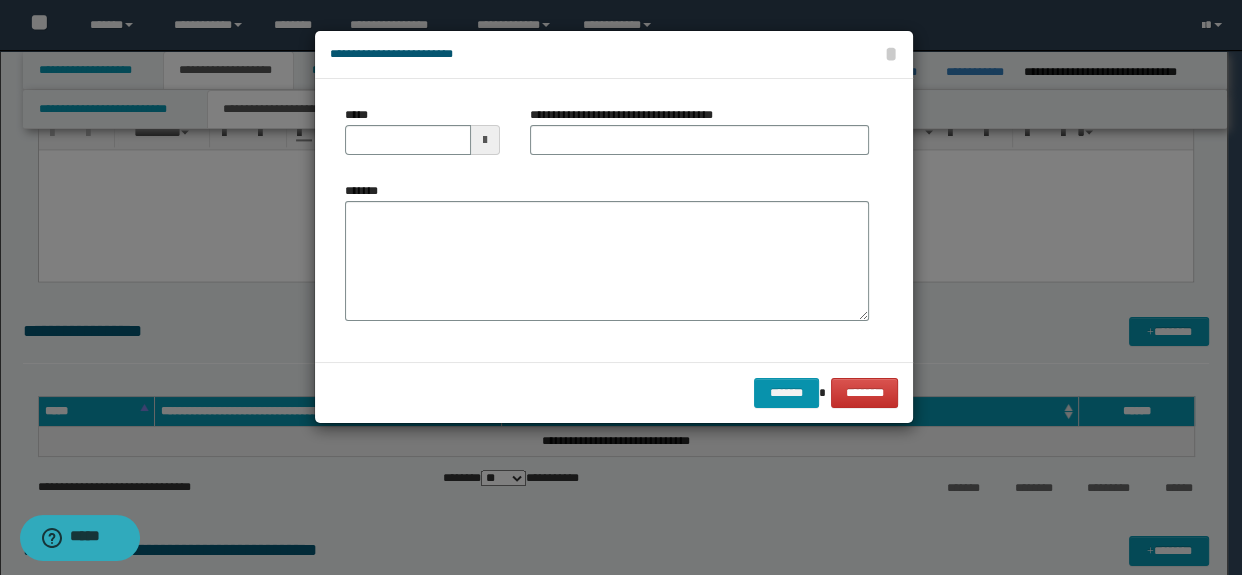 click on "*******" at bounding box center (607, 259) 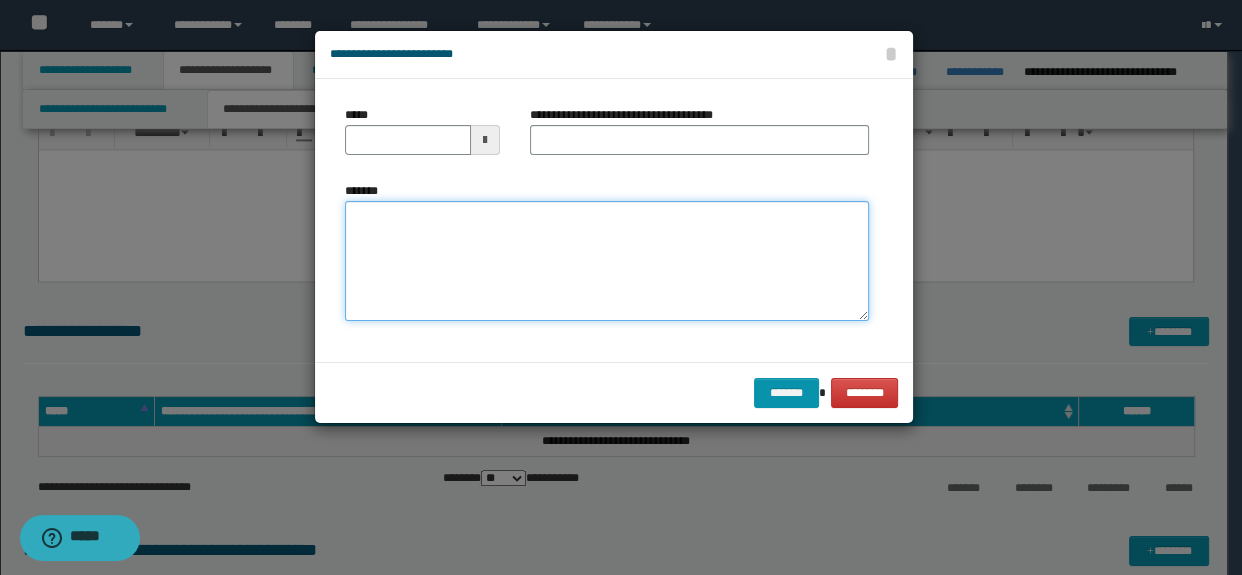 click on "*******" at bounding box center [607, 261] 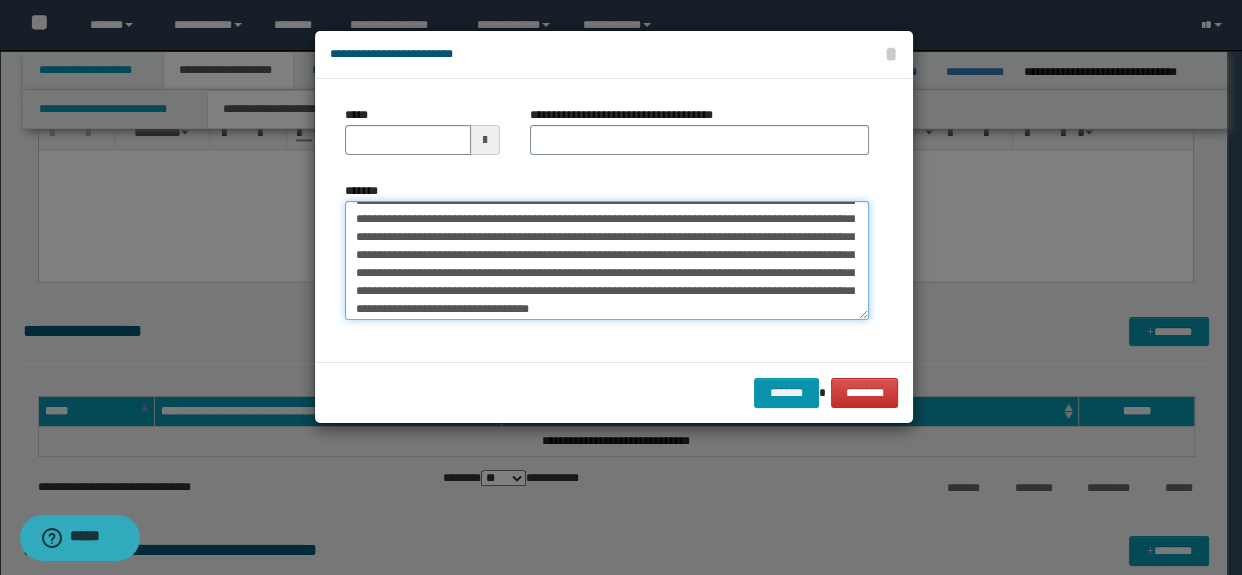 scroll, scrollTop: 0, scrollLeft: 0, axis: both 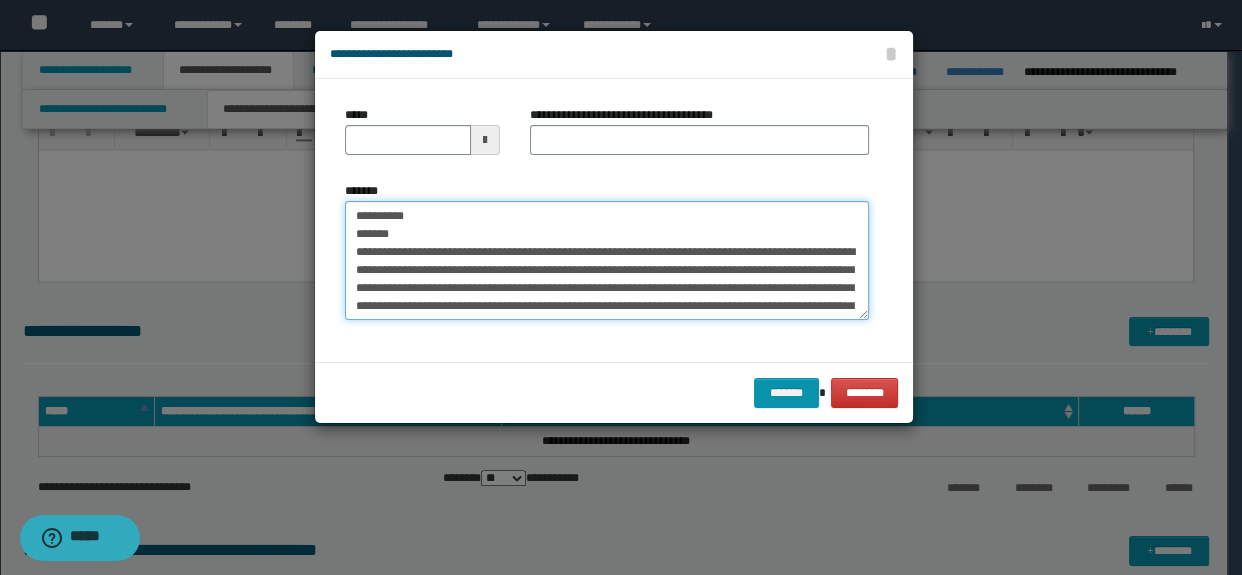 drag, startPoint x: 317, startPoint y: 212, endPoint x: 273, endPoint y: 199, distance: 45.88028 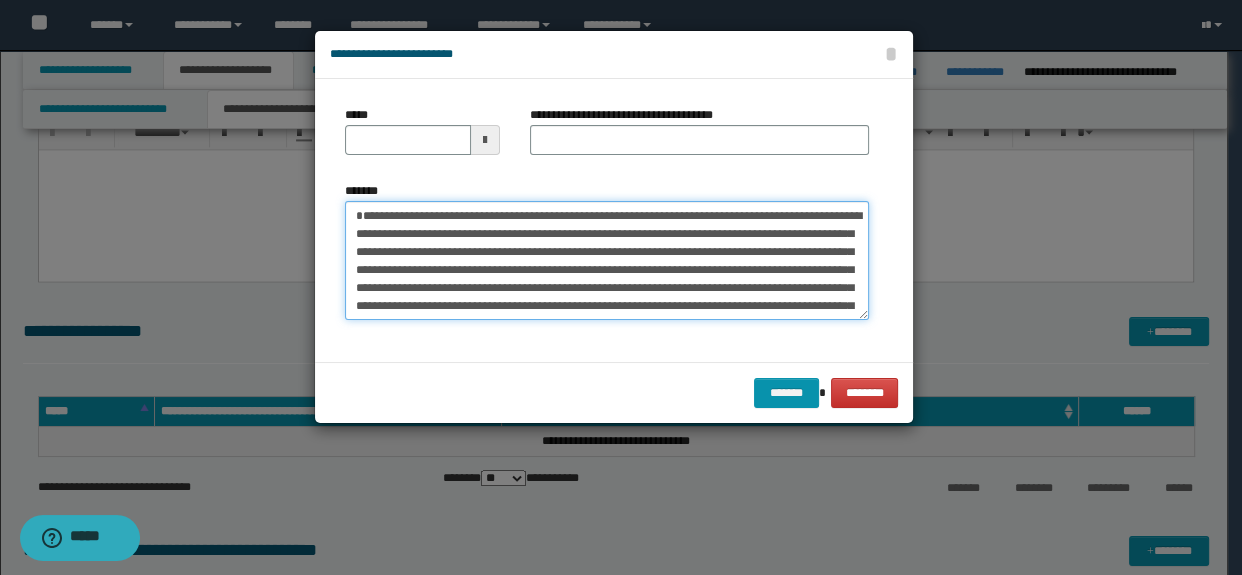type 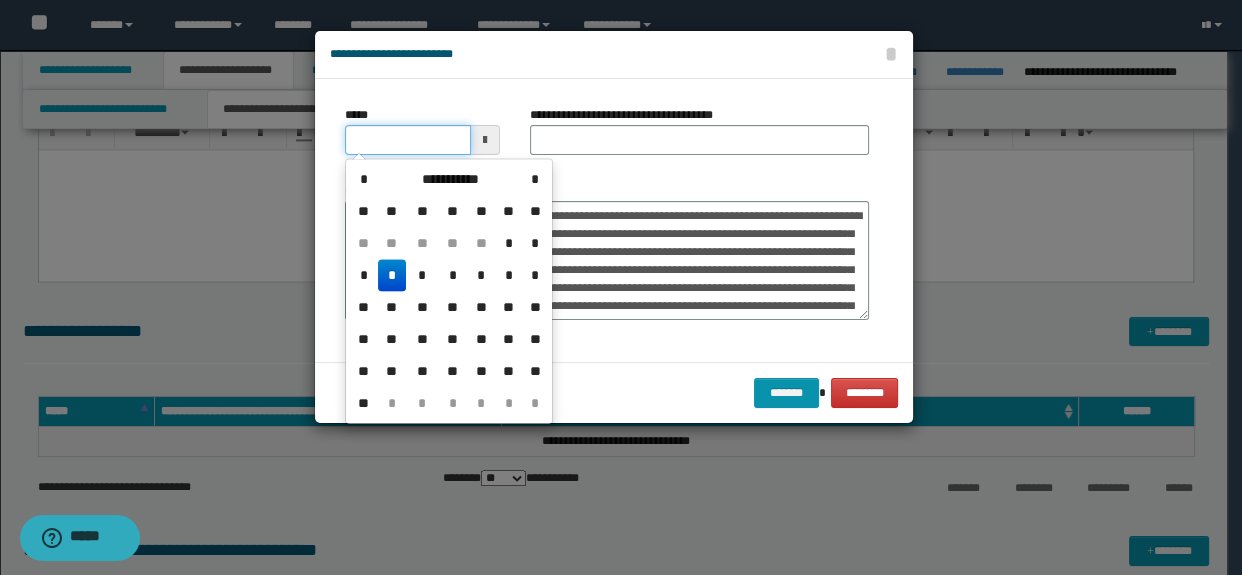click on "*****" at bounding box center [408, 140] 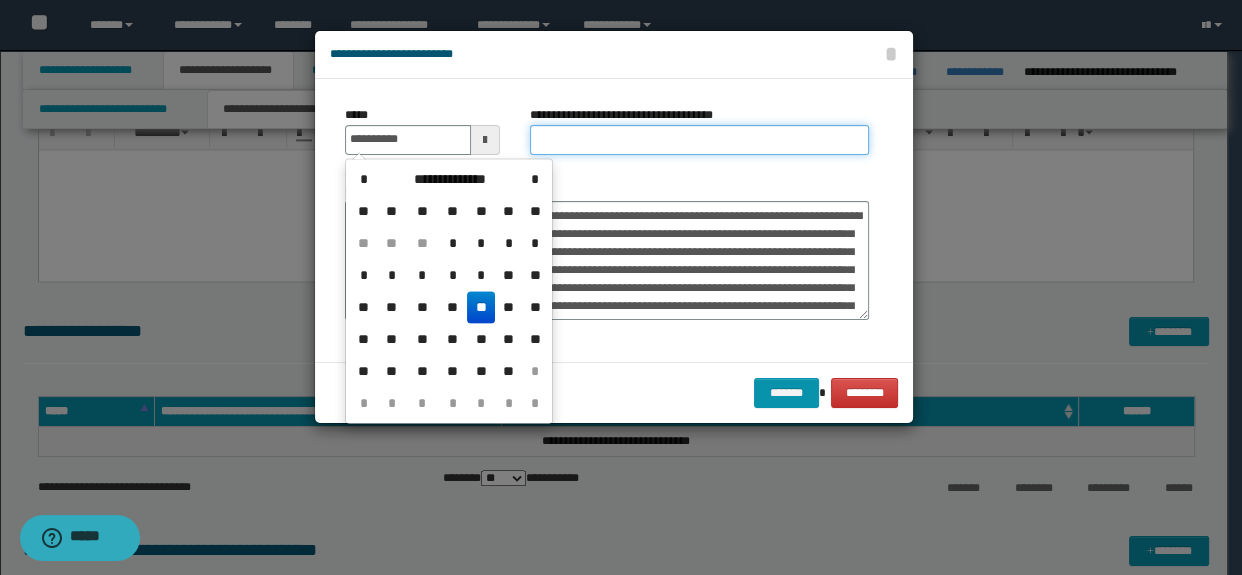 type on "**********" 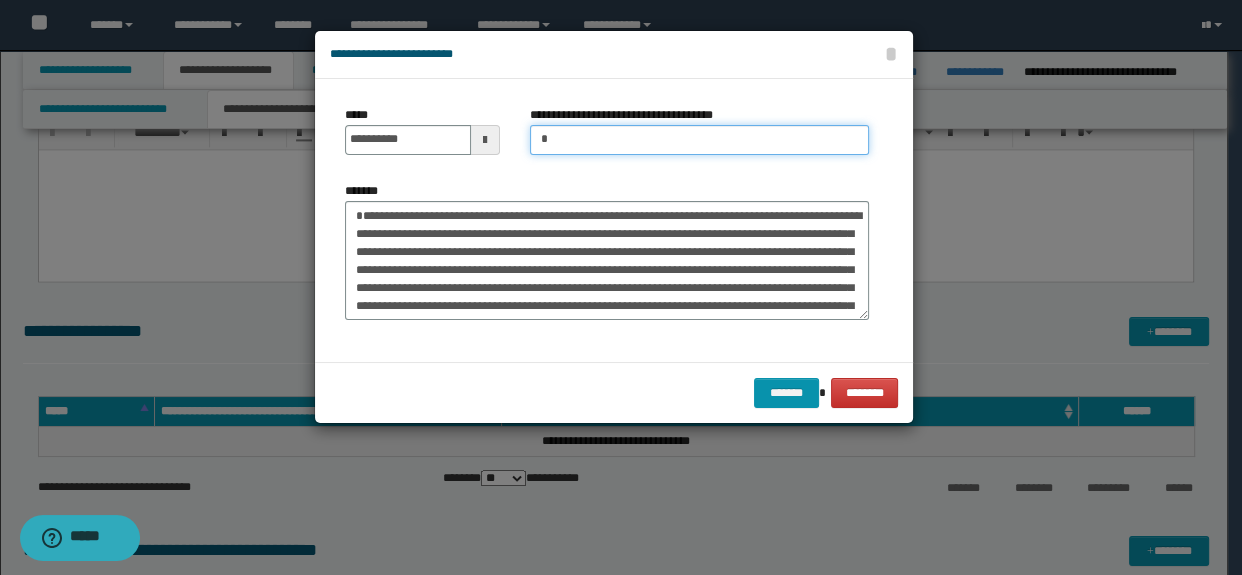 type on "**********" 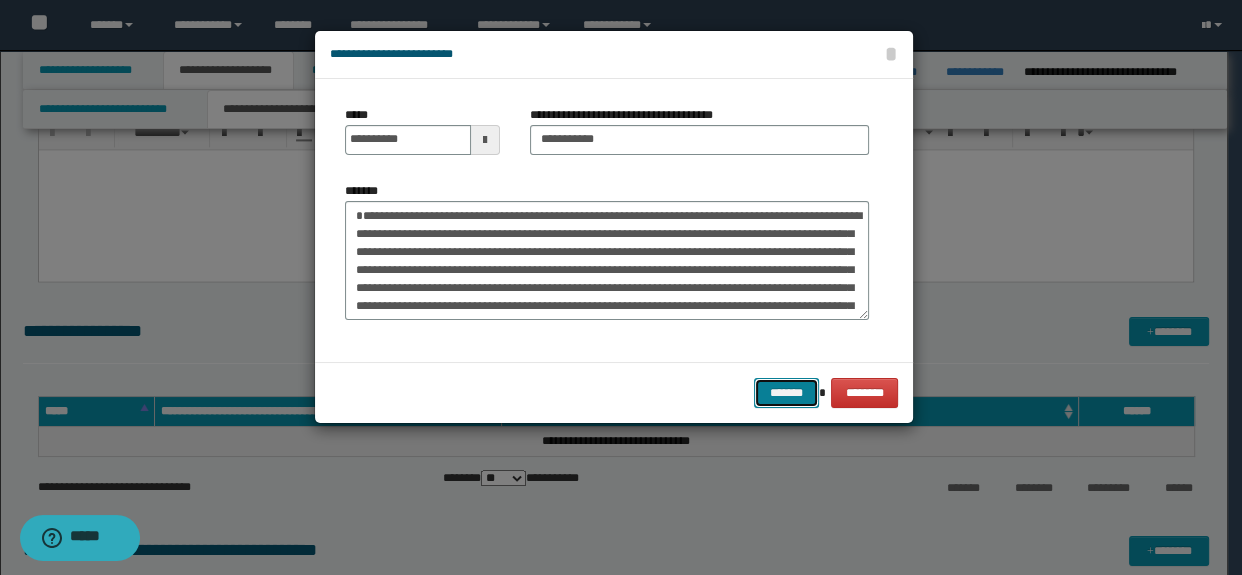 click on "*******" at bounding box center (786, 393) 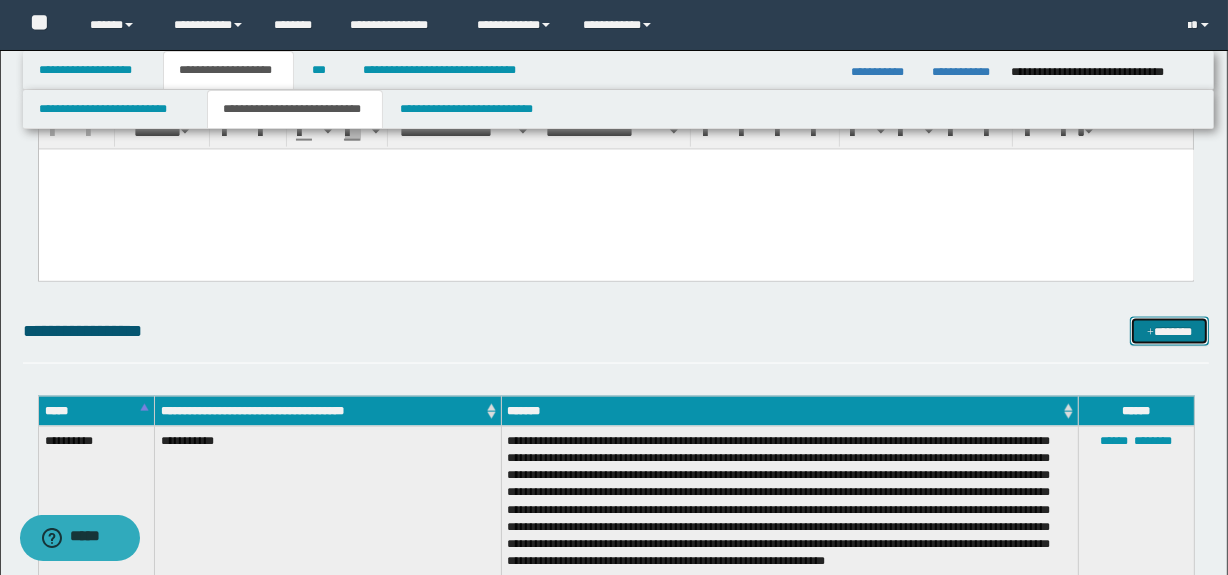 click at bounding box center [1150, 333] 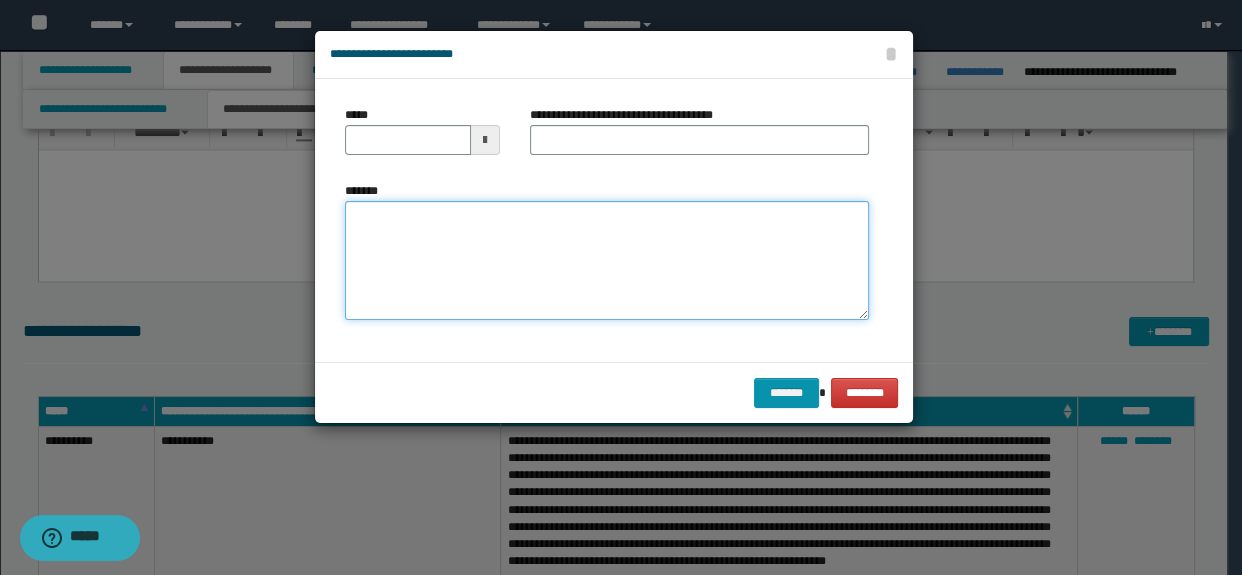 click on "*******" at bounding box center [607, 261] 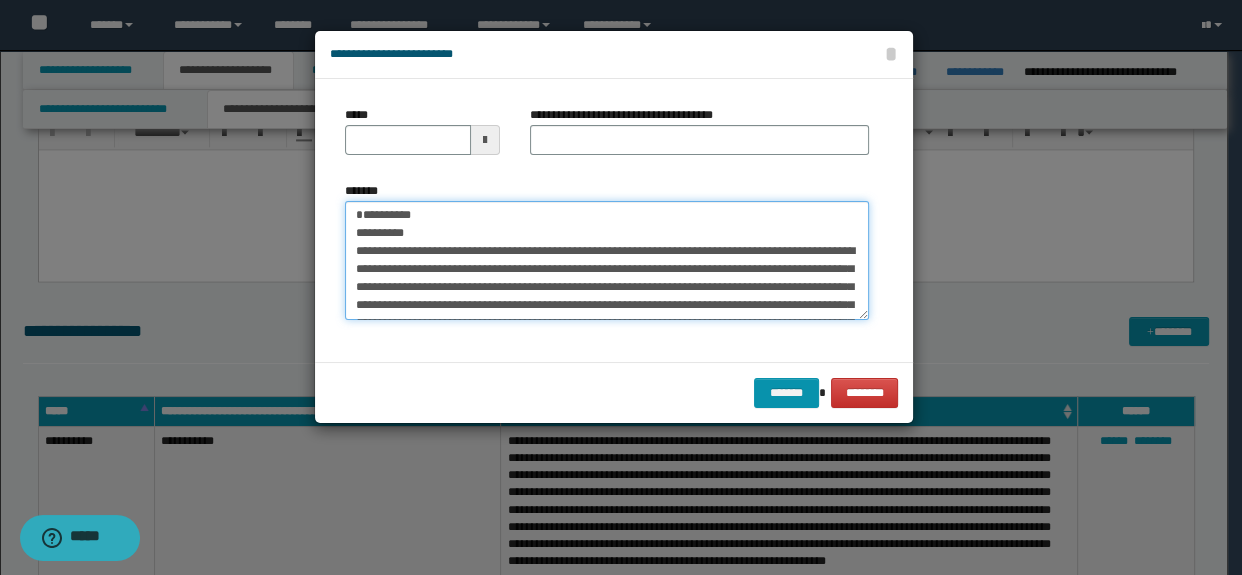 scroll, scrollTop: 0, scrollLeft: 0, axis: both 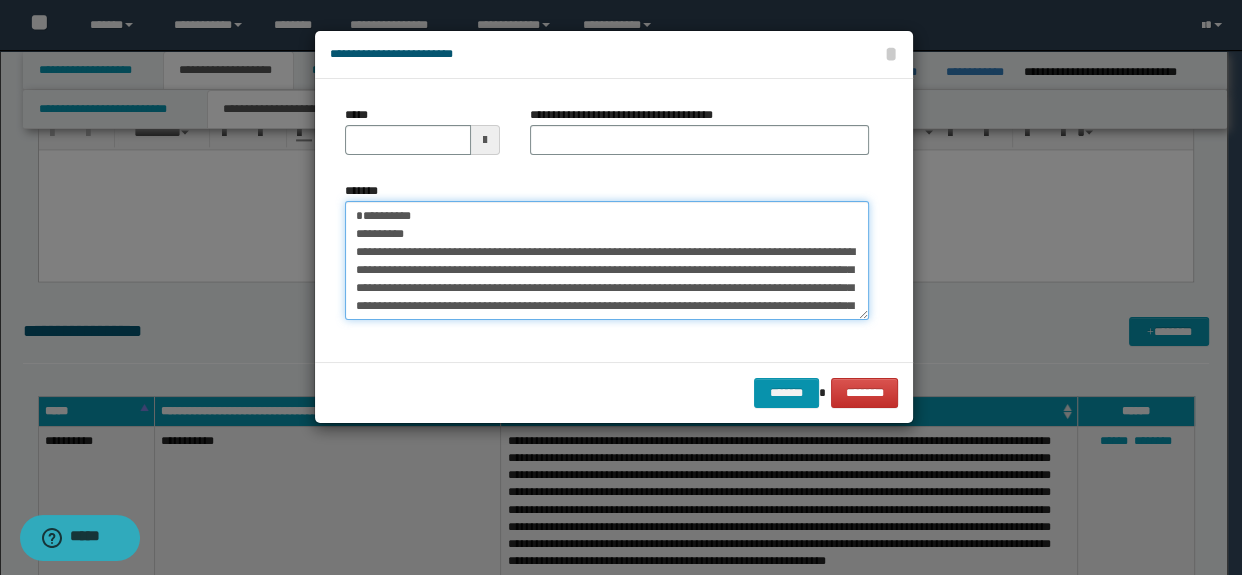 drag, startPoint x: 460, startPoint y: 247, endPoint x: 211, endPoint y: 162, distance: 263.10834 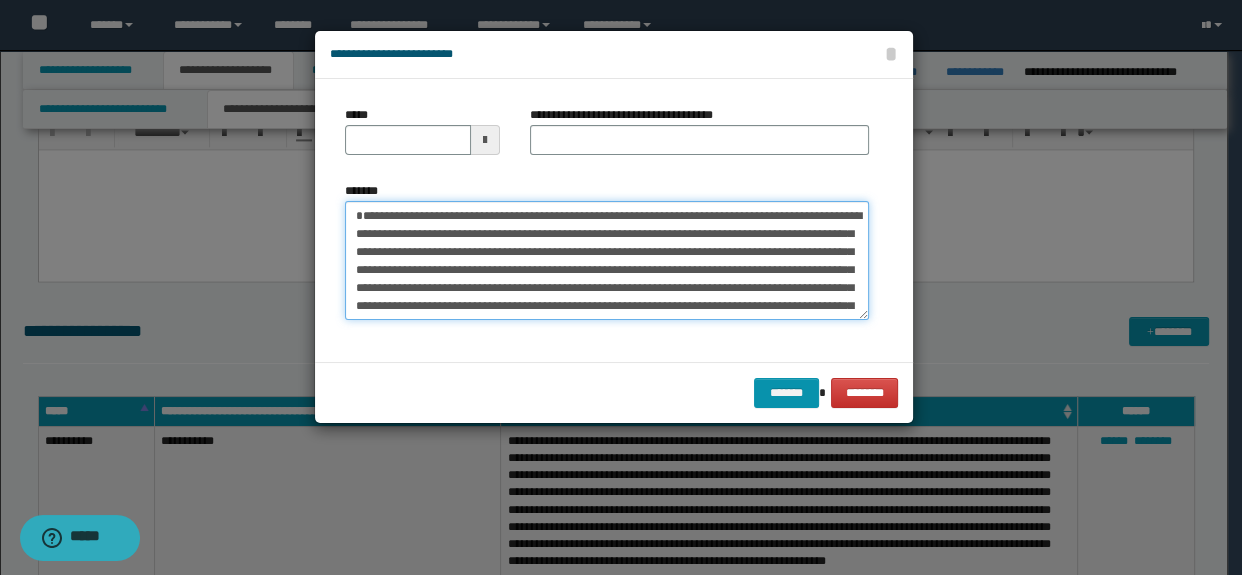 type 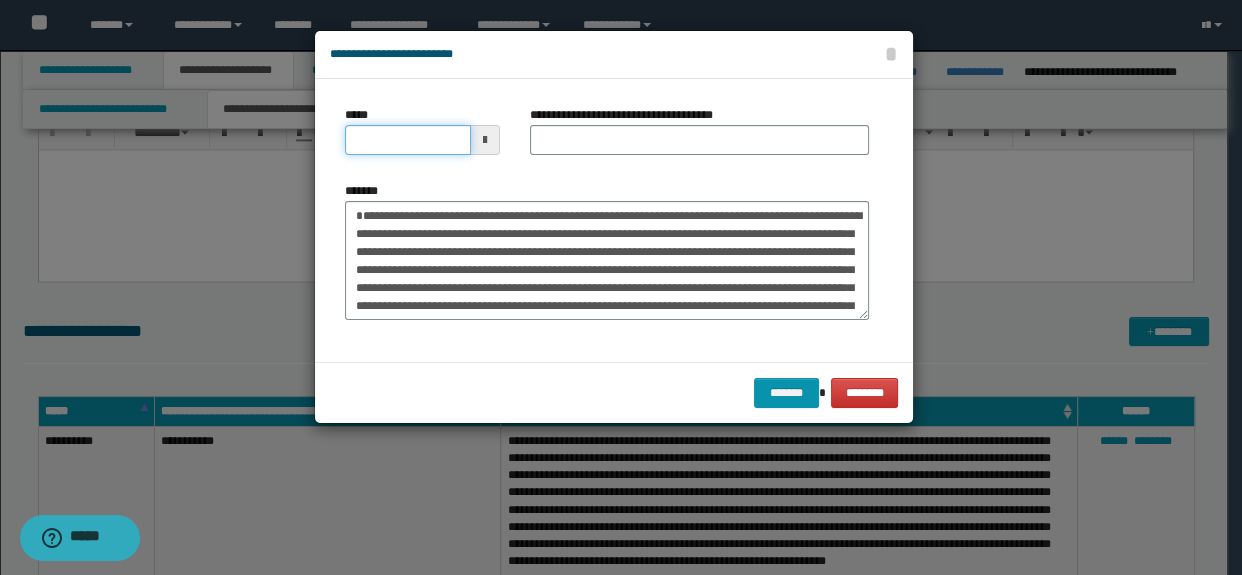 click on "*****" at bounding box center [408, 140] 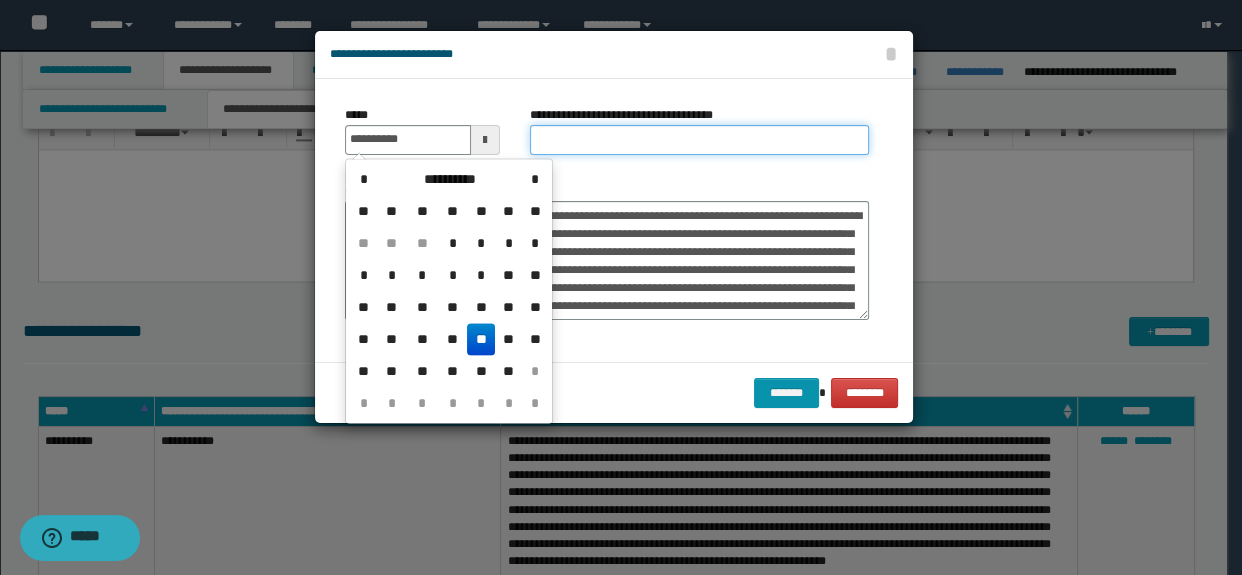 type on "**********" 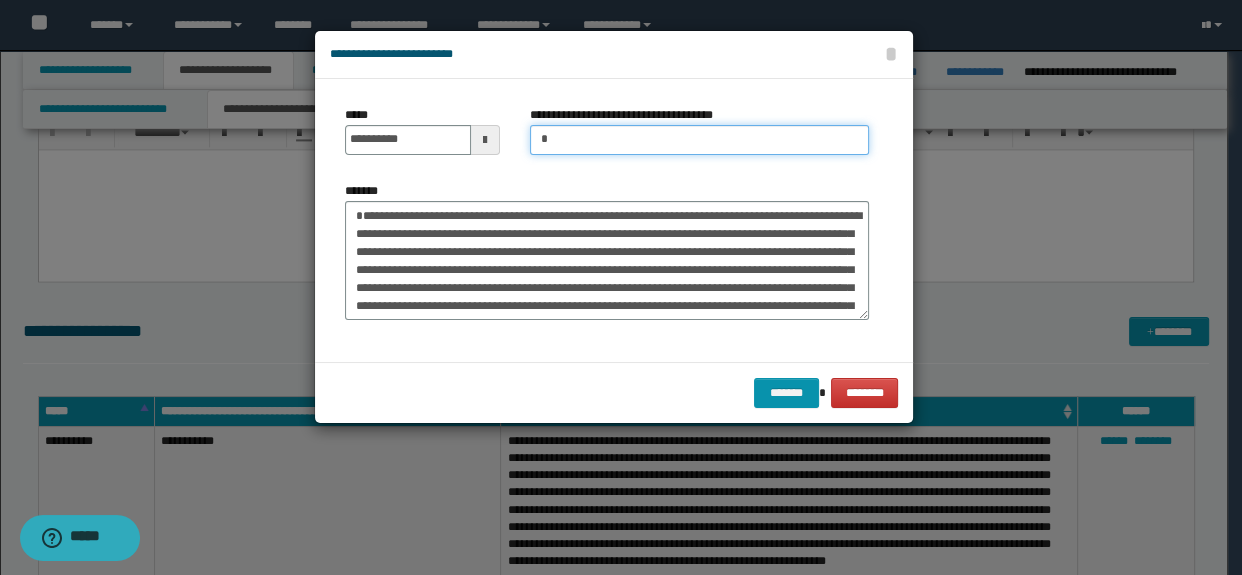 type on "**********" 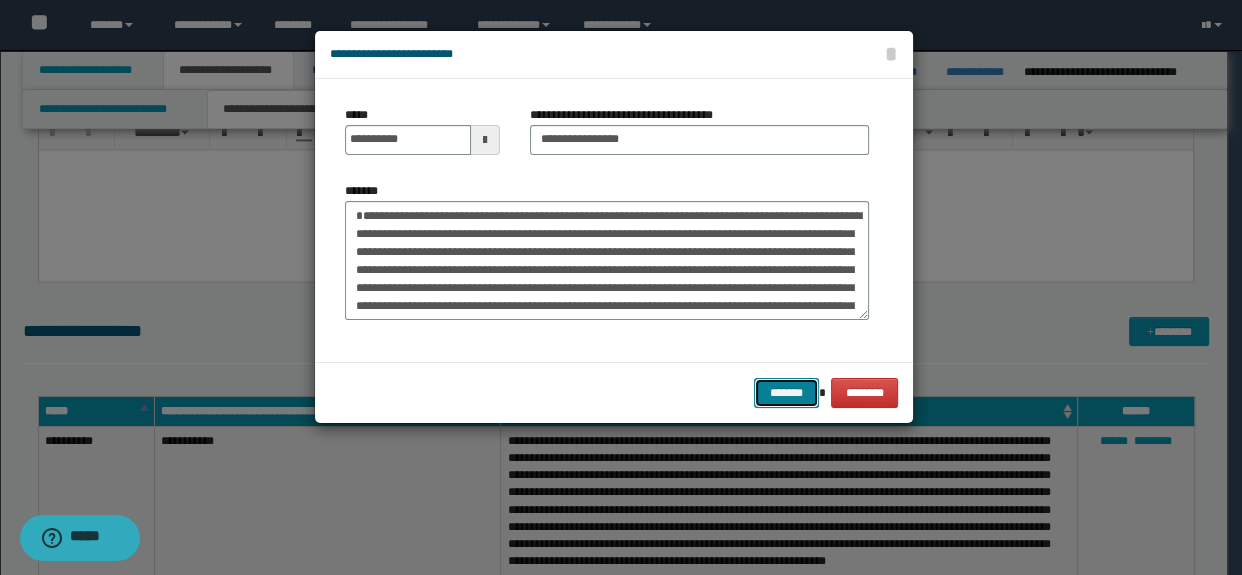 click on "*******" at bounding box center [786, 393] 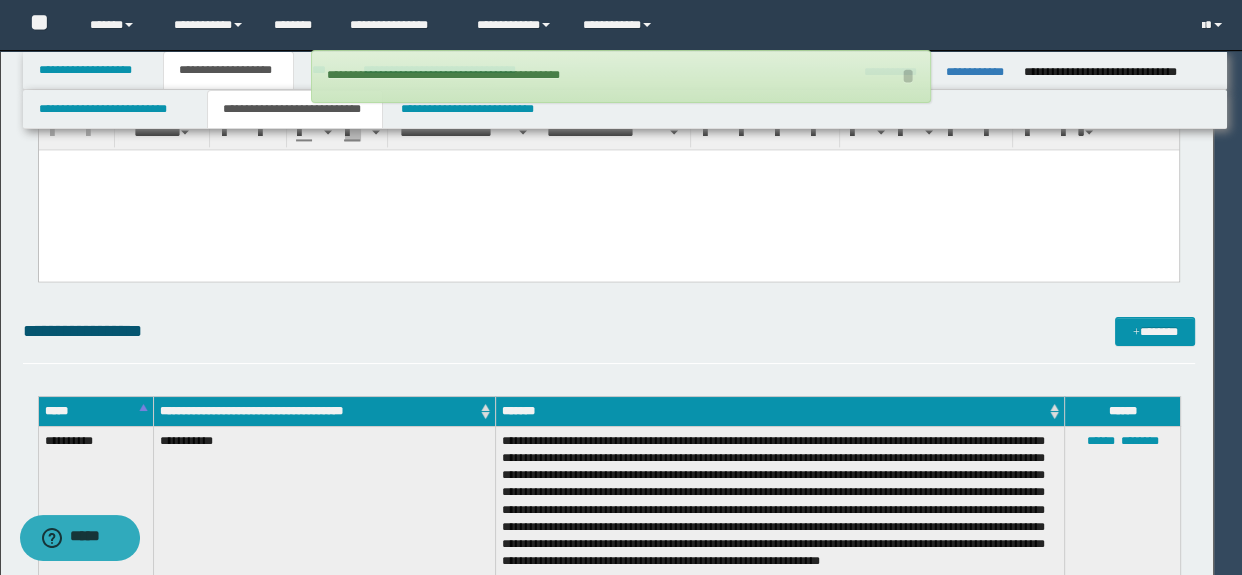 type 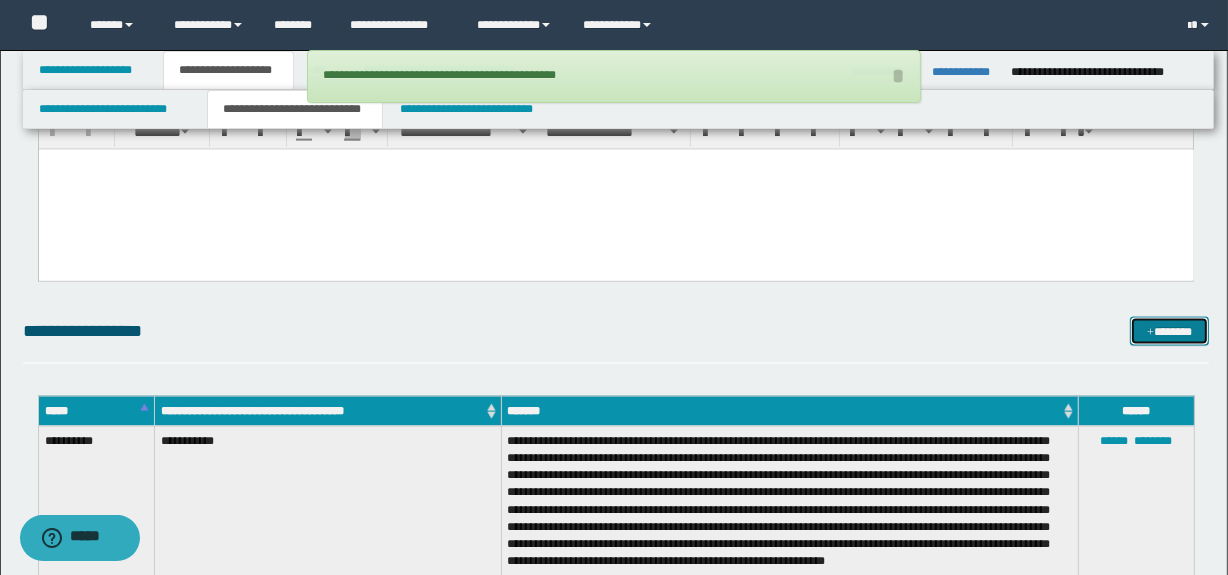 click on "*******" at bounding box center [1170, 332] 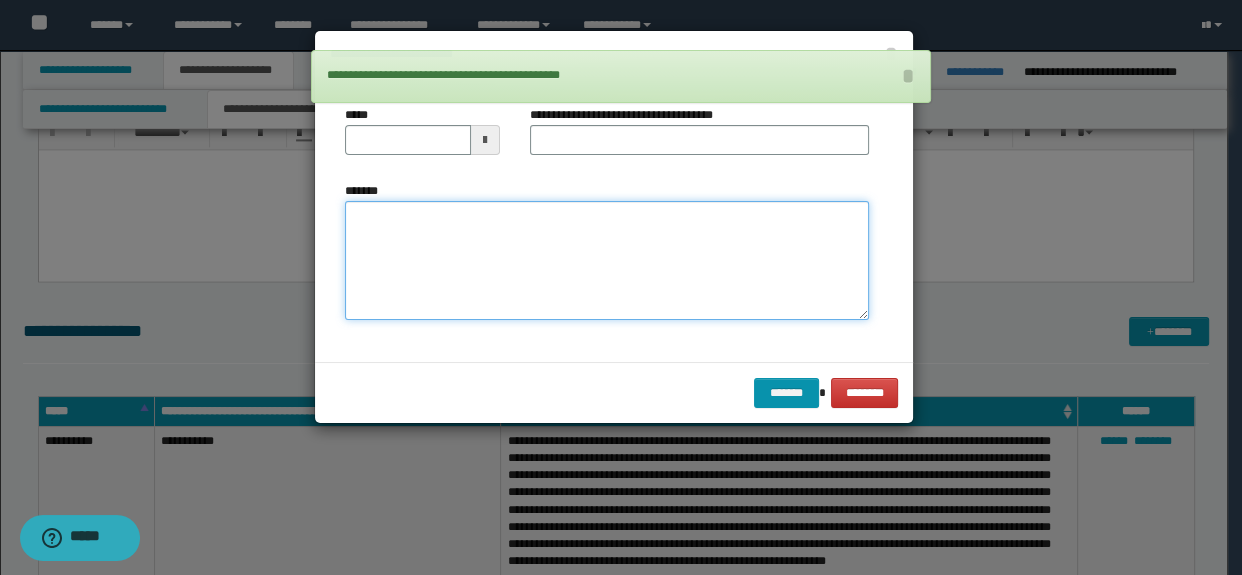 click on "*******" at bounding box center [607, 261] 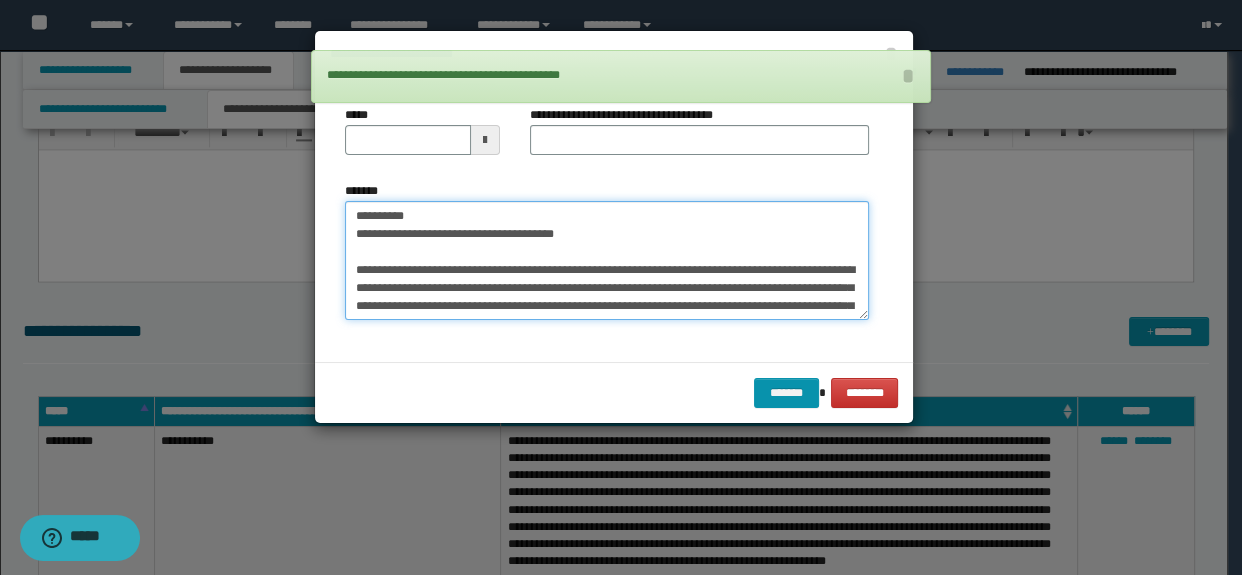 scroll, scrollTop: 0, scrollLeft: 0, axis: both 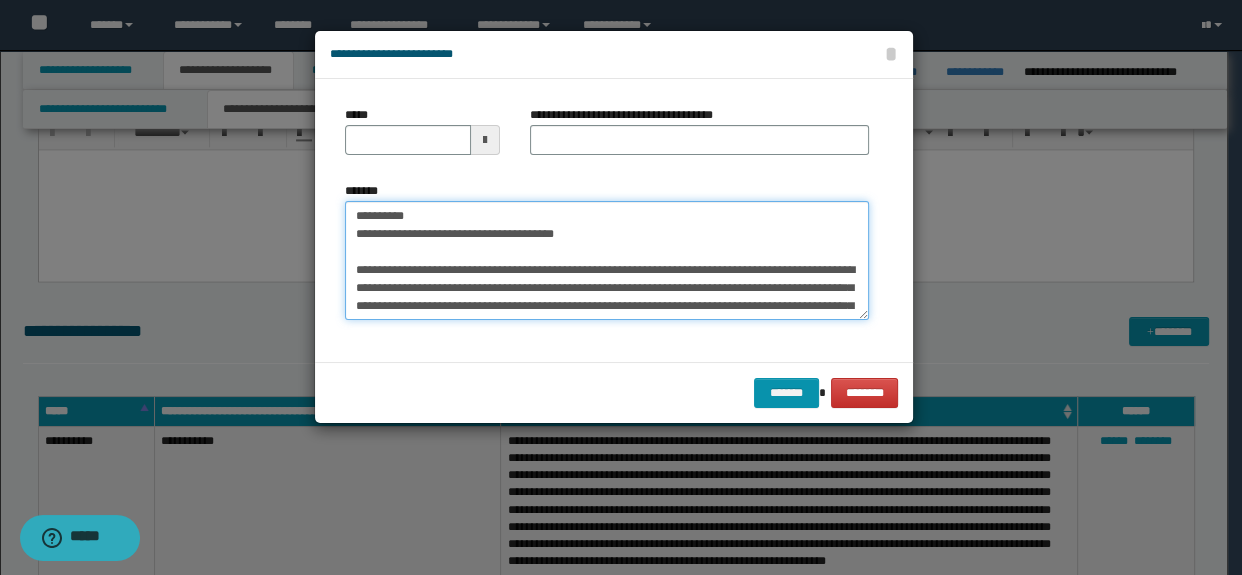 drag, startPoint x: 643, startPoint y: 230, endPoint x: 191, endPoint y: 238, distance: 452.0708 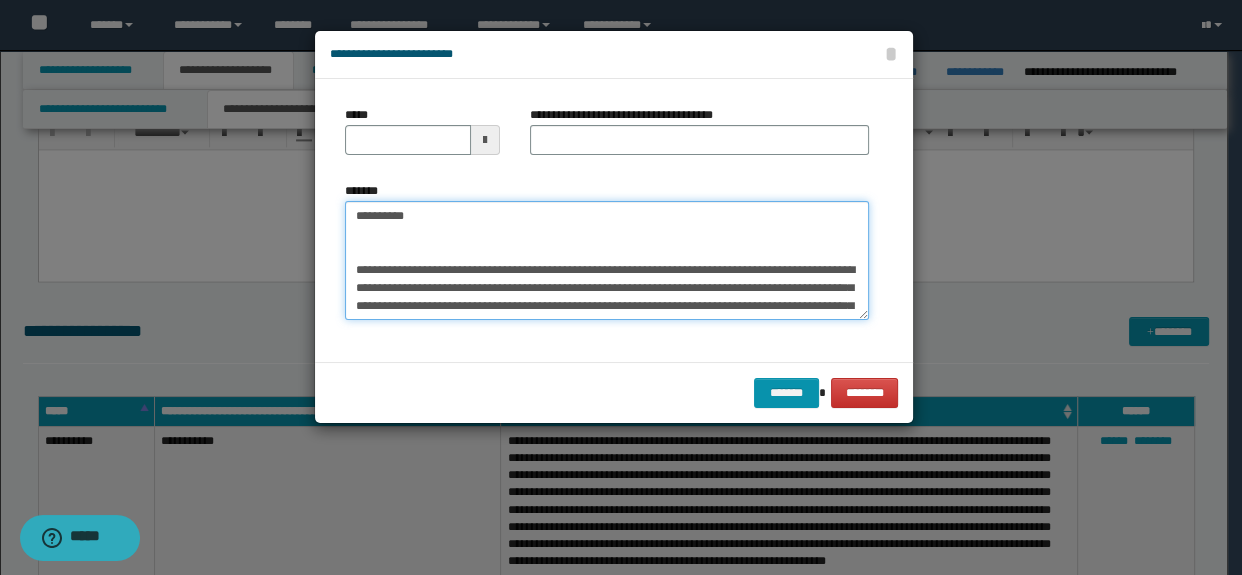 type on "**********" 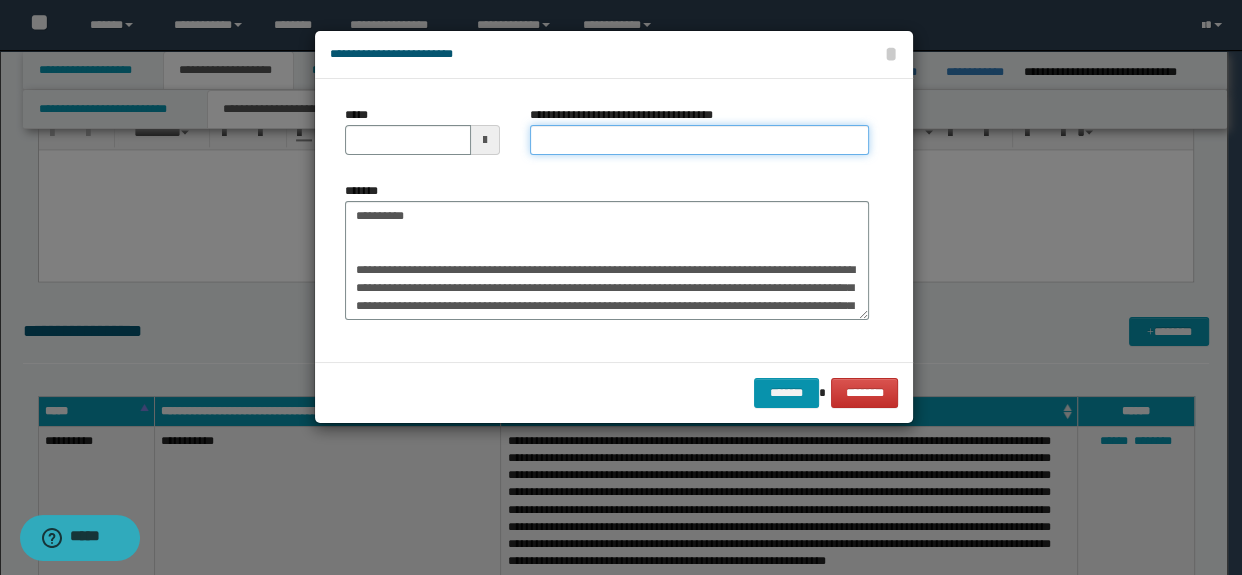 click on "**********" at bounding box center (700, 140) 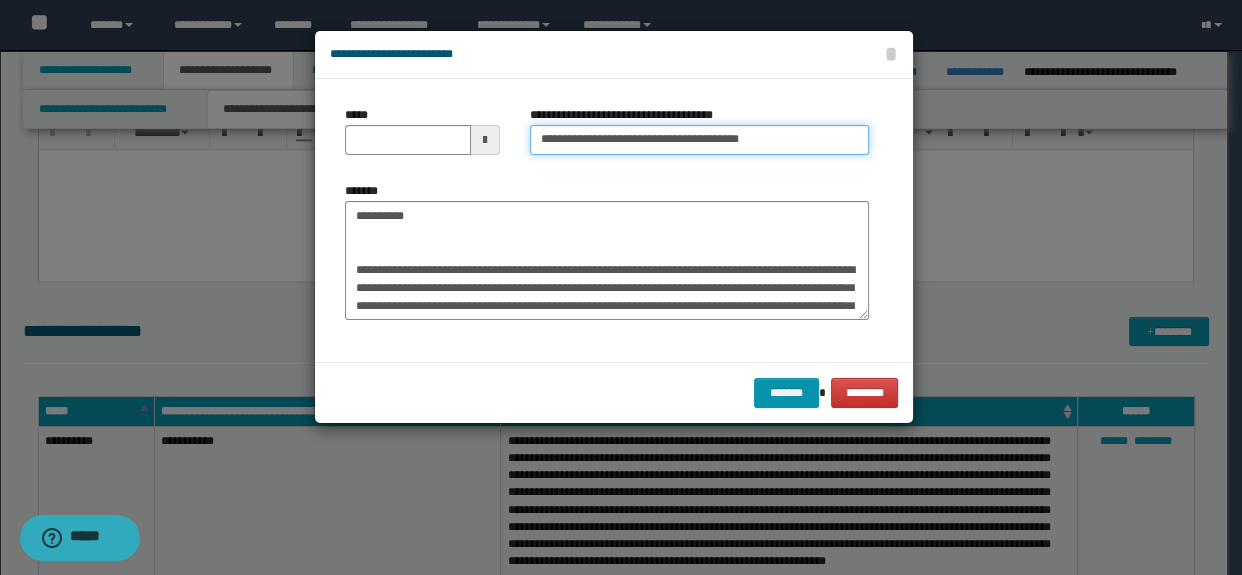 click on "**********" at bounding box center [700, 140] 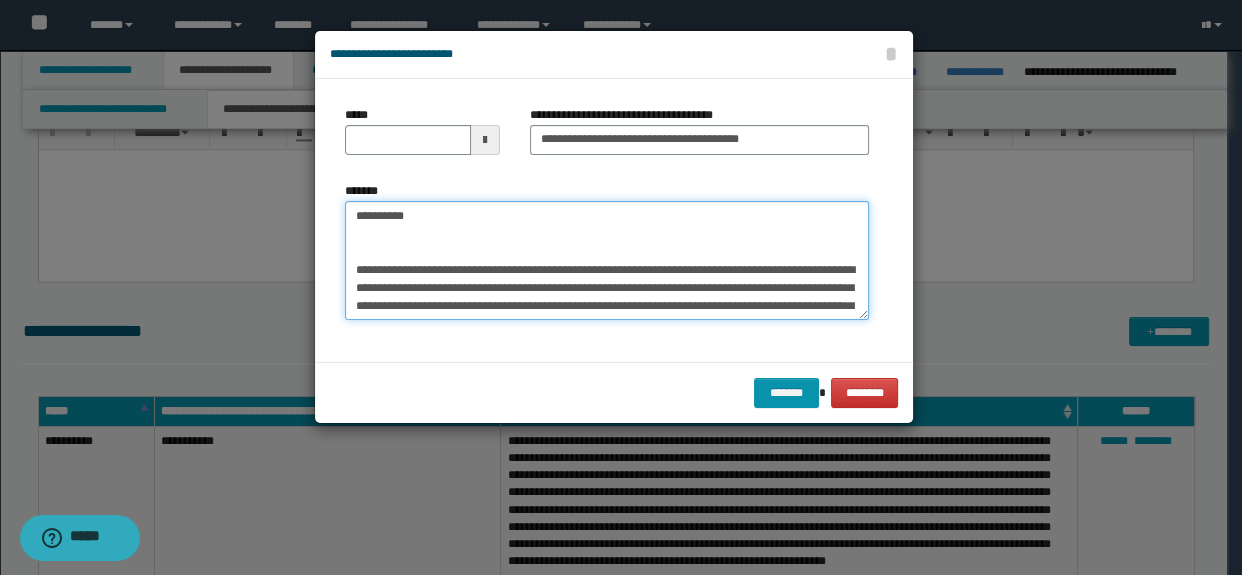 drag, startPoint x: 408, startPoint y: 216, endPoint x: 212, endPoint y: 191, distance: 197.58795 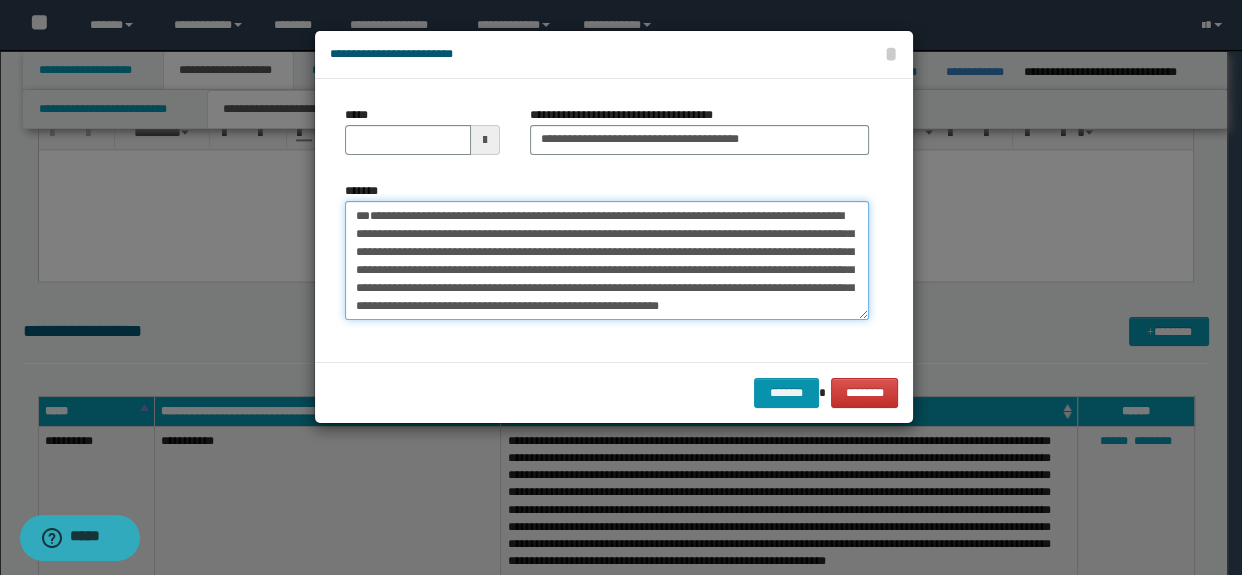 type on "**********" 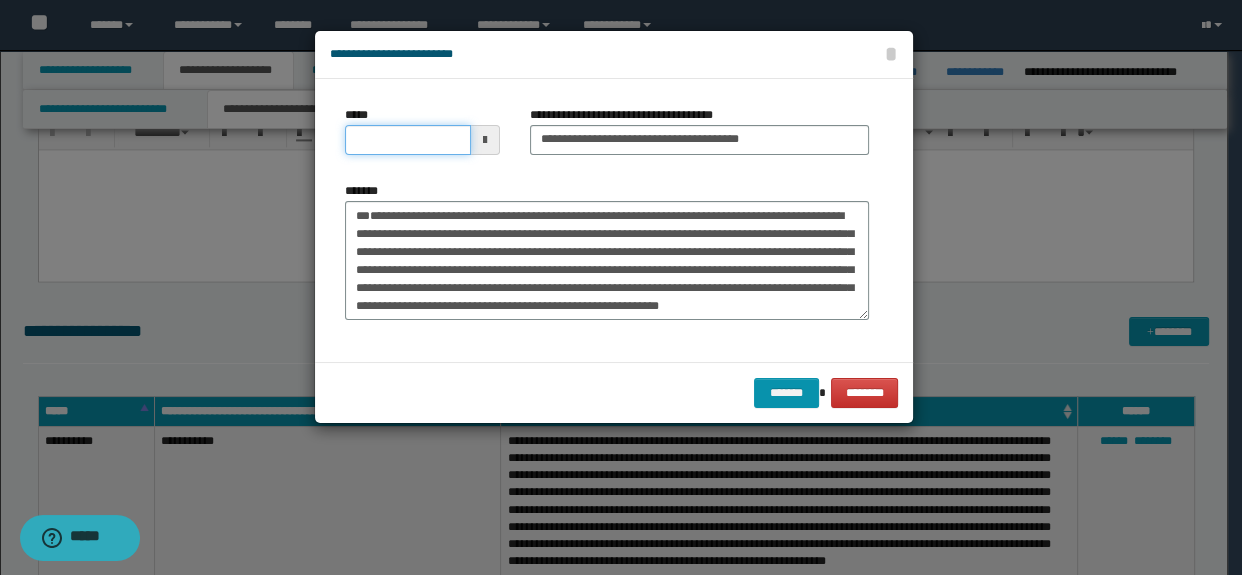 click on "*****" at bounding box center (408, 140) 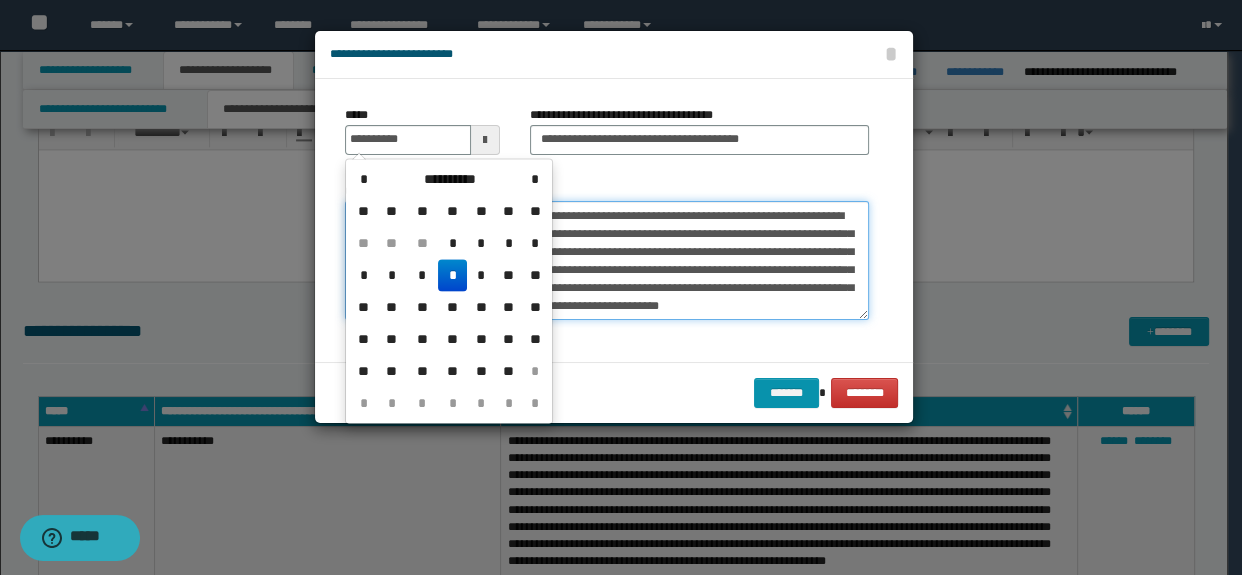 type on "**********" 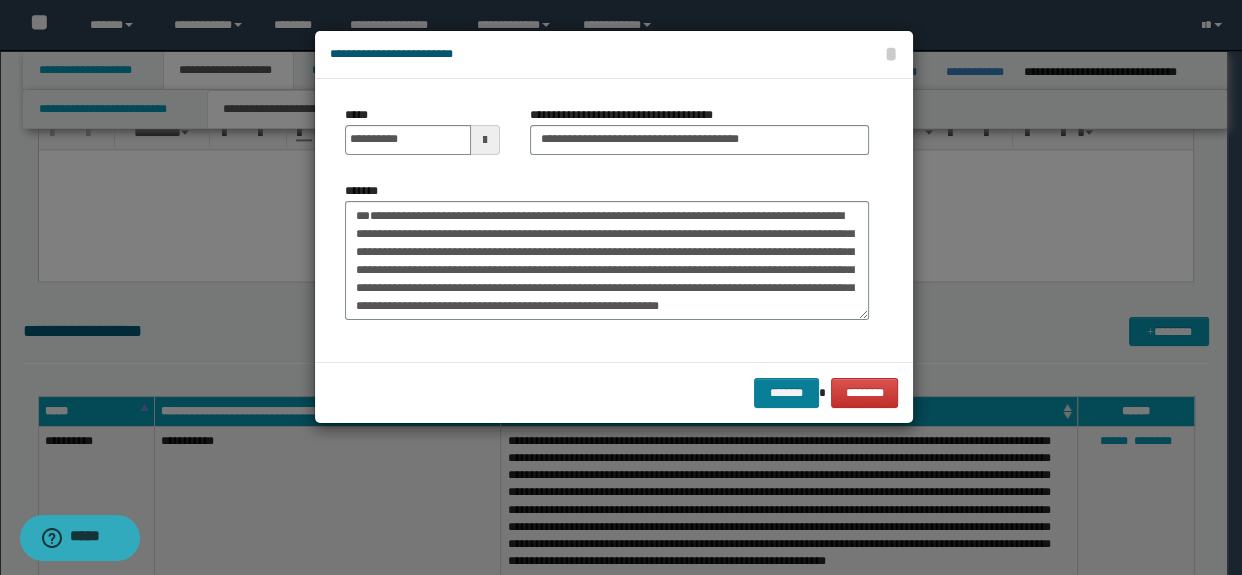 click on "*******
********" at bounding box center (614, 392) 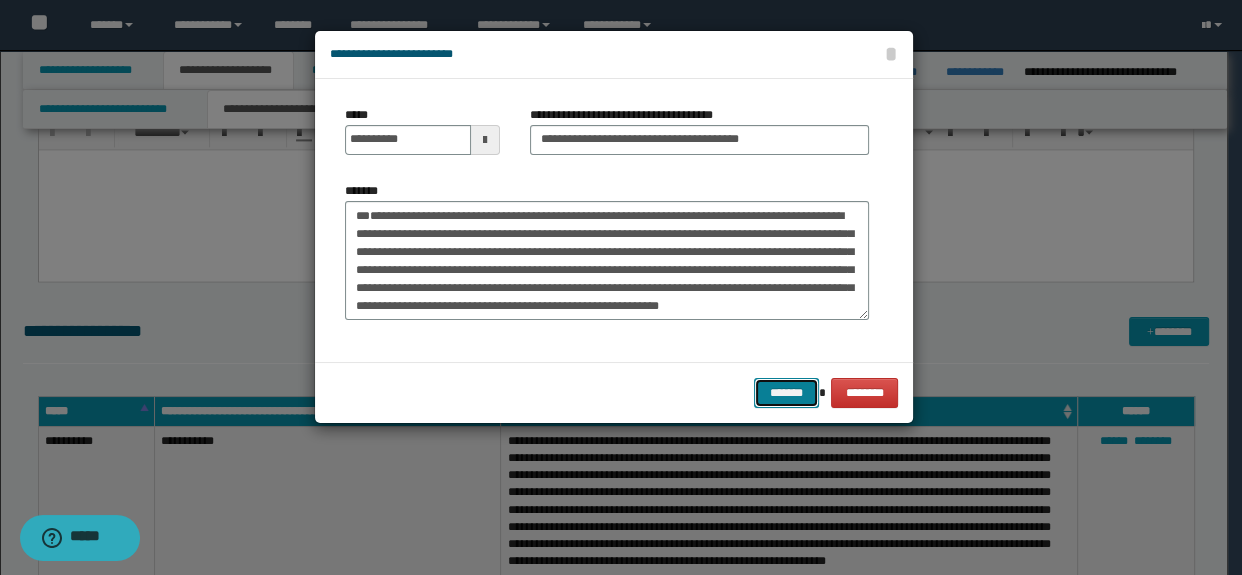 click on "*******" at bounding box center [786, 393] 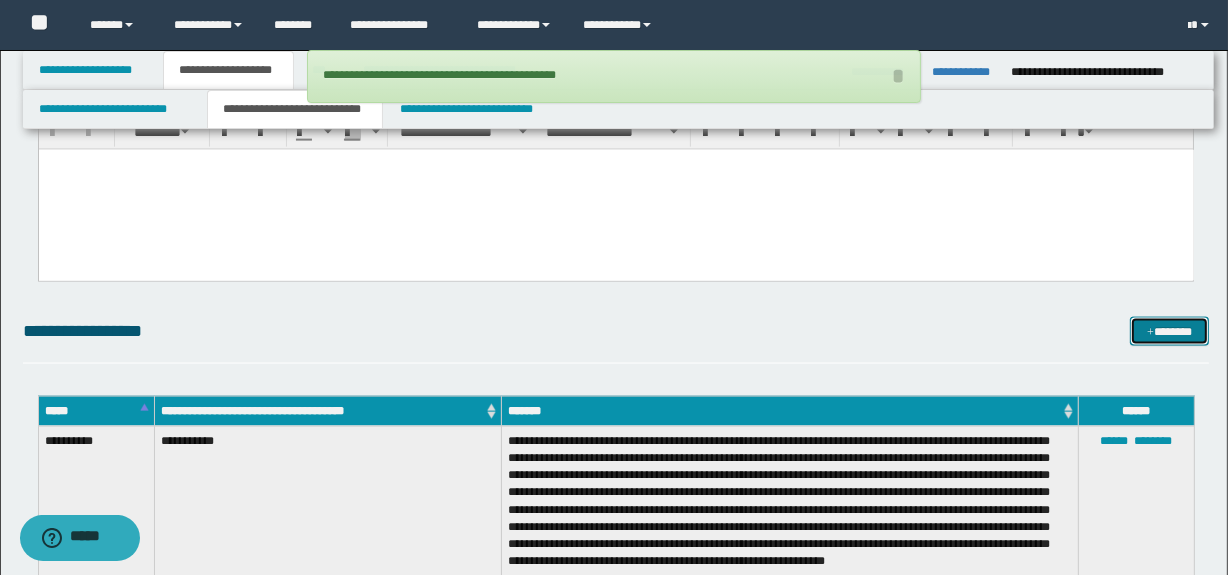 click on "*******" at bounding box center [1170, 332] 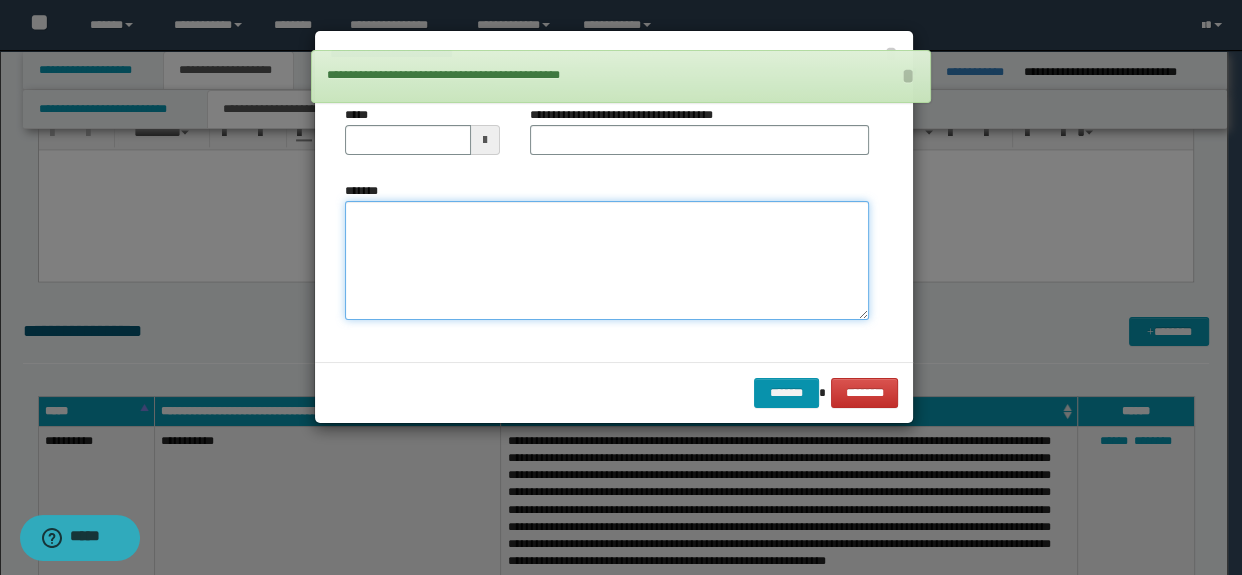 click on "*******" at bounding box center [607, 261] 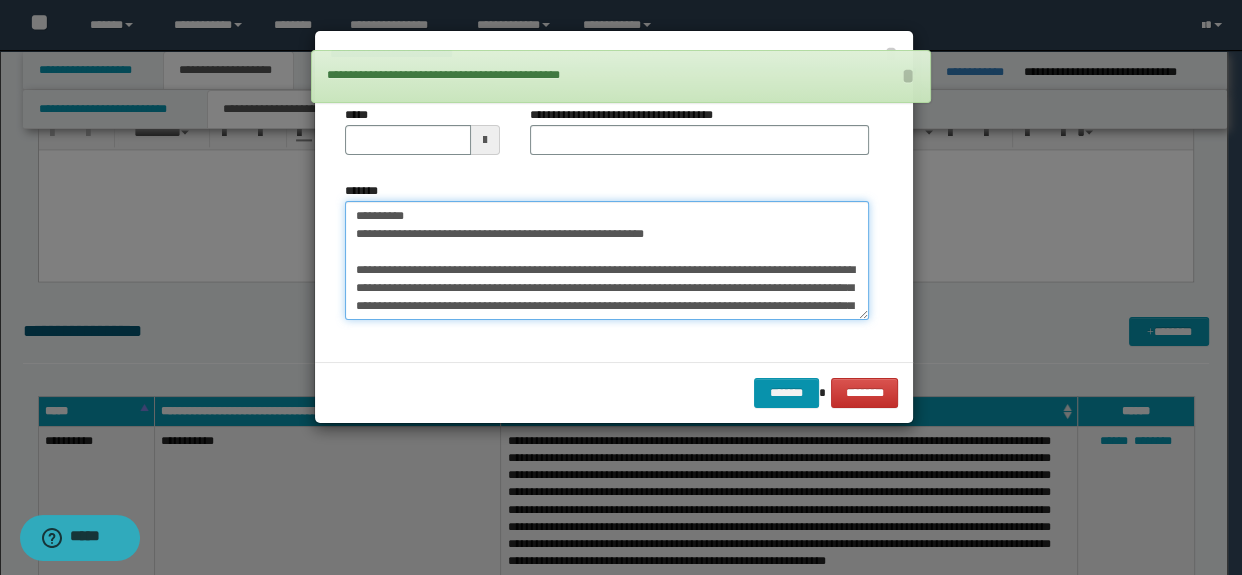 scroll, scrollTop: 0, scrollLeft: 0, axis: both 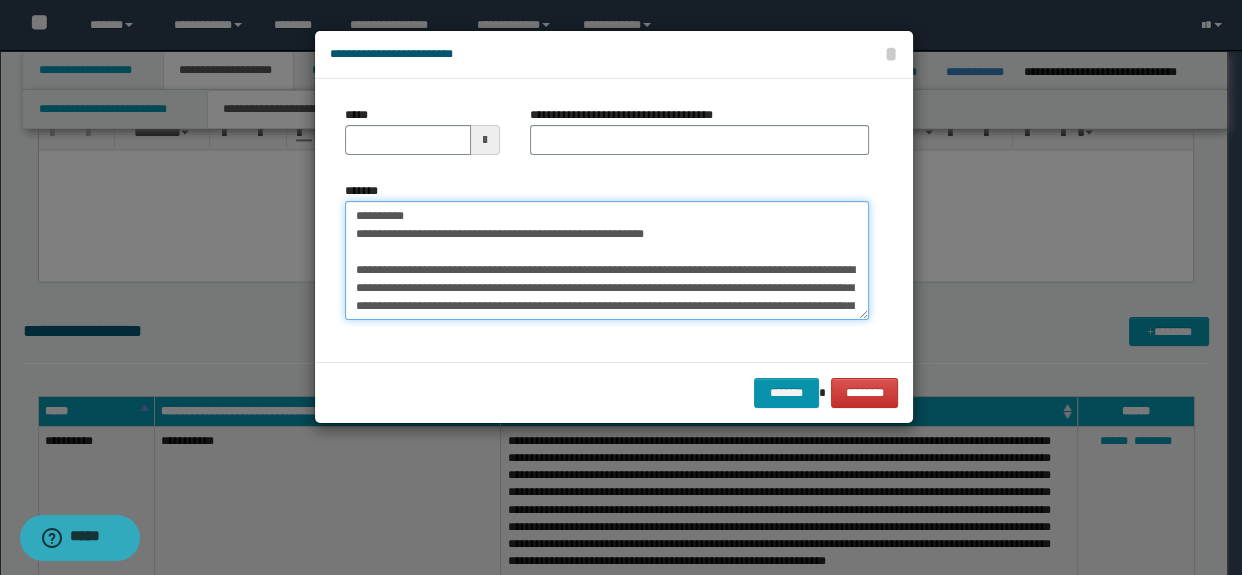 drag, startPoint x: 747, startPoint y: 242, endPoint x: 202, endPoint y: 233, distance: 545.0743 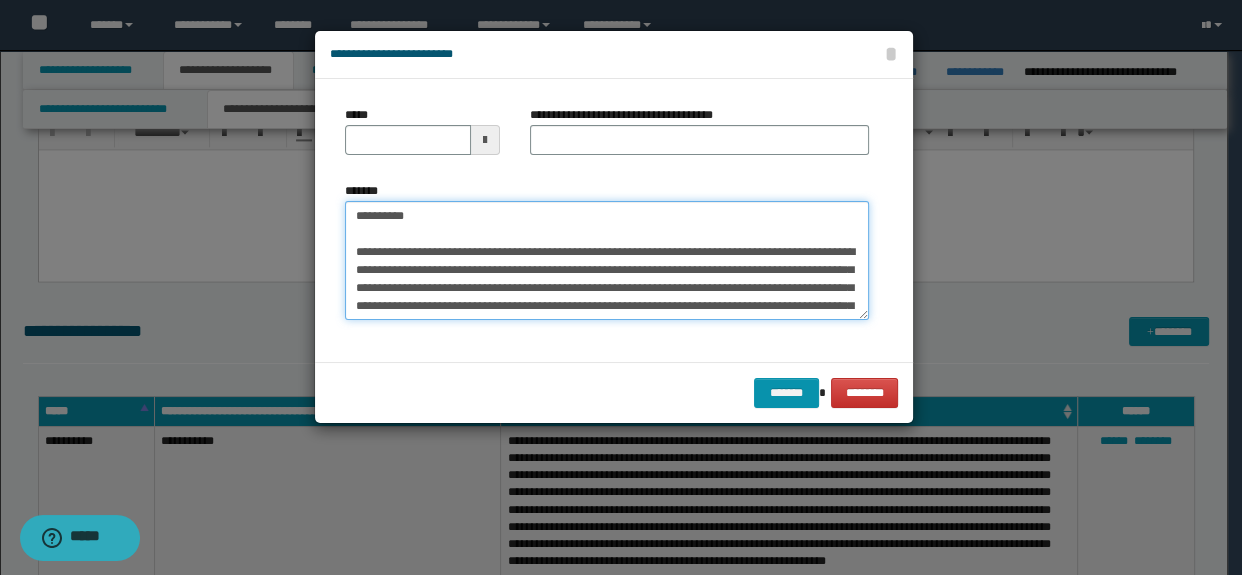 type on "**********" 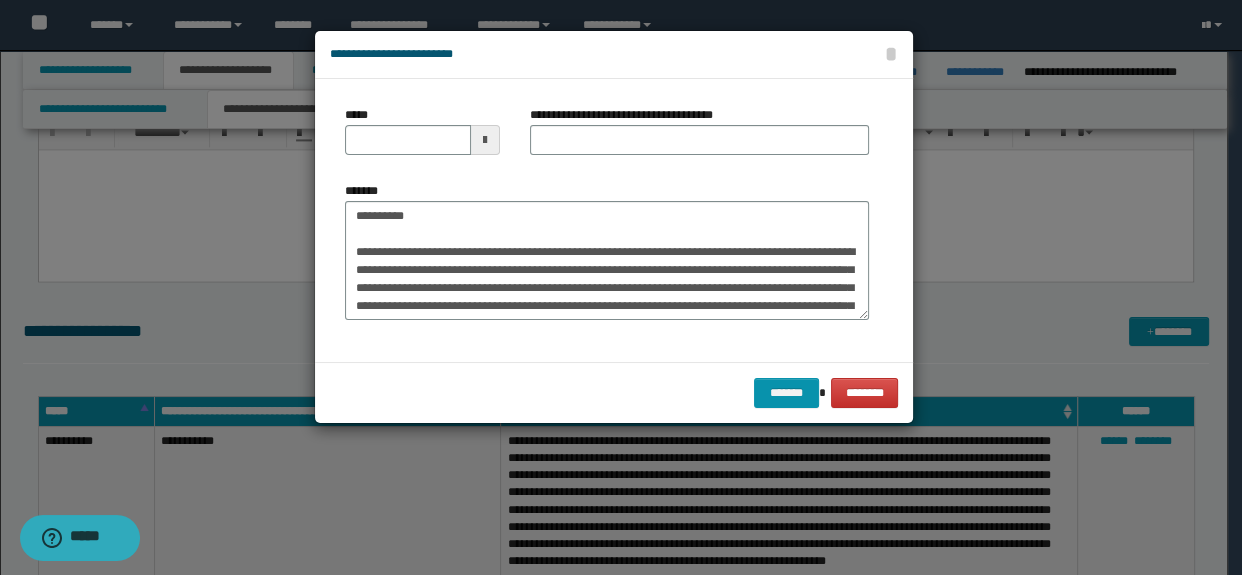 click on "**********" at bounding box center (700, 138) 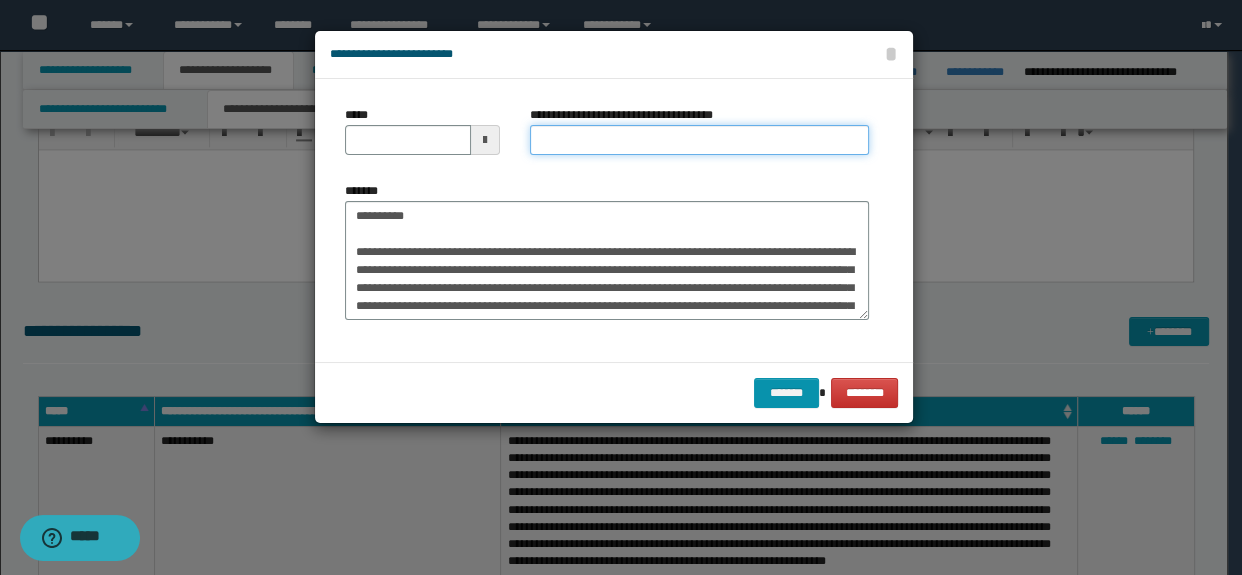 click on "**********" at bounding box center (700, 140) 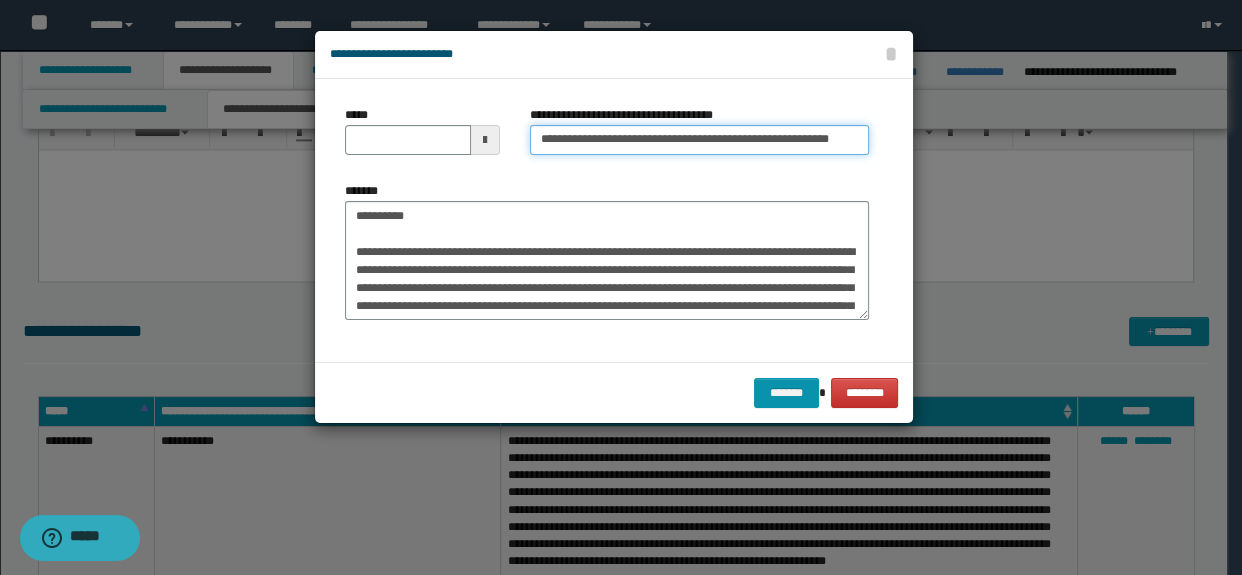 scroll, scrollTop: 0, scrollLeft: 73, axis: horizontal 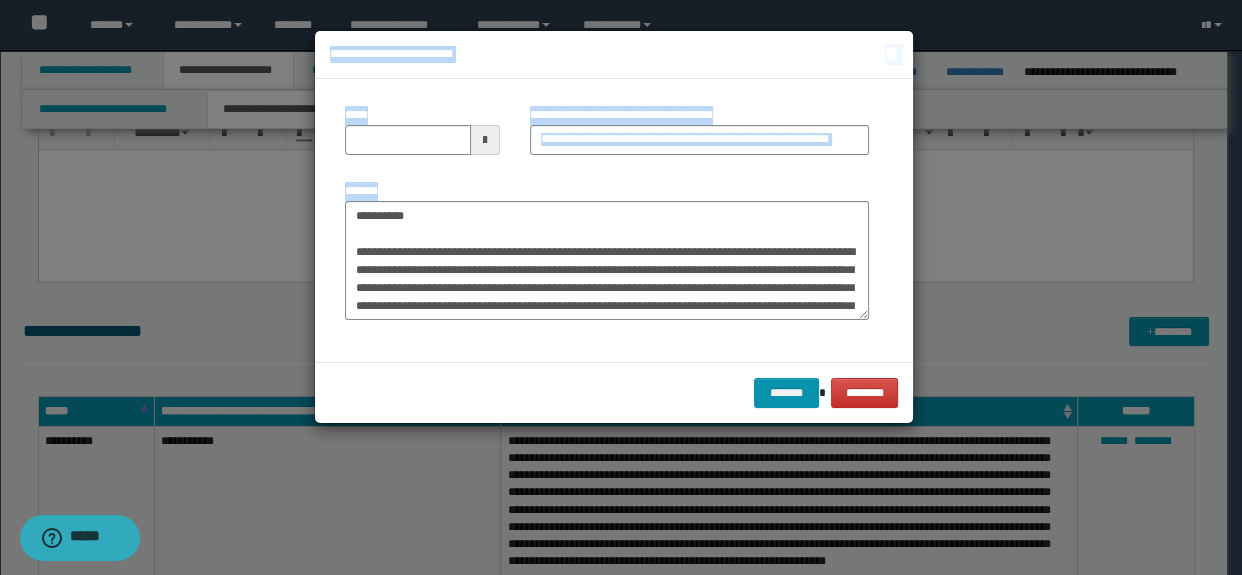 drag, startPoint x: 500, startPoint y: 189, endPoint x: 224, endPoint y: 190, distance: 276.0018 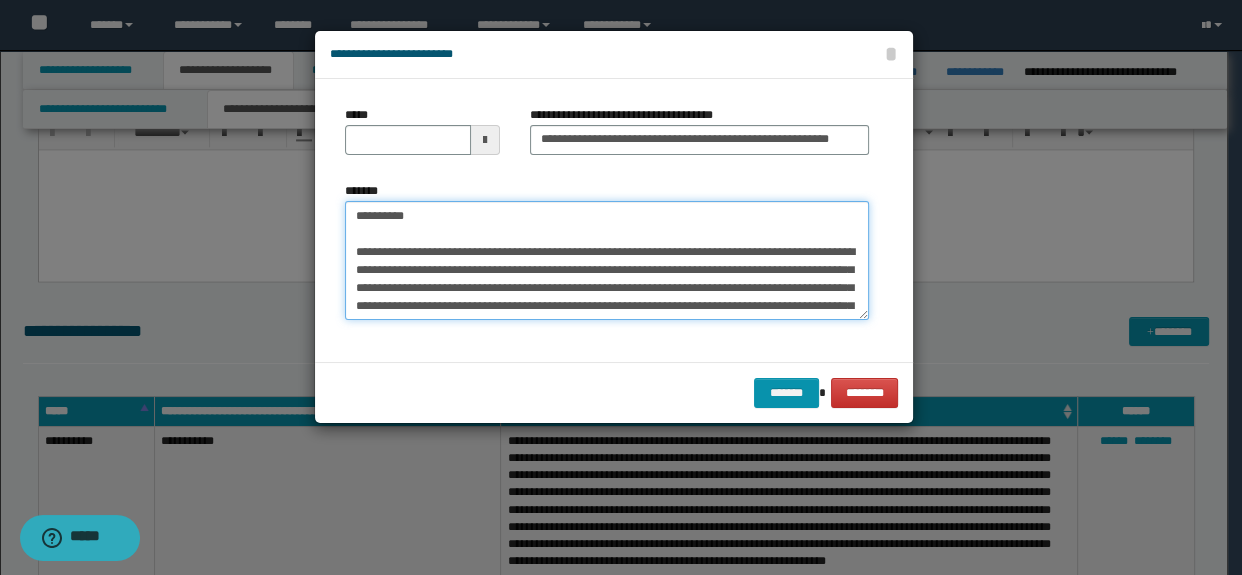 drag, startPoint x: 455, startPoint y: 236, endPoint x: 245, endPoint y: 195, distance: 213.96495 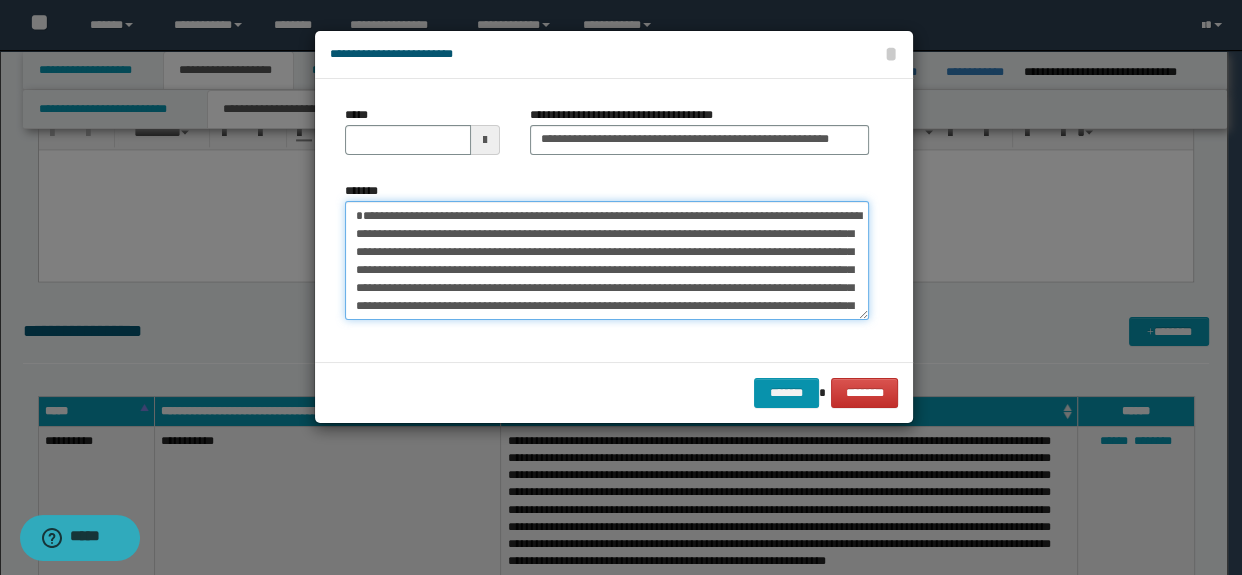 type 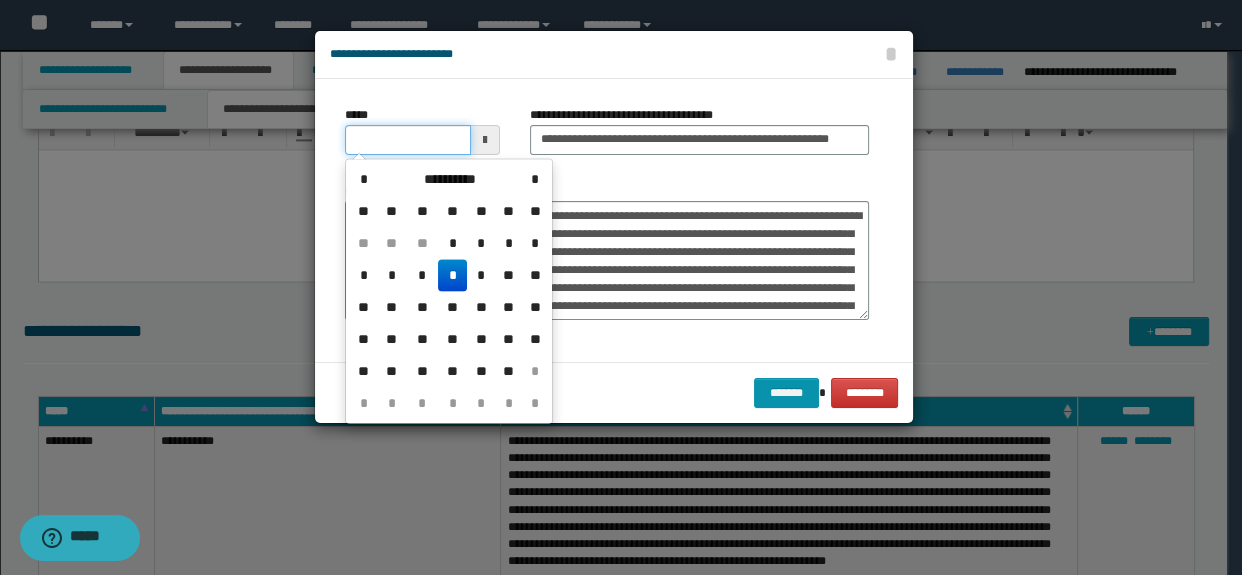 click on "*****" at bounding box center [408, 140] 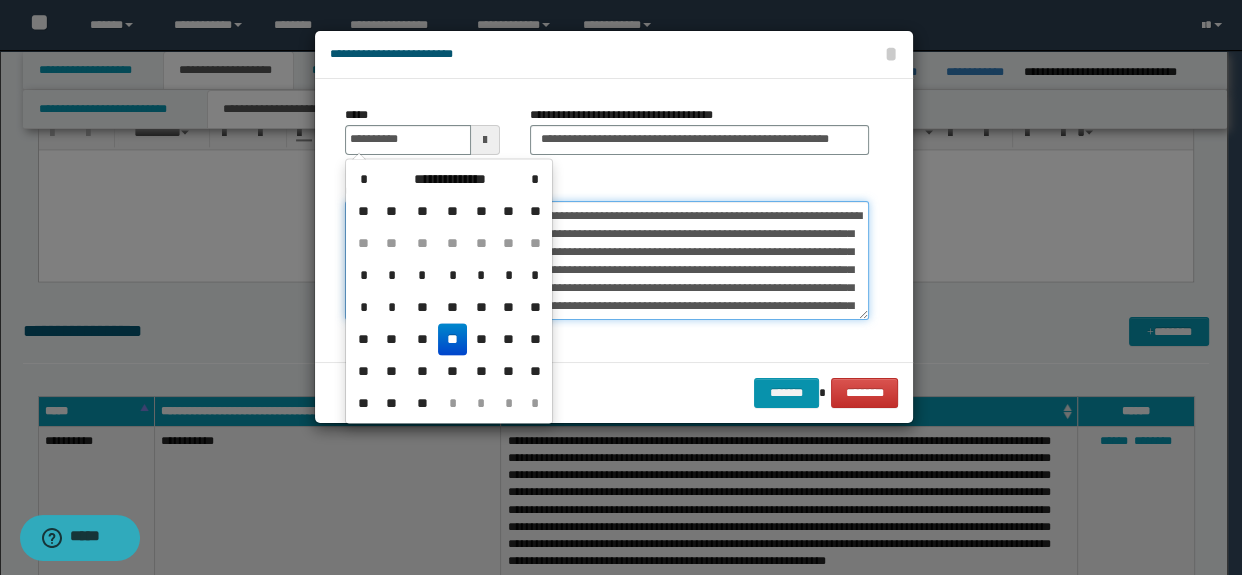 type on "**********" 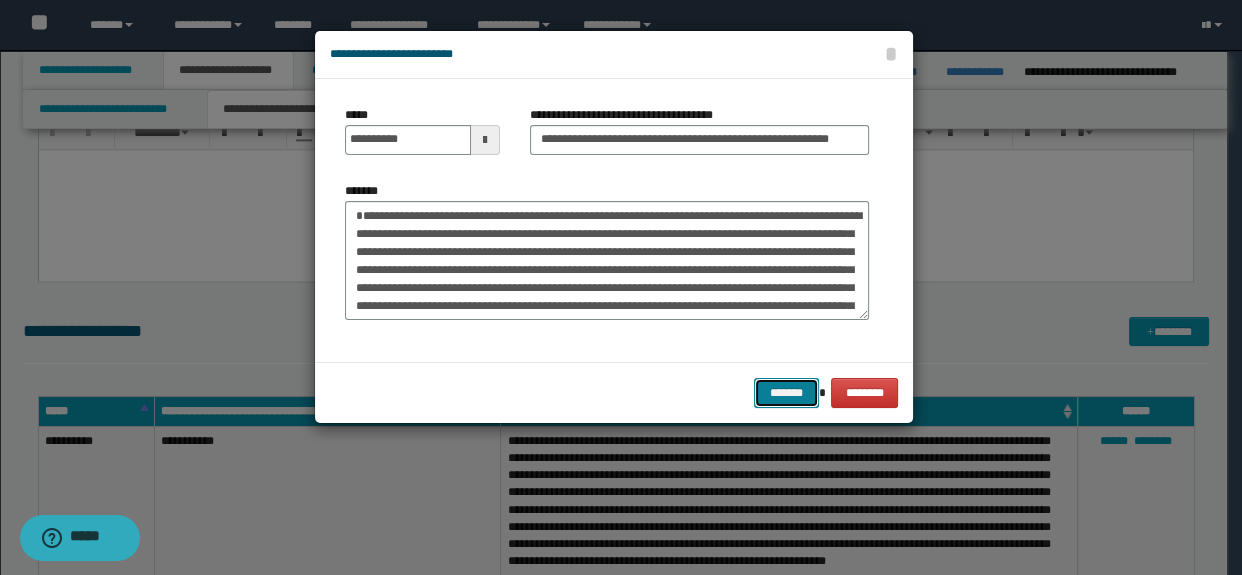 click on "*******" at bounding box center [786, 393] 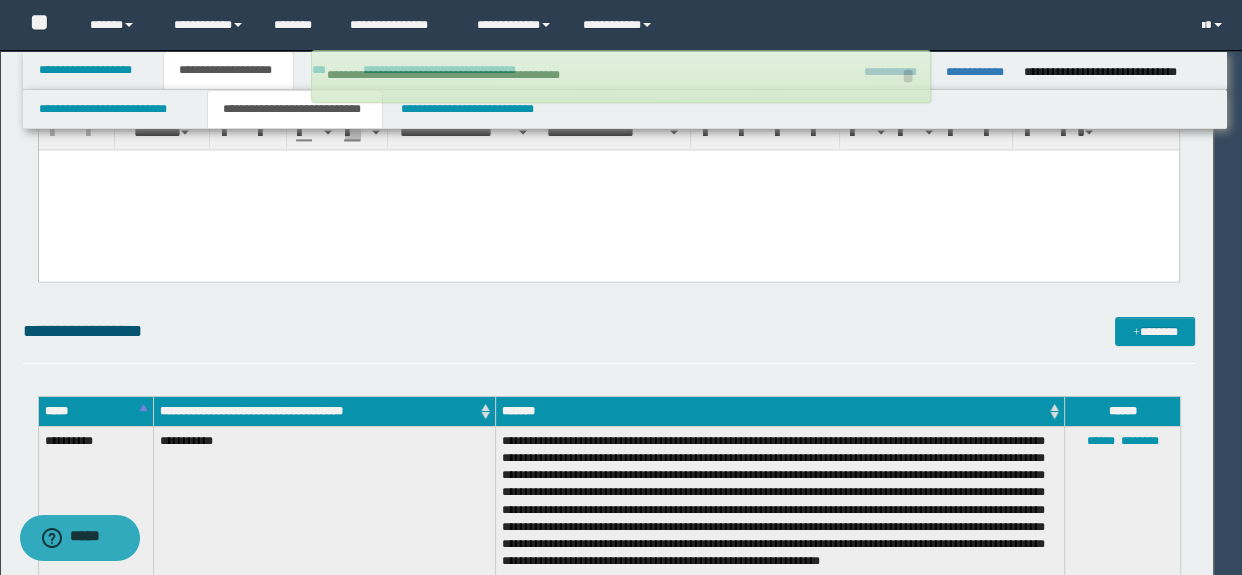 type 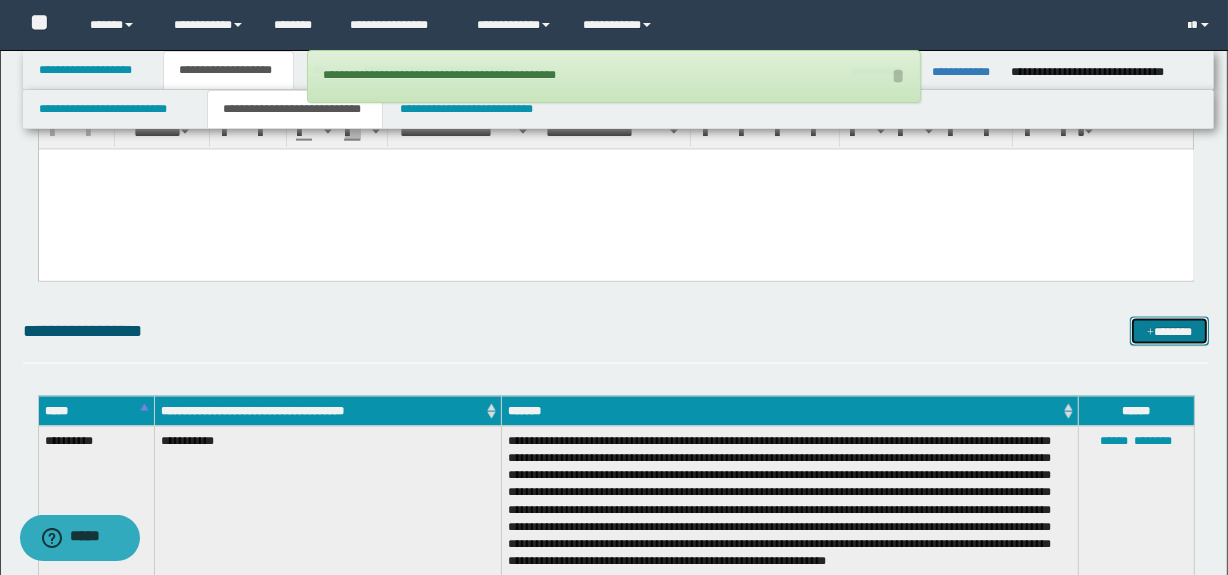 click on "*******" at bounding box center [1170, 332] 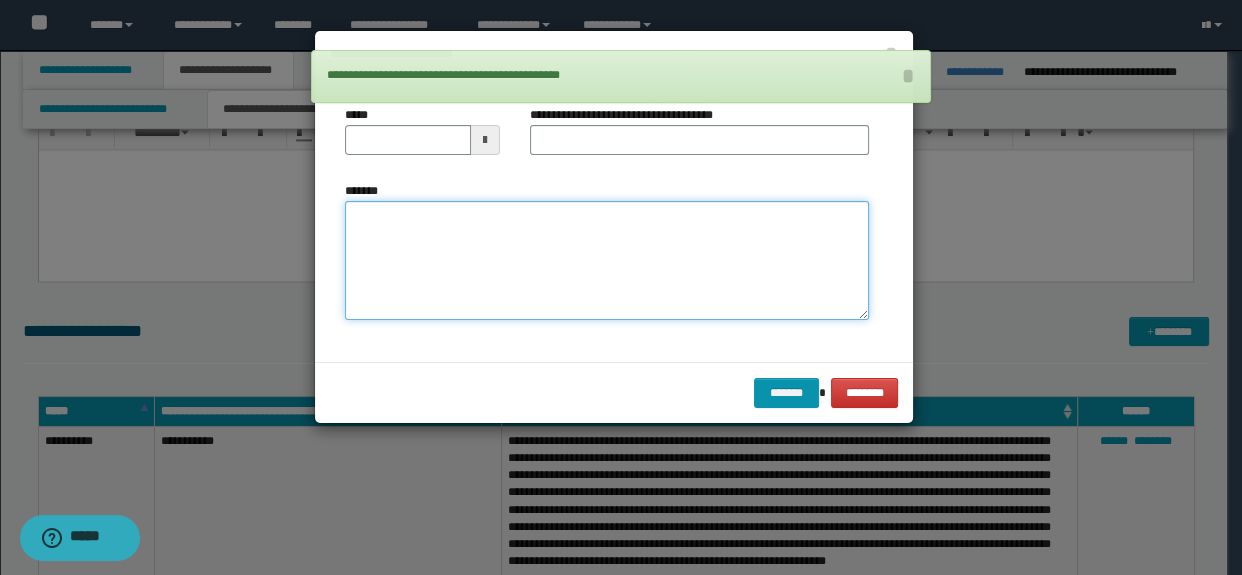 click on "*******" at bounding box center (607, 261) 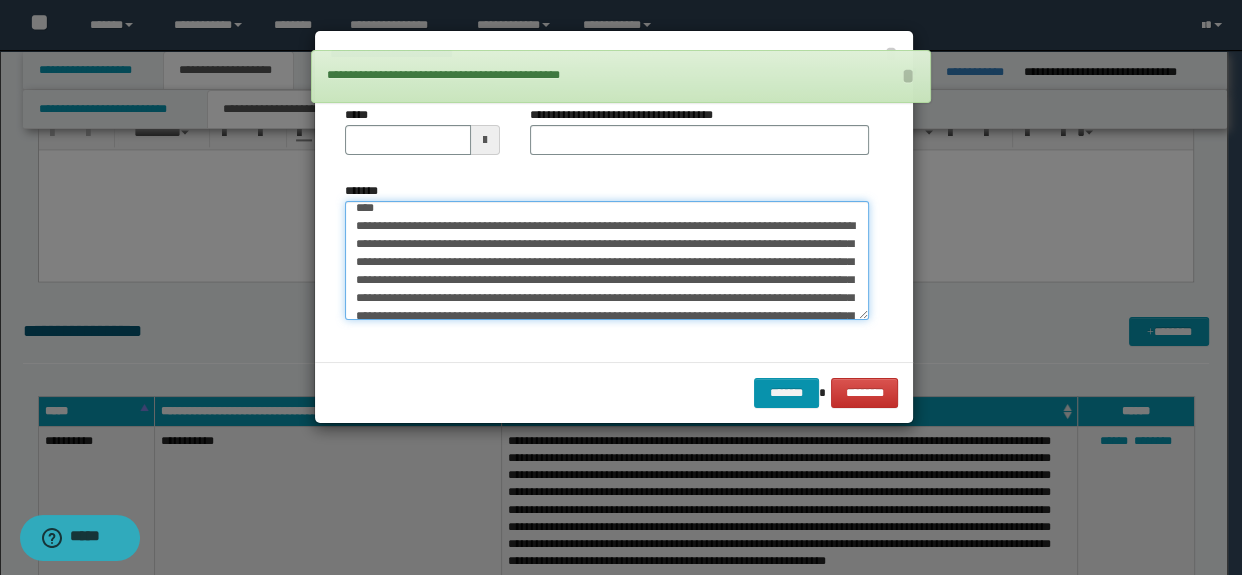 scroll, scrollTop: 0, scrollLeft: 0, axis: both 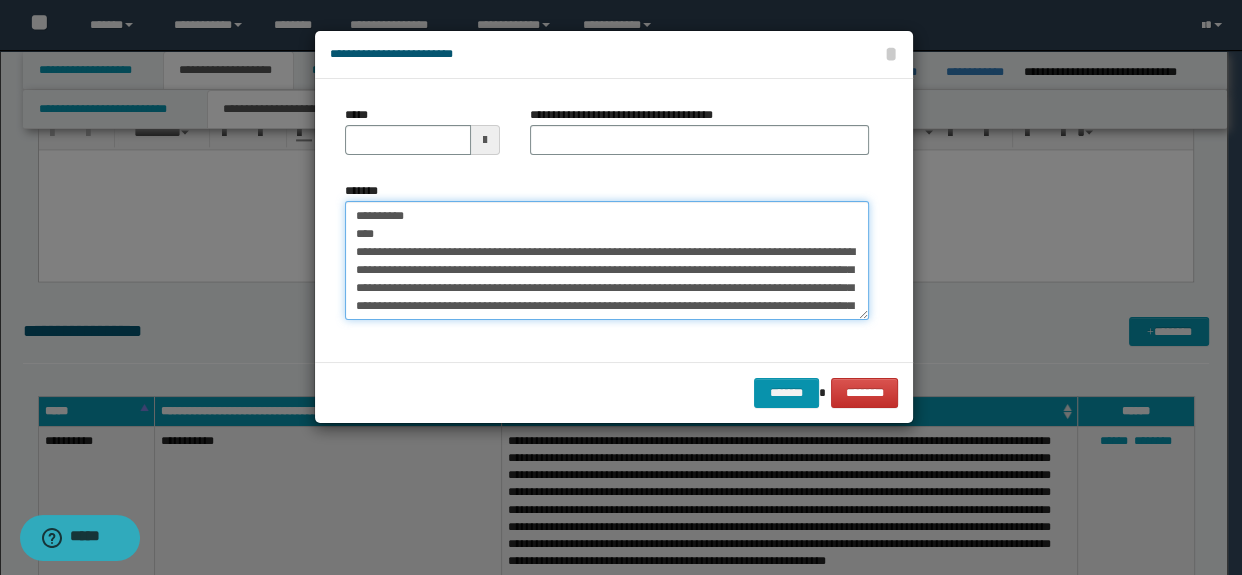 drag, startPoint x: 429, startPoint y: 226, endPoint x: 255, endPoint y: 183, distance: 179.23448 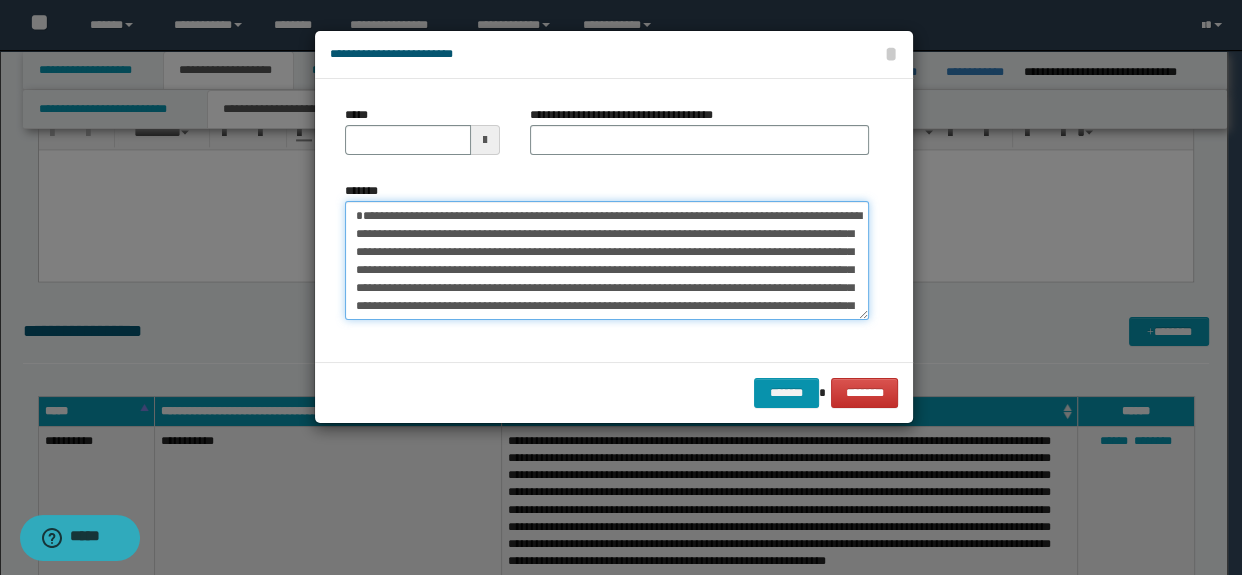 type 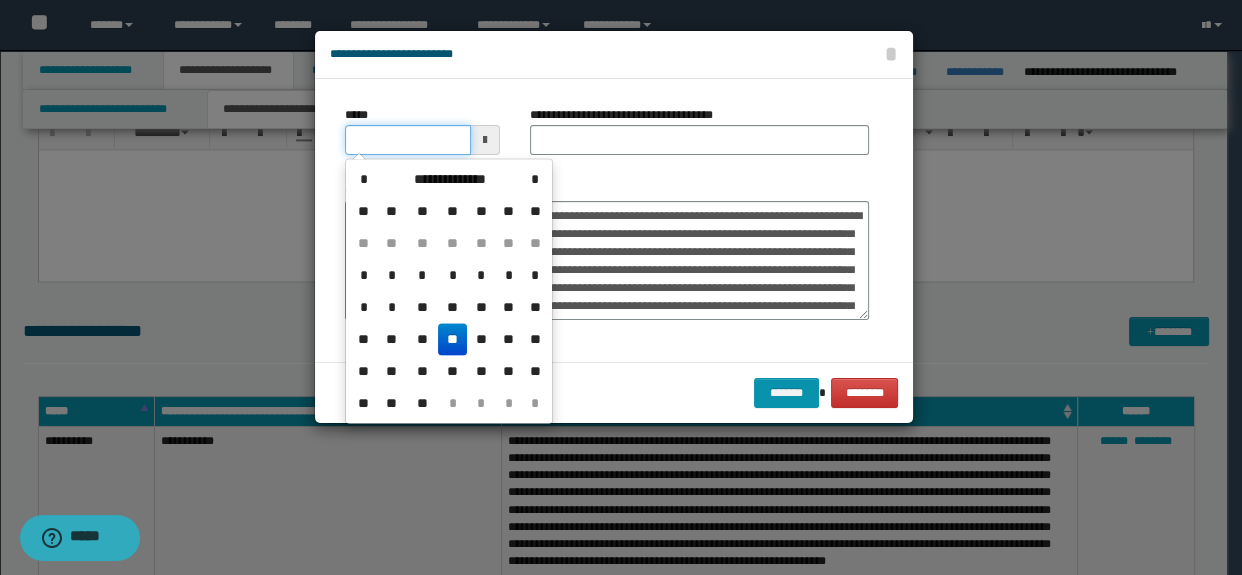 click on "*****" at bounding box center [408, 140] 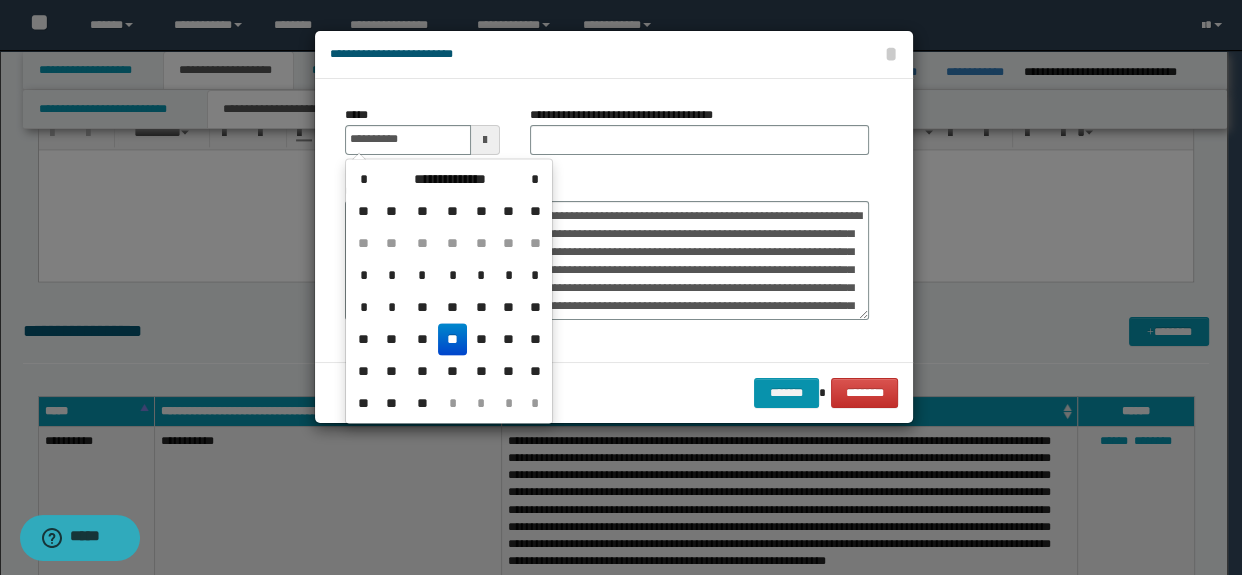 type on "**********" 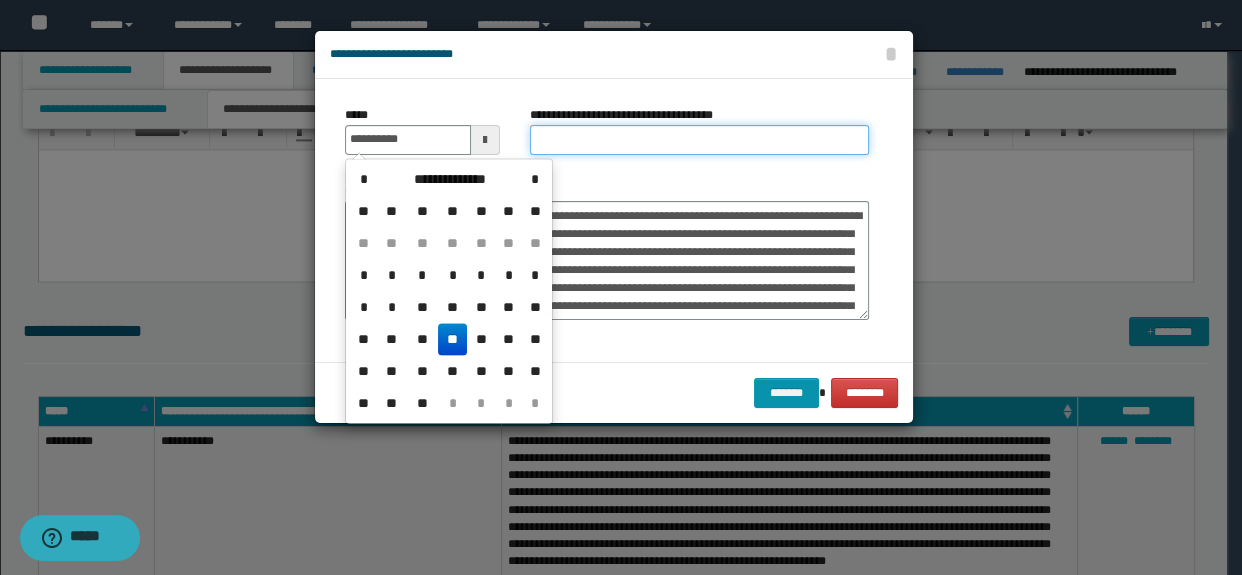click on "**********" at bounding box center [700, 140] 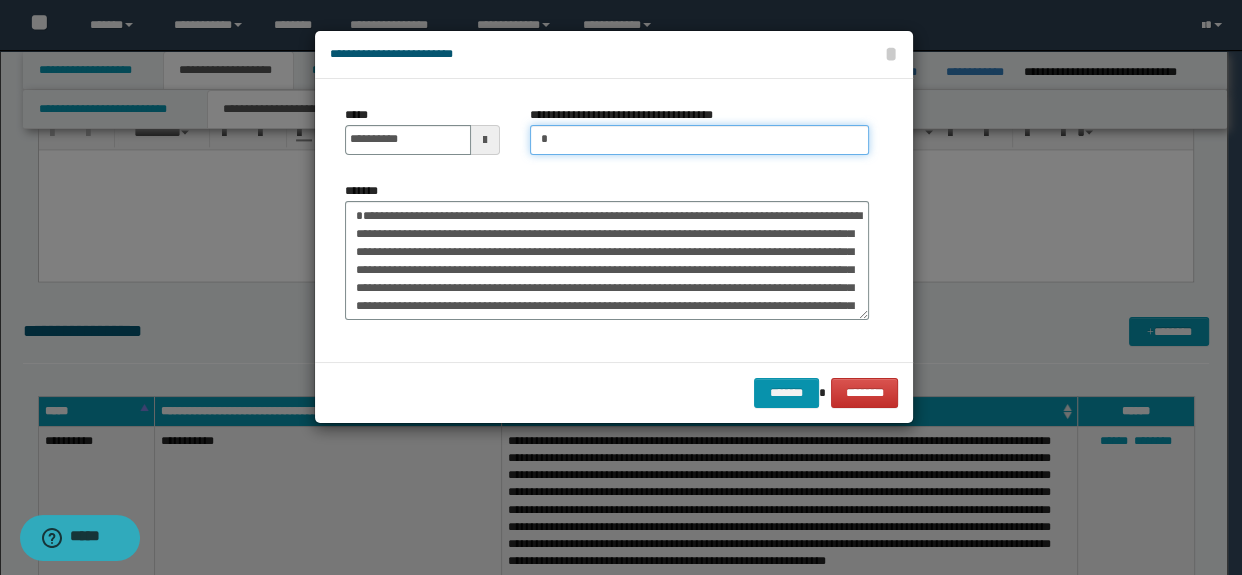 type on "**********" 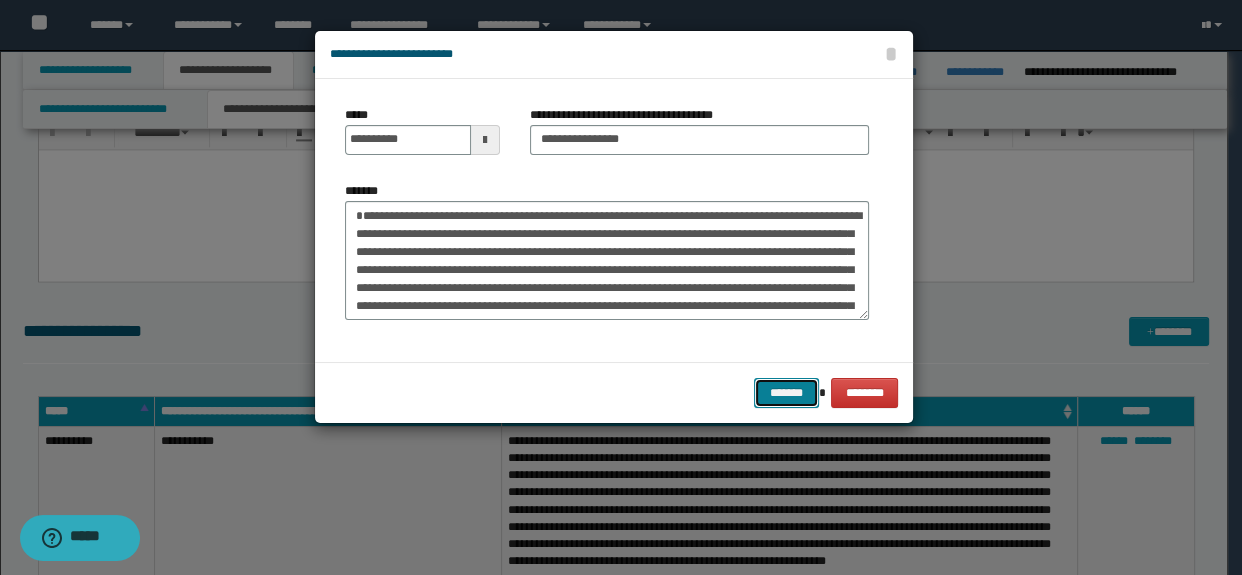 click on "*******" at bounding box center [786, 393] 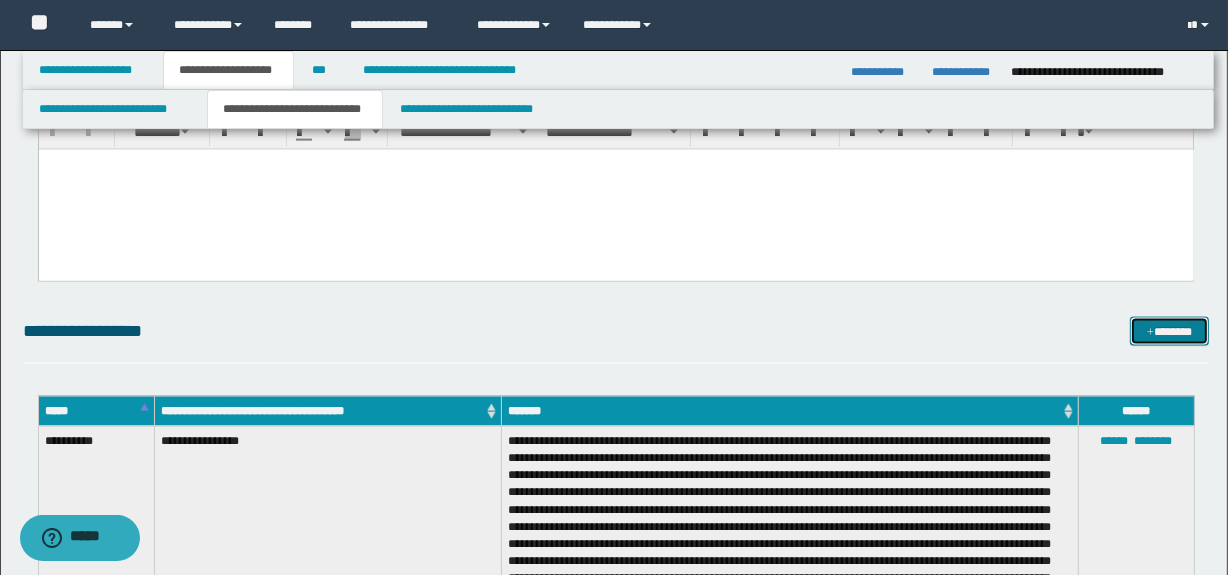 drag, startPoint x: 1183, startPoint y: 317, endPoint x: 1167, endPoint y: 316, distance: 16.03122 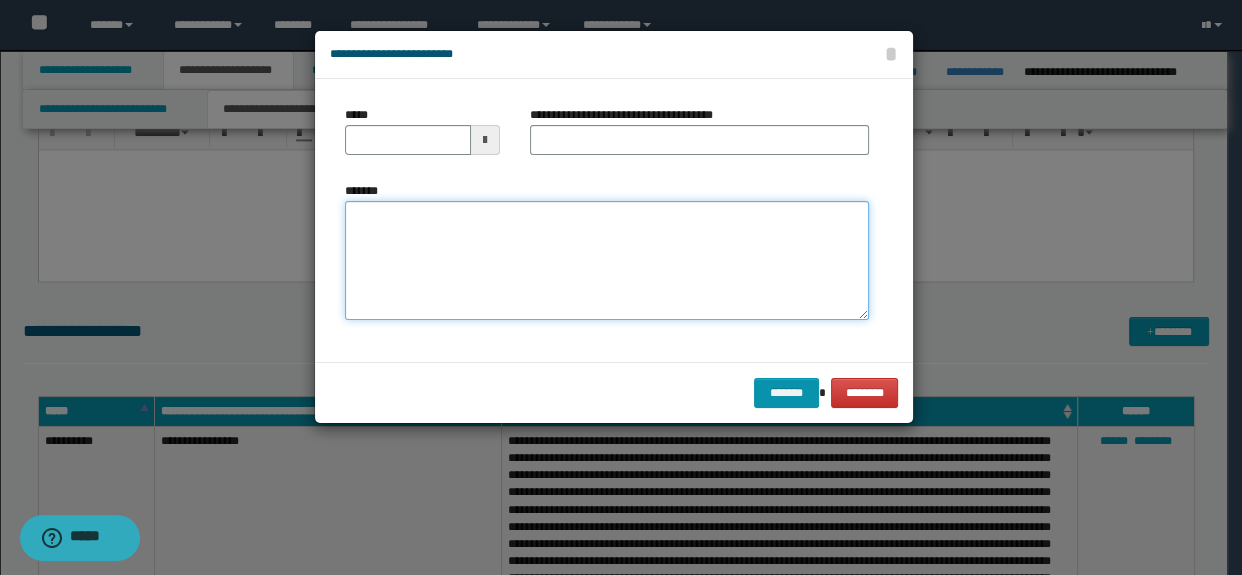 click on "*******" at bounding box center [607, 261] 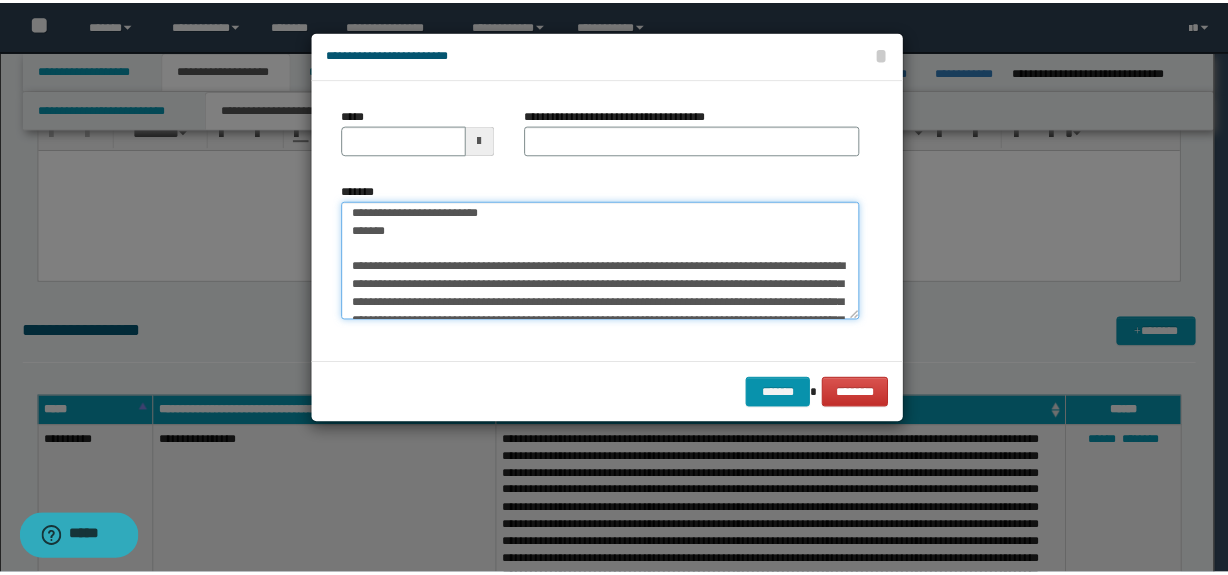 scroll, scrollTop: 0, scrollLeft: 0, axis: both 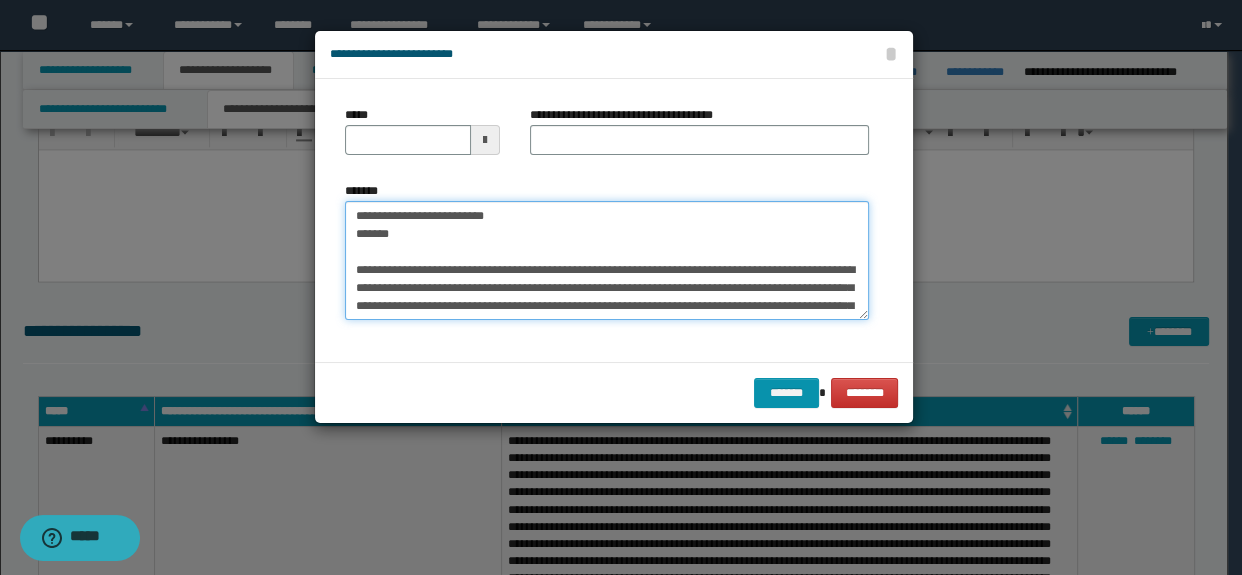 drag, startPoint x: 345, startPoint y: 232, endPoint x: 280, endPoint y: 170, distance: 89.827614 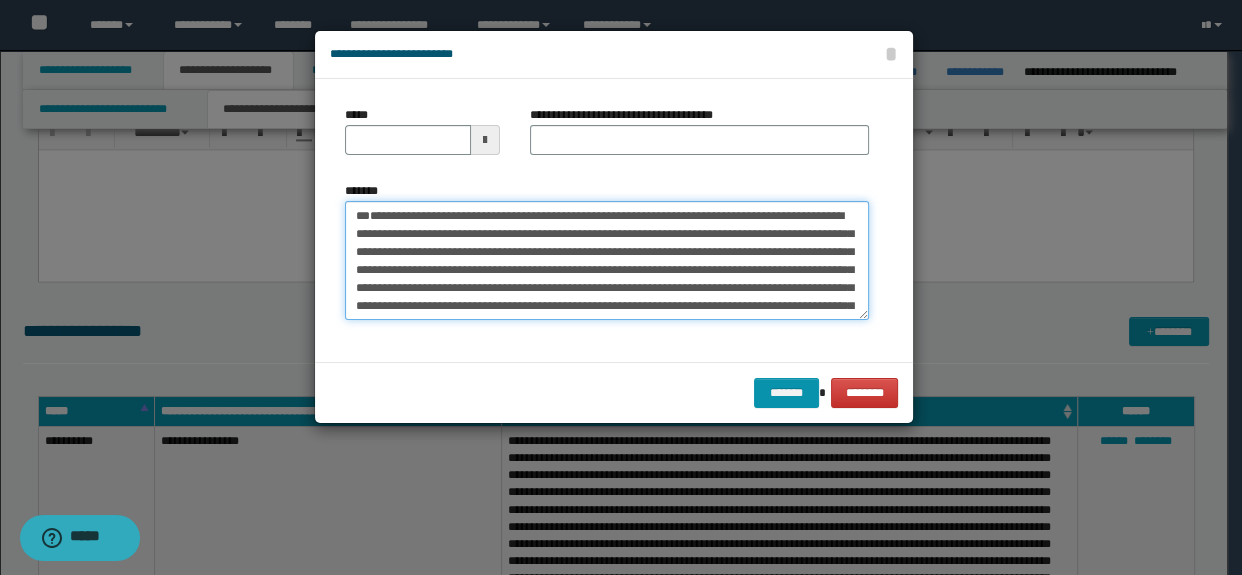 type 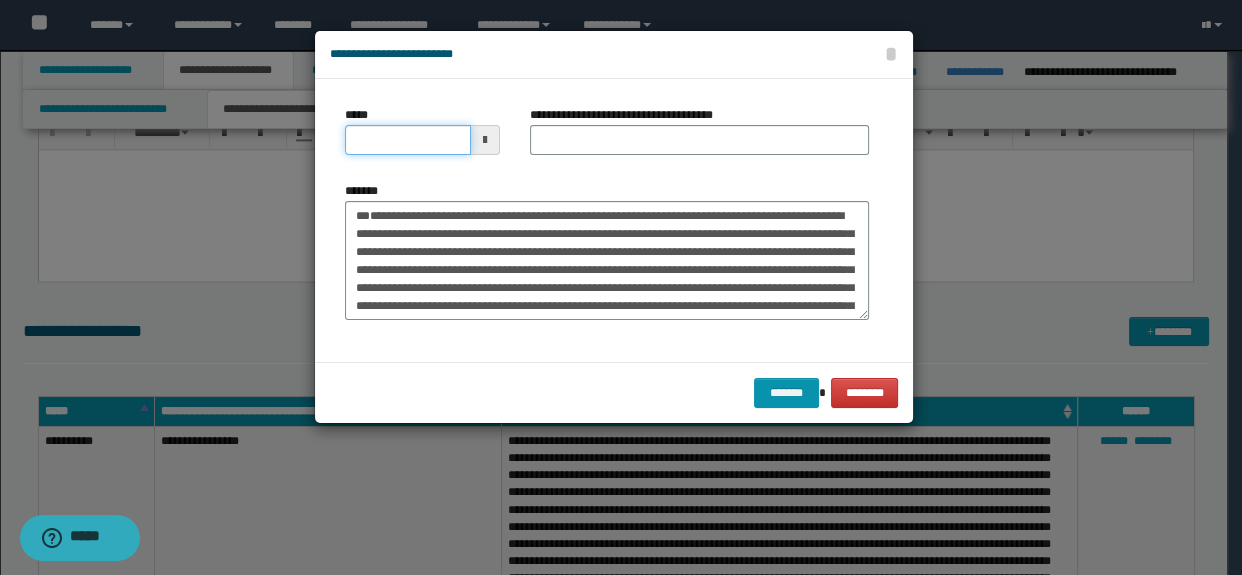 click on "*****" at bounding box center [408, 140] 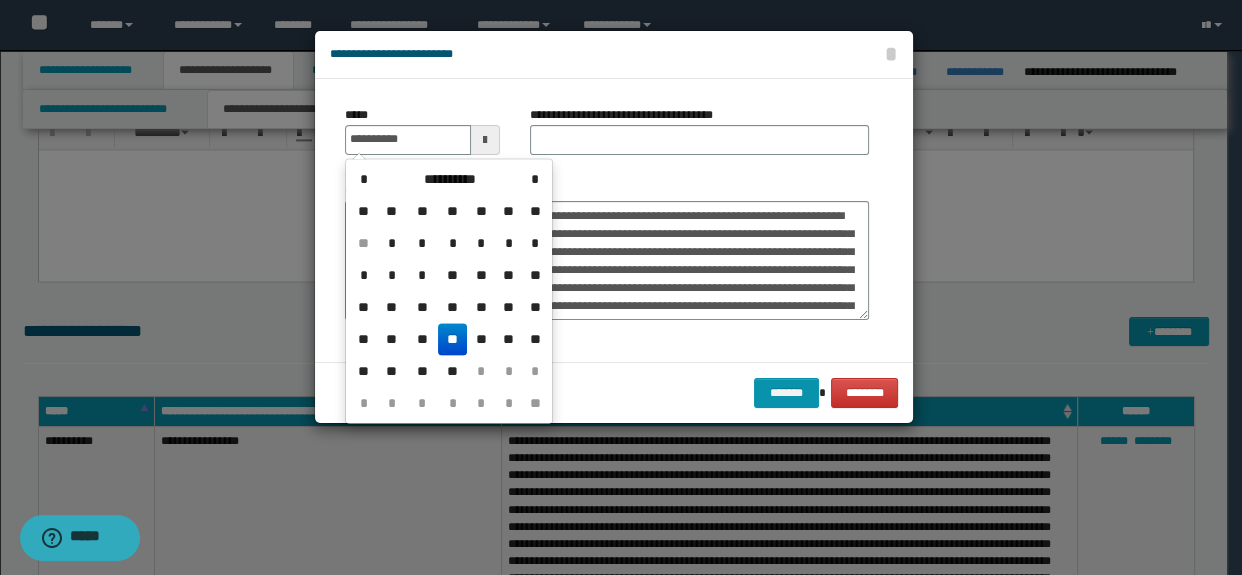 type on "**********" 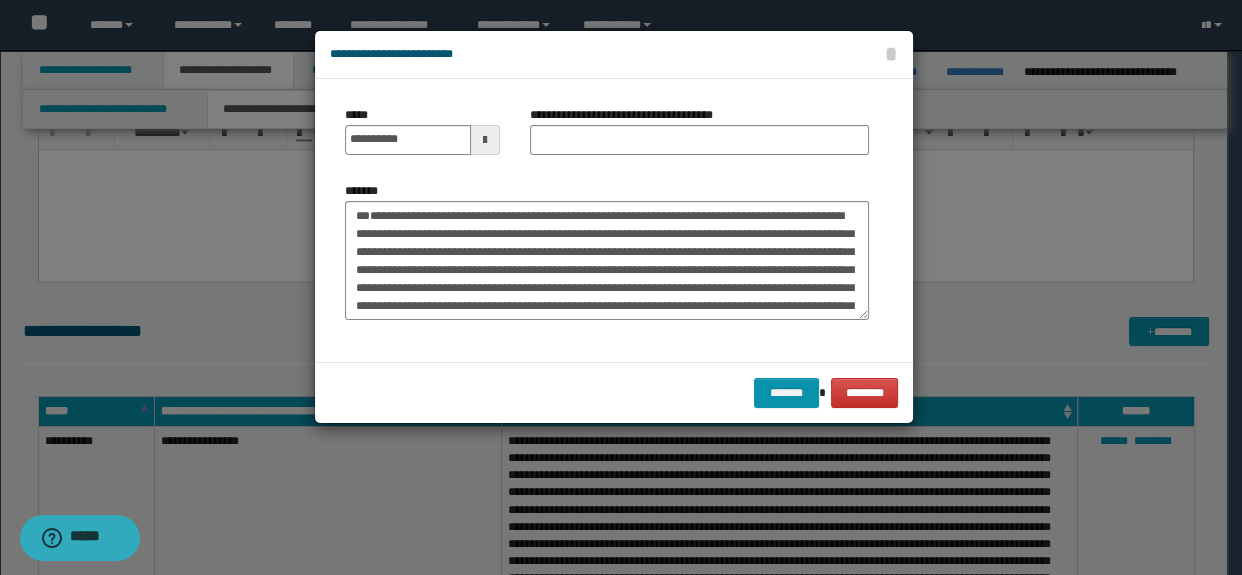 click on "**********" at bounding box center [629, 115] 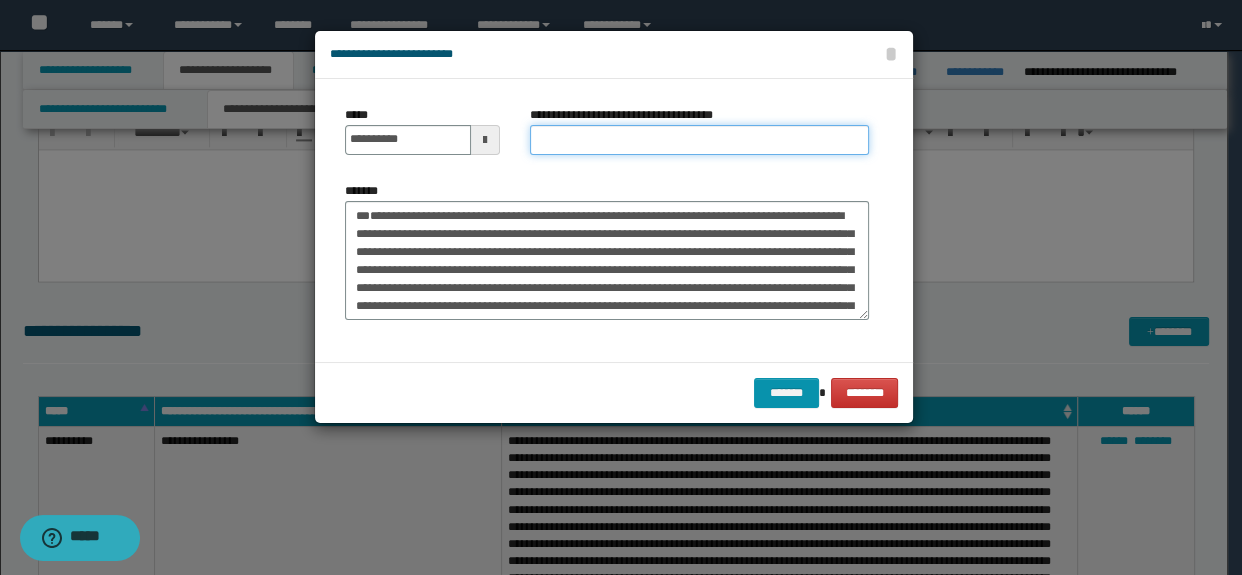 click on "**********" at bounding box center (700, 140) 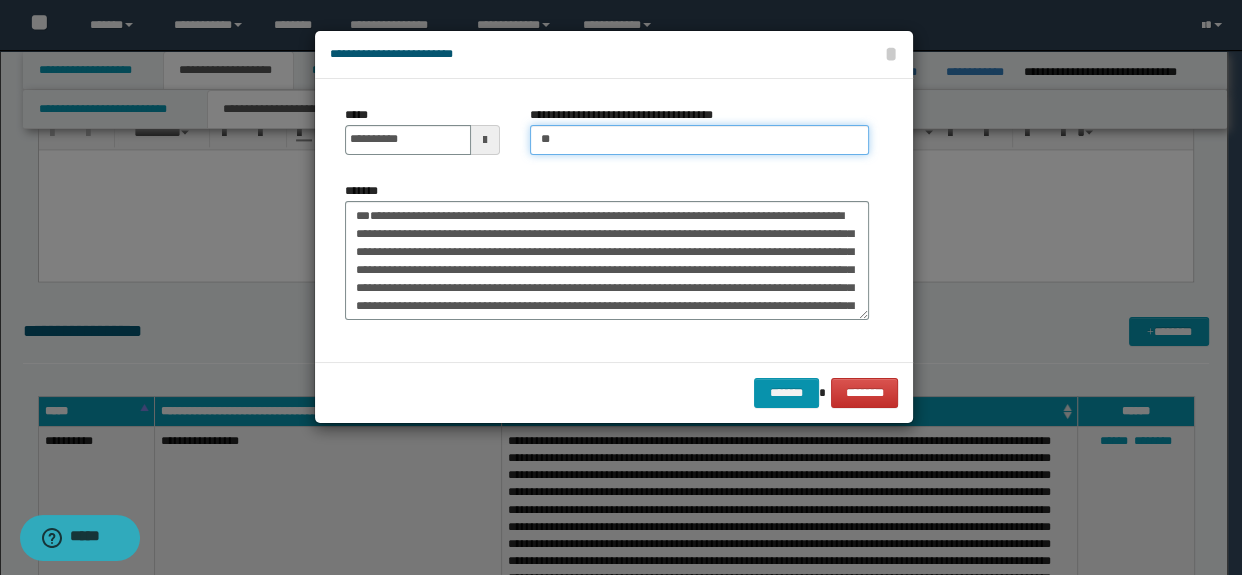 type on "**********" 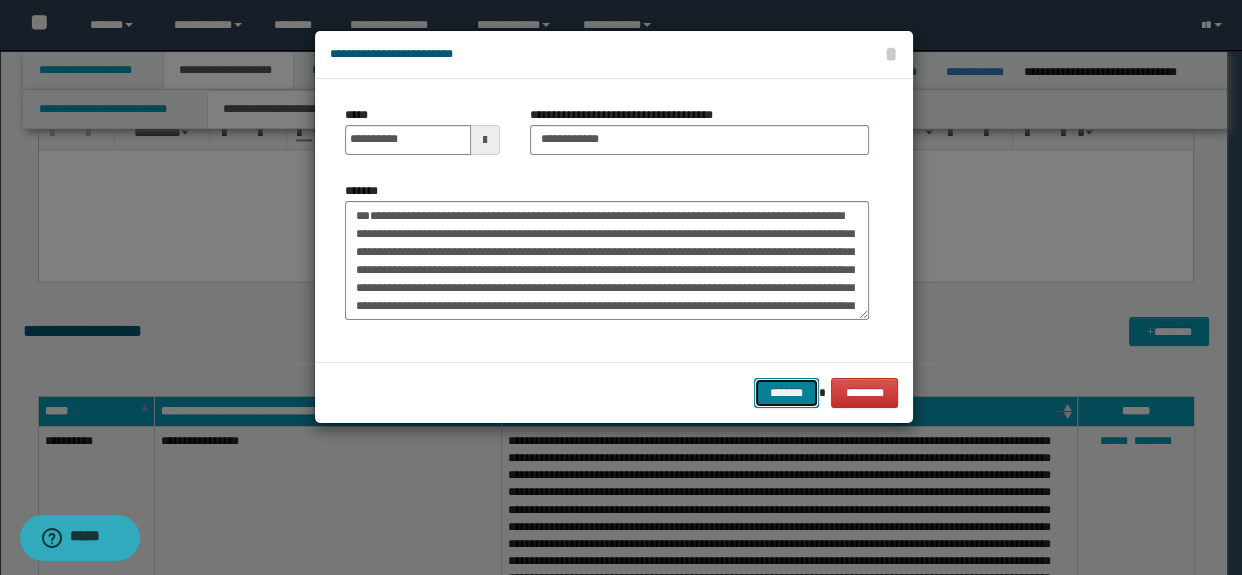 click on "*******" at bounding box center [786, 393] 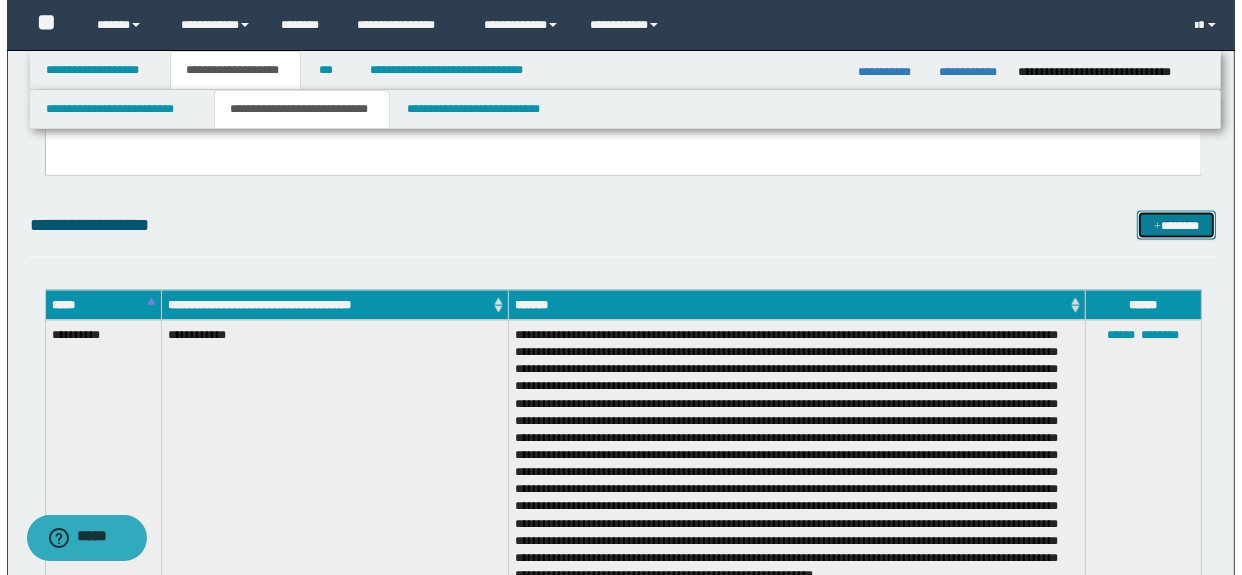 scroll, scrollTop: 2493, scrollLeft: 0, axis: vertical 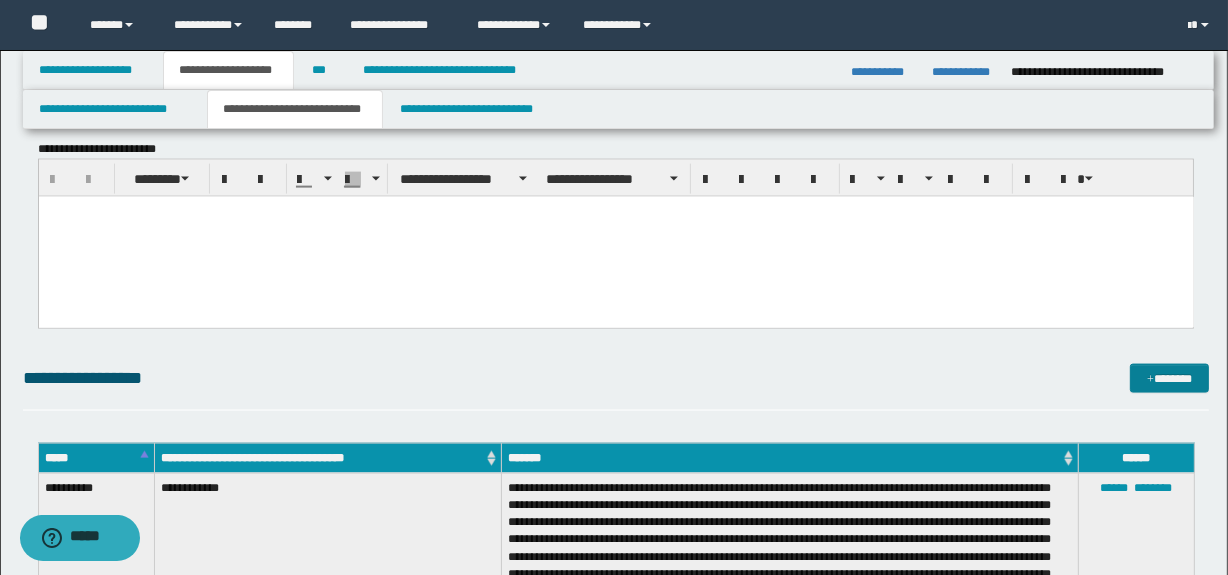 drag, startPoint x: 1163, startPoint y: 354, endPoint x: 1162, endPoint y: 370, distance: 16.03122 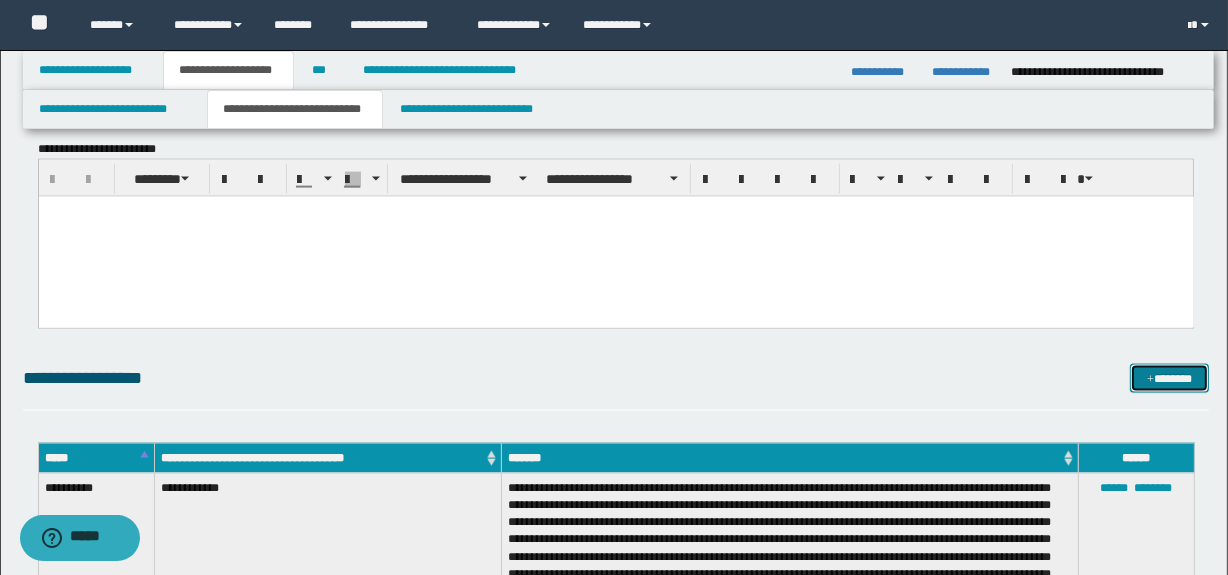 click on "*******" at bounding box center [1170, 379] 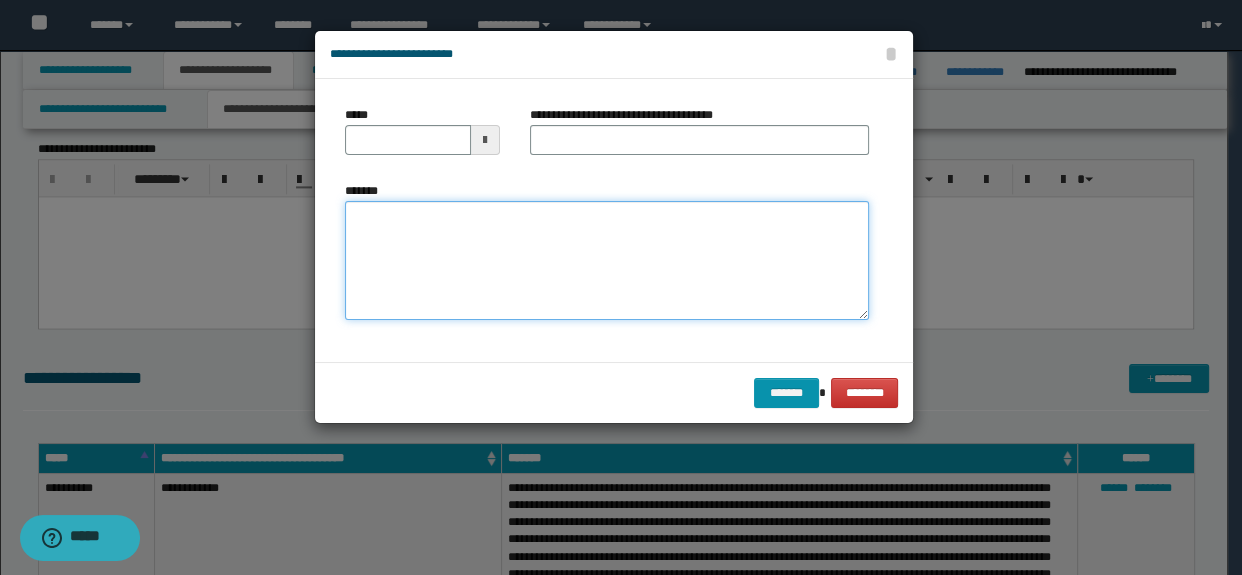 click on "*******" at bounding box center (607, 261) 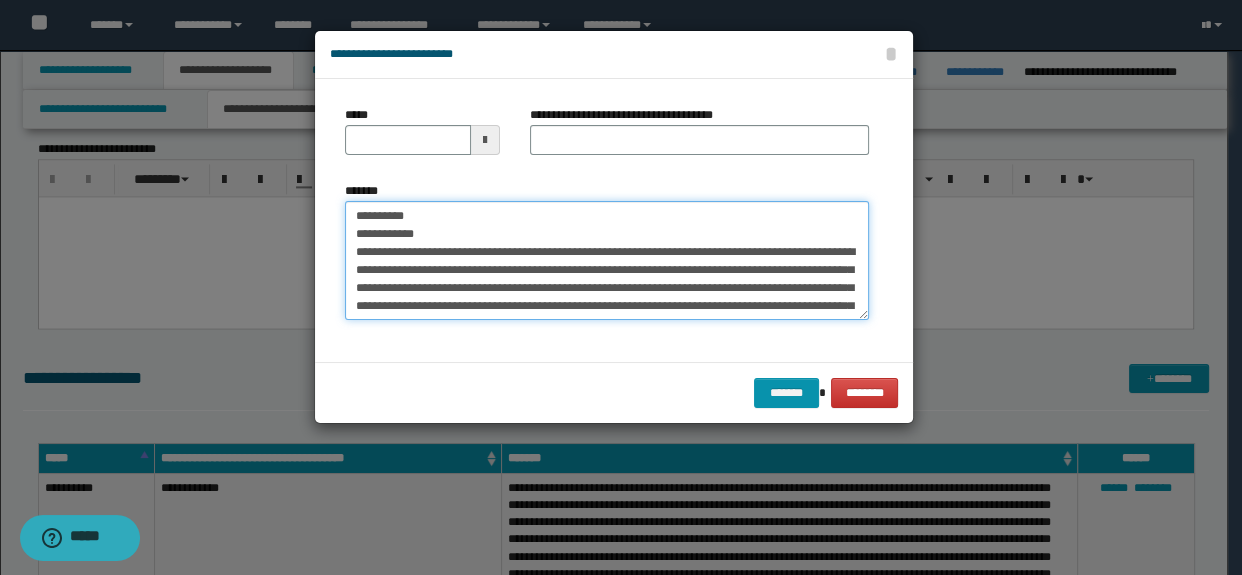 scroll, scrollTop: 371, scrollLeft: 0, axis: vertical 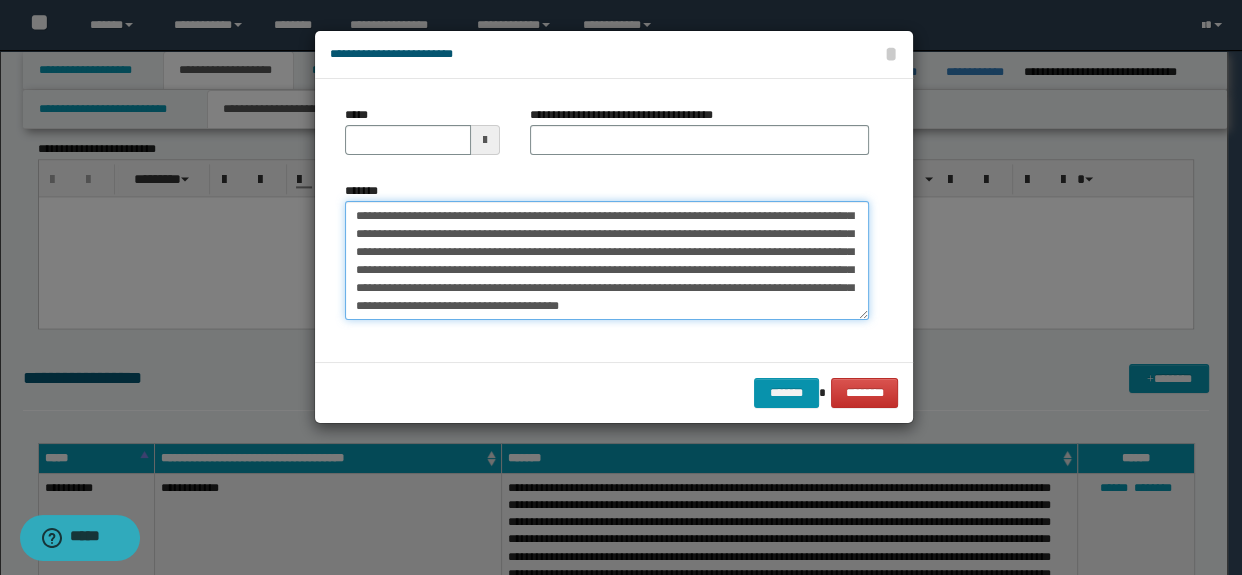 type on "**********" 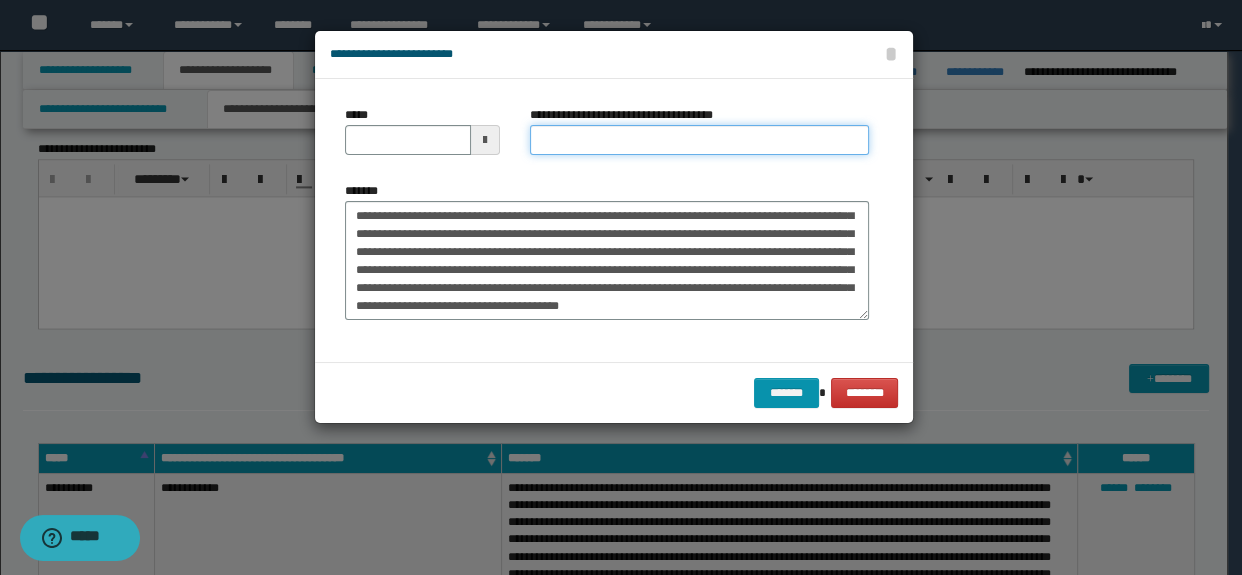 click on "**********" at bounding box center (700, 140) 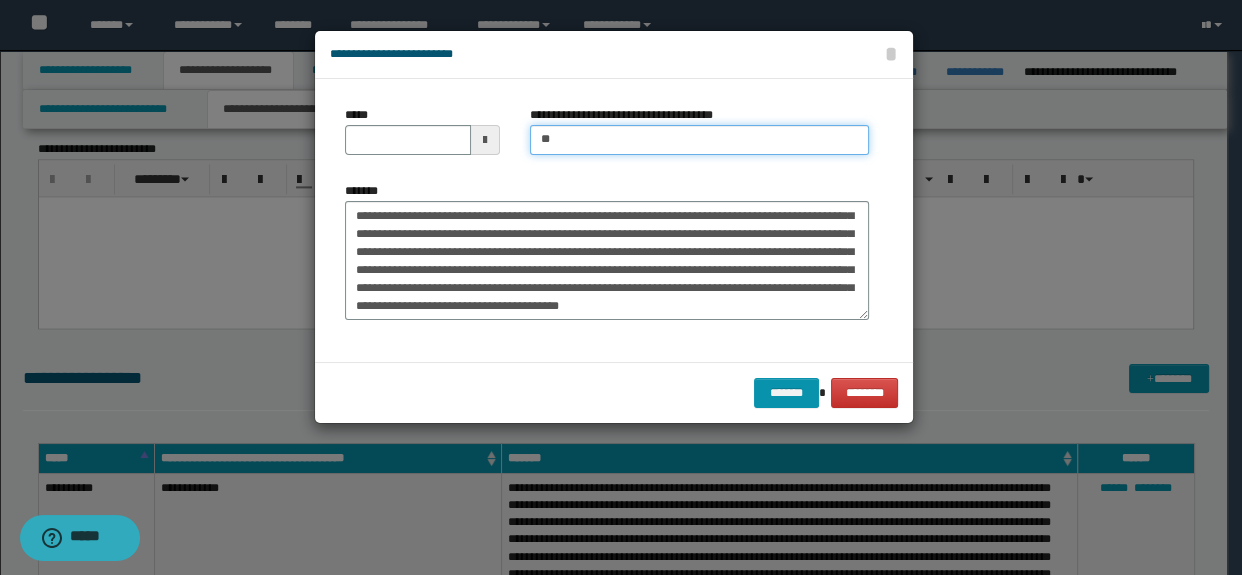 type on "**********" 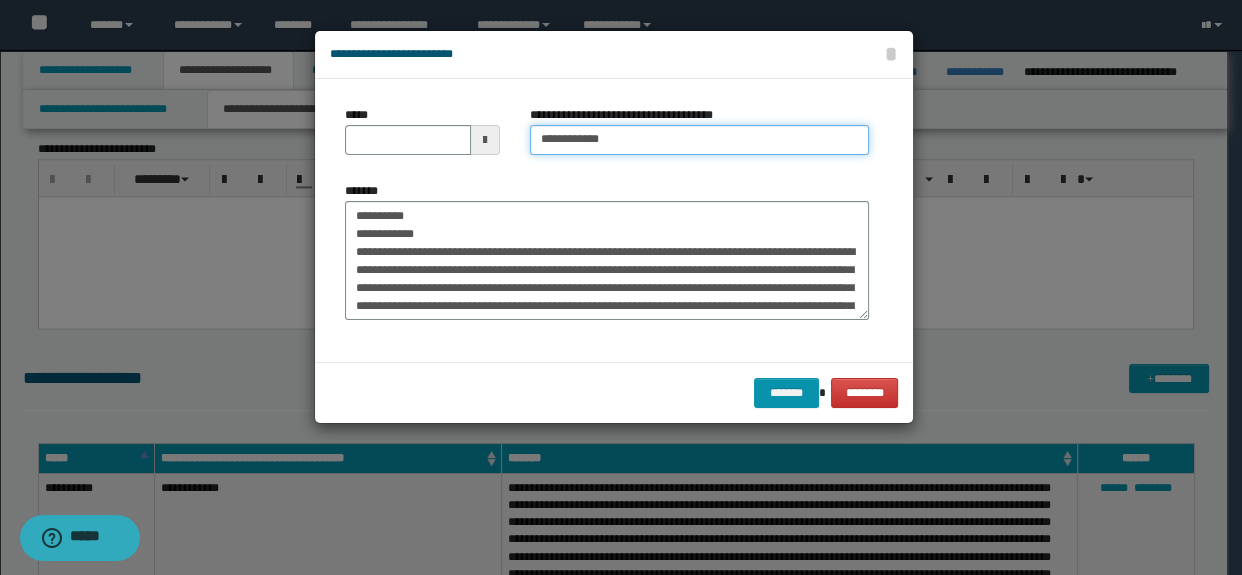 scroll, scrollTop: 0, scrollLeft: 0, axis: both 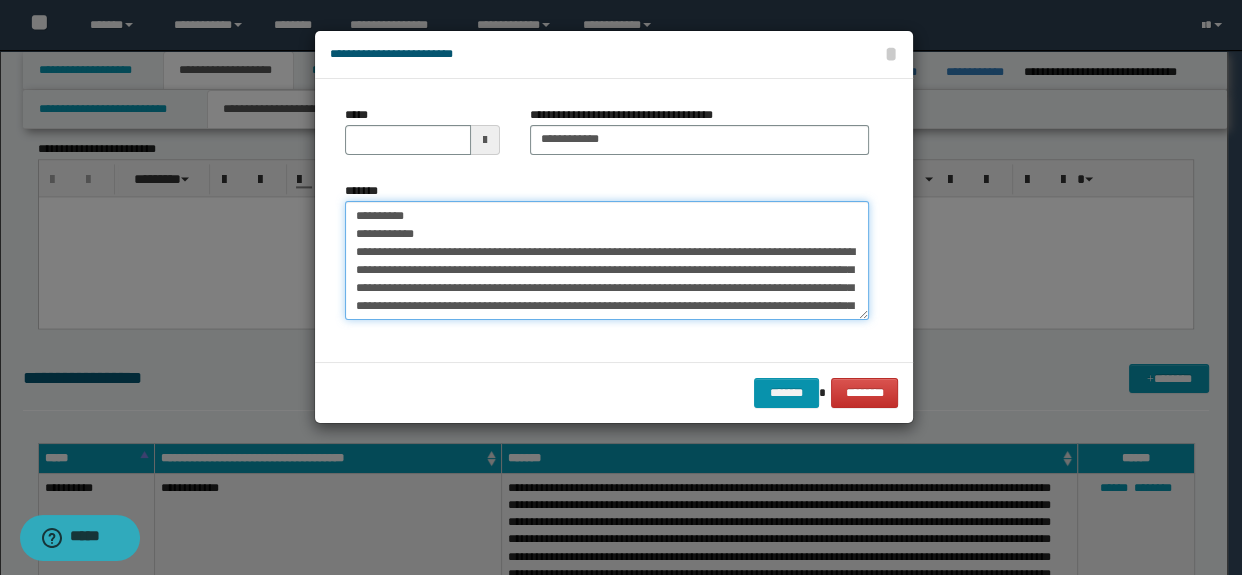 drag, startPoint x: 489, startPoint y: 233, endPoint x: 247, endPoint y: 190, distance: 245.79056 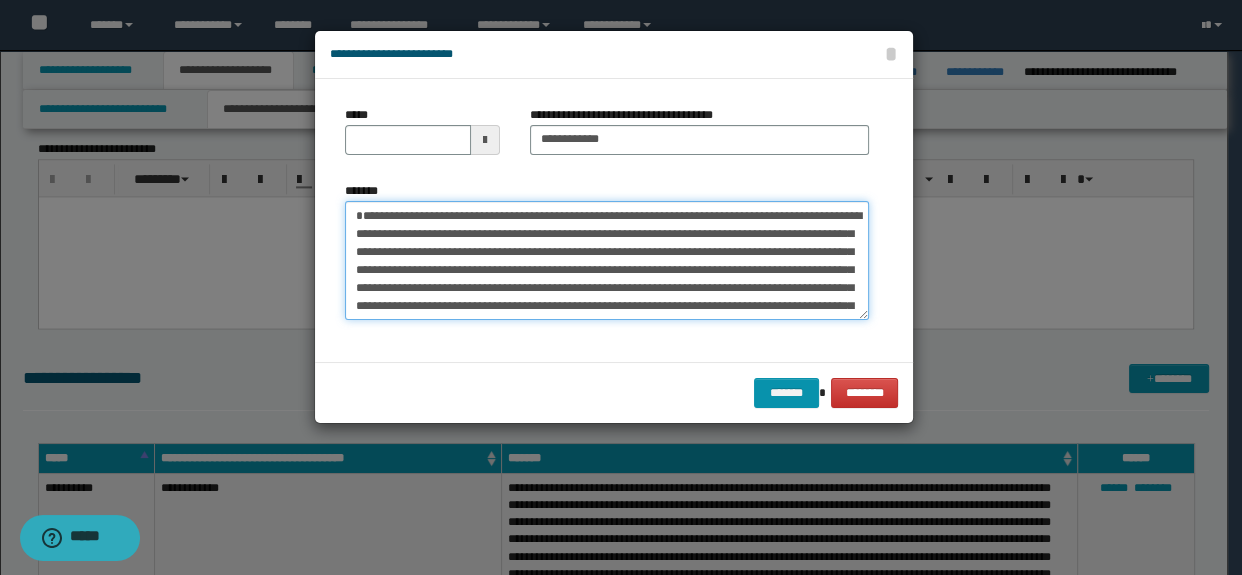 type 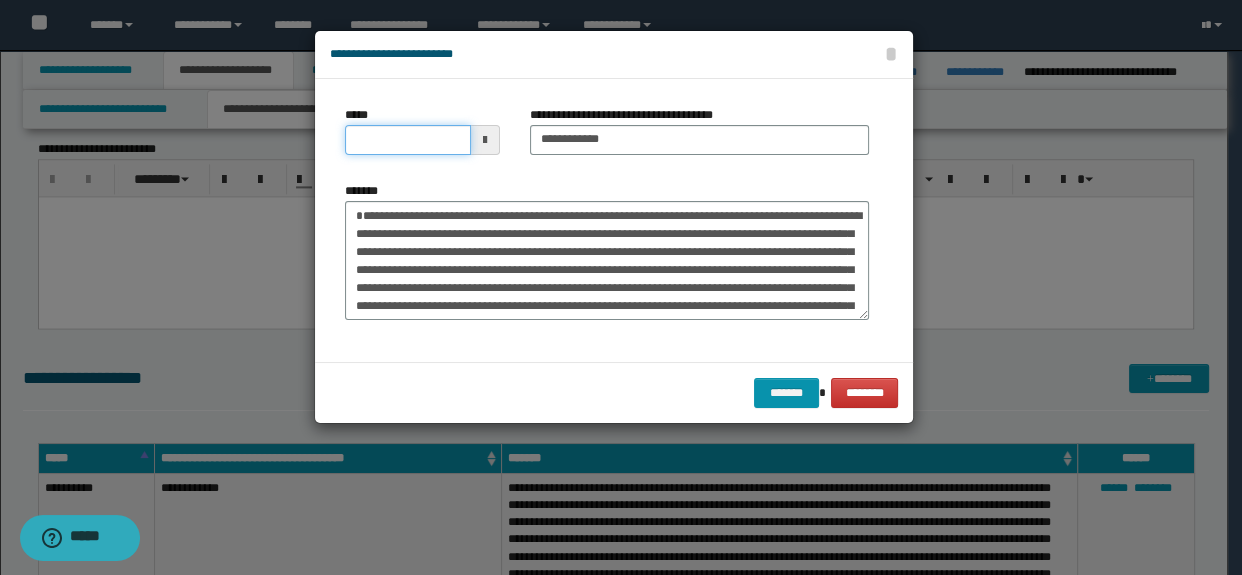 click on "*****" at bounding box center [408, 140] 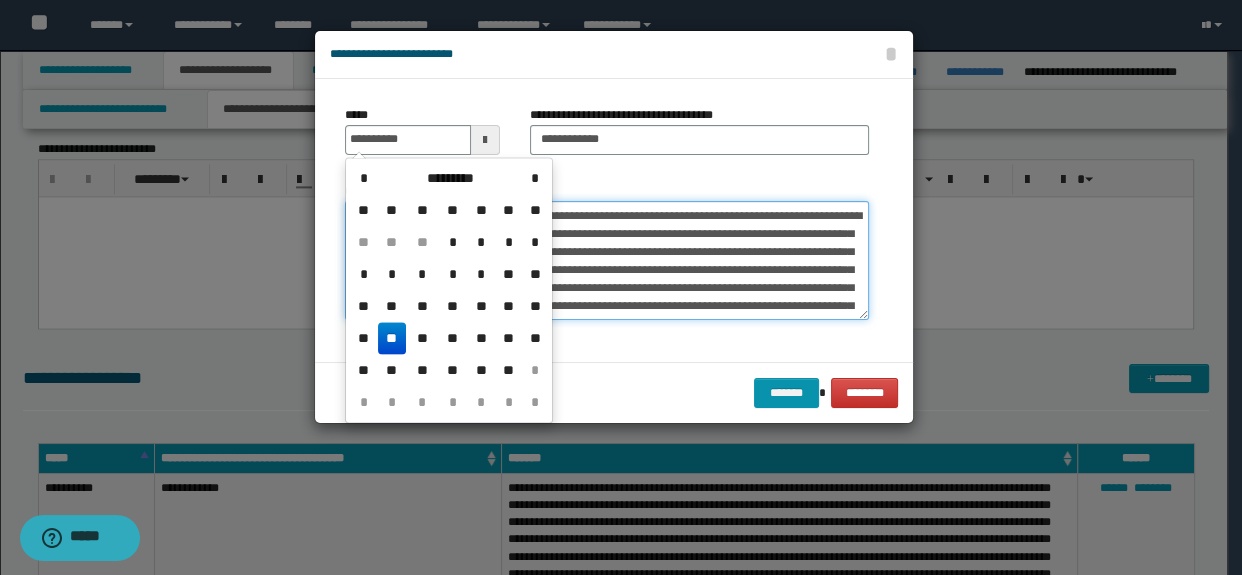 type on "**********" 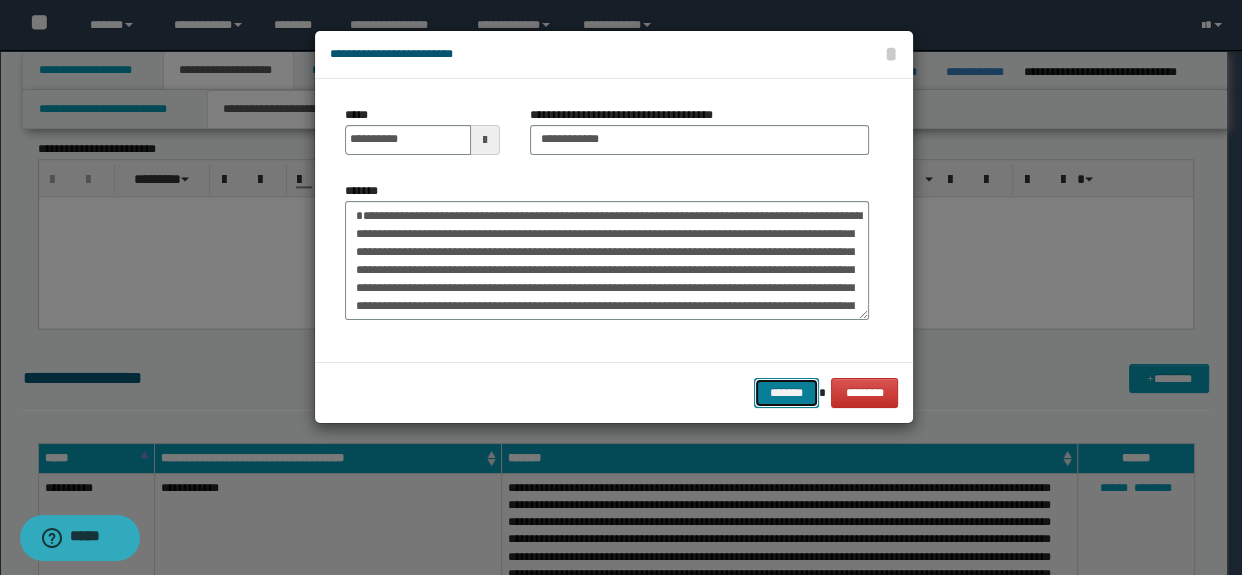 click on "*******" at bounding box center (786, 393) 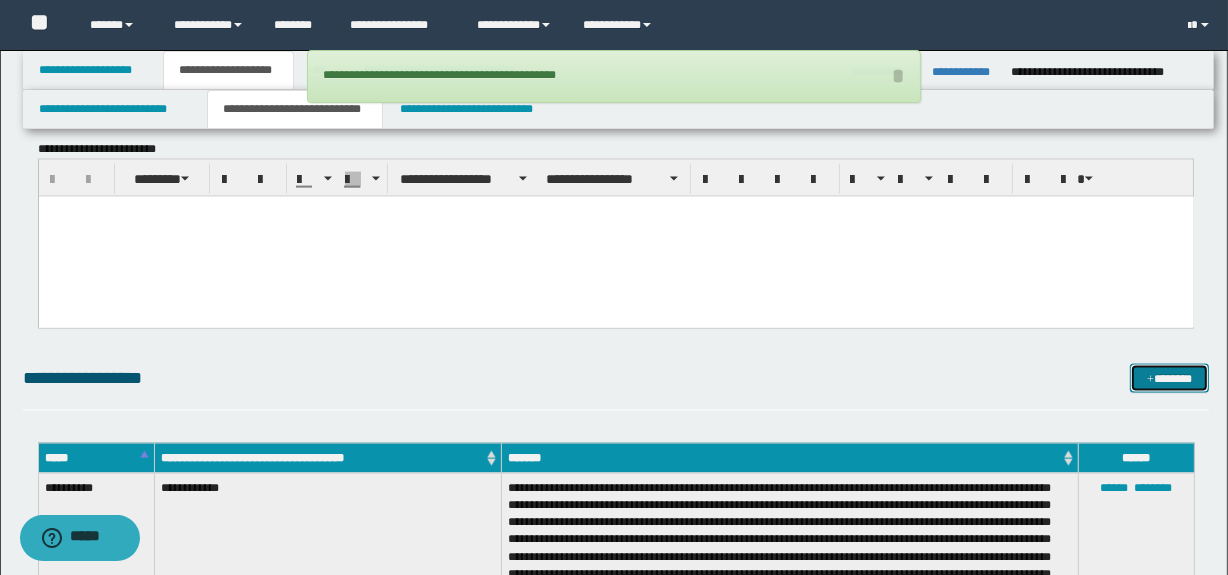 click on "*******" at bounding box center (1170, 379) 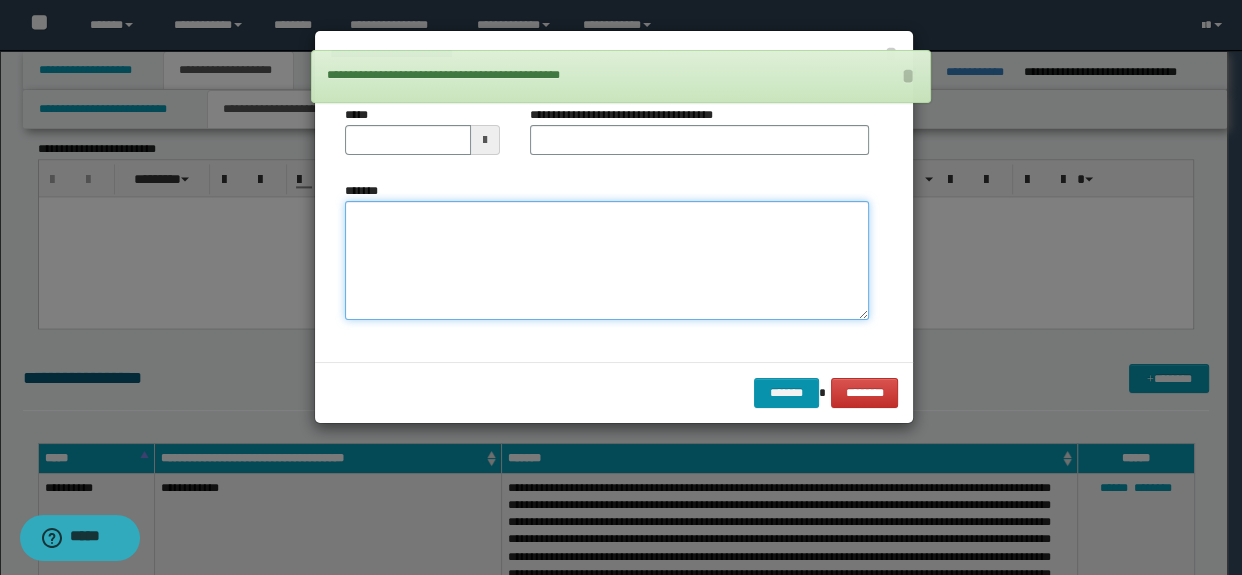 drag, startPoint x: 785, startPoint y: 291, endPoint x: 610, endPoint y: 194, distance: 200.08498 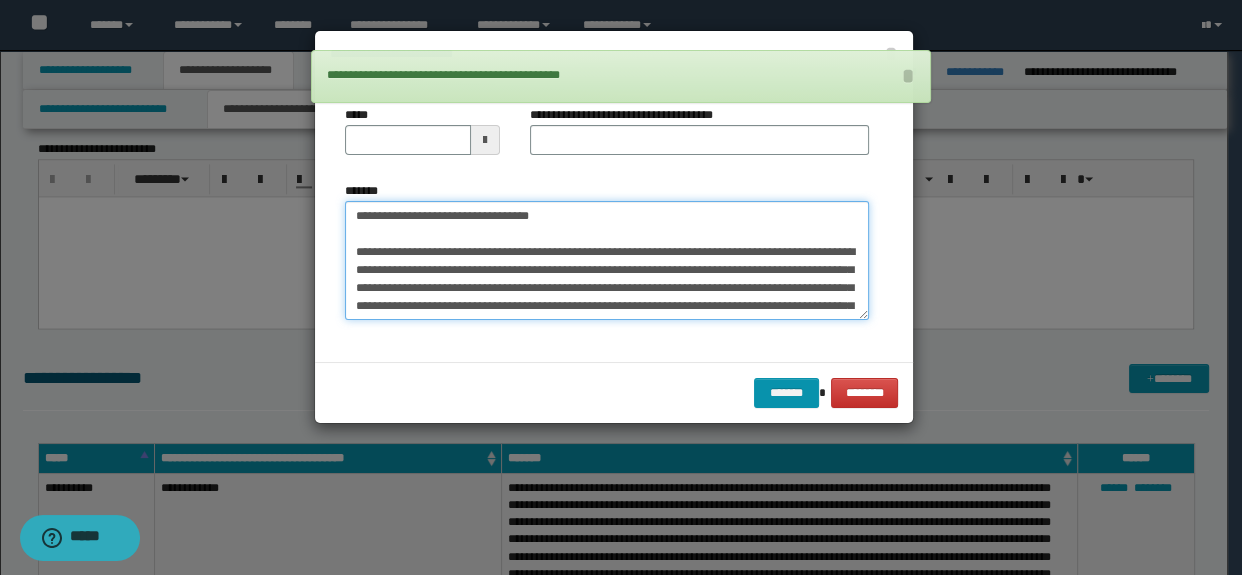 scroll, scrollTop: 426, scrollLeft: 0, axis: vertical 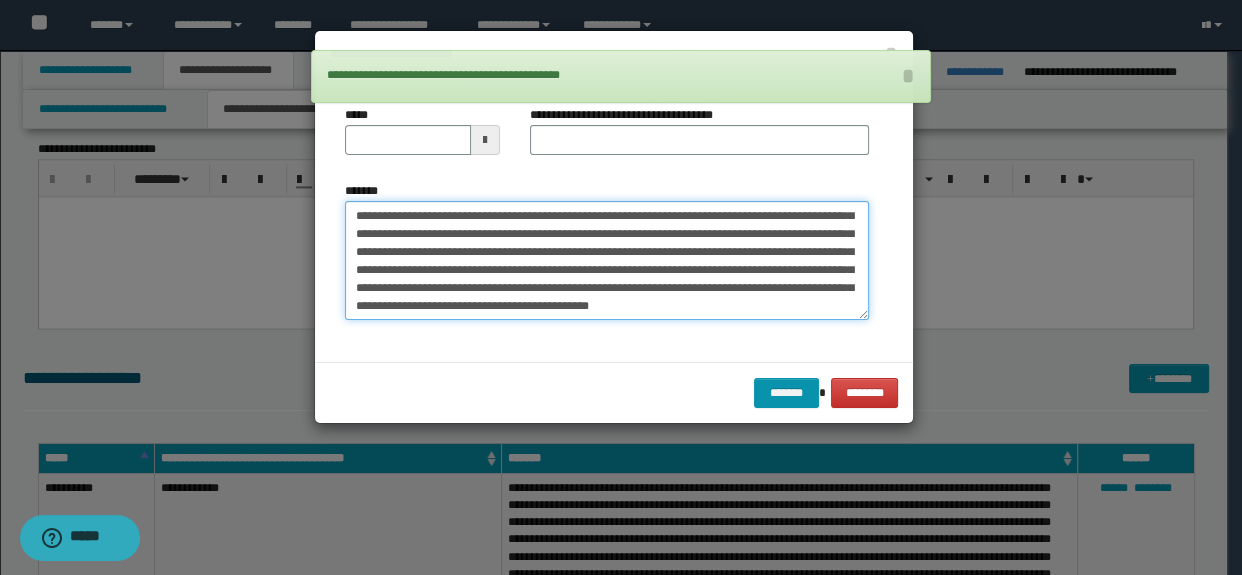 type on "**********" 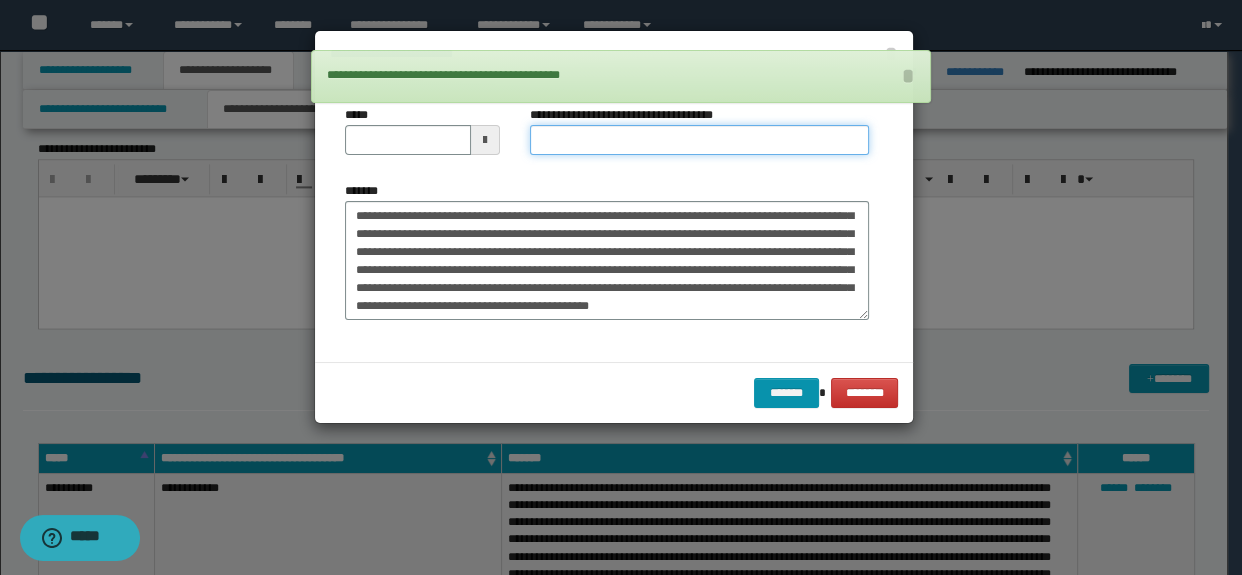 click on "**********" at bounding box center (700, 140) 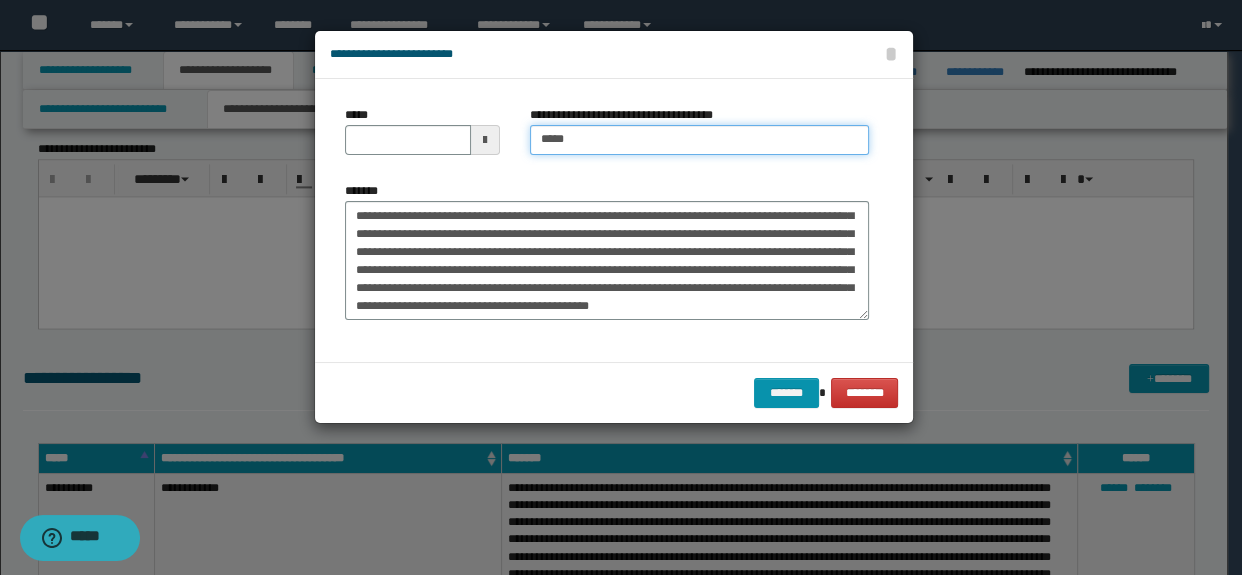 type on "**********" 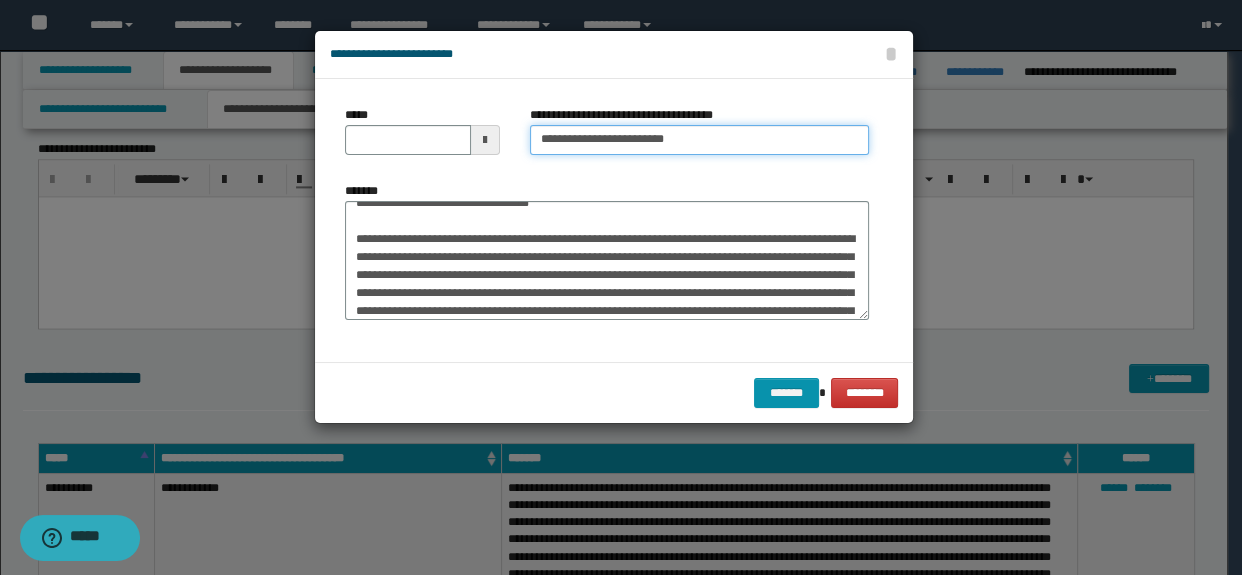 scroll, scrollTop: 0, scrollLeft: 0, axis: both 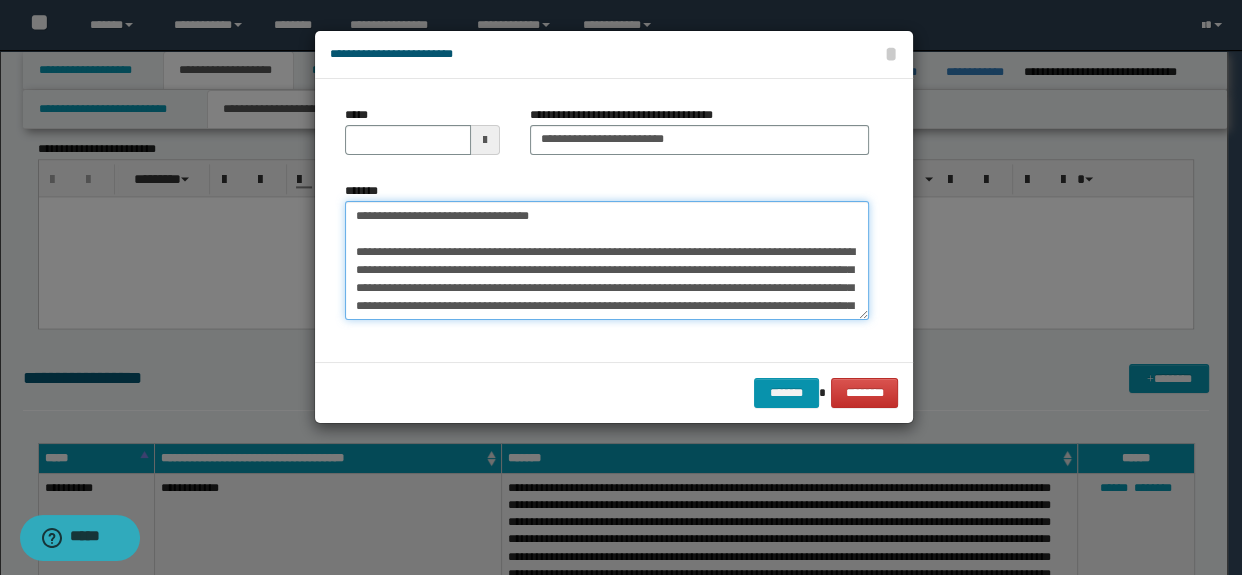 drag, startPoint x: 595, startPoint y: 216, endPoint x: 288, endPoint y: 204, distance: 307.23444 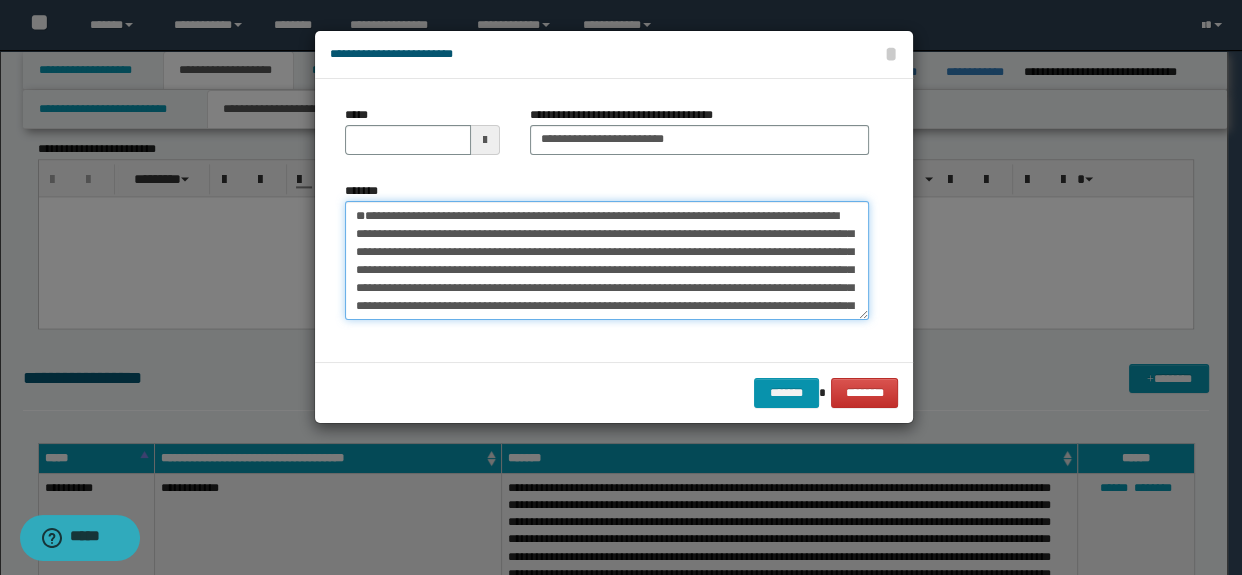 type 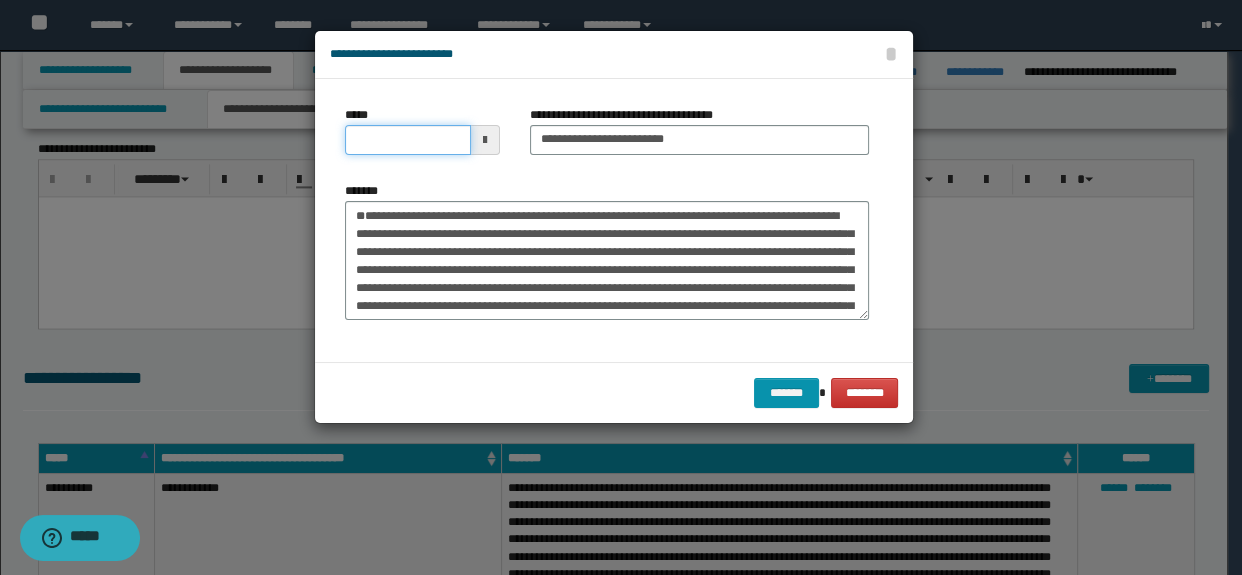 click on "*****" at bounding box center (408, 140) 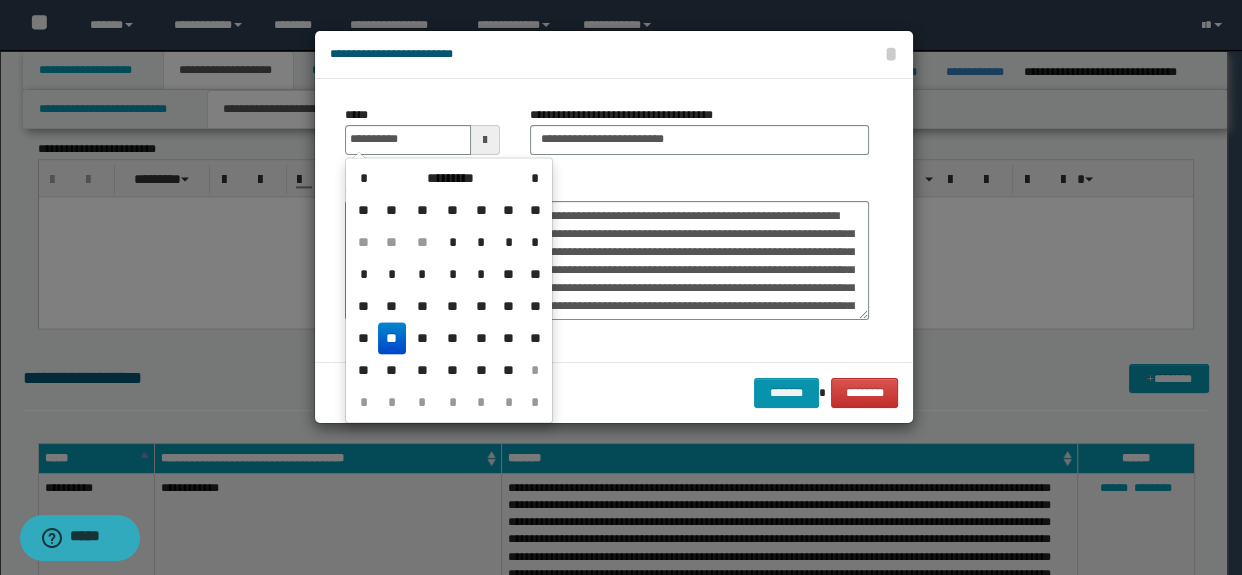 type on "**********" 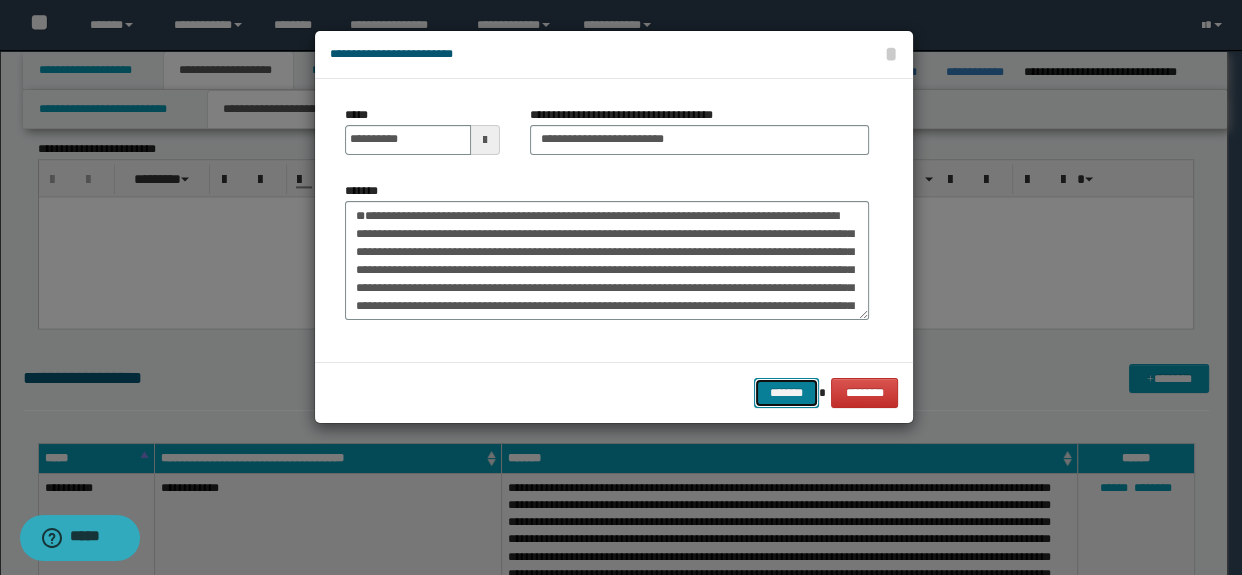 click on "*******" at bounding box center (786, 393) 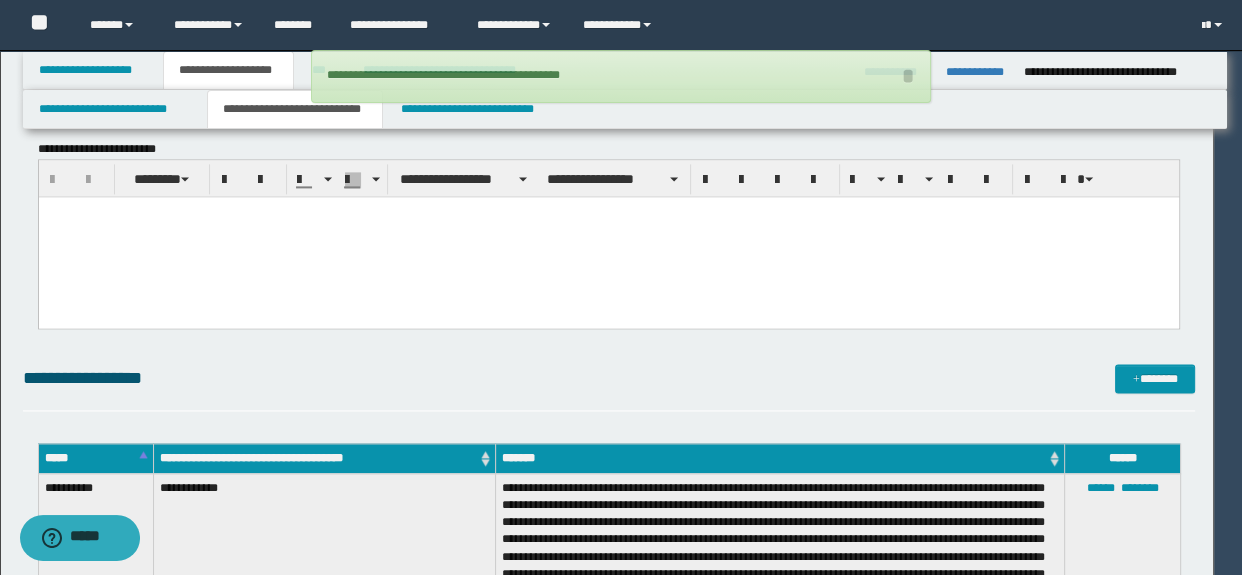 type 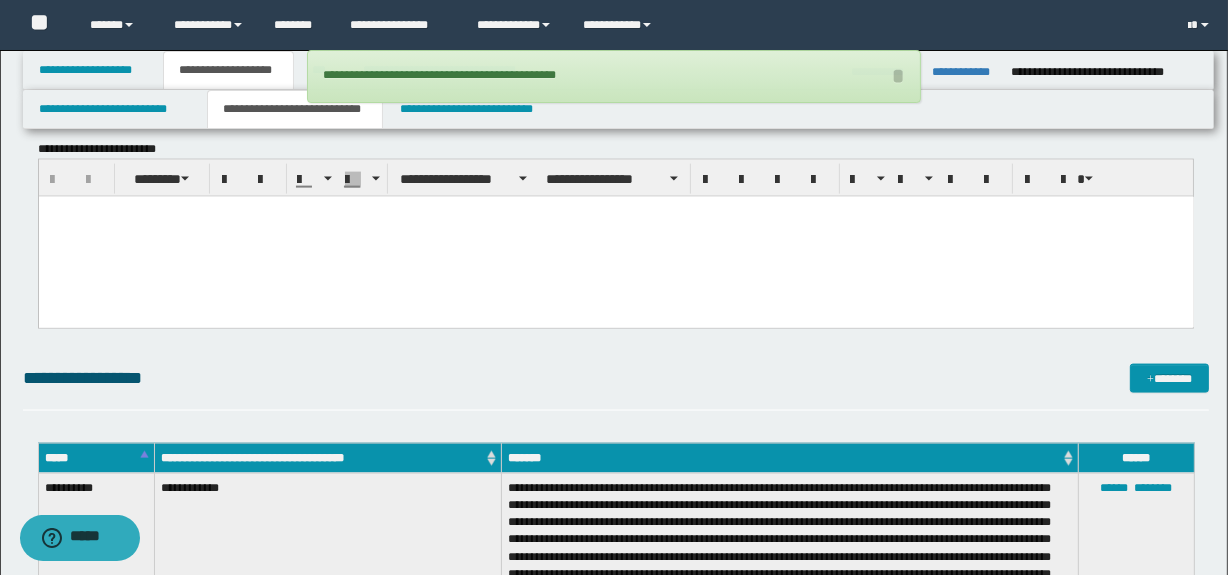 click on "**********" at bounding box center (616, 387) 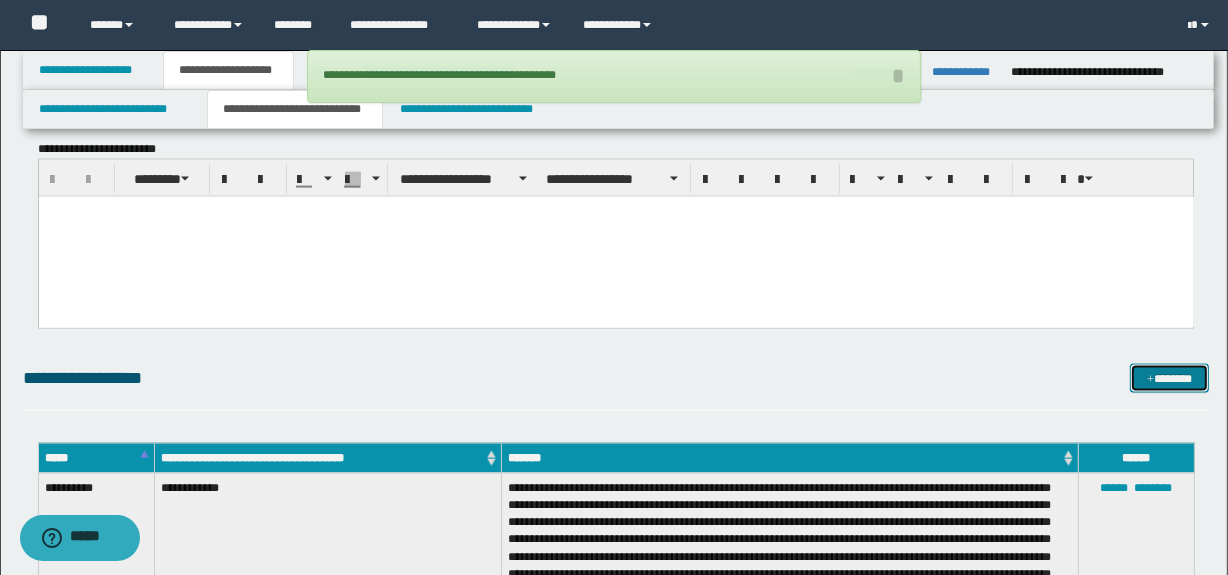 click at bounding box center (1150, 380) 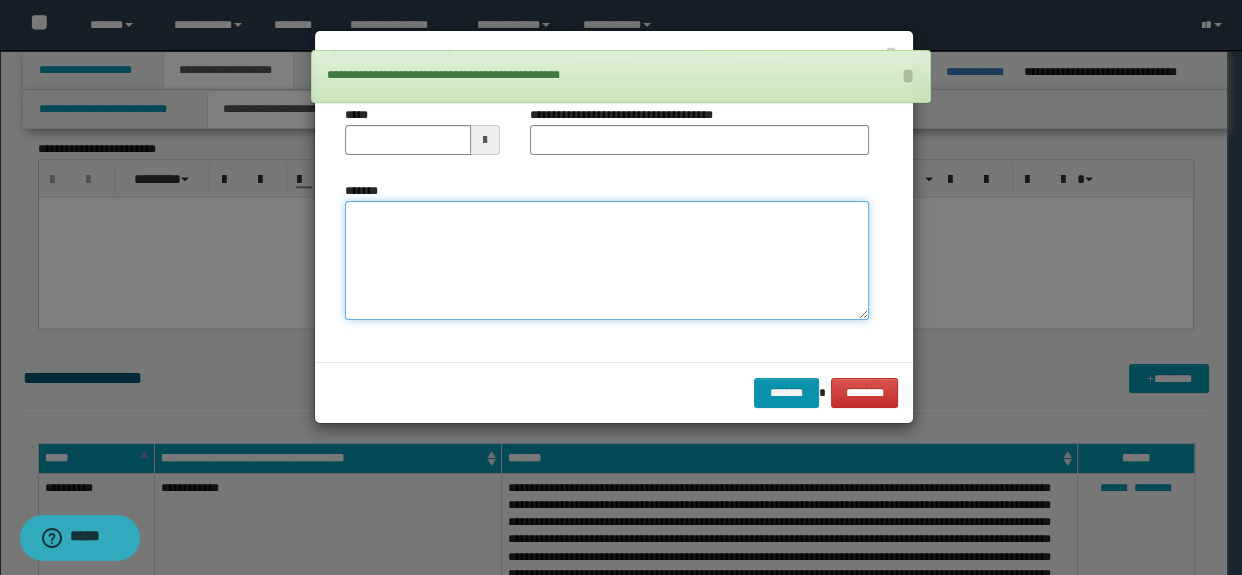 click on "*******" at bounding box center (607, 261) 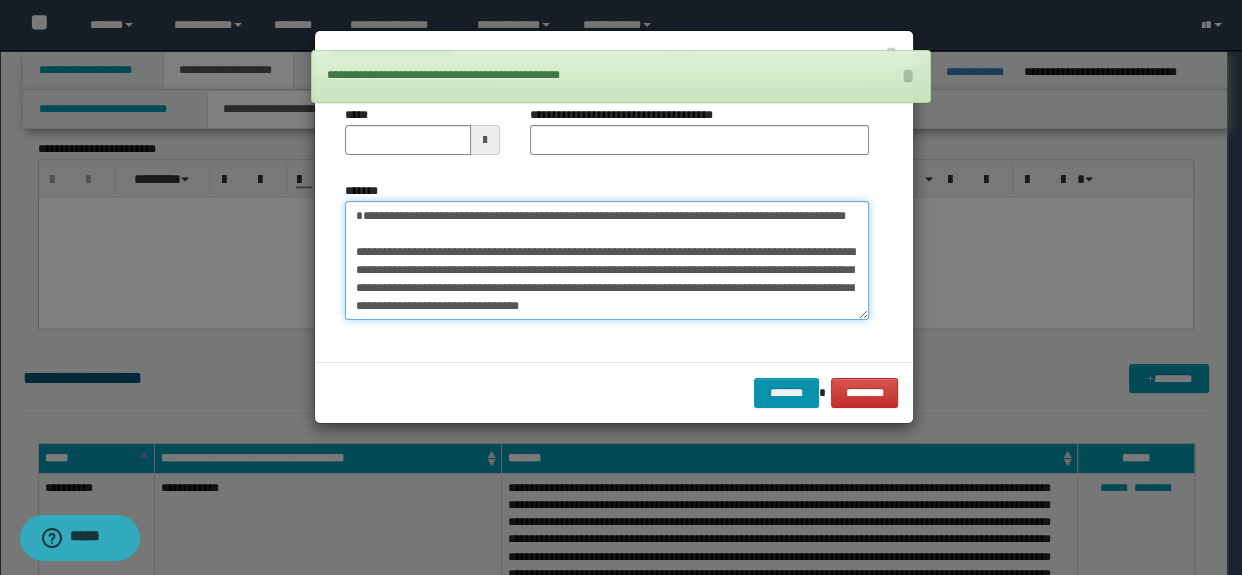 scroll, scrollTop: 0, scrollLeft: 0, axis: both 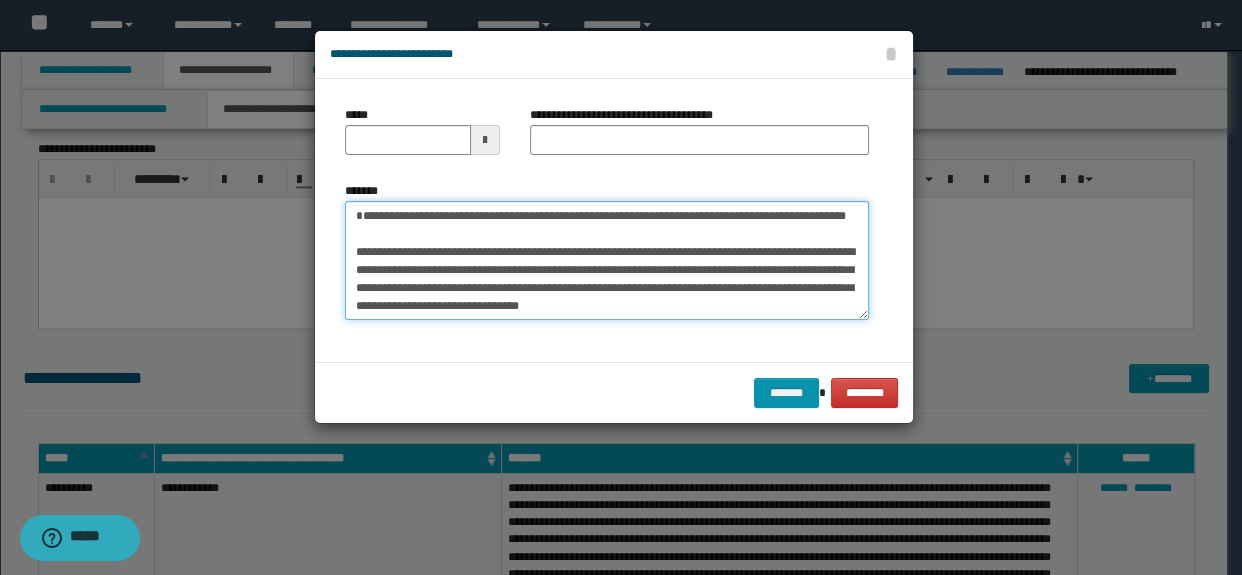 drag, startPoint x: 552, startPoint y: 256, endPoint x: 229, endPoint y: 187, distance: 330.28775 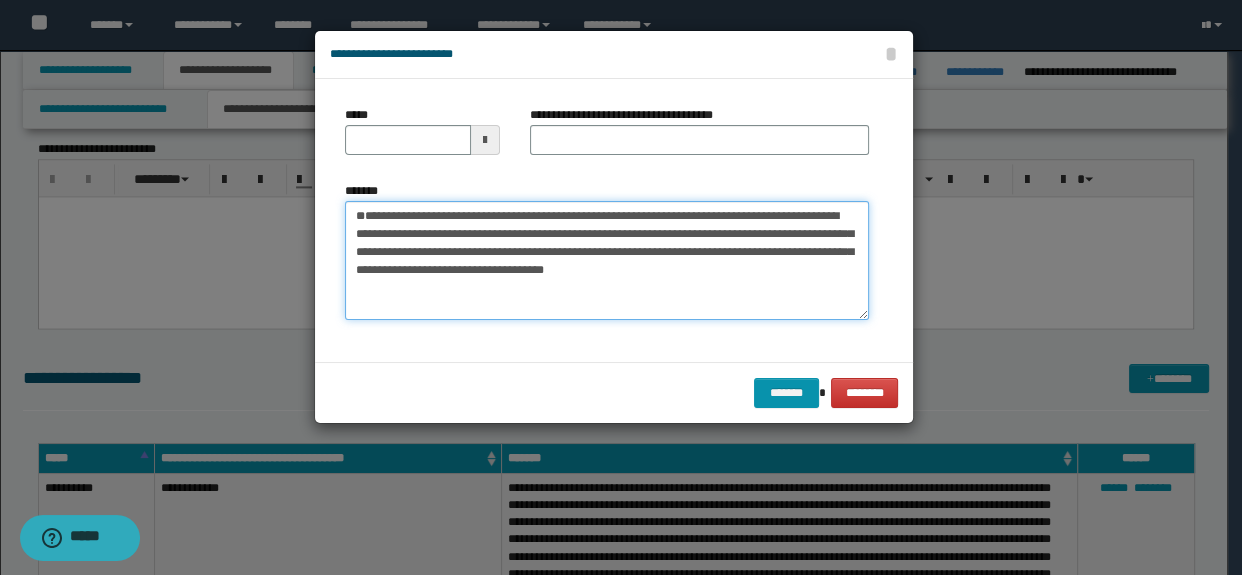 type 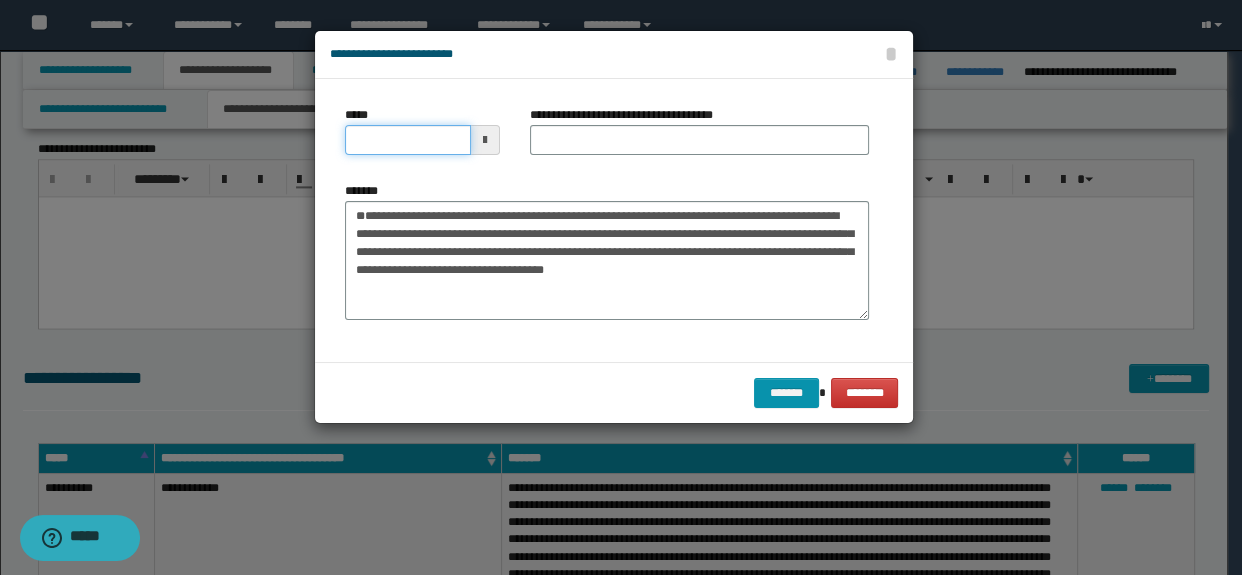 click on "*****" at bounding box center (408, 140) 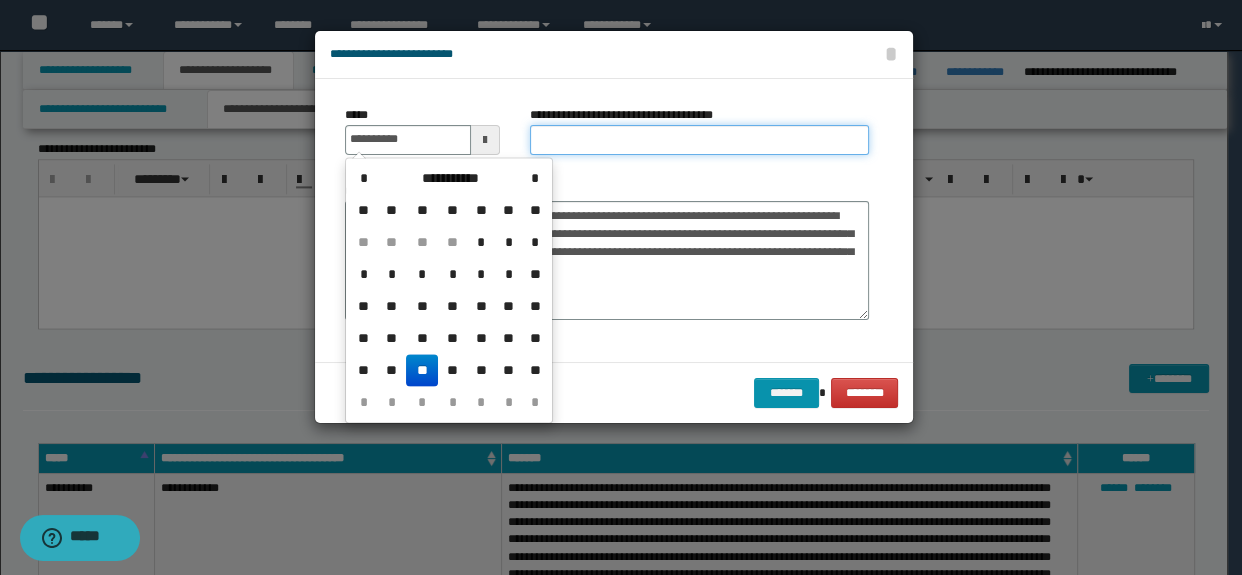type on "**********" 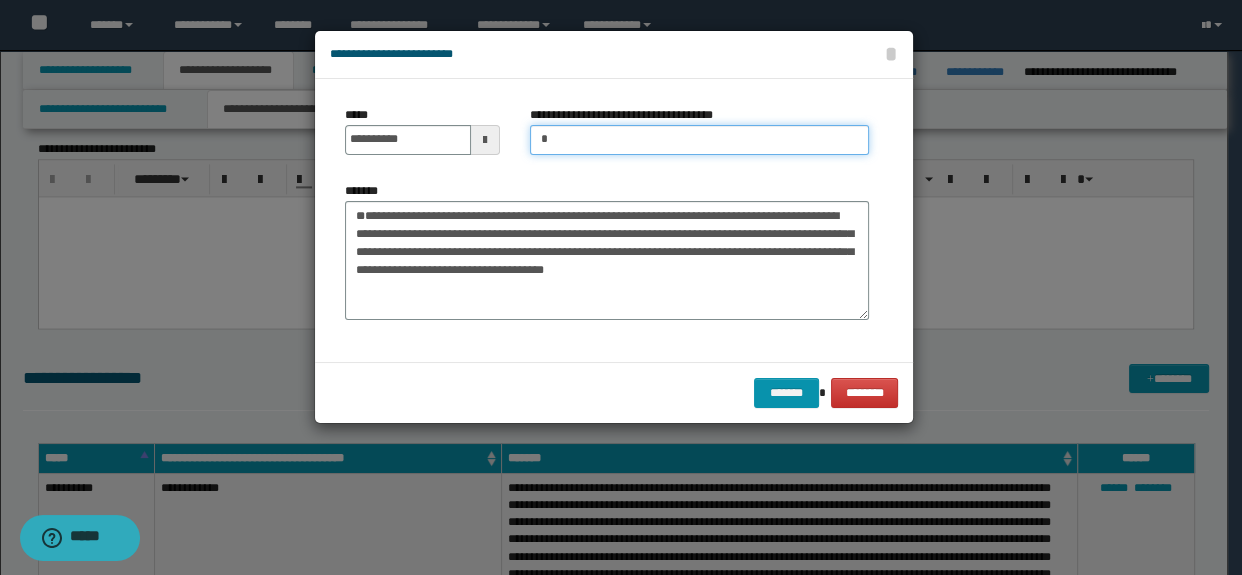 type on "**********" 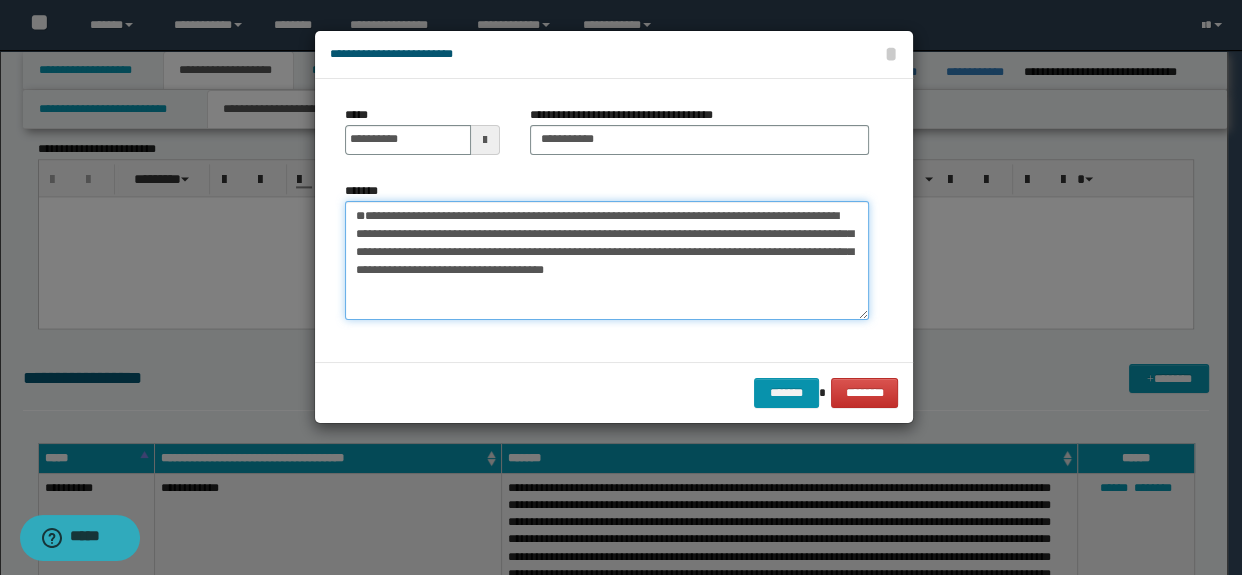 click on "**********" at bounding box center [607, 261] 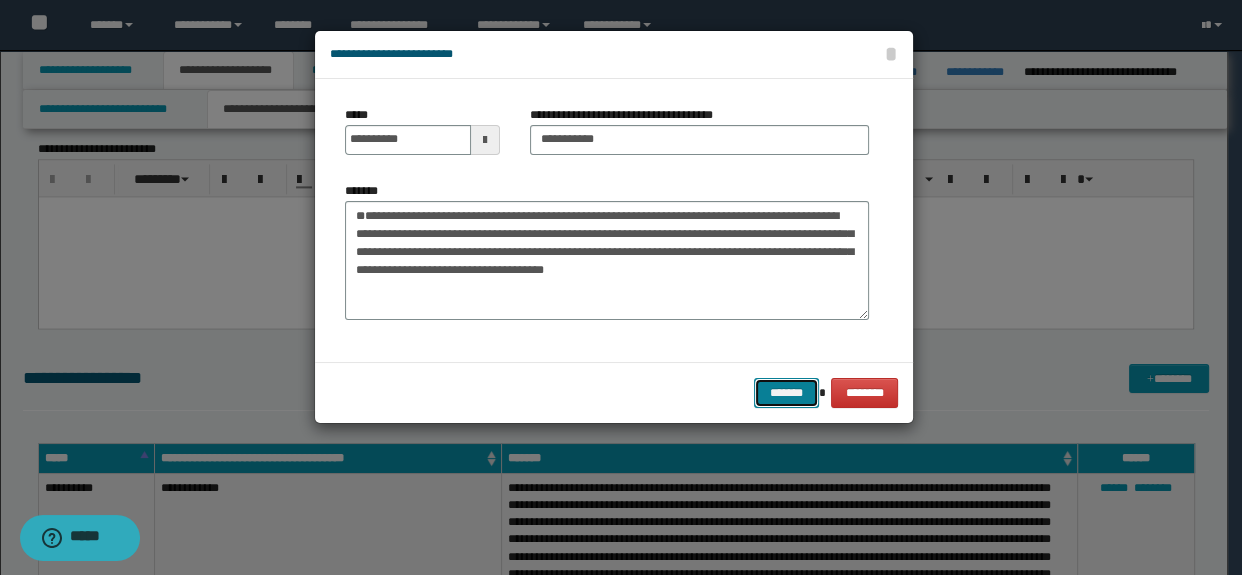 click on "*******" at bounding box center (786, 393) 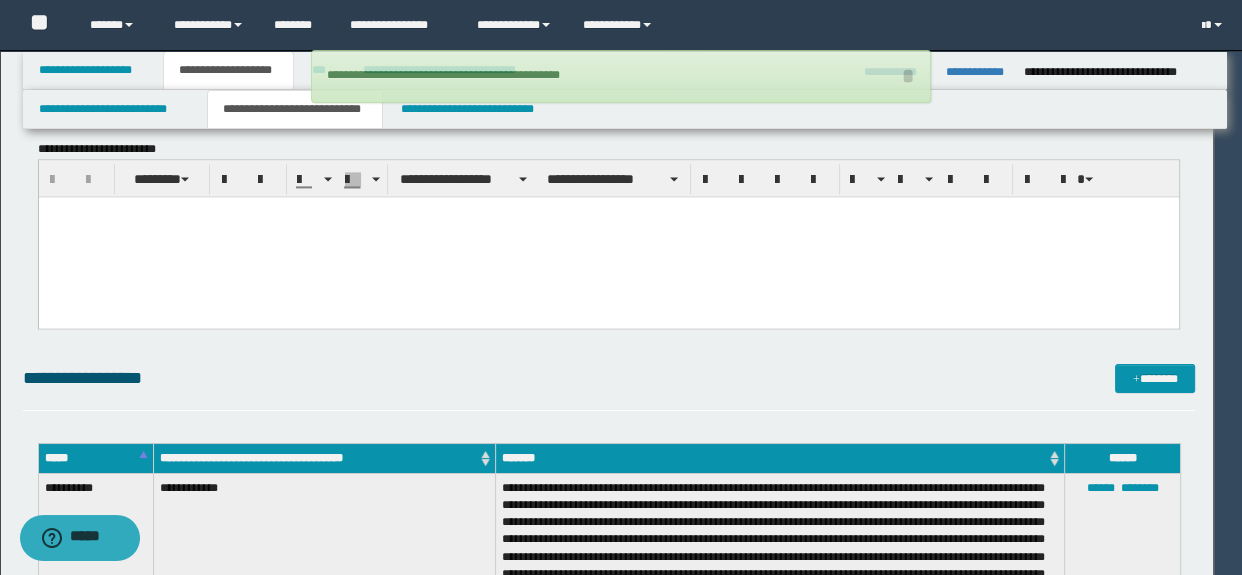 type 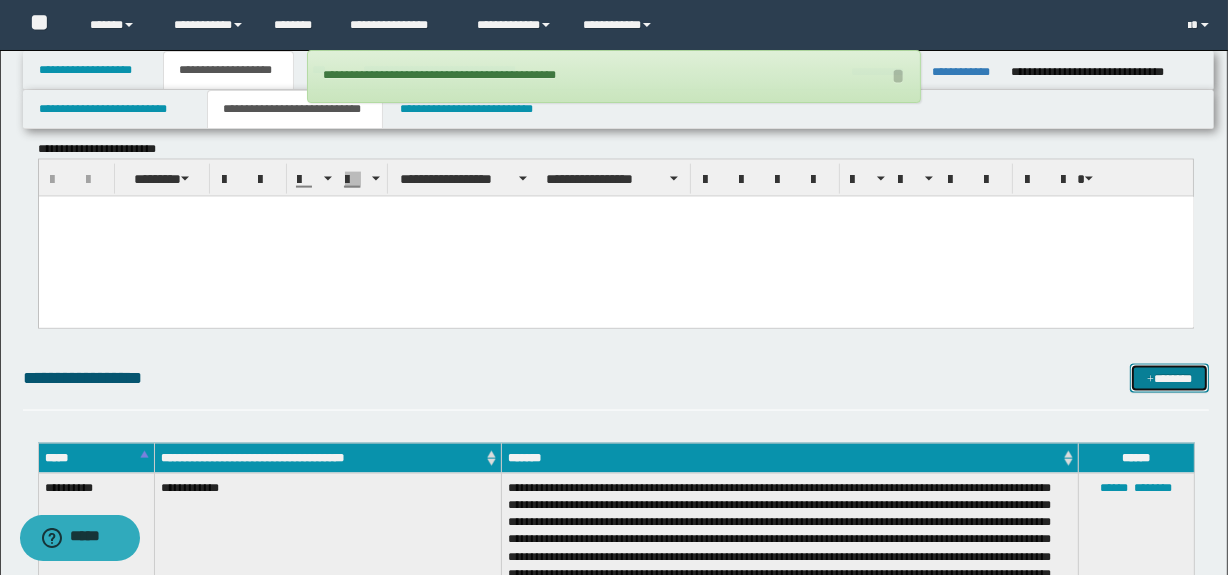 click at bounding box center (1150, 380) 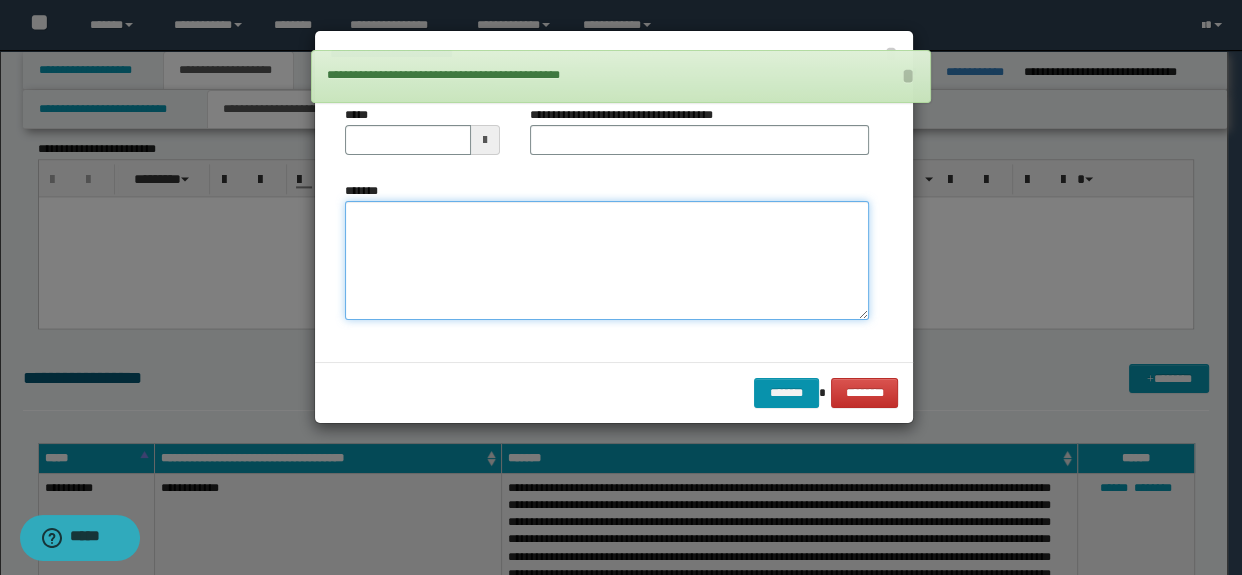 click on "*******" at bounding box center (607, 261) 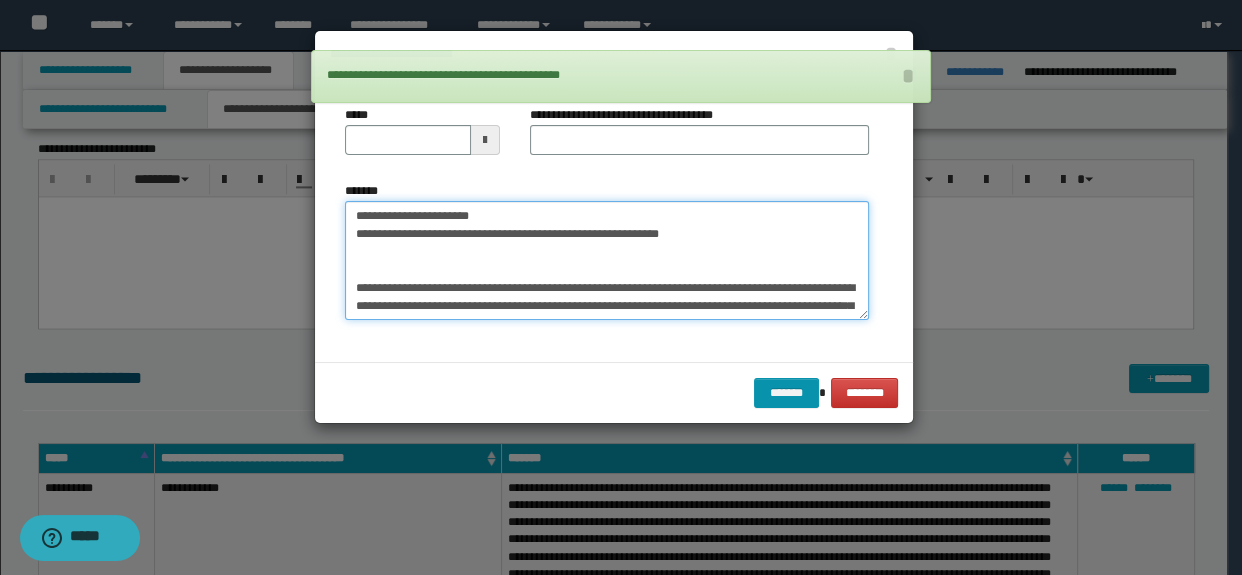 scroll, scrollTop: 191, scrollLeft: 0, axis: vertical 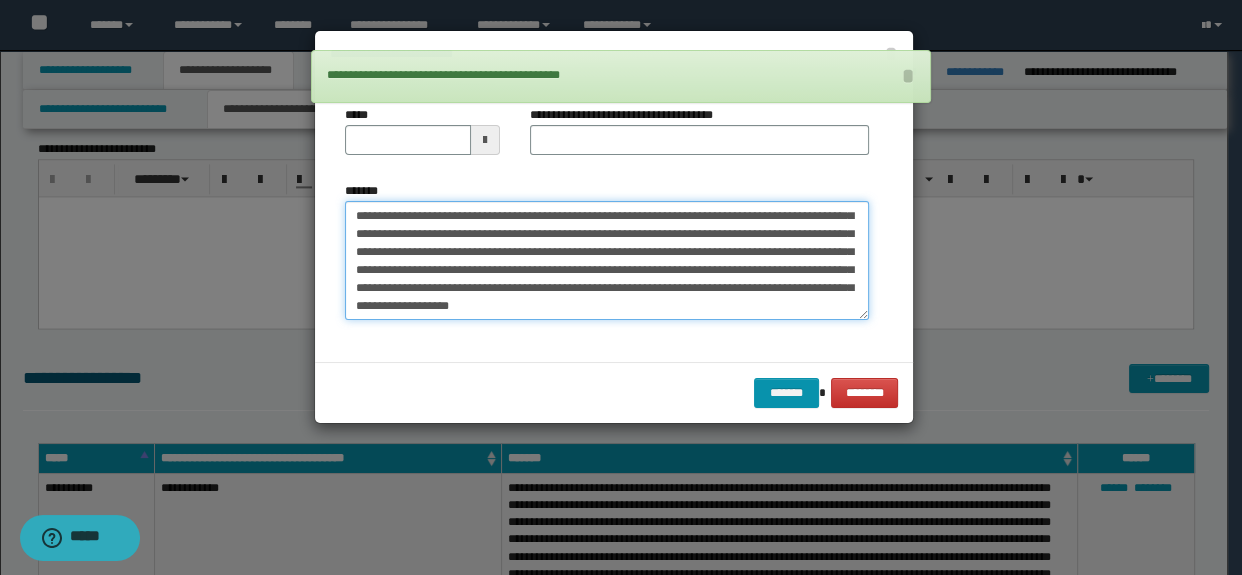 type on "**********" 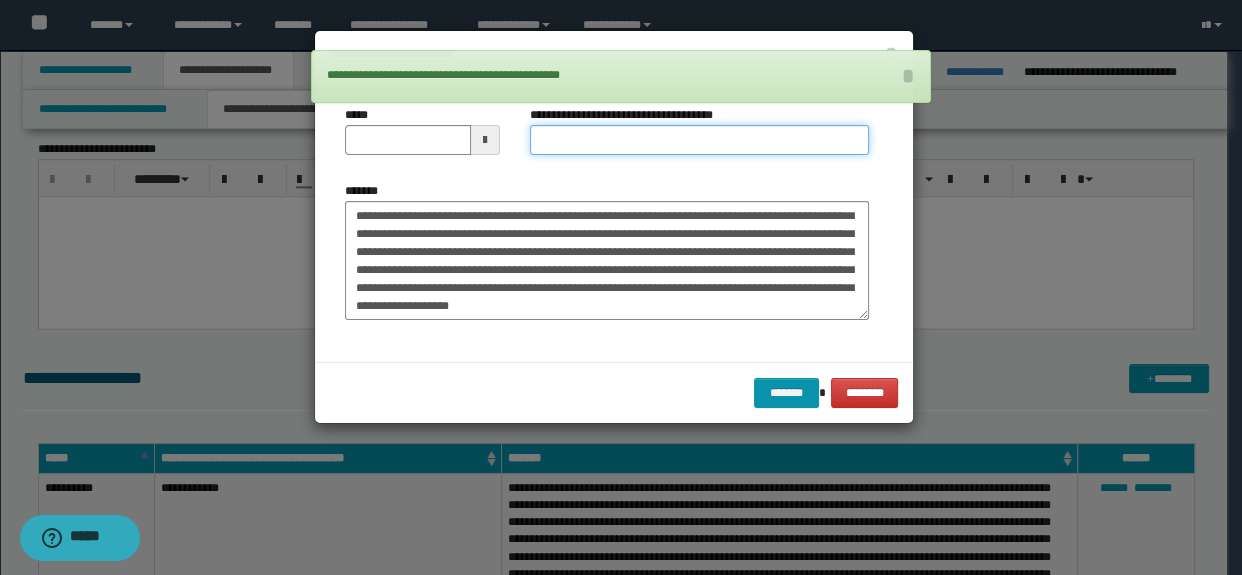 click on "**********" at bounding box center (700, 140) 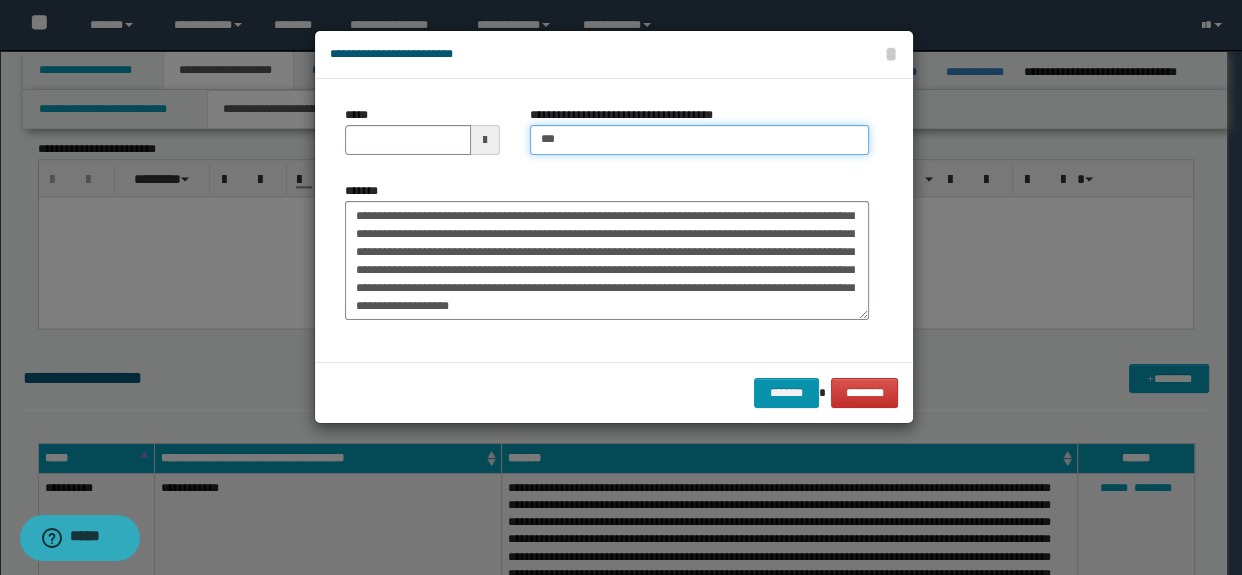 drag, startPoint x: 698, startPoint y: 137, endPoint x: 670, endPoint y: 155, distance: 33.286633 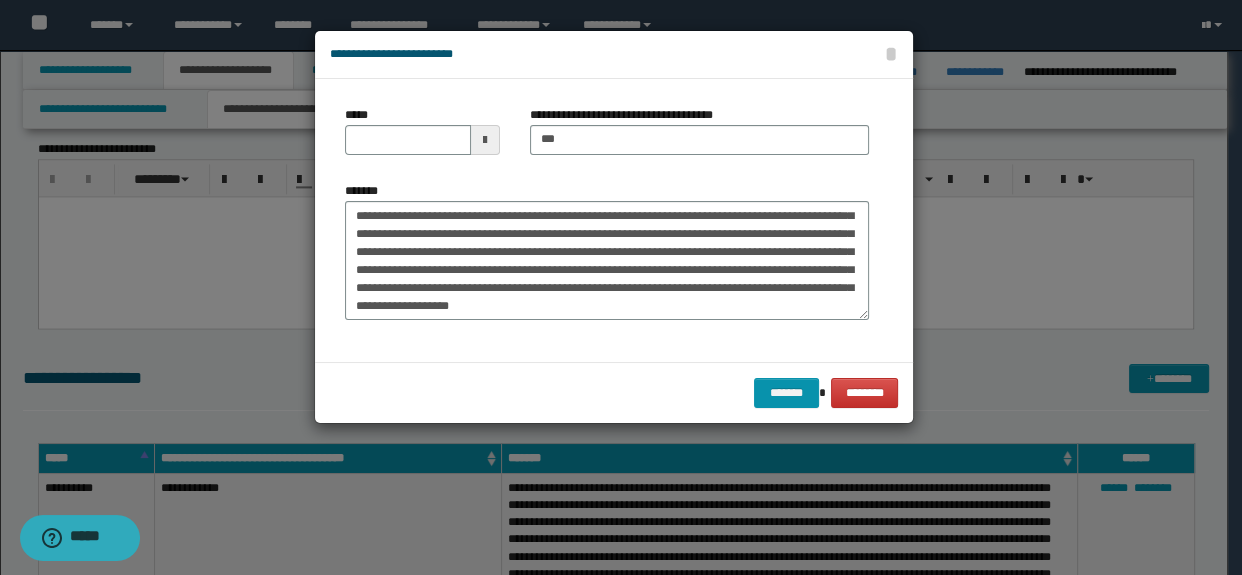 click on "**********" at bounding box center [700, 138] 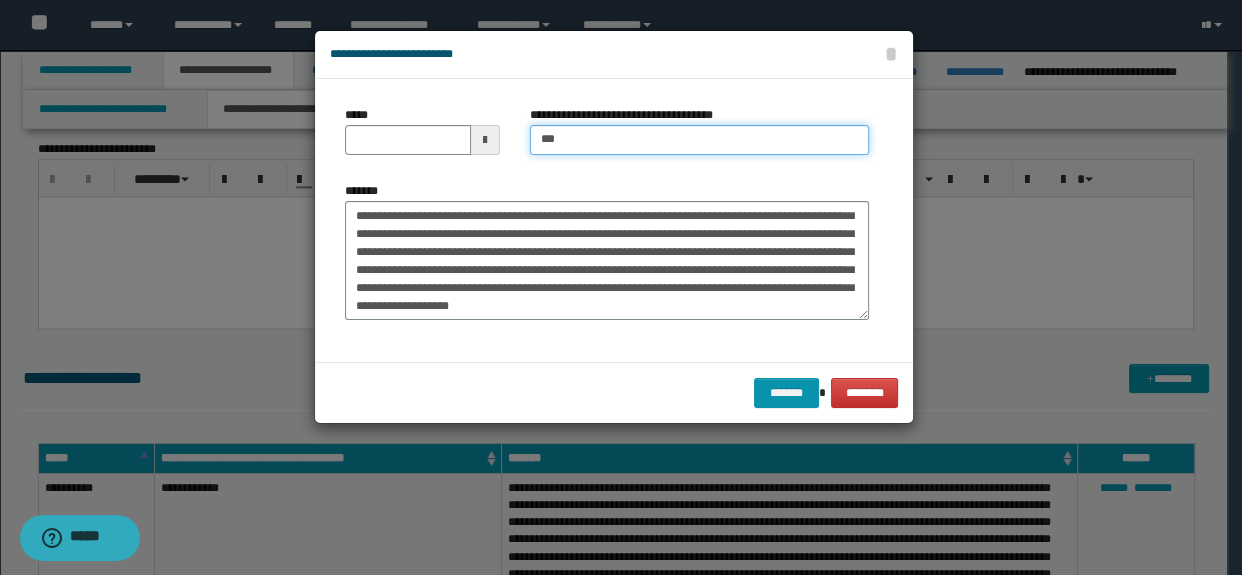 click on "***" at bounding box center [700, 140] 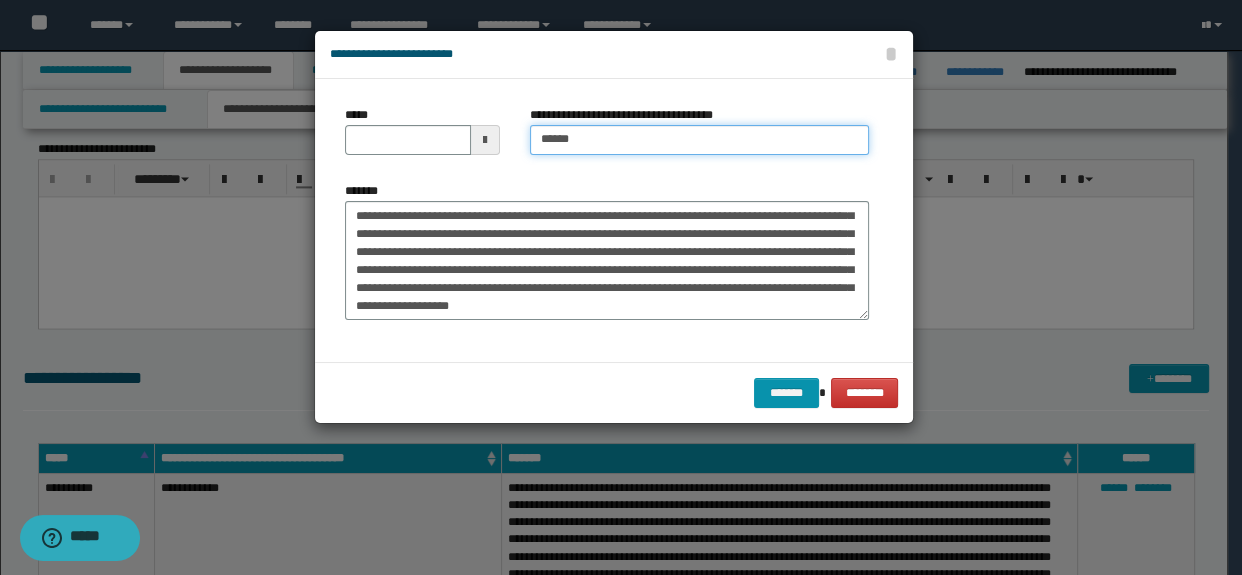 type on "**********" 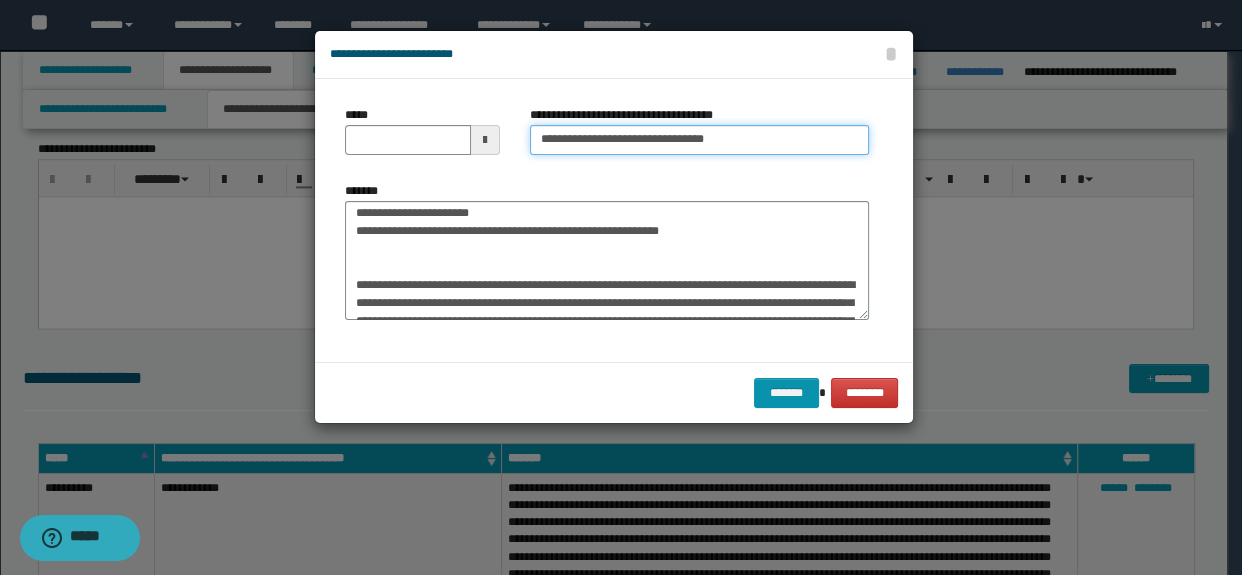 scroll, scrollTop: 0, scrollLeft: 0, axis: both 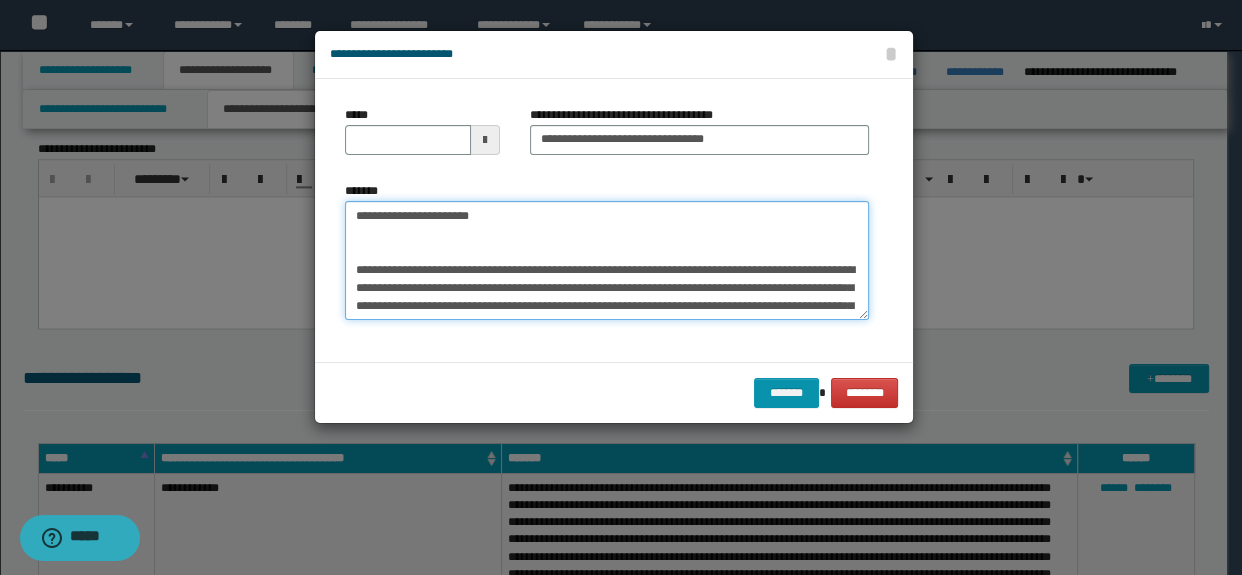 drag, startPoint x: 785, startPoint y: 249, endPoint x: 210, endPoint y: 200, distance: 577.08405 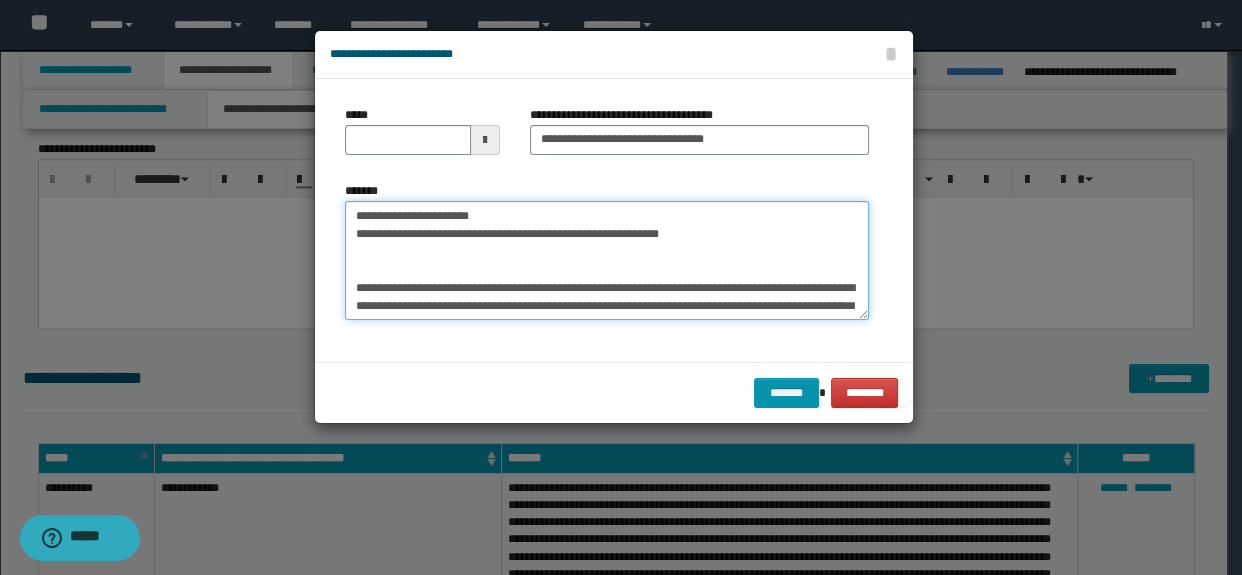 click on "**********" at bounding box center (607, 261) 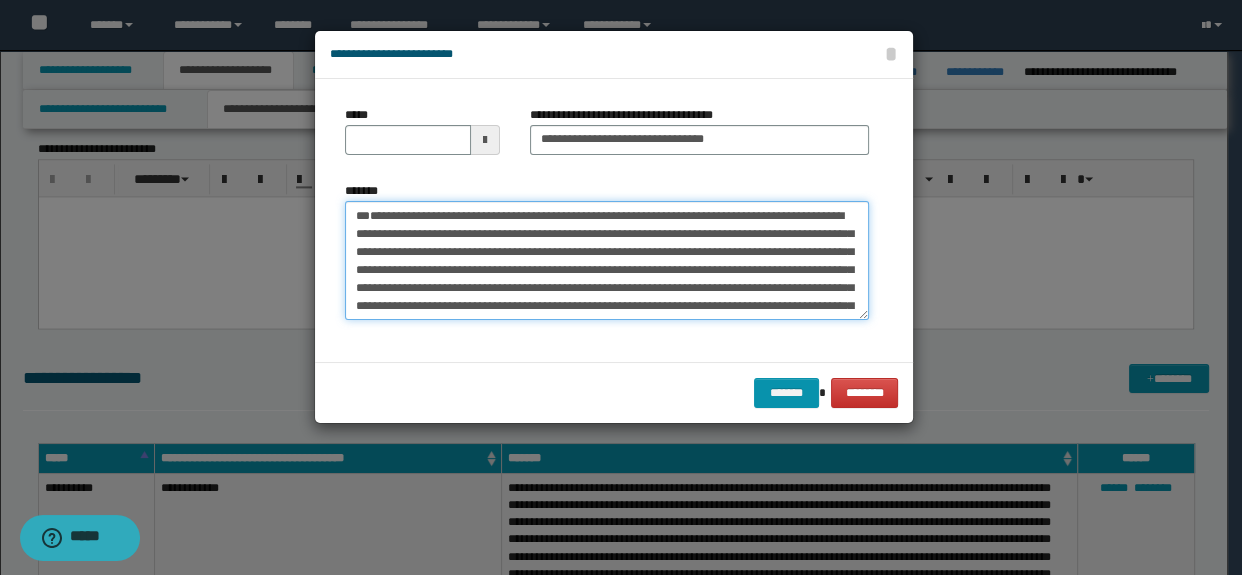 type 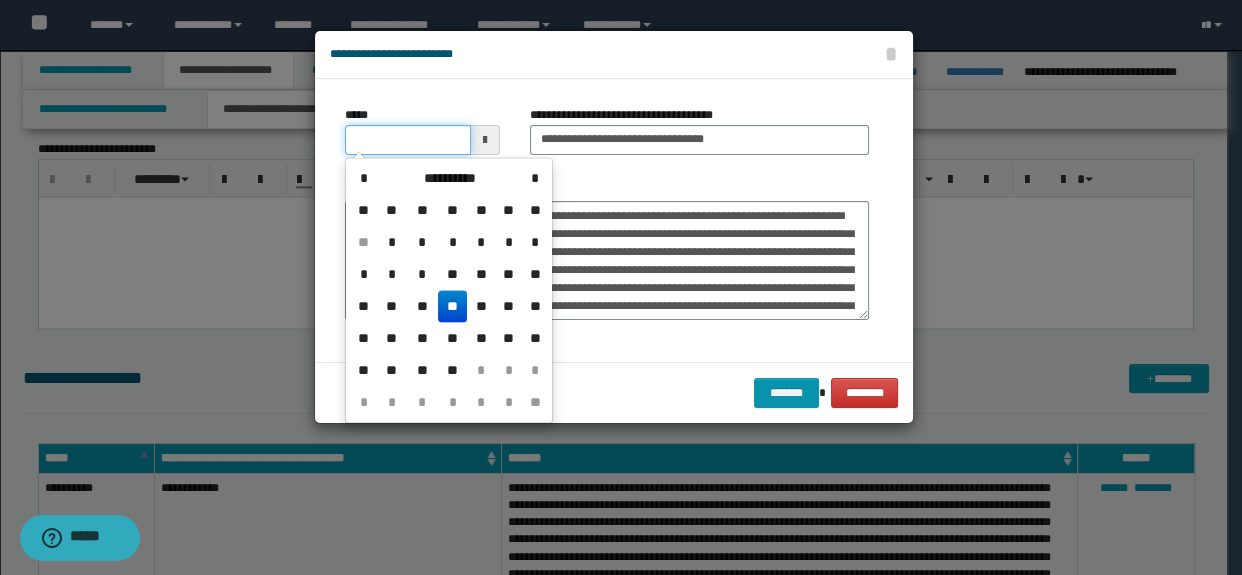 click on "*****" at bounding box center (408, 140) 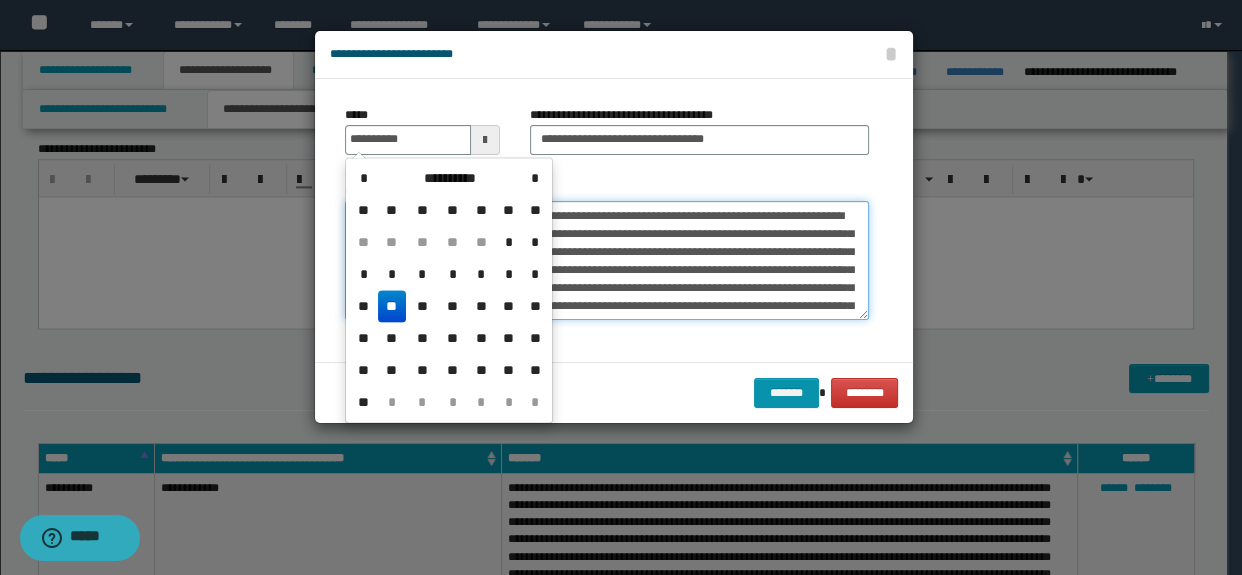 type on "**********" 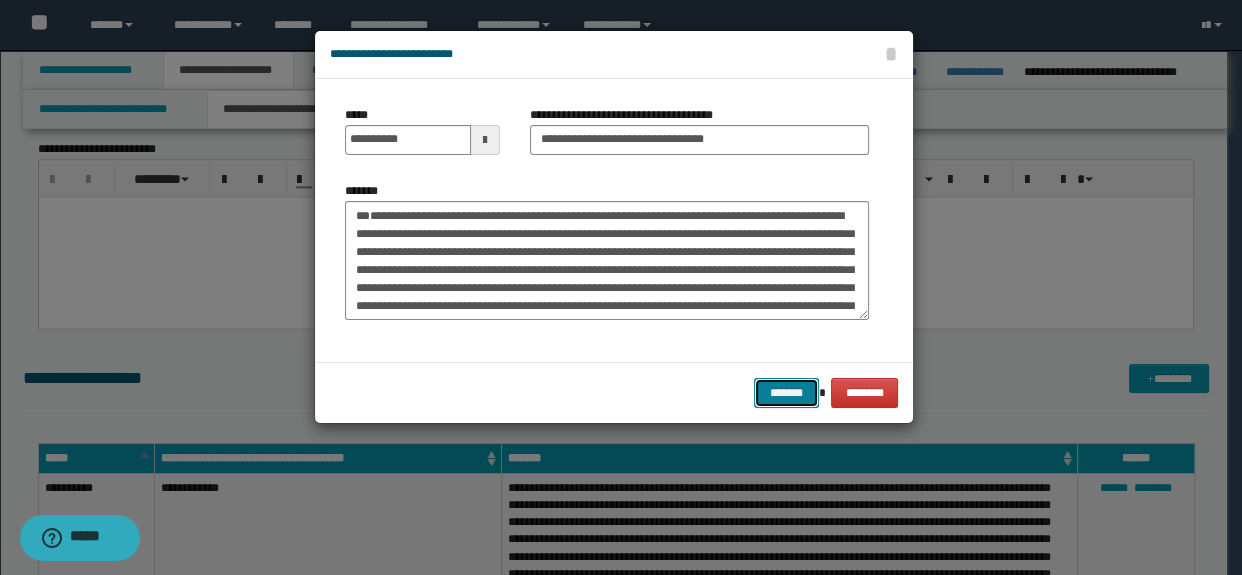 click on "*******" at bounding box center [786, 393] 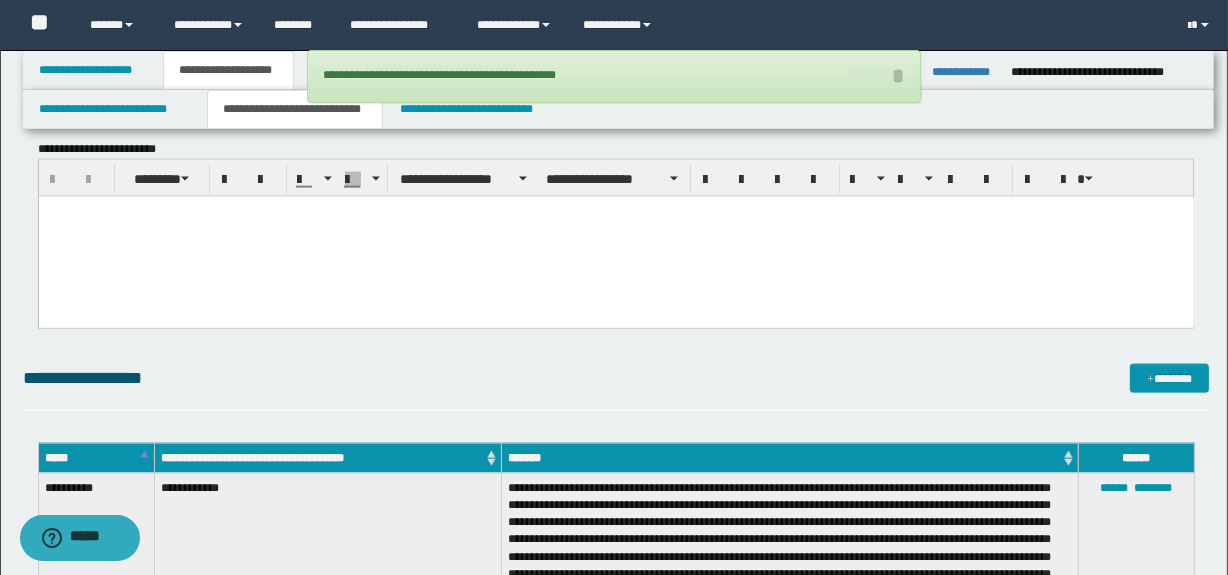click on "**********" at bounding box center [616, 585] 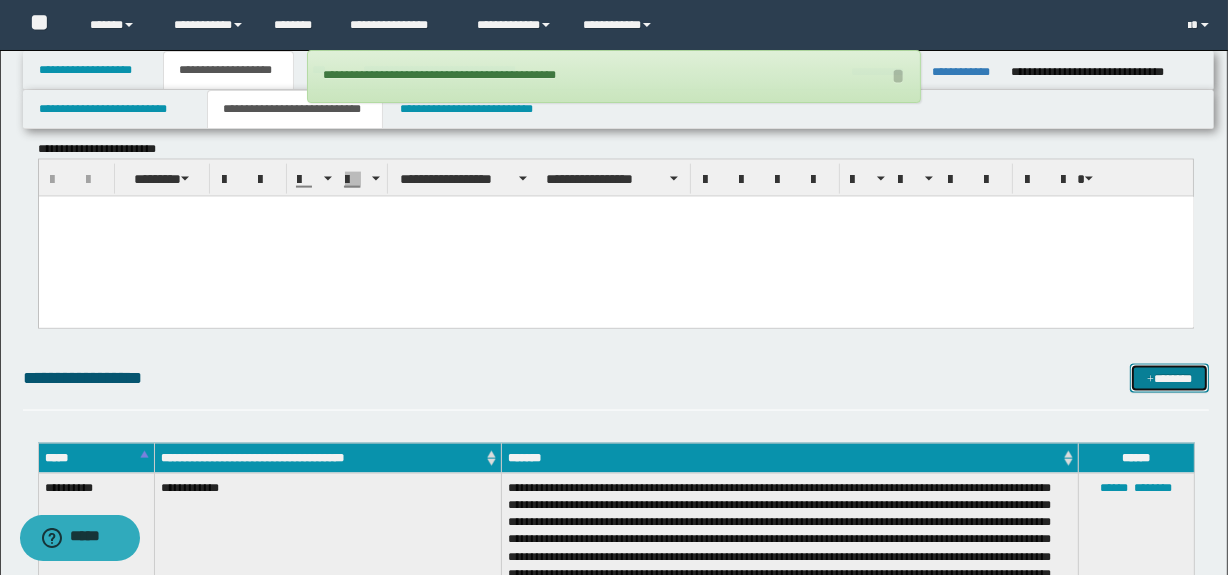 click on "*******" at bounding box center (1170, 379) 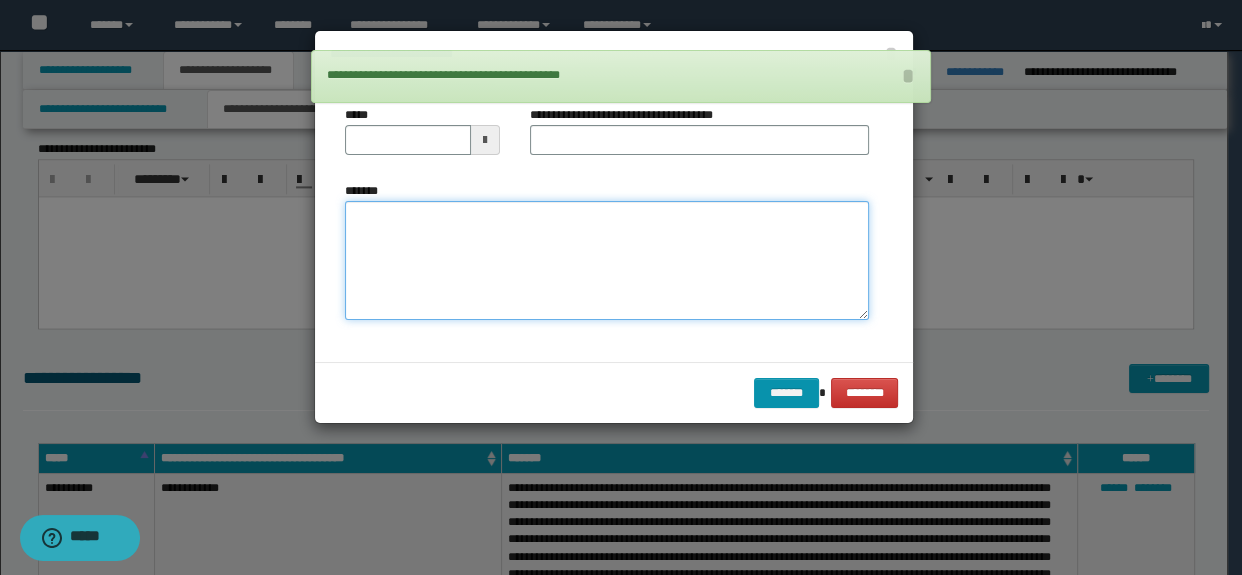 click on "*******" at bounding box center [607, 261] 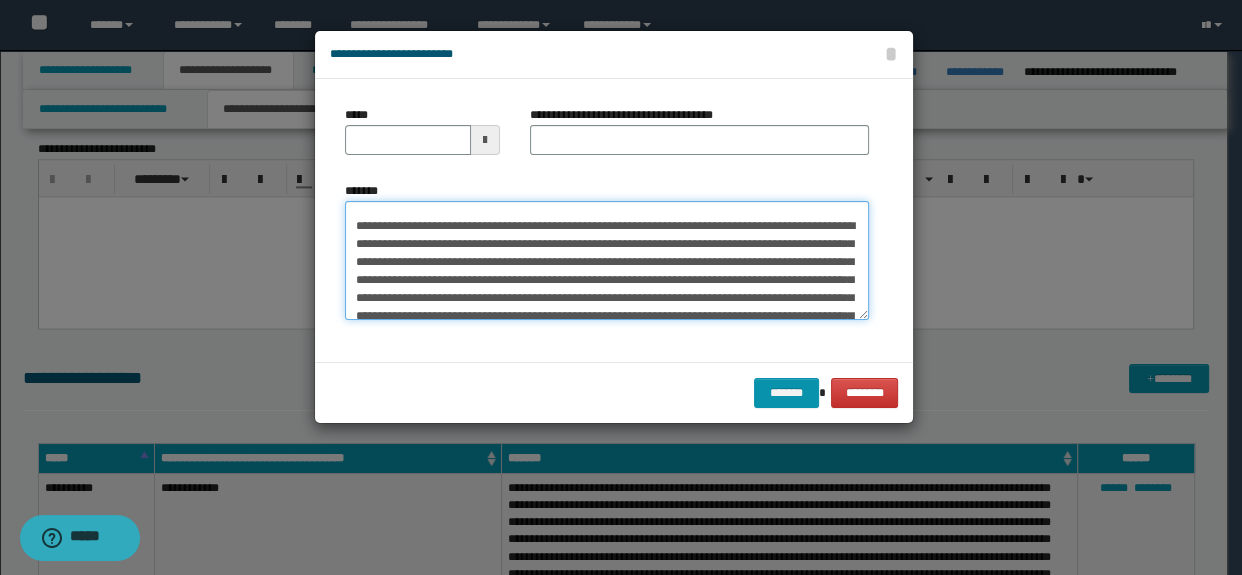 scroll, scrollTop: 0, scrollLeft: 0, axis: both 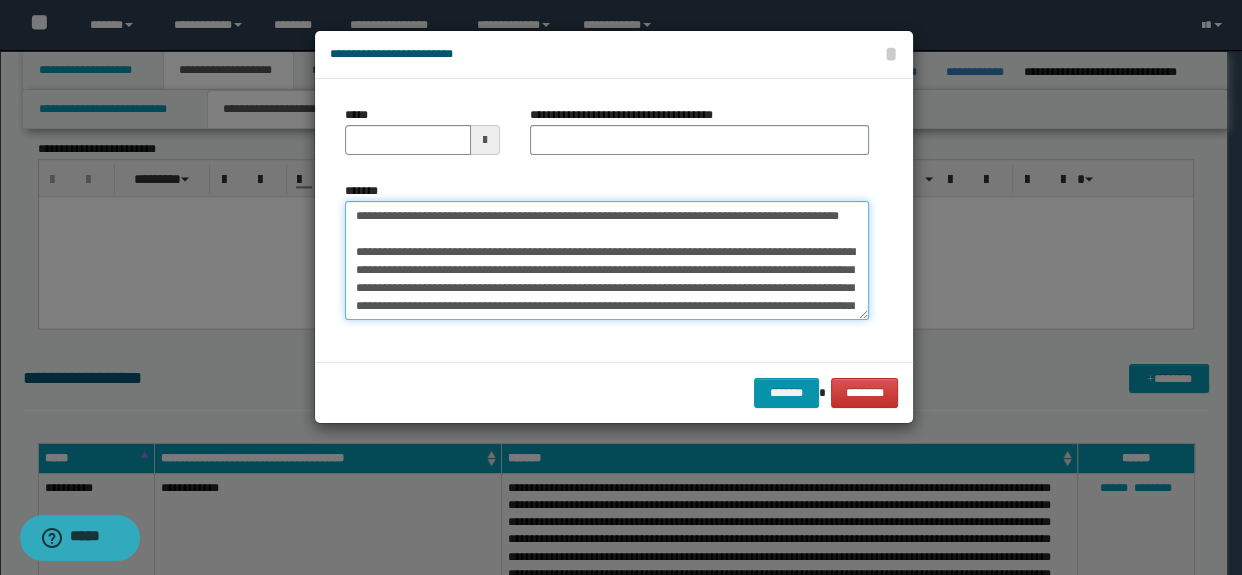 drag, startPoint x: 498, startPoint y: 237, endPoint x: 294, endPoint y: 196, distance: 208.07932 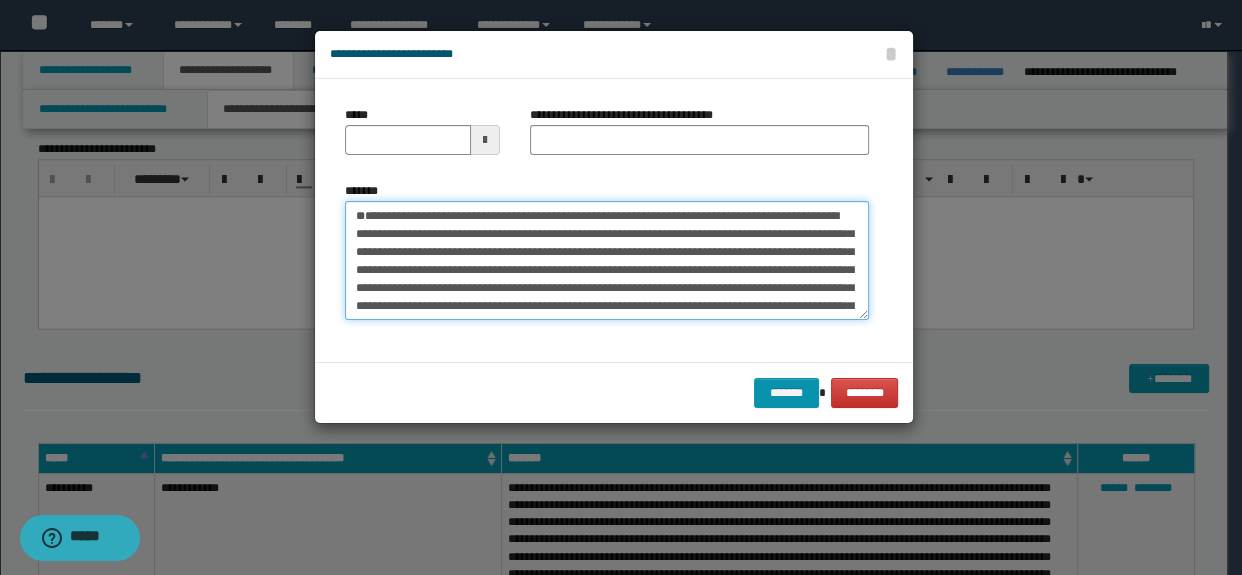 type on "**********" 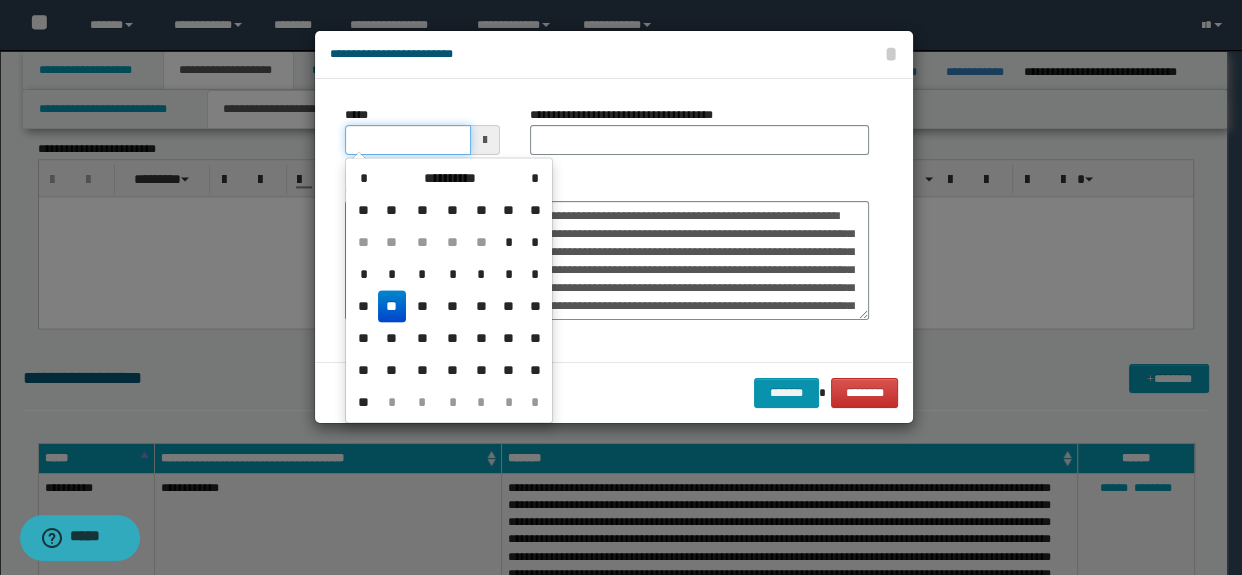 click on "*****" at bounding box center [408, 140] 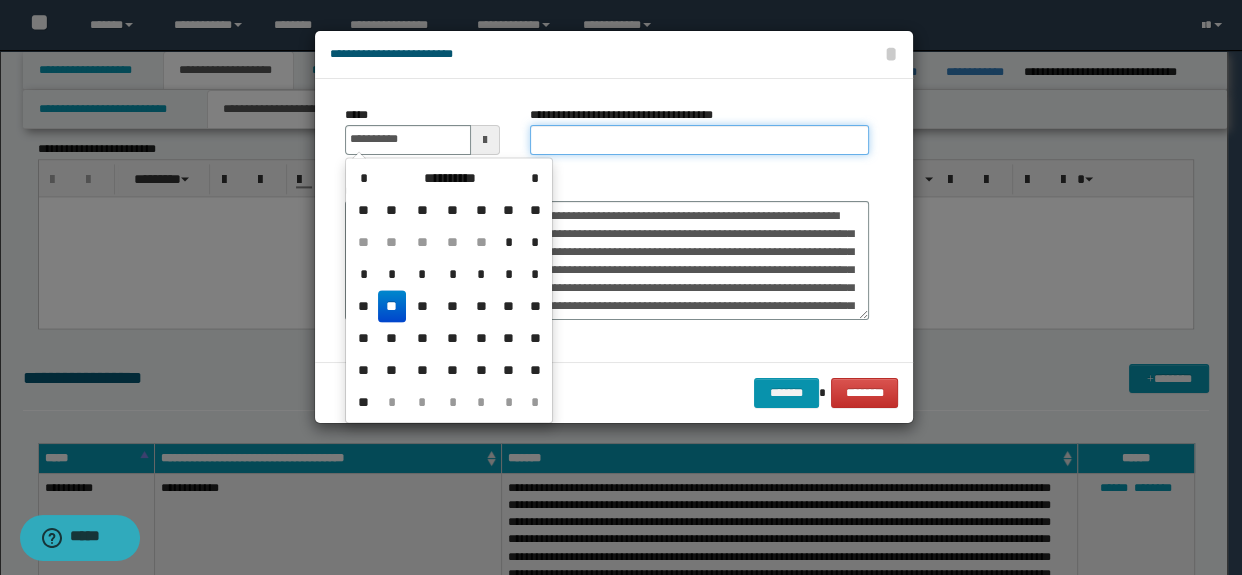 type on "**********" 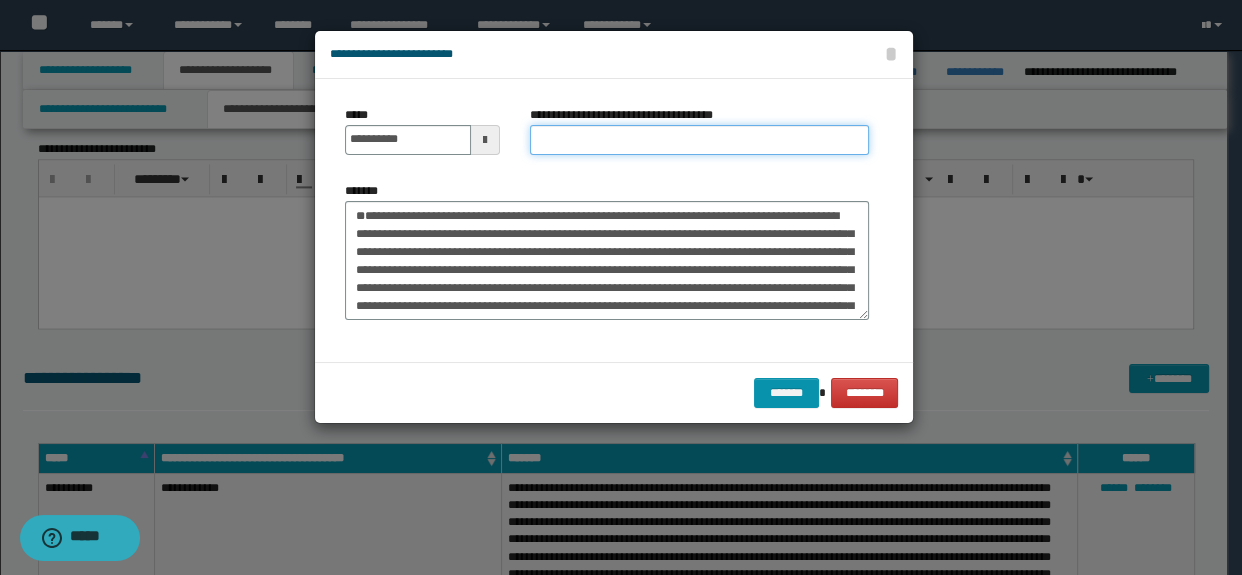 click on "**********" at bounding box center [700, 140] 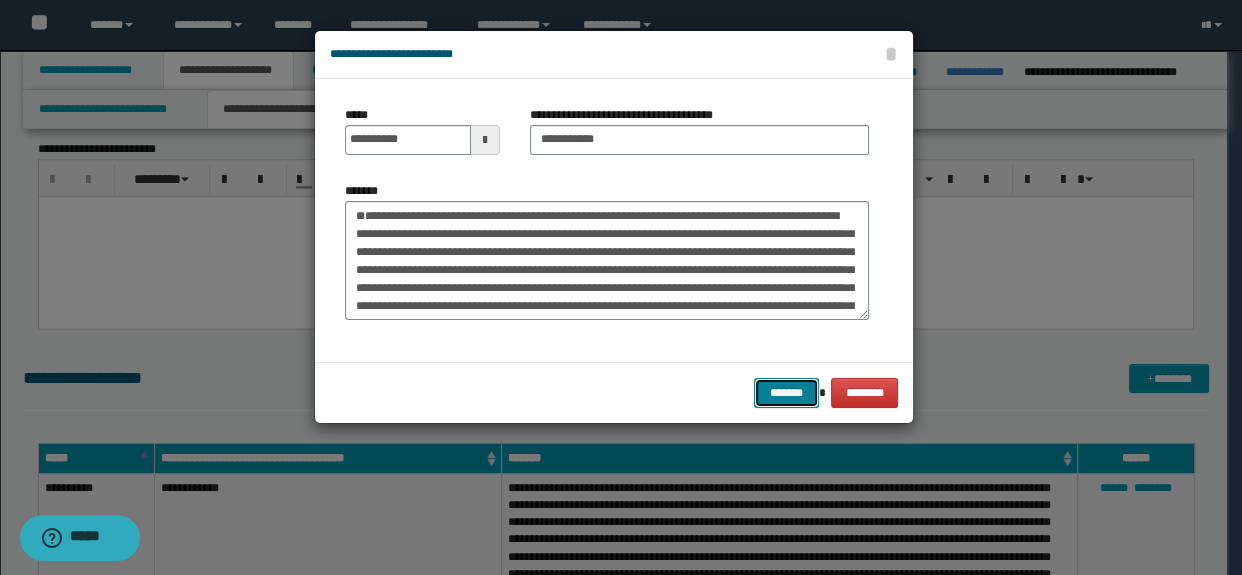 click on "*******" at bounding box center (786, 393) 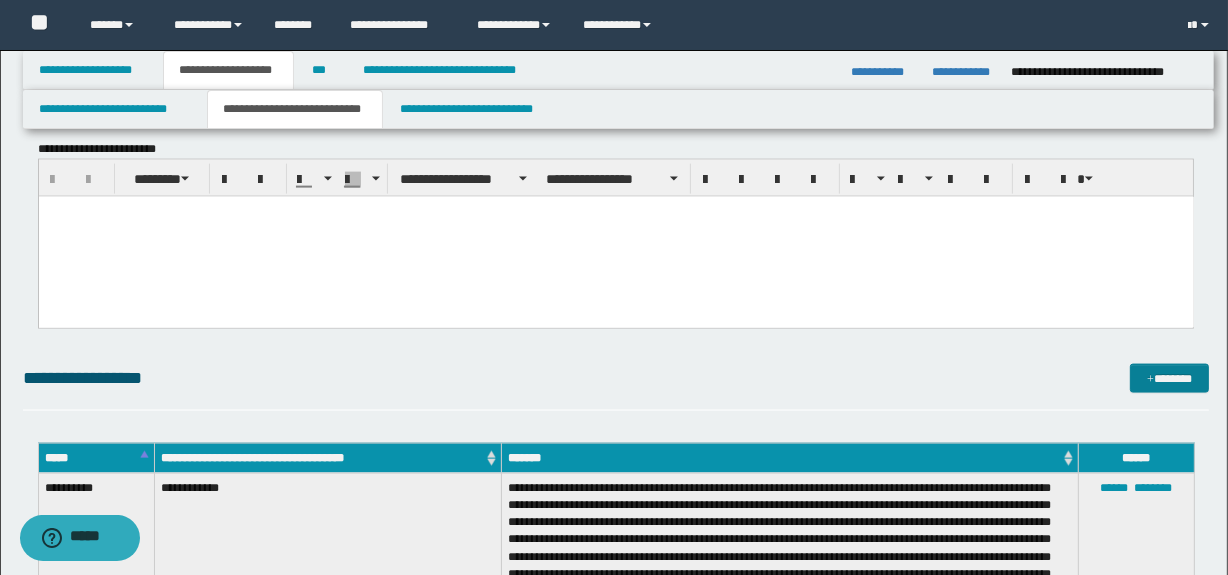 click on "**********" at bounding box center (616, 763) 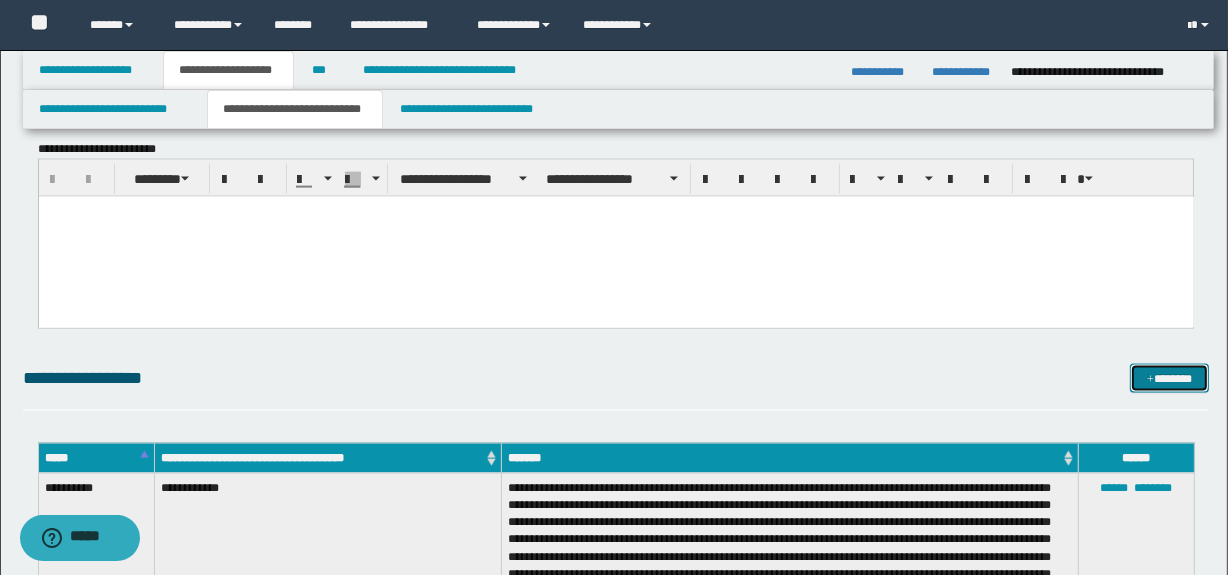 click on "*******" at bounding box center [1170, 379] 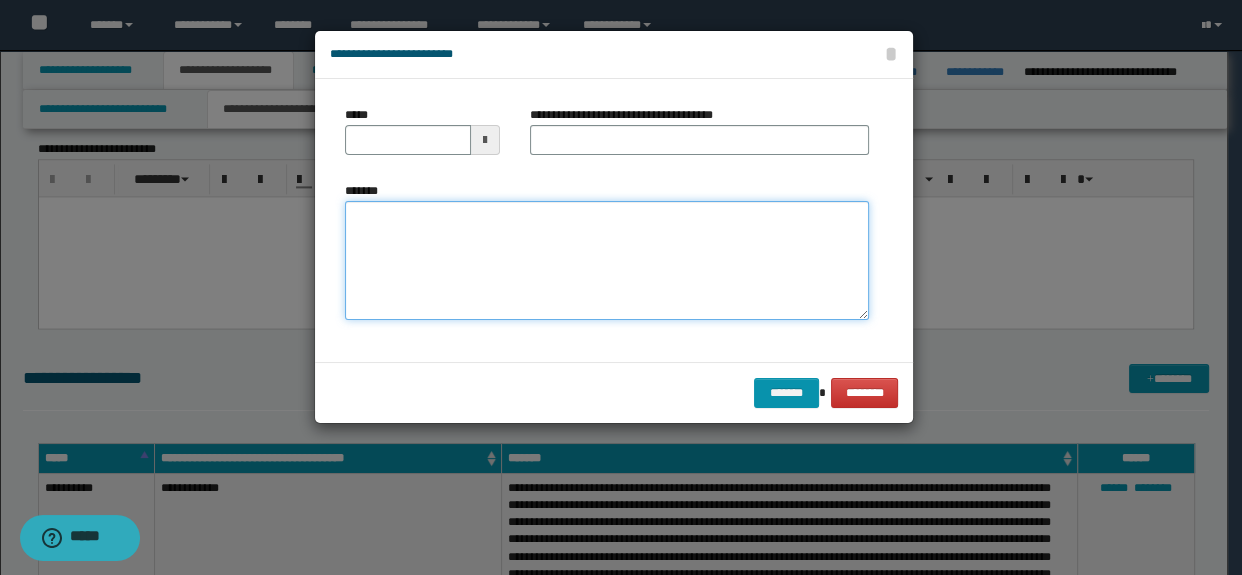 click on "*******" at bounding box center (607, 261) 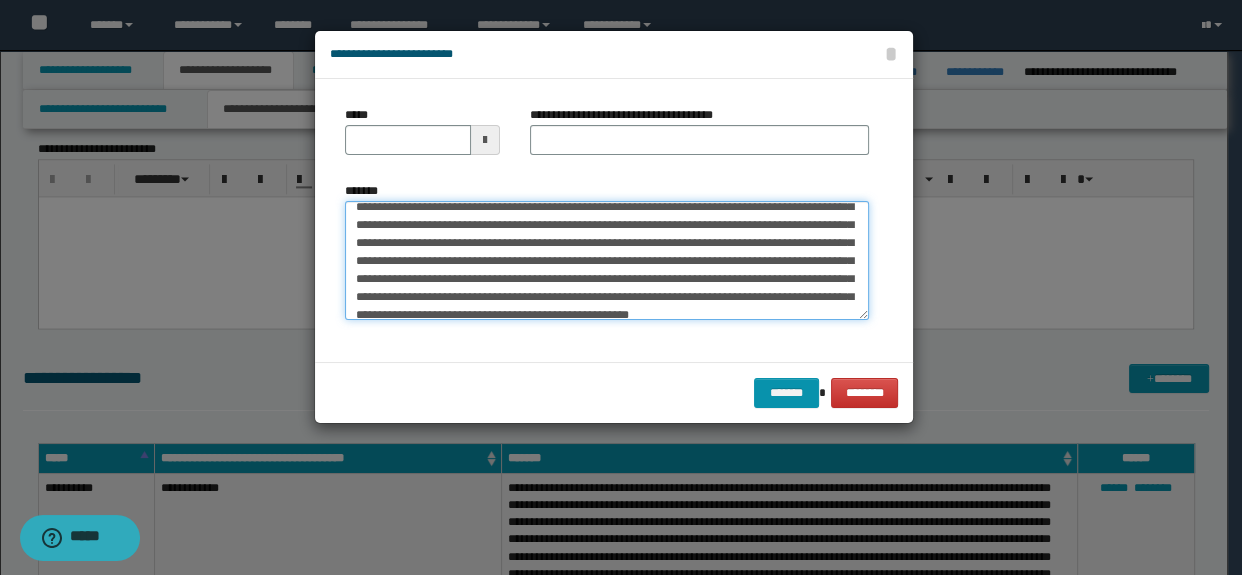 scroll, scrollTop: 0, scrollLeft: 0, axis: both 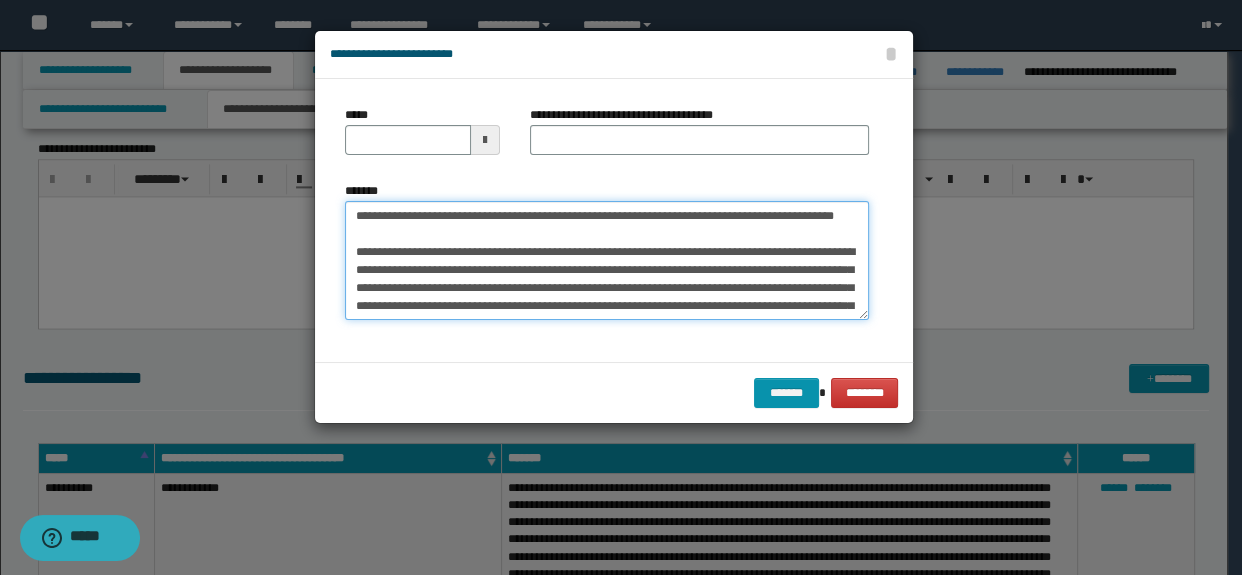 drag, startPoint x: 511, startPoint y: 237, endPoint x: 279, endPoint y: 191, distance: 236.51639 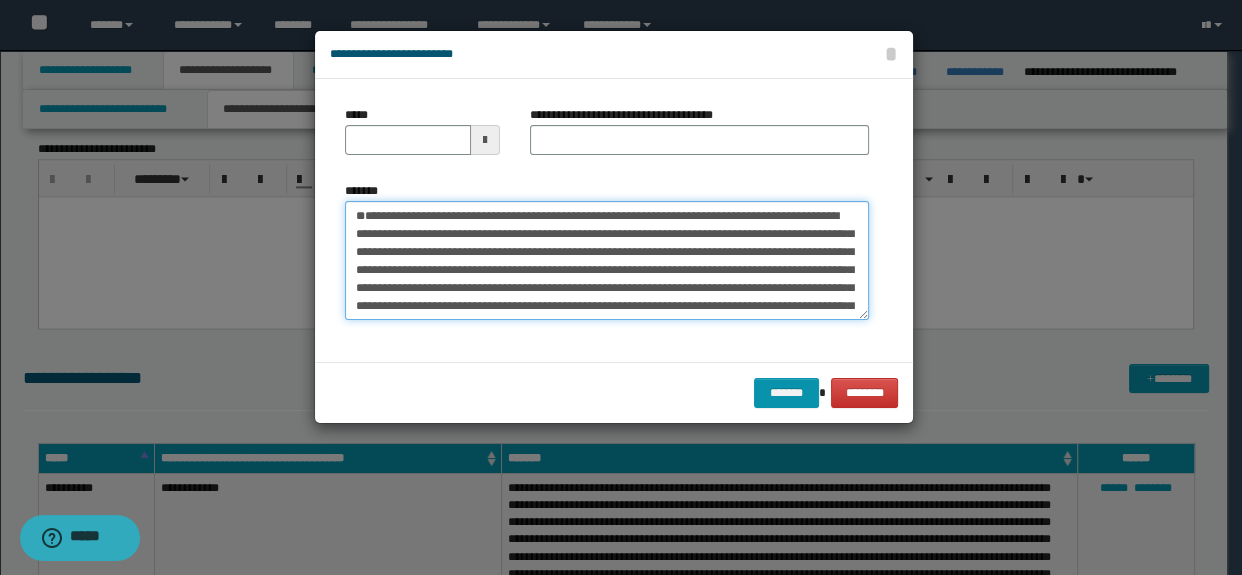 type 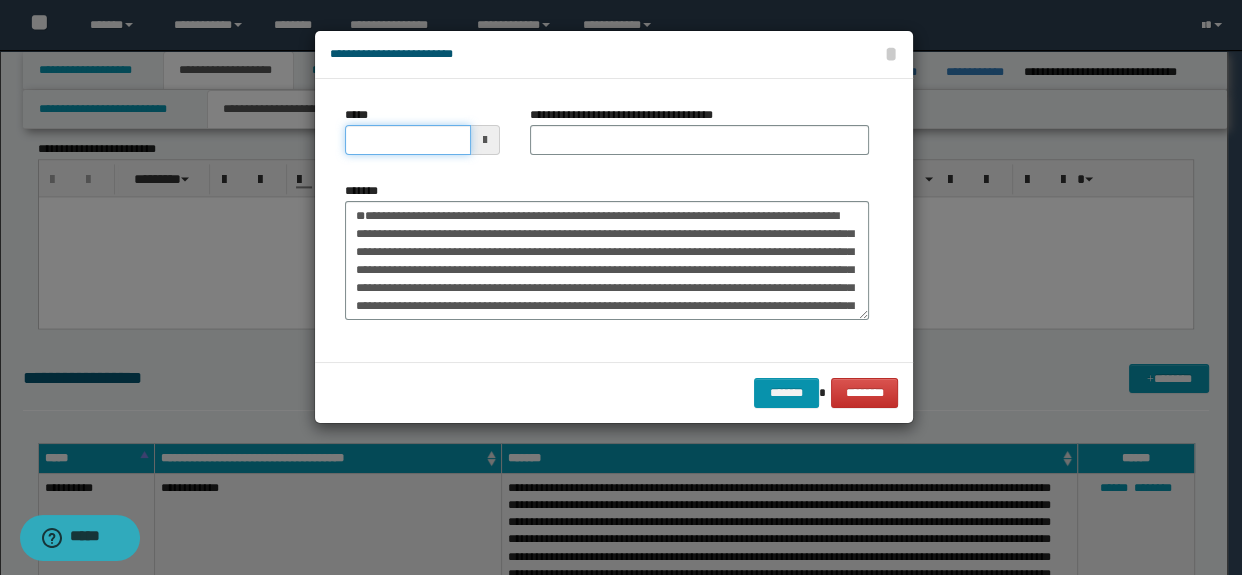 click on "*****" at bounding box center (408, 140) 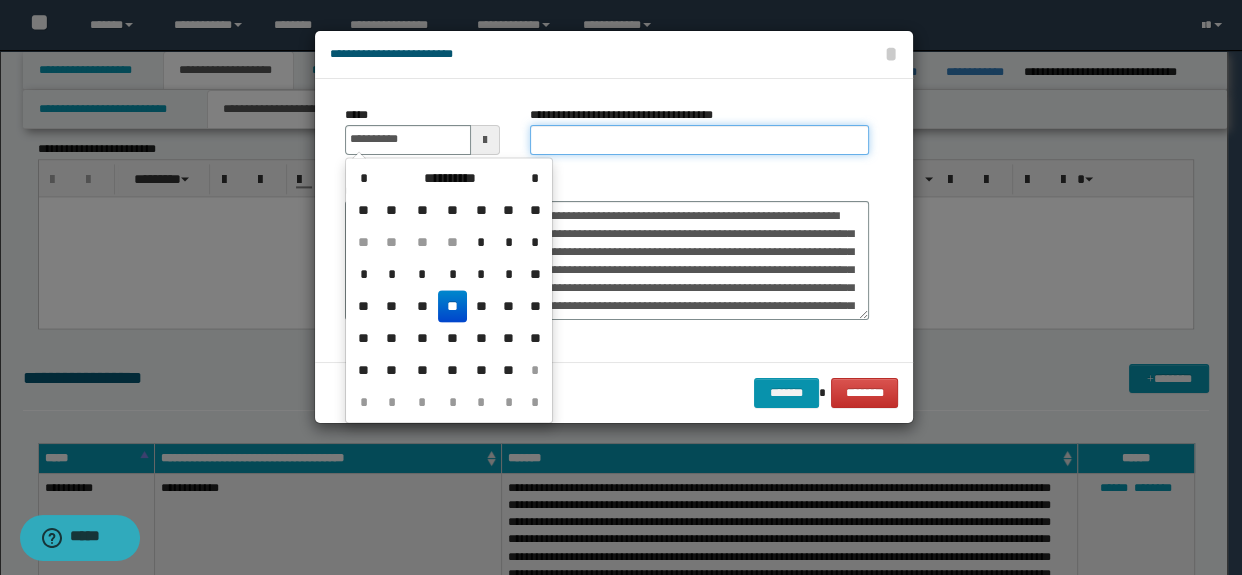 type on "**********" 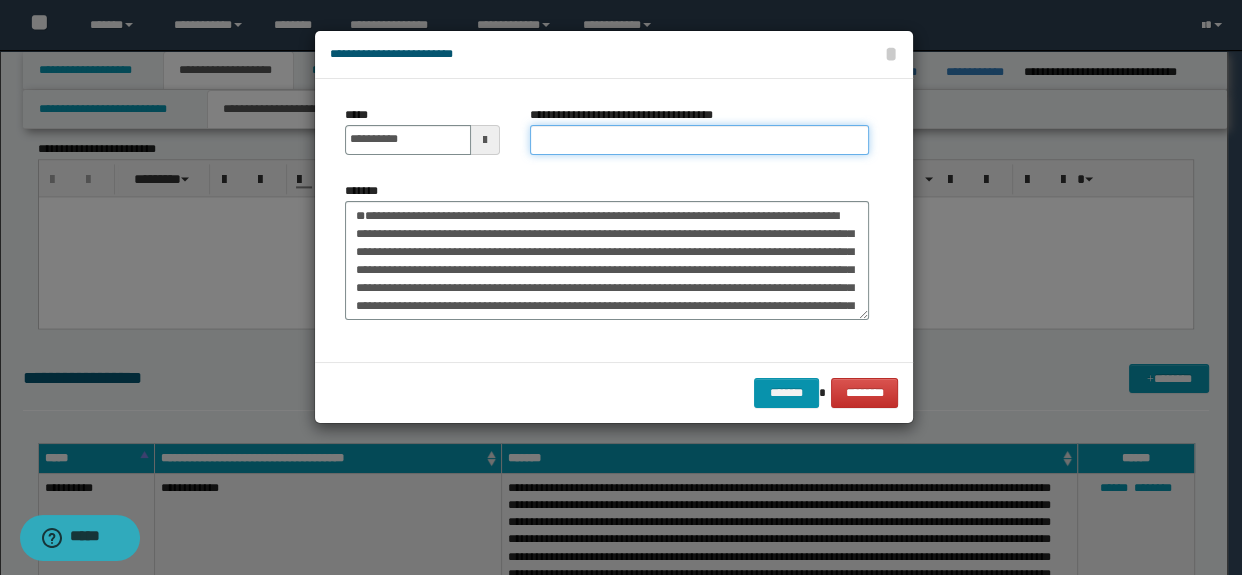 type on "**********" 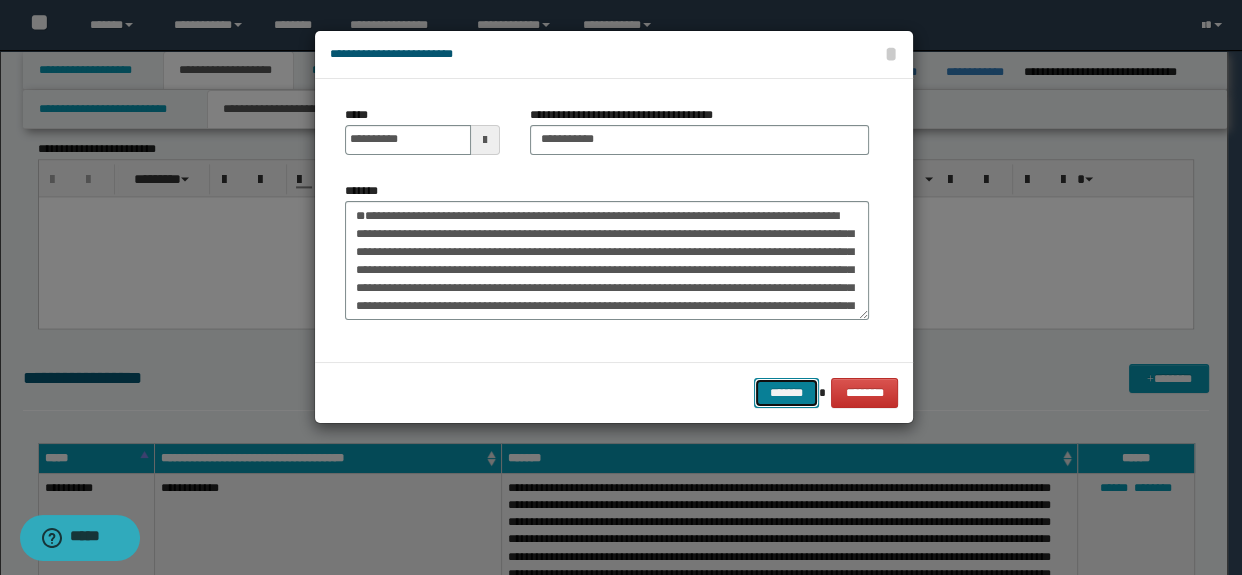 click on "*******" at bounding box center (786, 393) 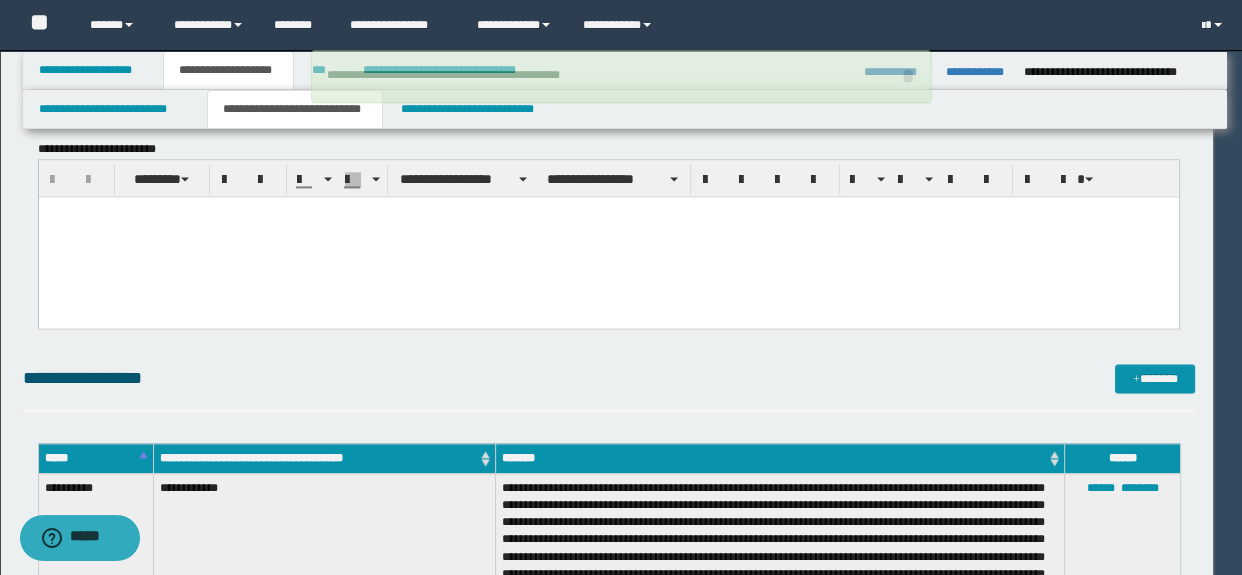 type 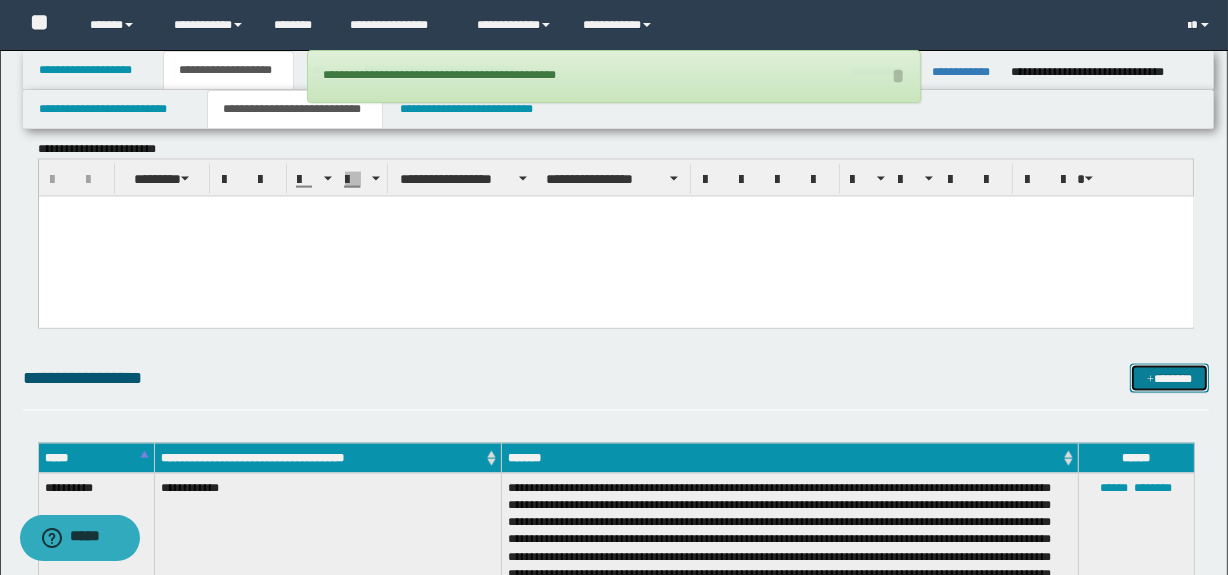 click at bounding box center [1150, 380] 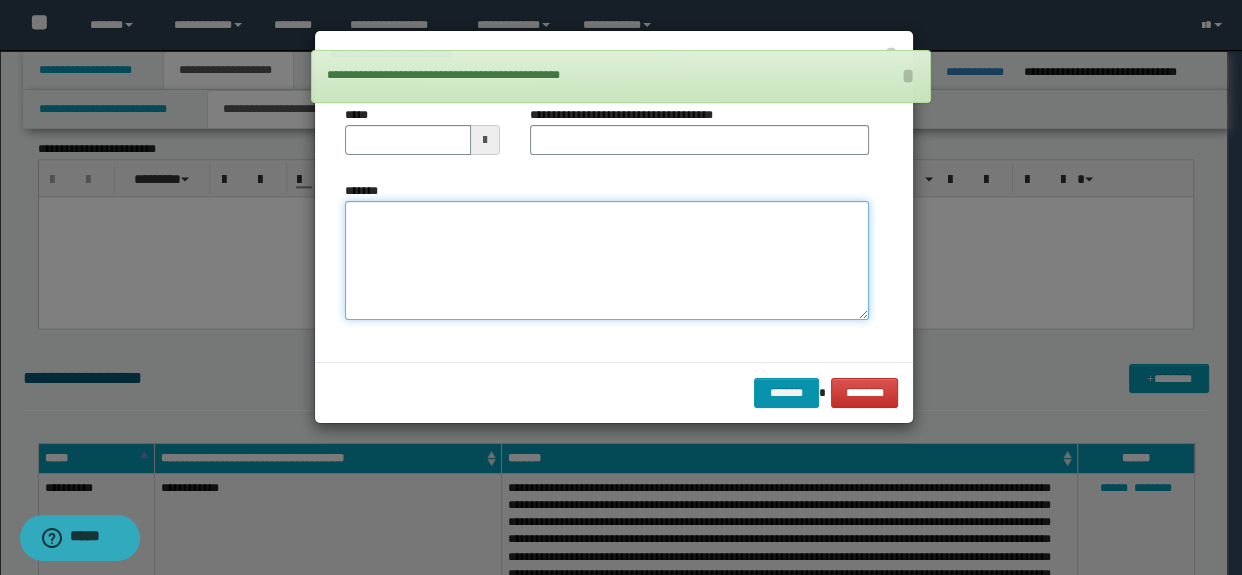 click on "*******" at bounding box center [607, 261] 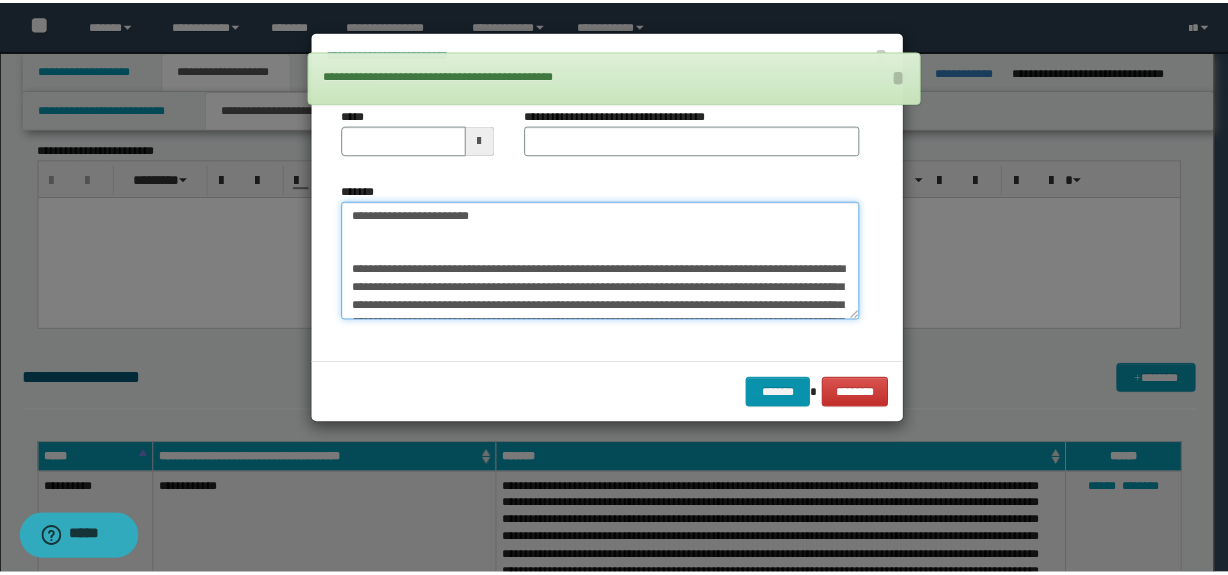 scroll, scrollTop: 0, scrollLeft: 0, axis: both 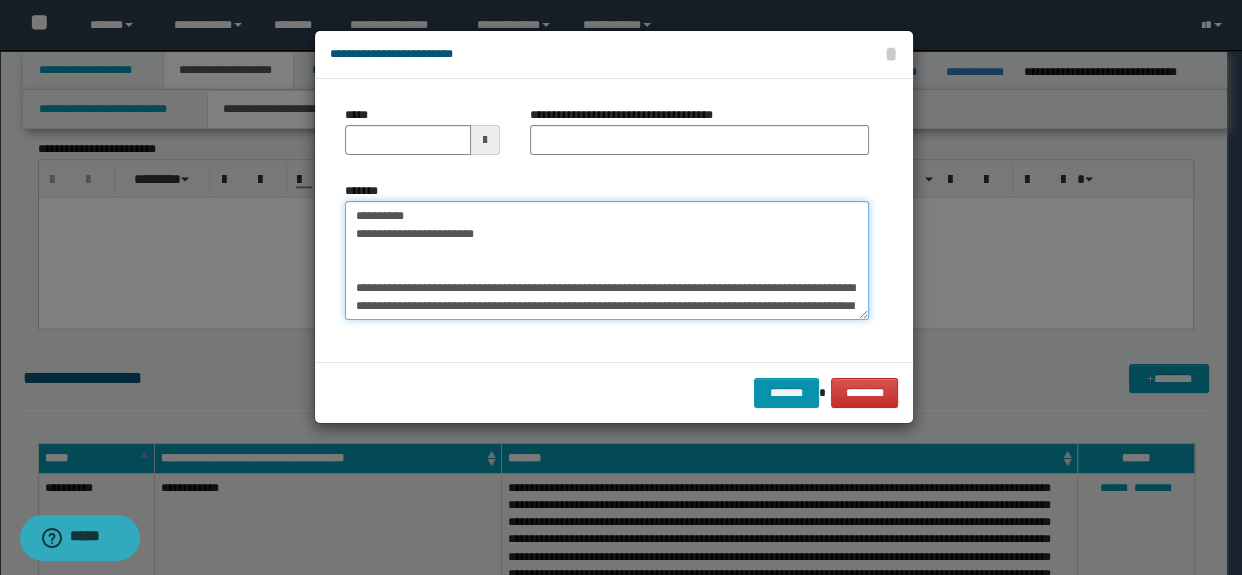 type on "**********" 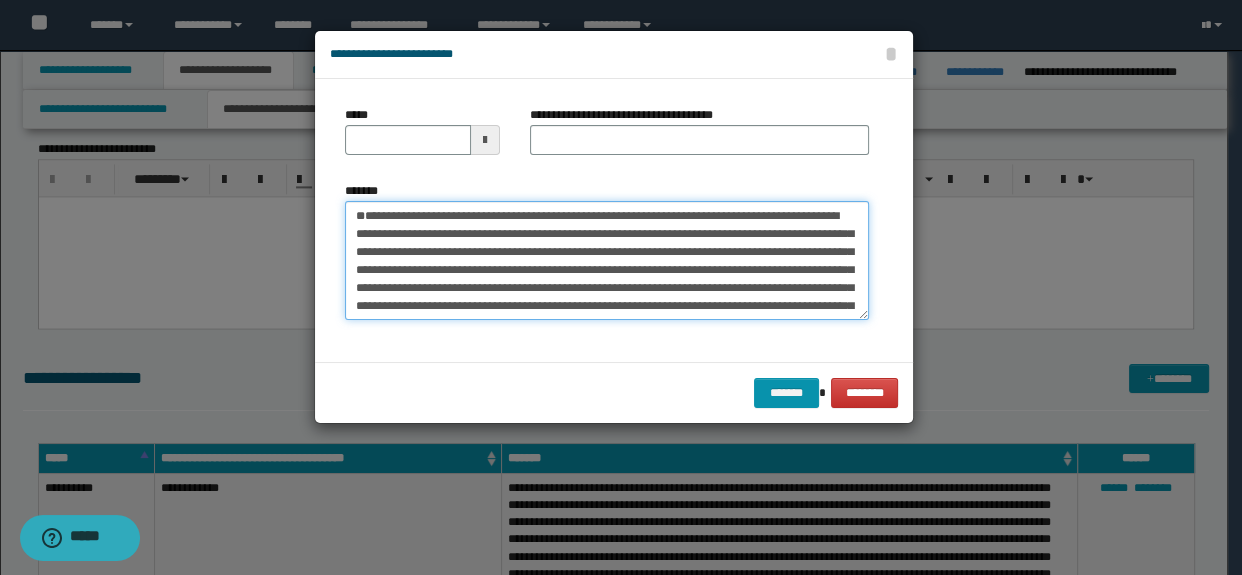 drag, startPoint x: 510, startPoint y: 245, endPoint x: 290, endPoint y: 189, distance: 227.01541 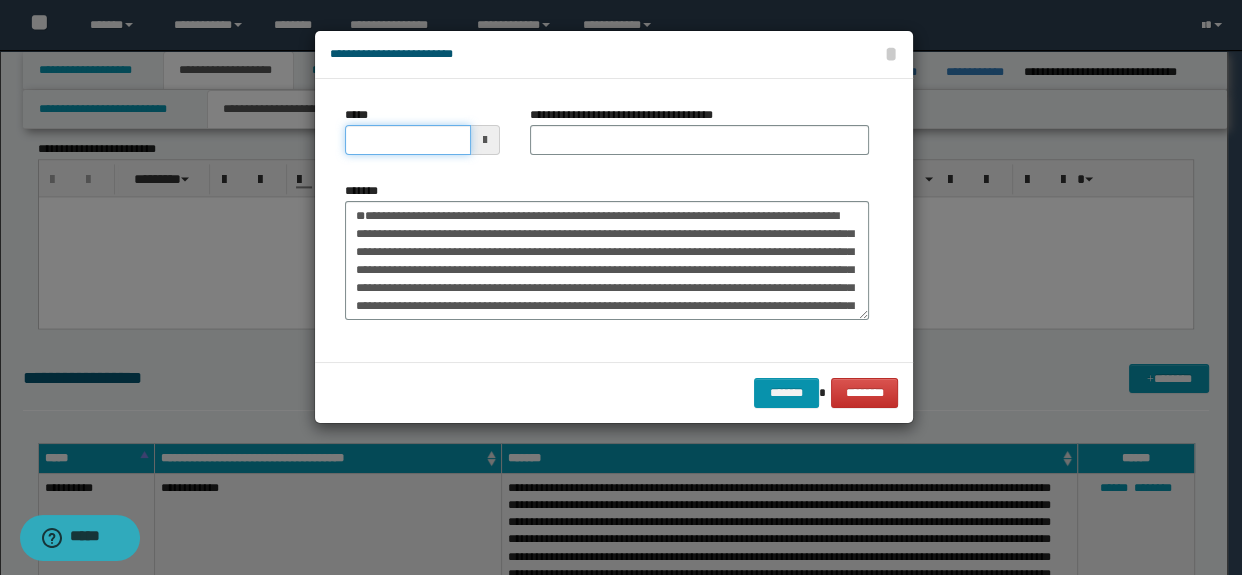 click on "*****" at bounding box center (408, 140) 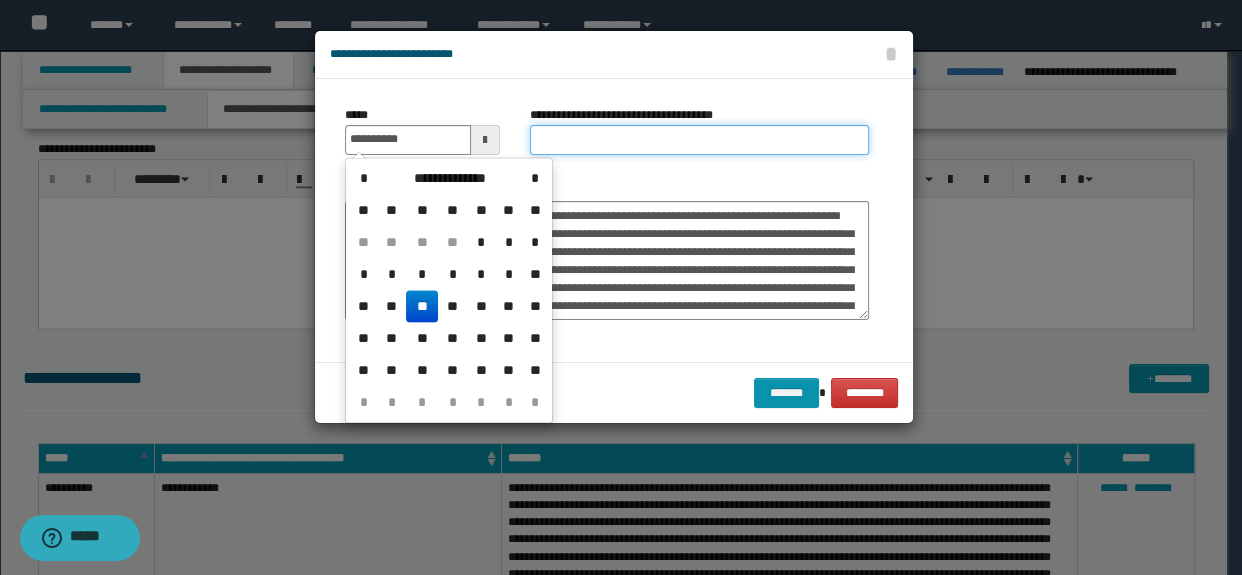 type on "**********" 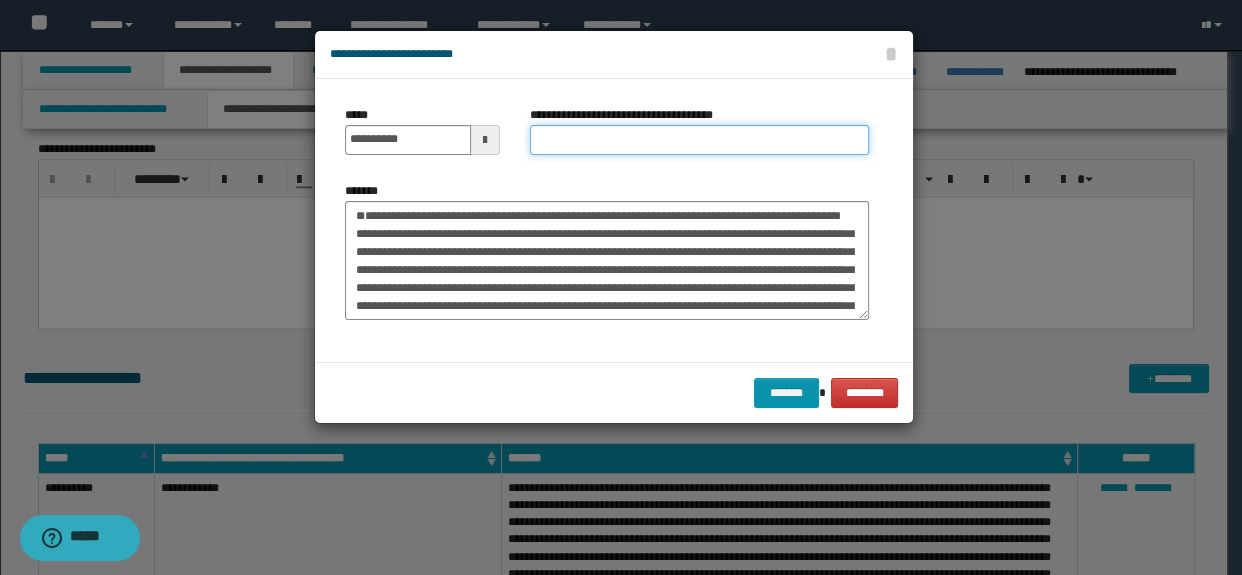 type on "**********" 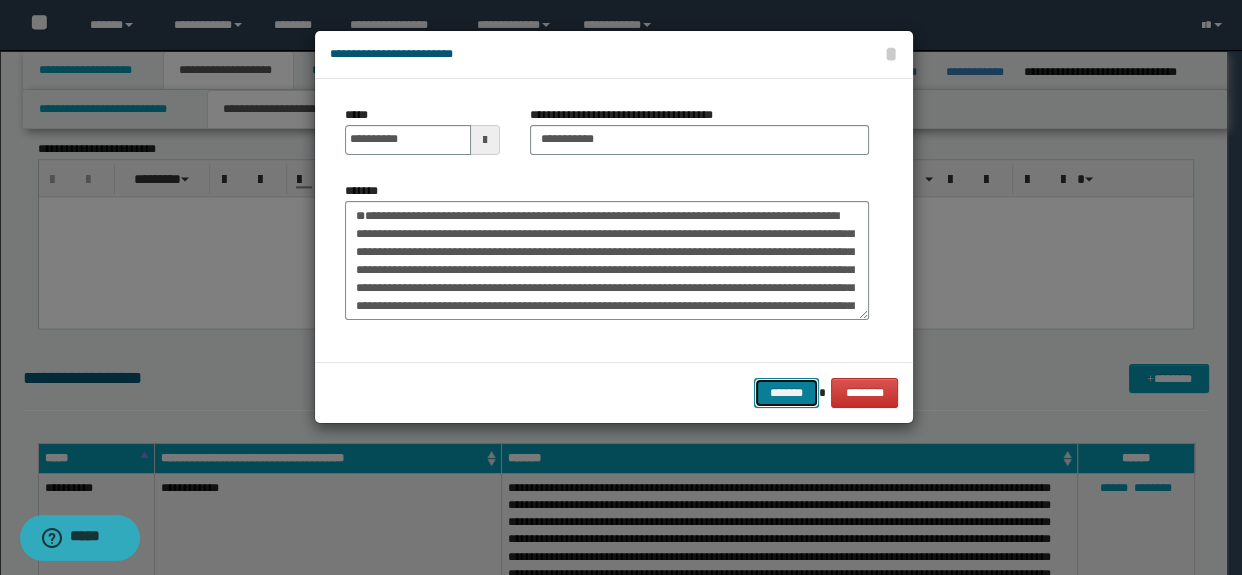 click on "*******" at bounding box center [786, 393] 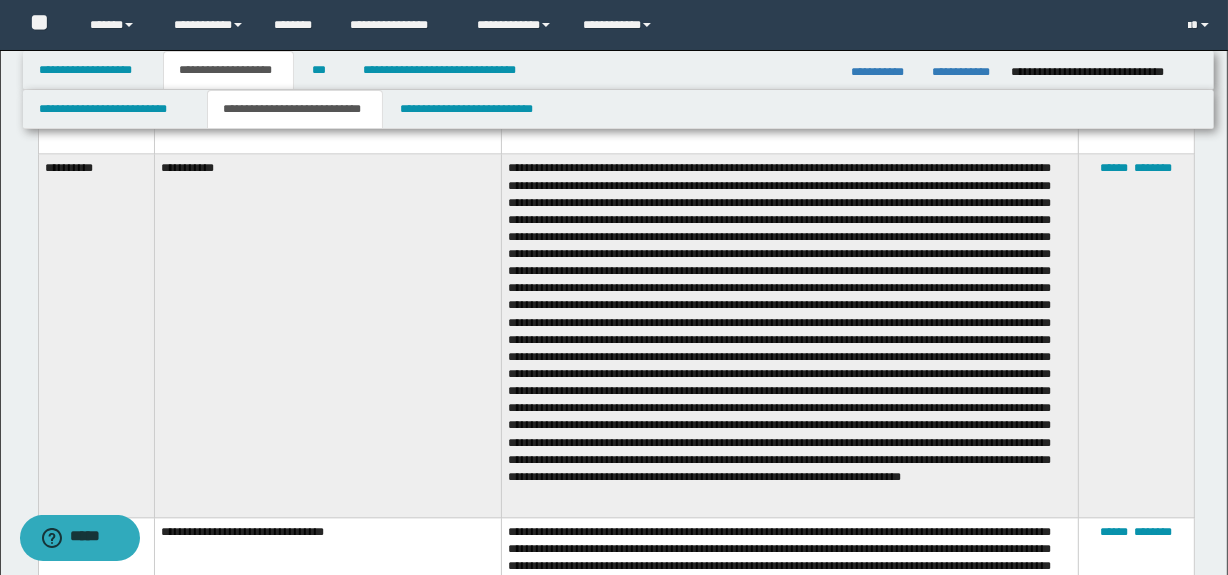 scroll, scrollTop: 4235, scrollLeft: 0, axis: vertical 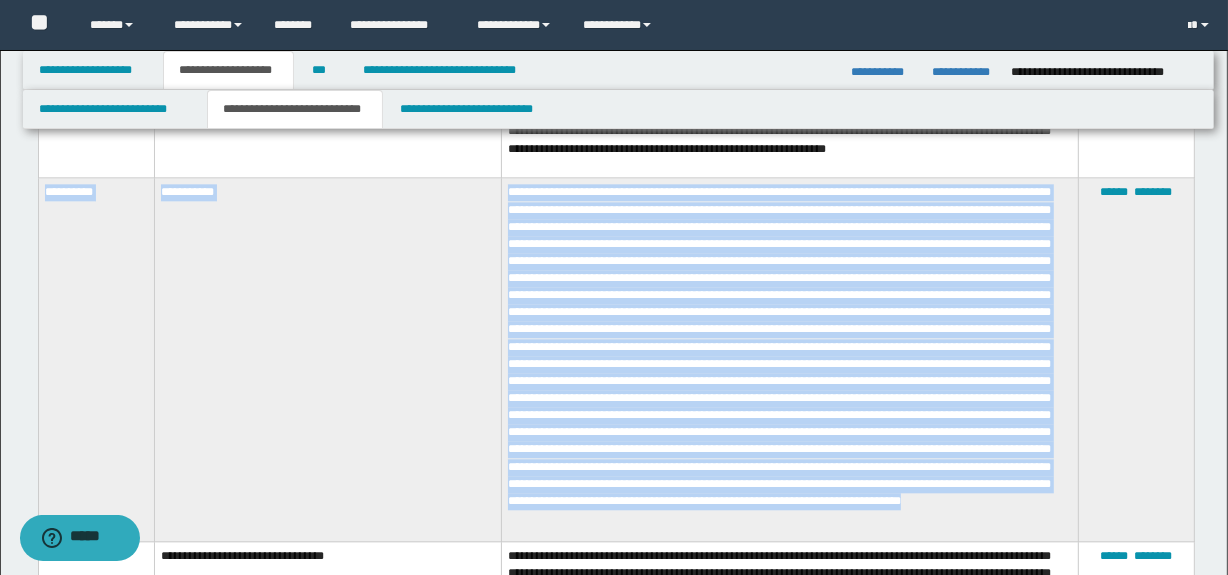 drag, startPoint x: 1064, startPoint y: 536, endPoint x: 40, endPoint y: 215, distance: 1073.1342 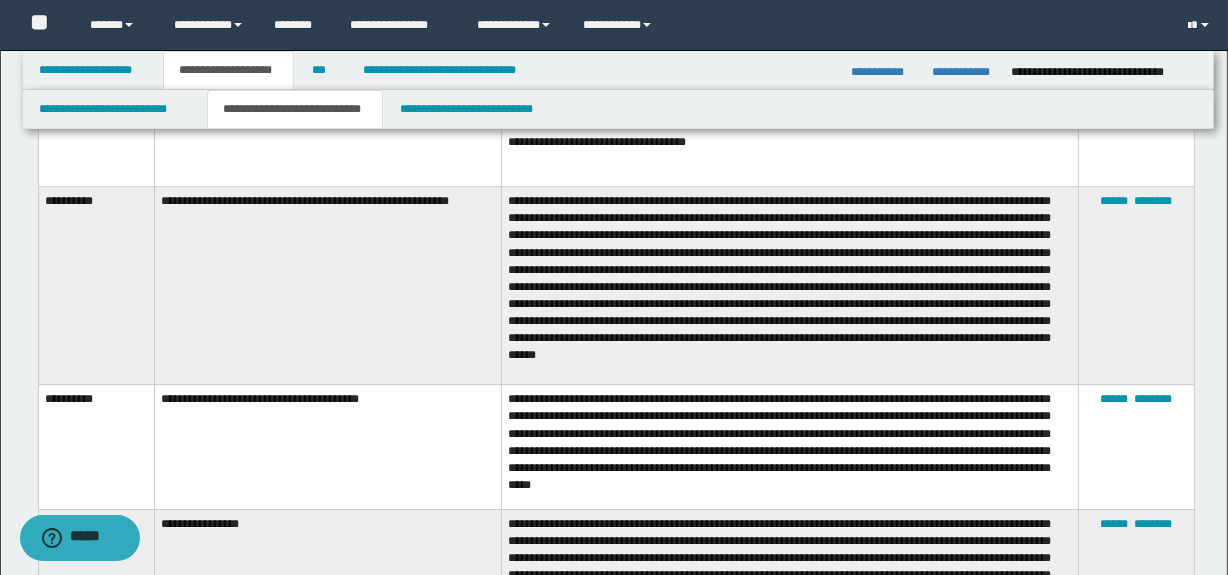 scroll, scrollTop: 6289, scrollLeft: 0, axis: vertical 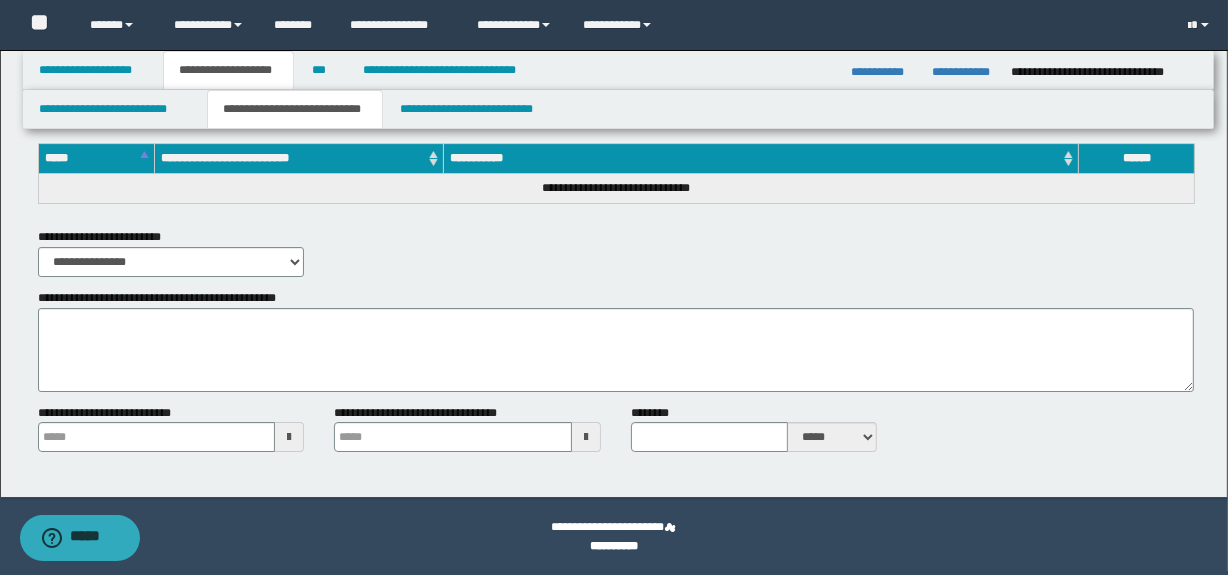 type 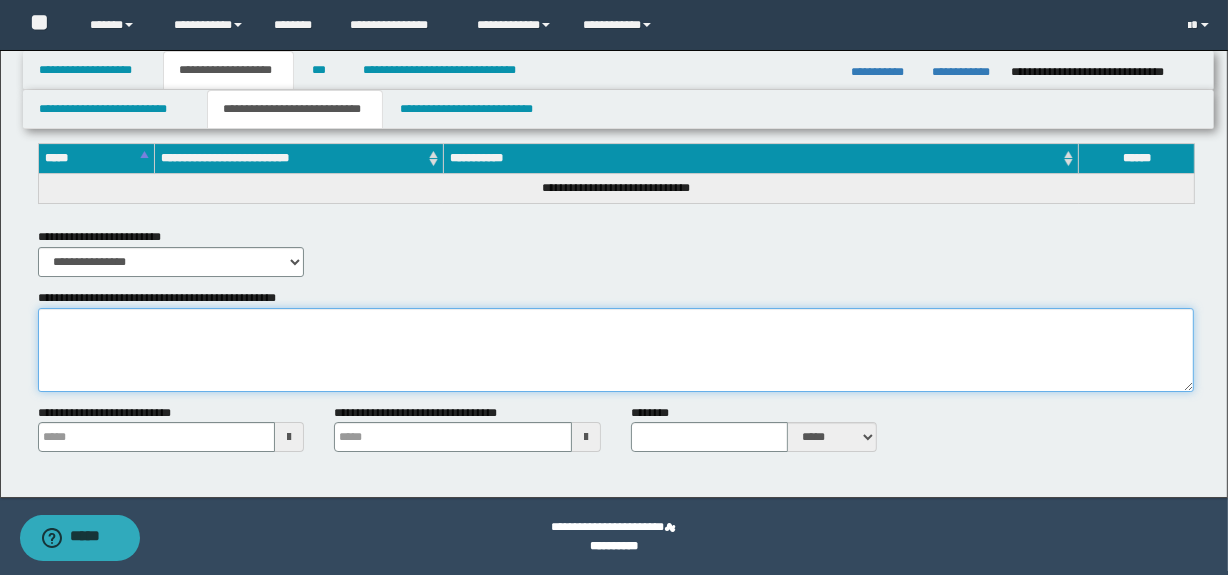 click on "**********" at bounding box center [616, 350] 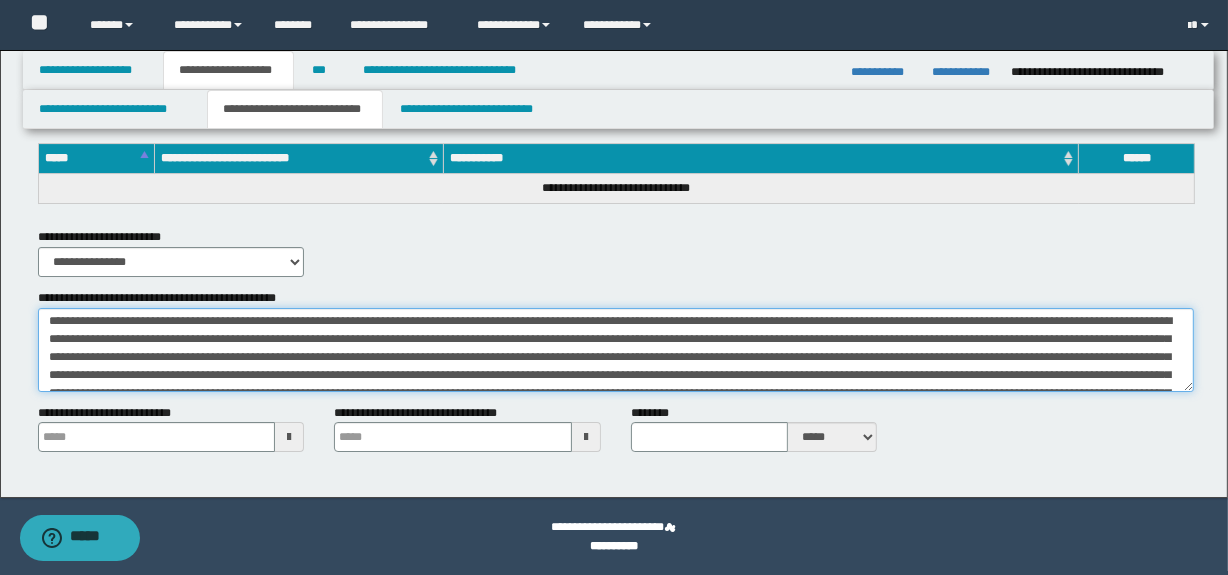 scroll, scrollTop: 0, scrollLeft: 0, axis: both 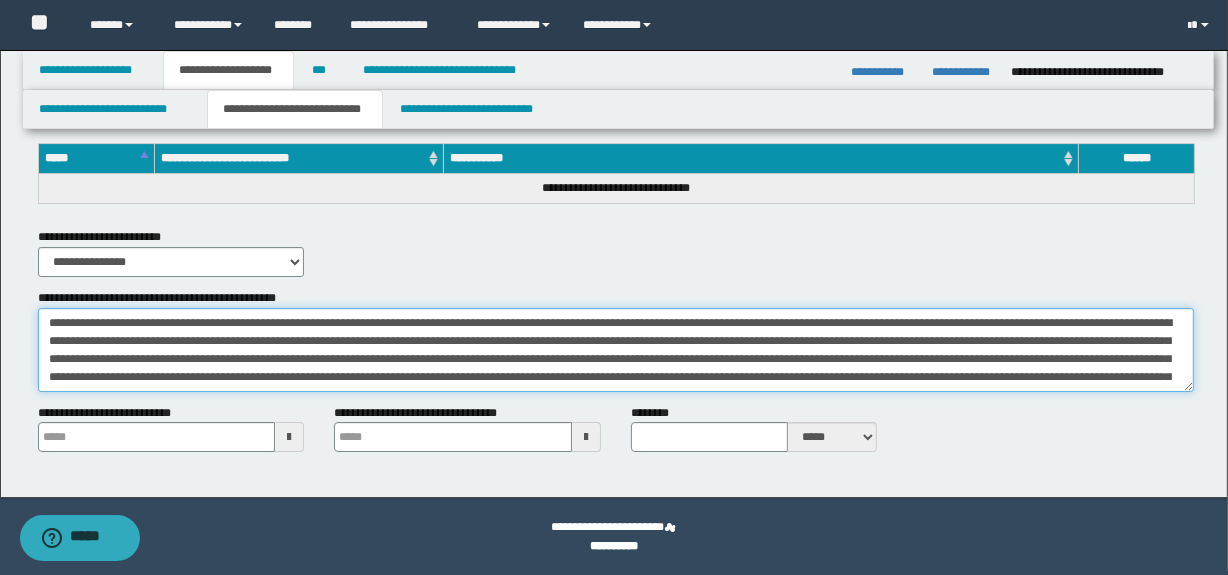 click on "**********" at bounding box center [616, 350] 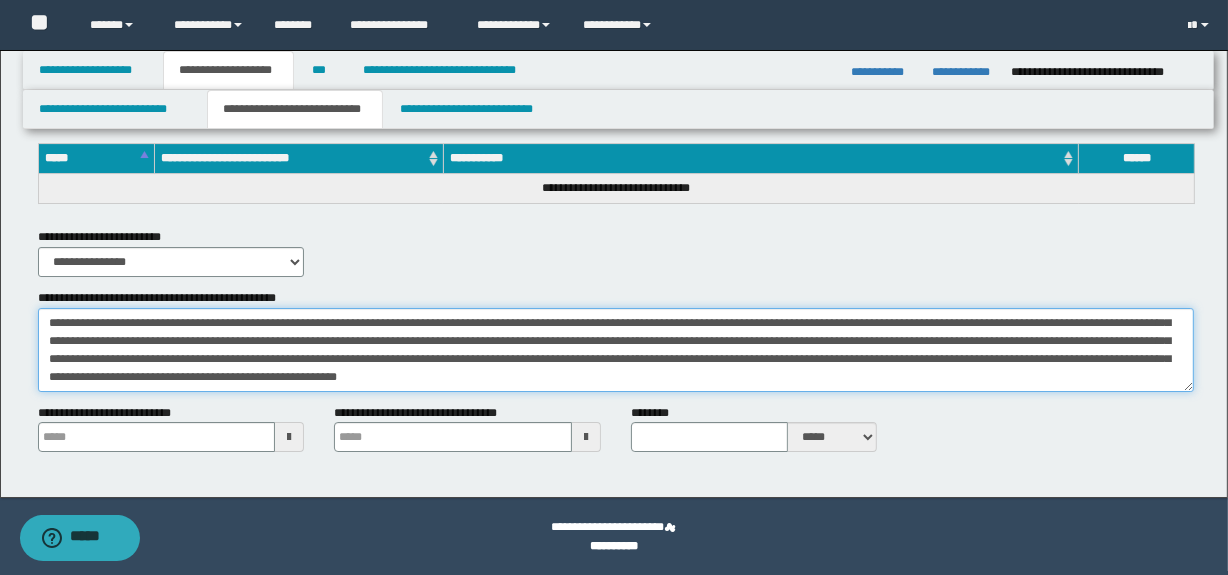 scroll, scrollTop: 120, scrollLeft: 0, axis: vertical 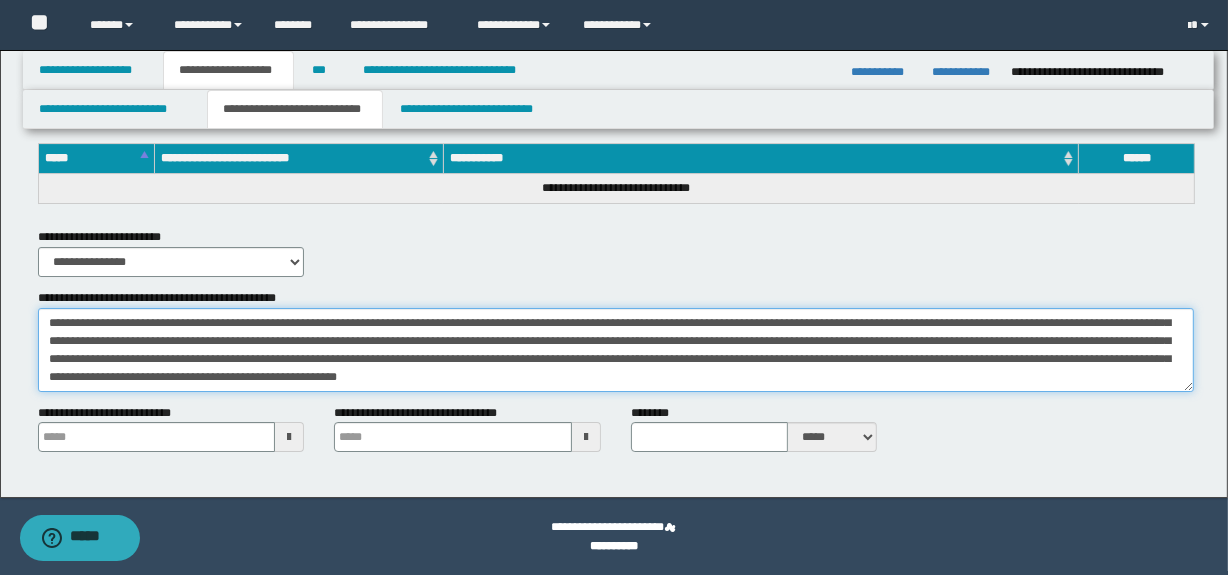 drag, startPoint x: 610, startPoint y: 366, endPoint x: 463, endPoint y: 351, distance: 147.76332 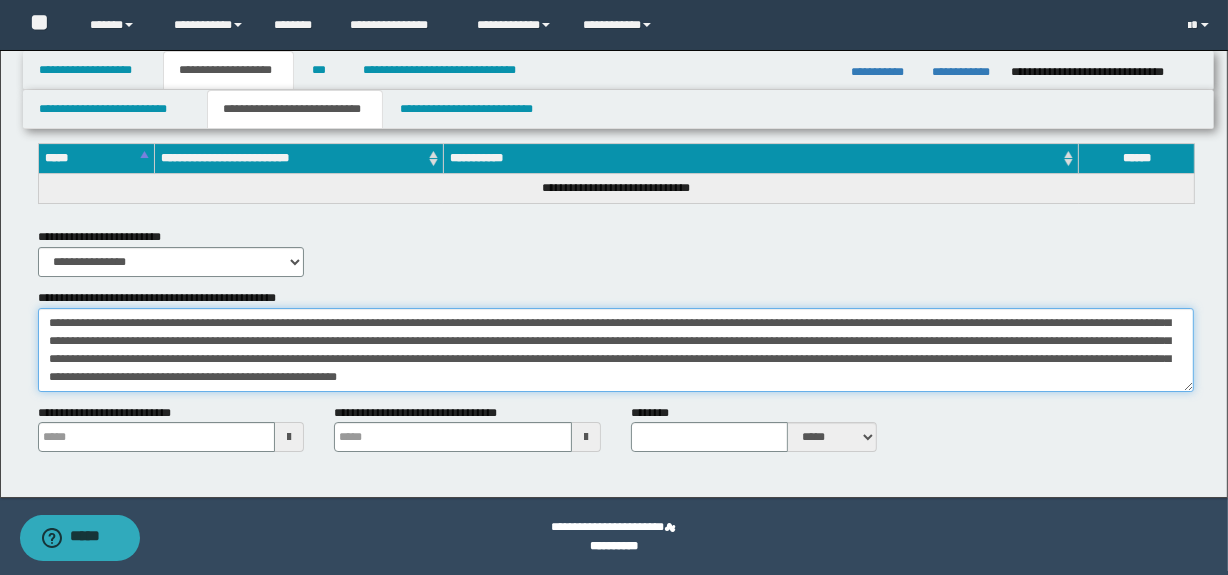 drag, startPoint x: 893, startPoint y: 360, endPoint x: 822, endPoint y: 352, distance: 71.44928 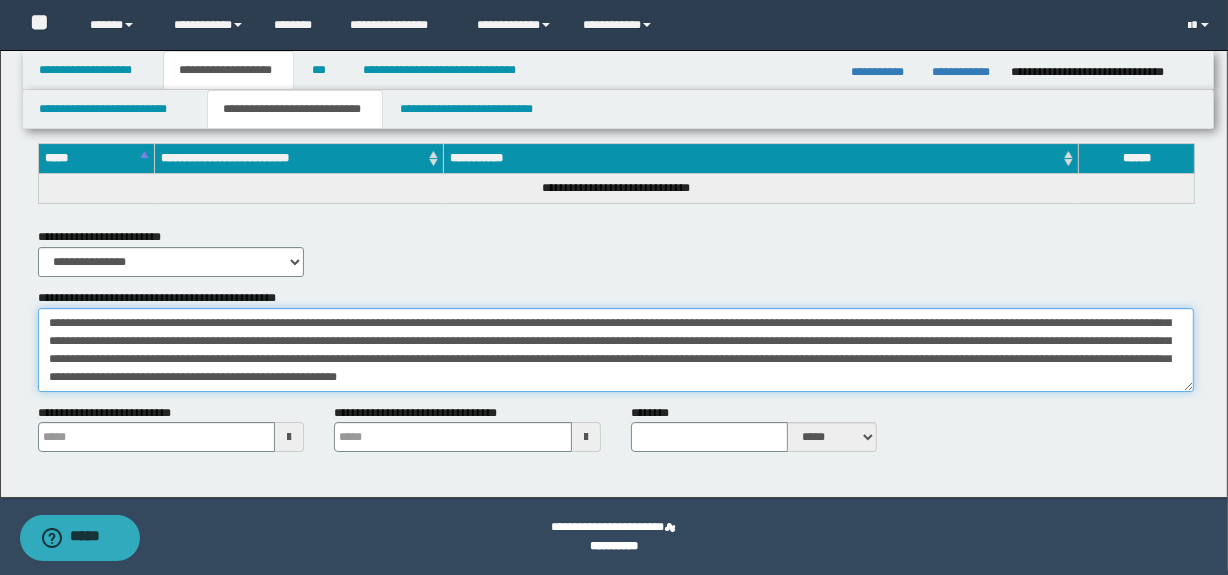 click on "**********" at bounding box center (616, 350) 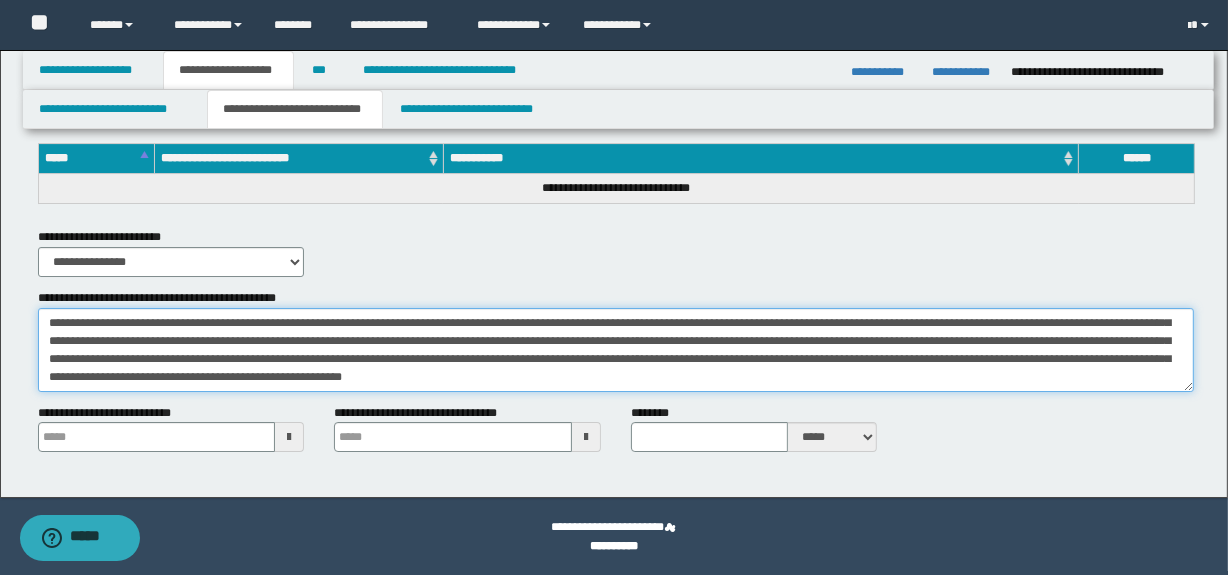 drag, startPoint x: 1052, startPoint y: 368, endPoint x: 674, endPoint y: 386, distance: 378.4283 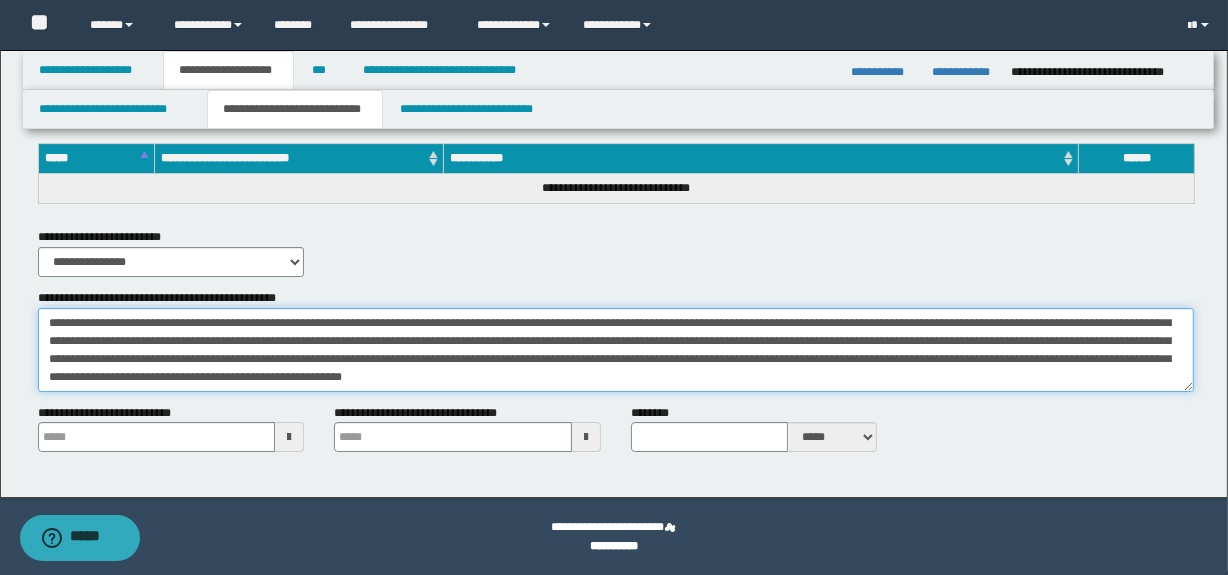 click on "**********" at bounding box center (616, 350) 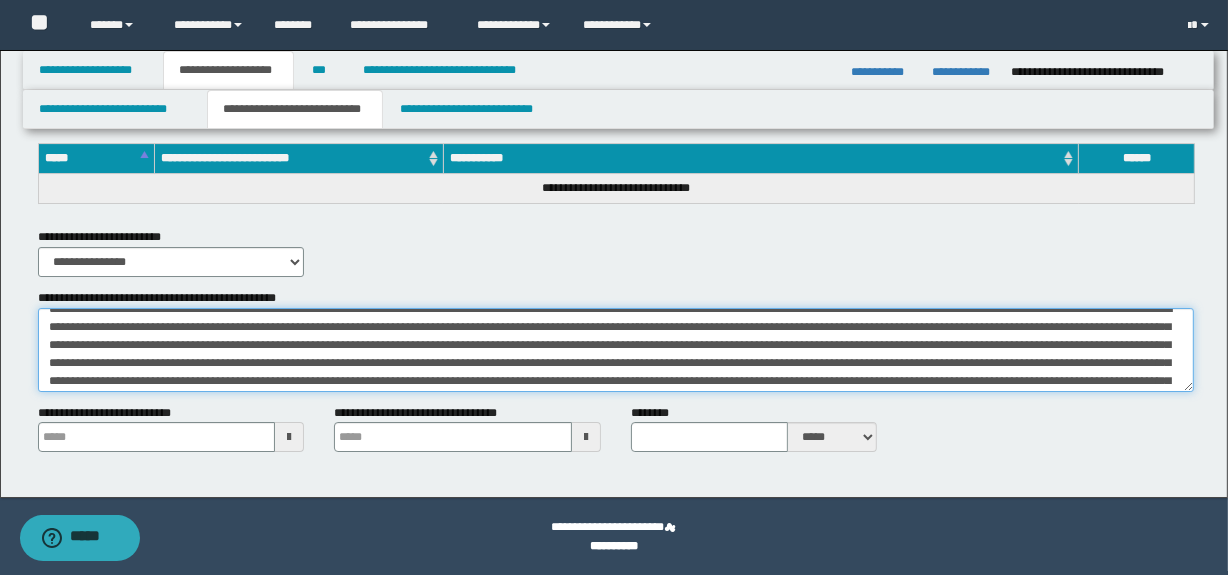 scroll, scrollTop: 0, scrollLeft: 0, axis: both 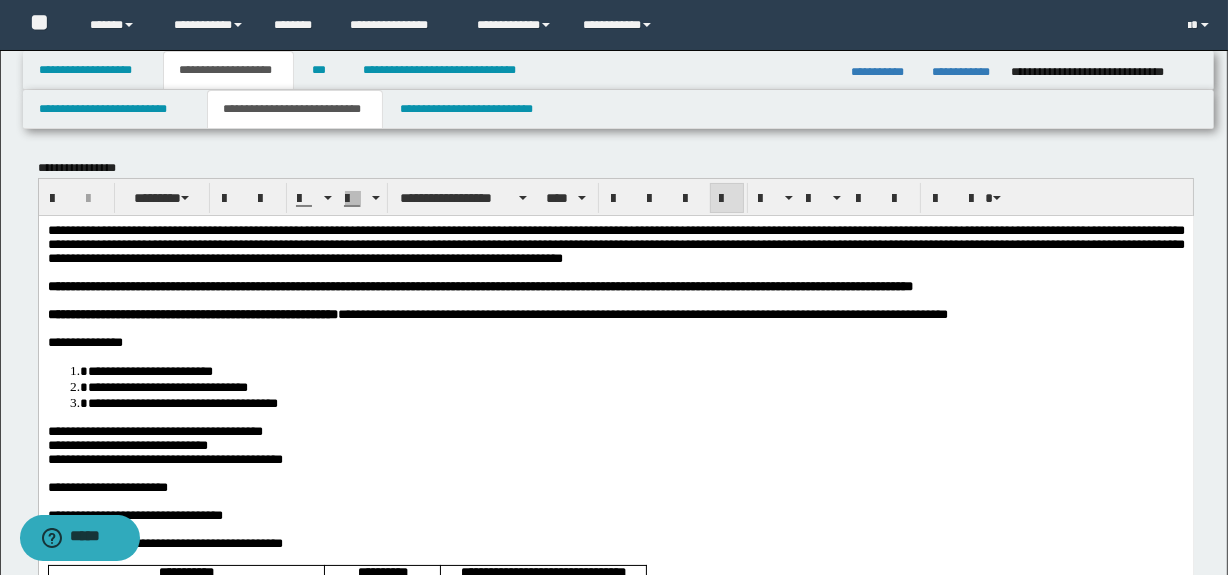type on "**********" 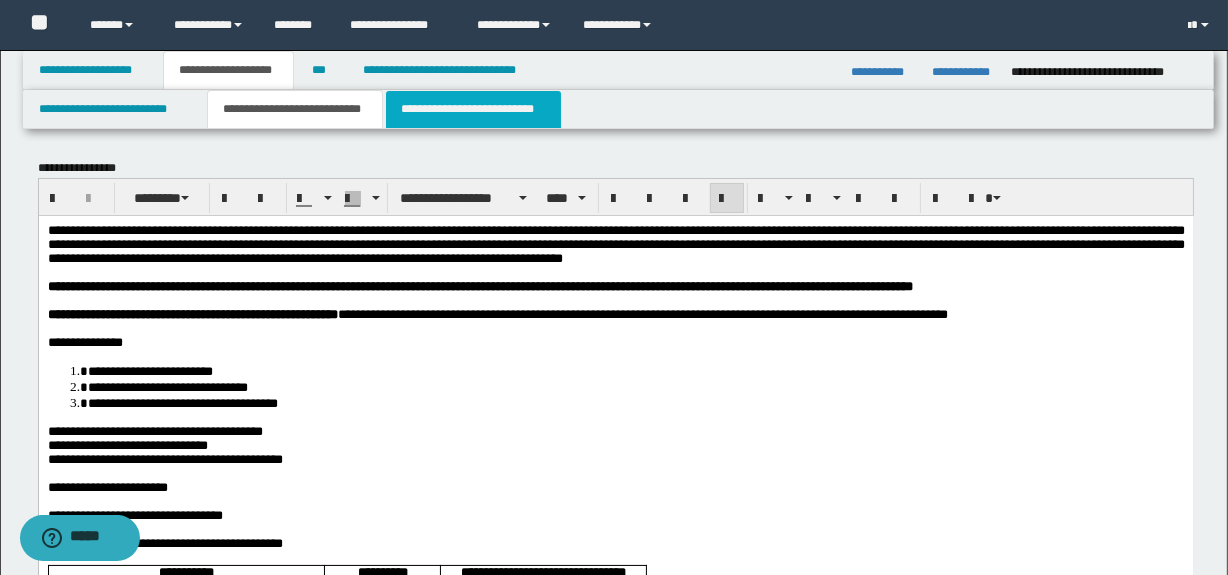 click on "**********" at bounding box center [473, 109] 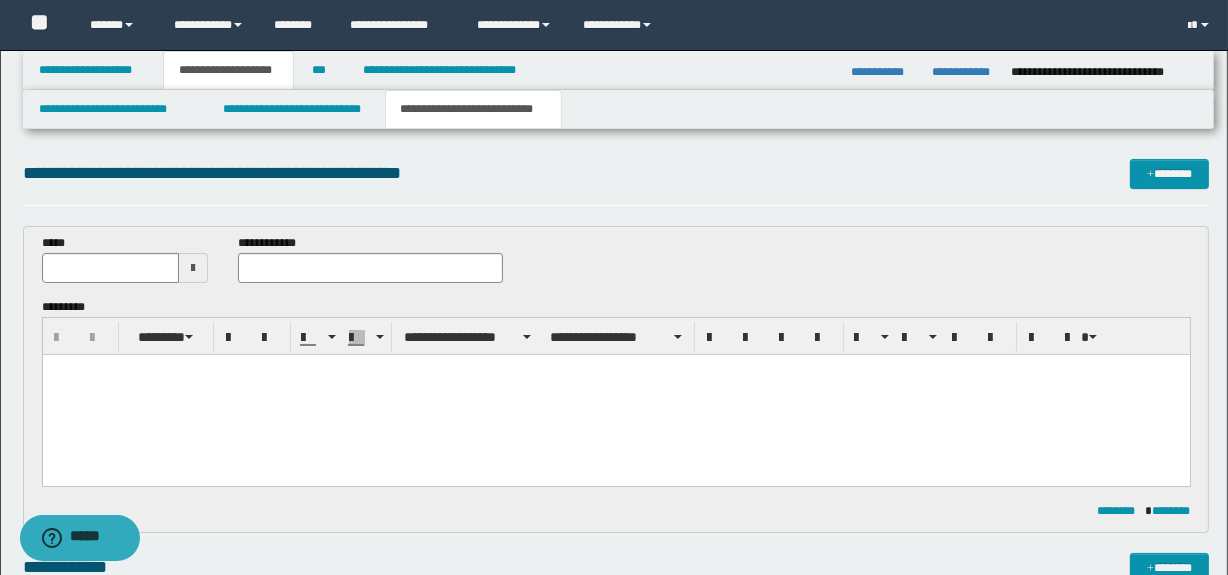 scroll, scrollTop: 0, scrollLeft: 0, axis: both 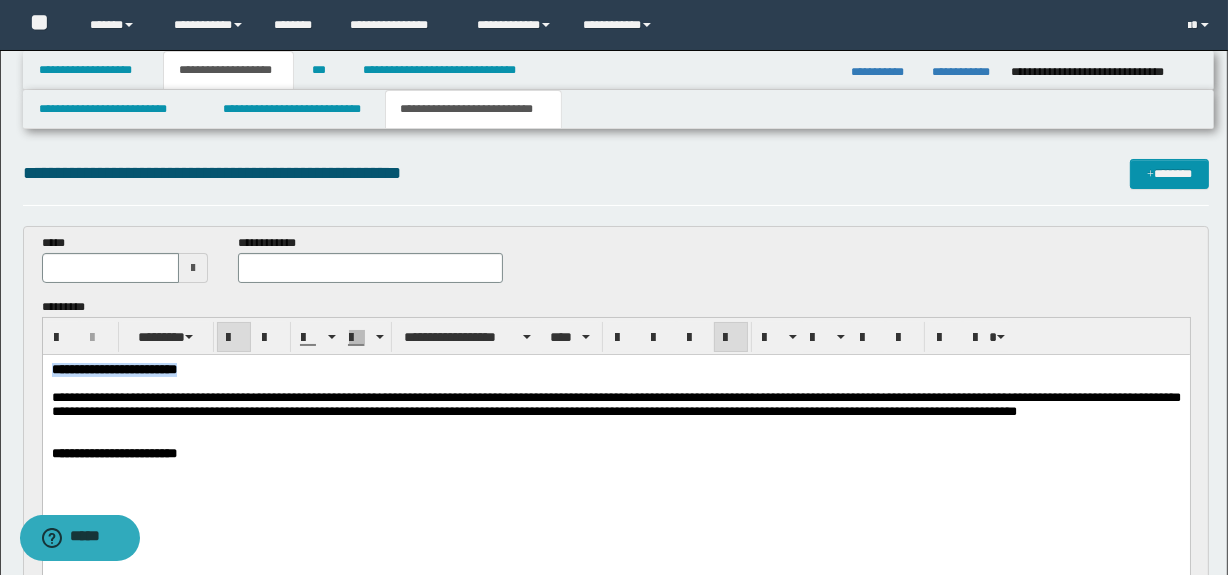 drag, startPoint x: 196, startPoint y: 375, endPoint x: 217, endPoint y: 680, distance: 305.7221 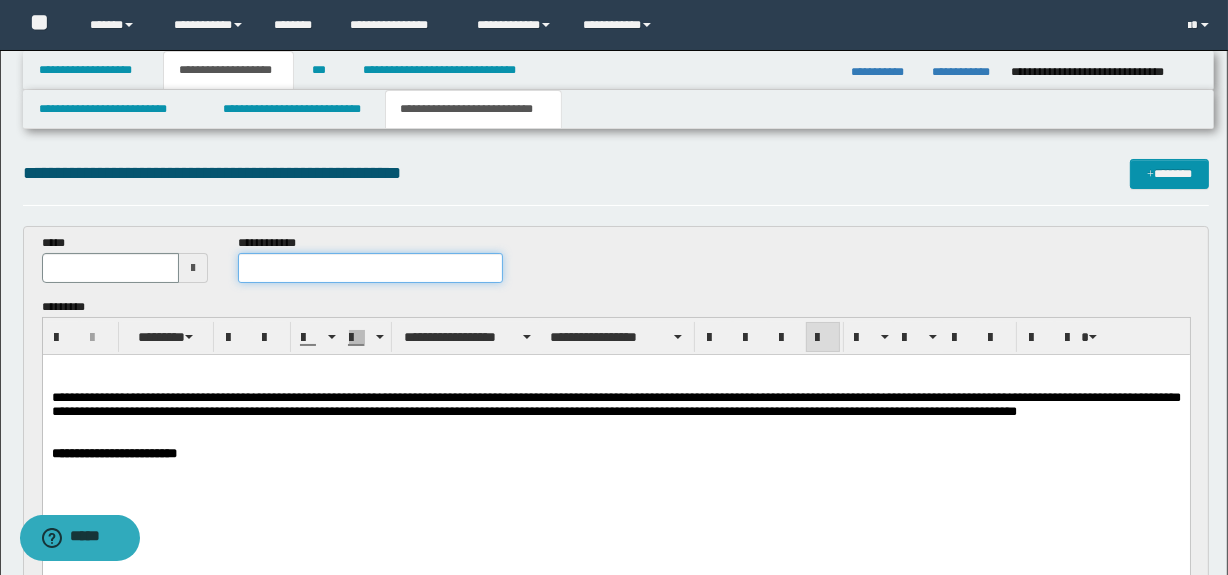 click at bounding box center (370, 268) 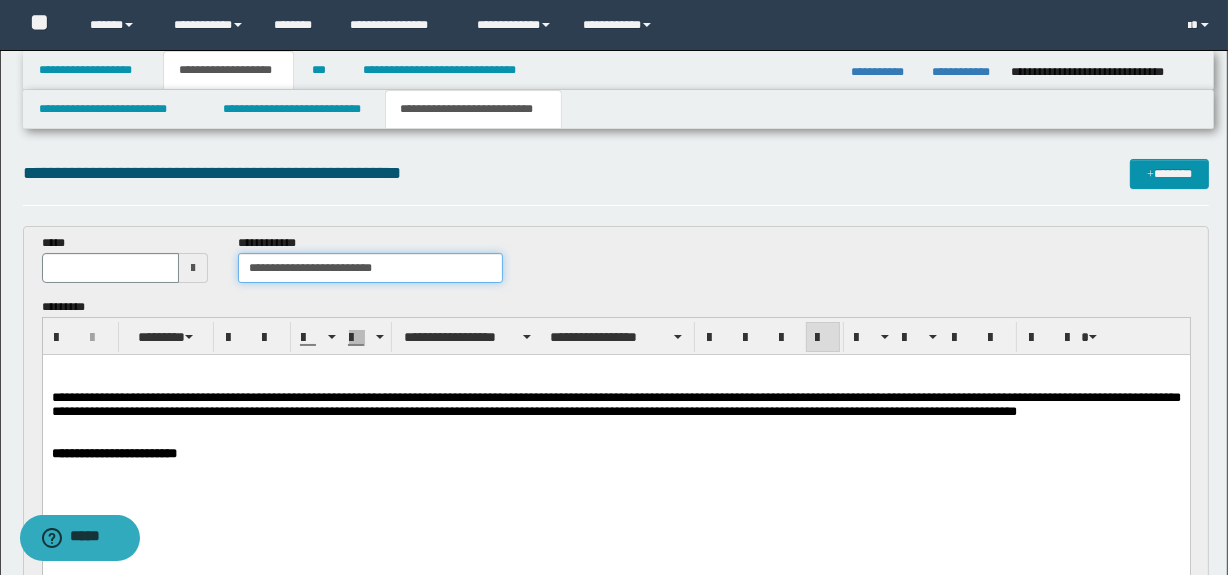 type on "**********" 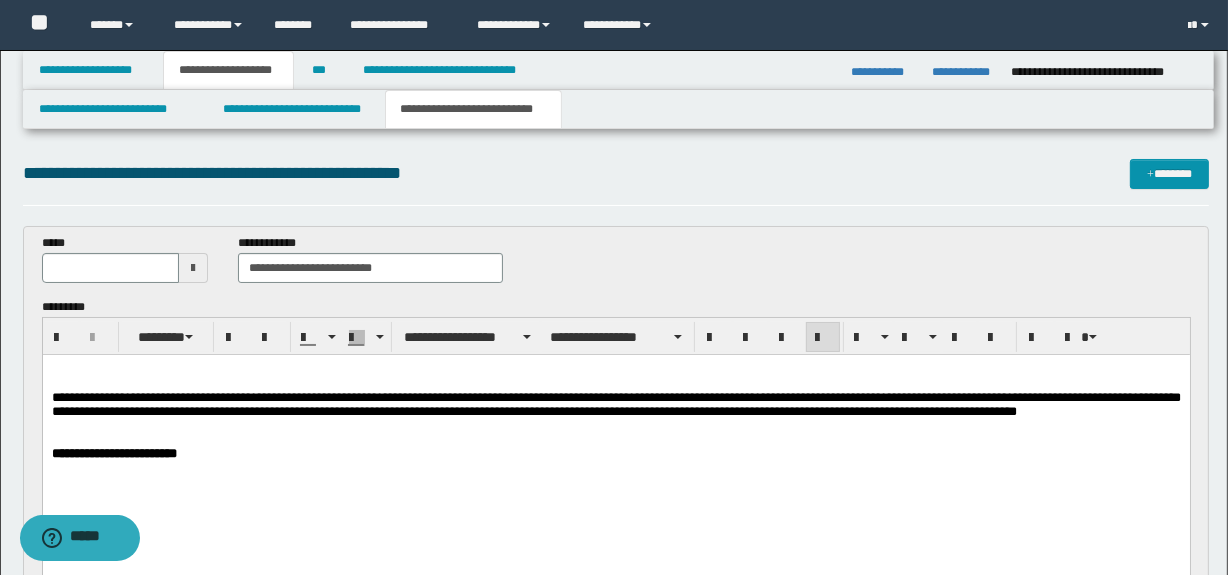 click at bounding box center (193, 268) 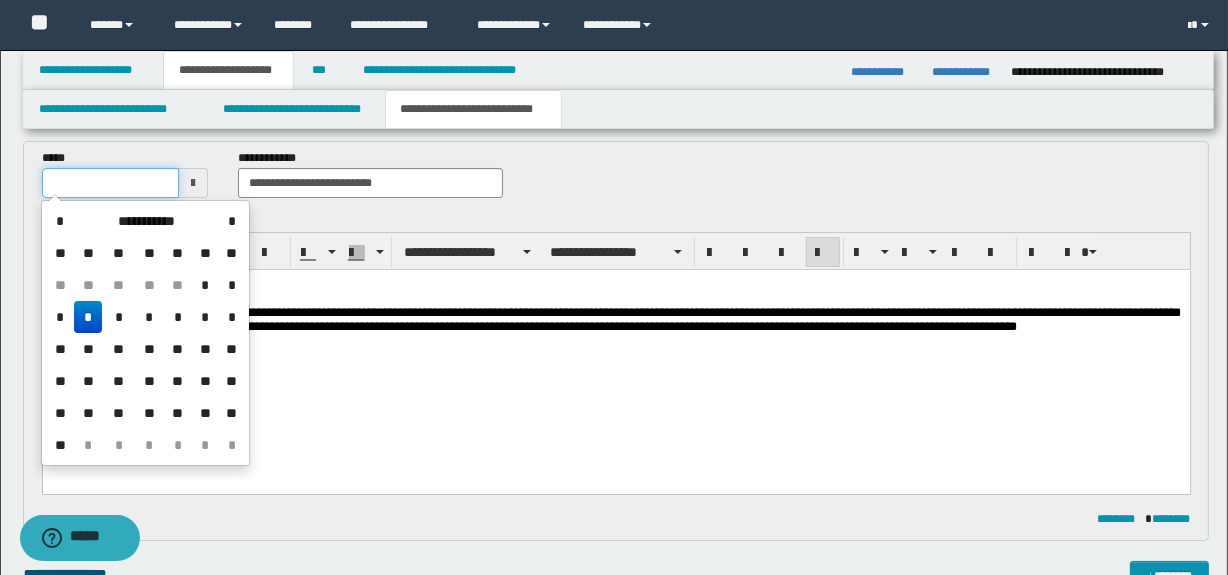 scroll, scrollTop: 90, scrollLeft: 0, axis: vertical 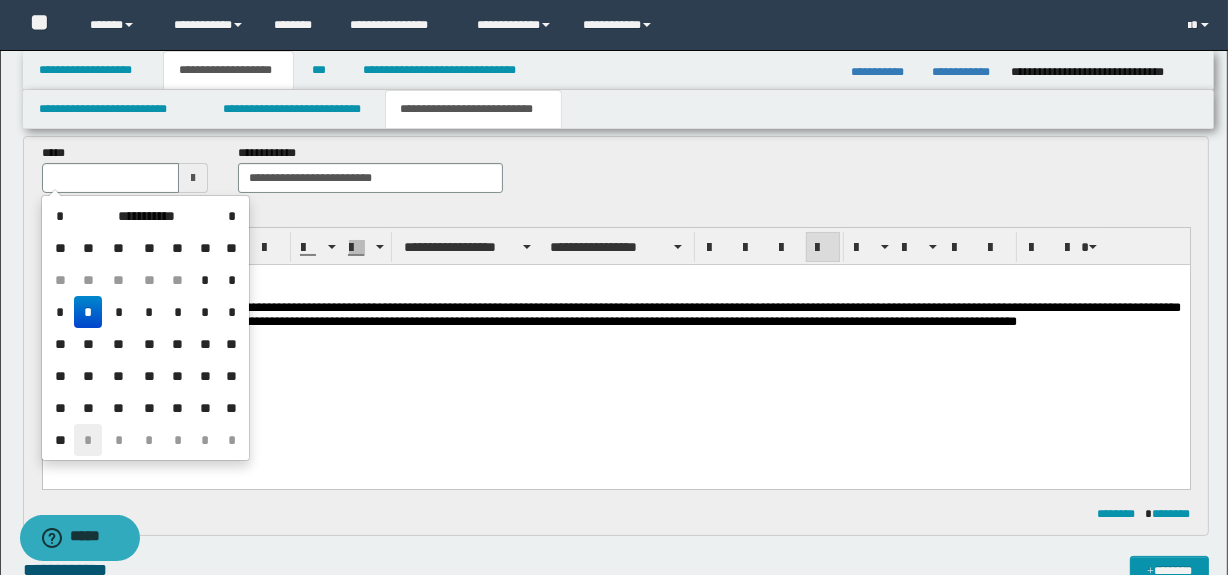 click on "*" at bounding box center (88, 440) 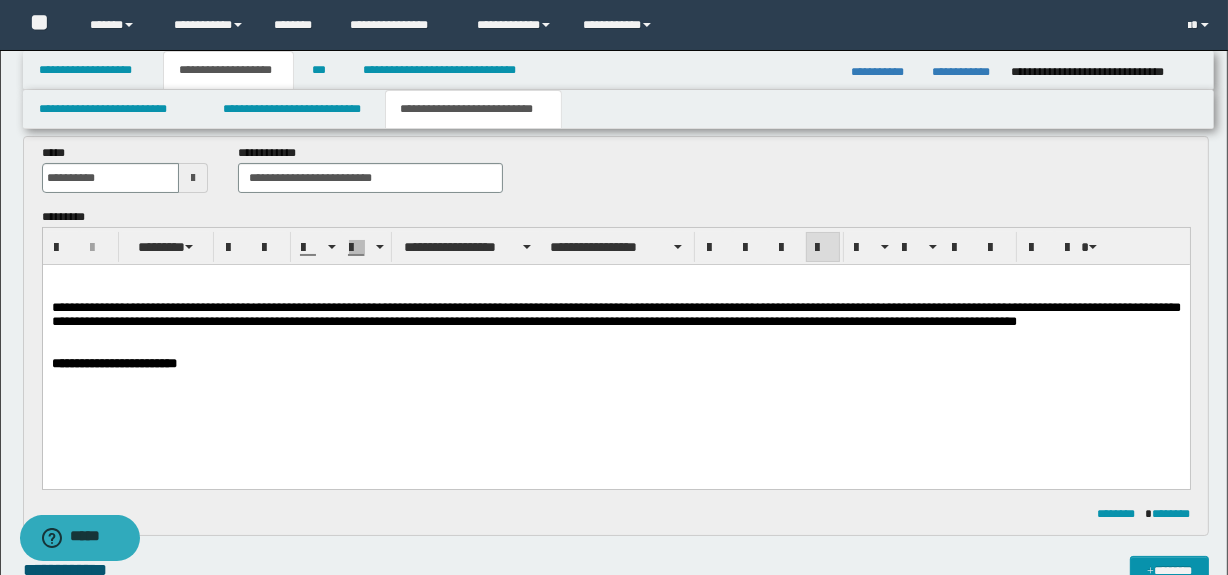 click on "**********" at bounding box center [615, 347] 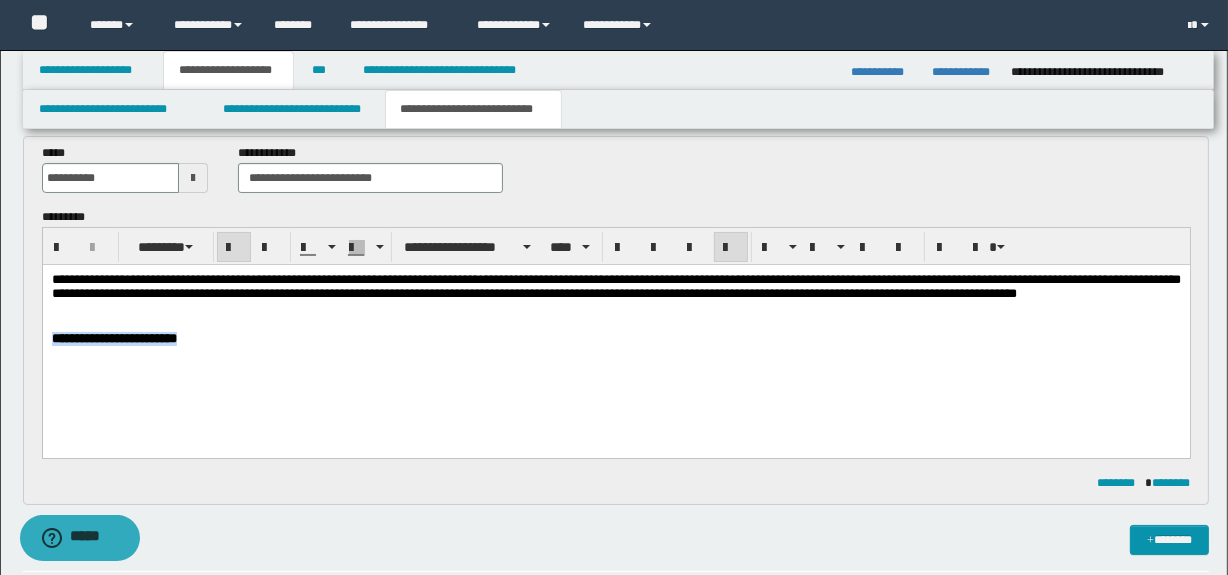 drag, startPoint x: 273, startPoint y: 341, endPoint x: 60, endPoint y: 605, distance: 339.2123 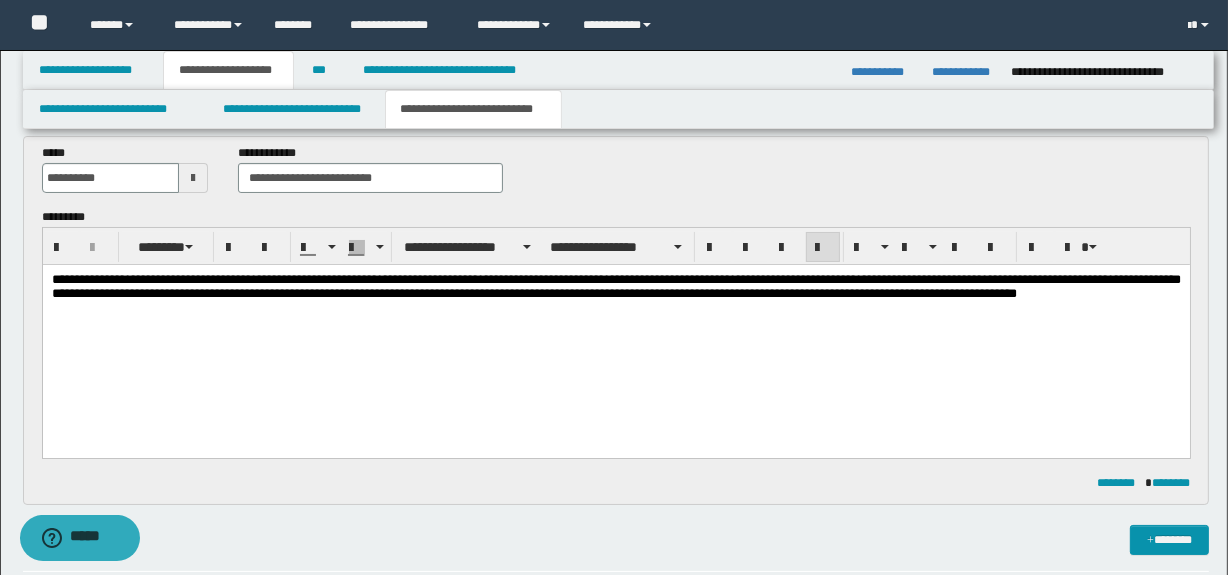 scroll, scrollTop: 0, scrollLeft: 0, axis: both 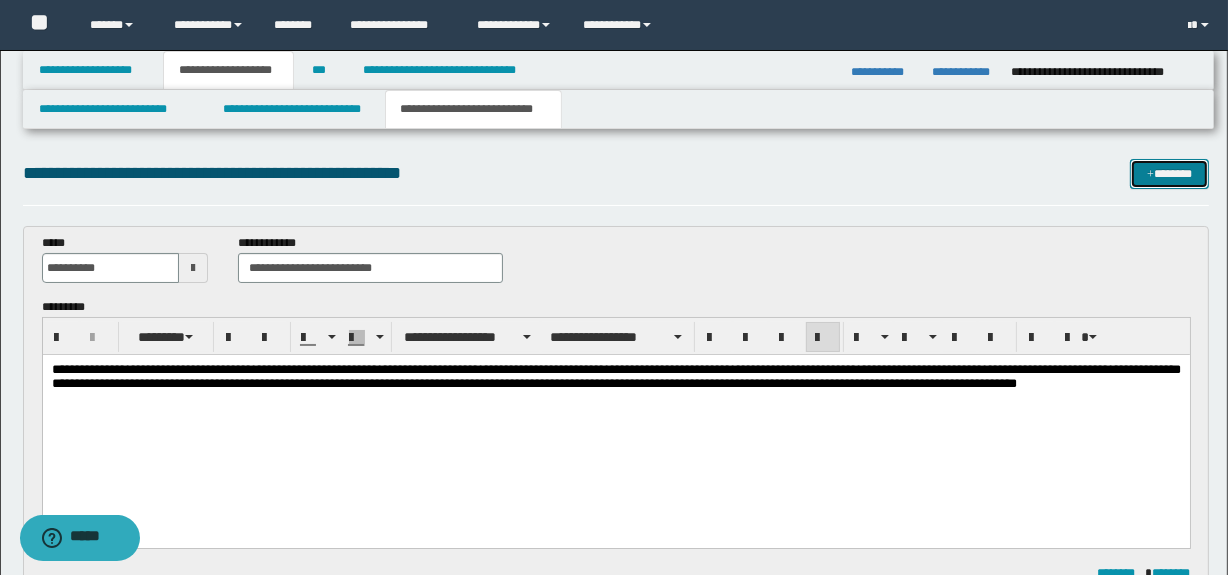 click on "*******" at bounding box center [1170, 174] 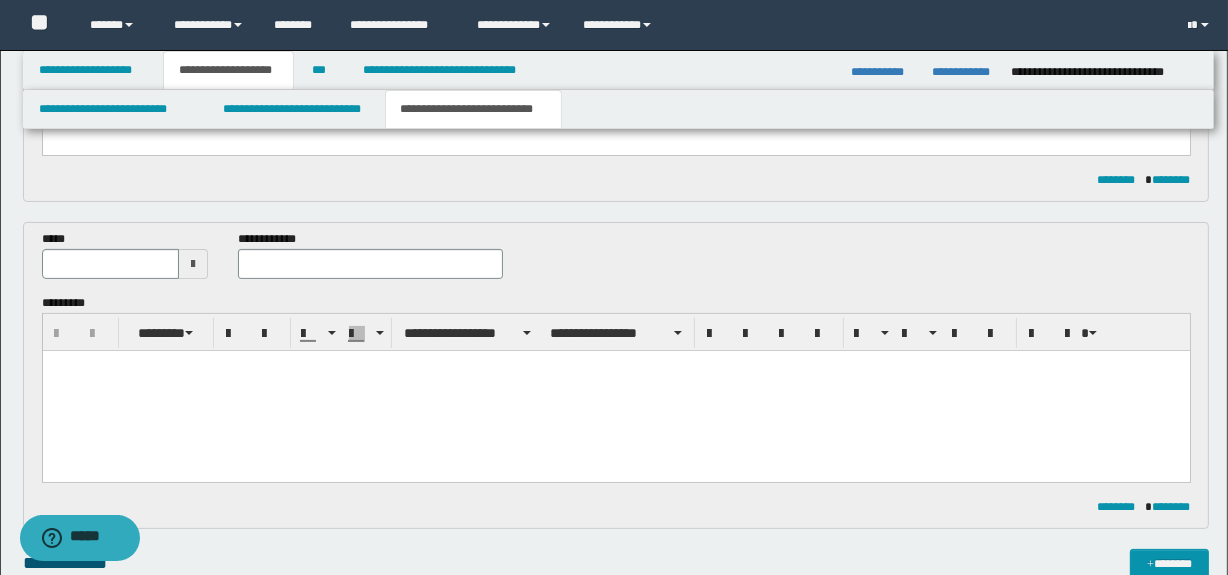 scroll, scrollTop: 390, scrollLeft: 0, axis: vertical 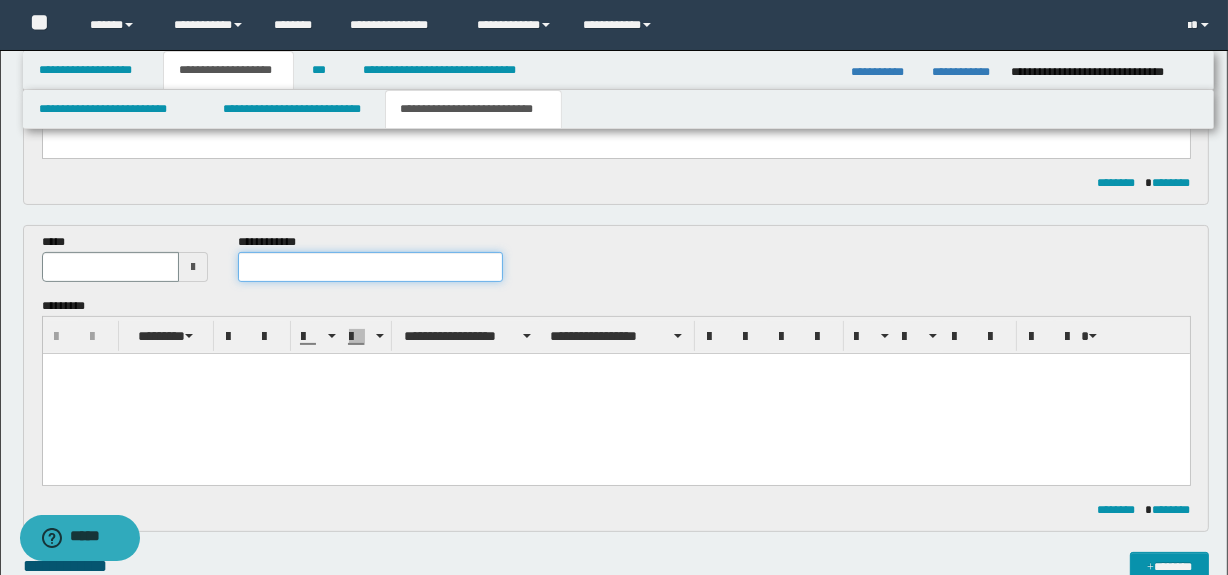 click at bounding box center (370, 267) 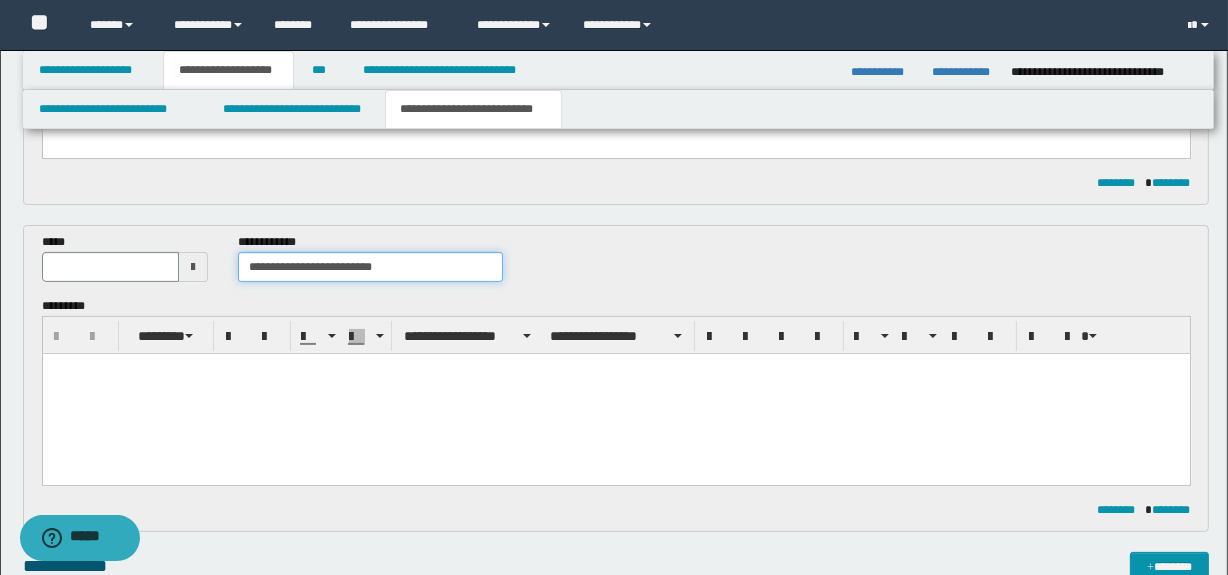 type on "**********" 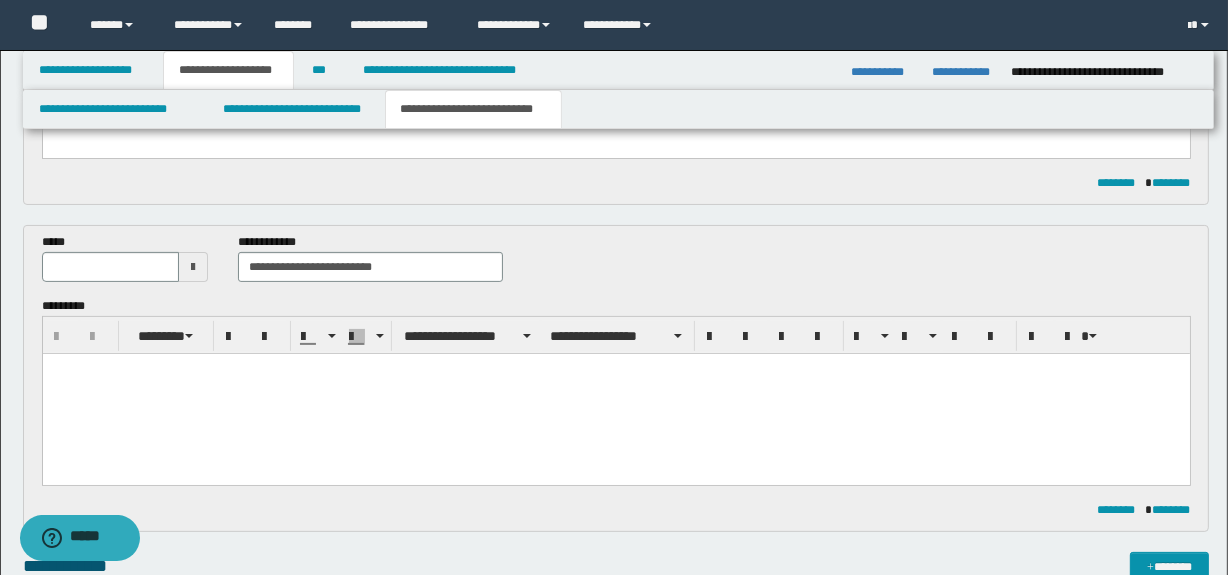 click at bounding box center (193, 267) 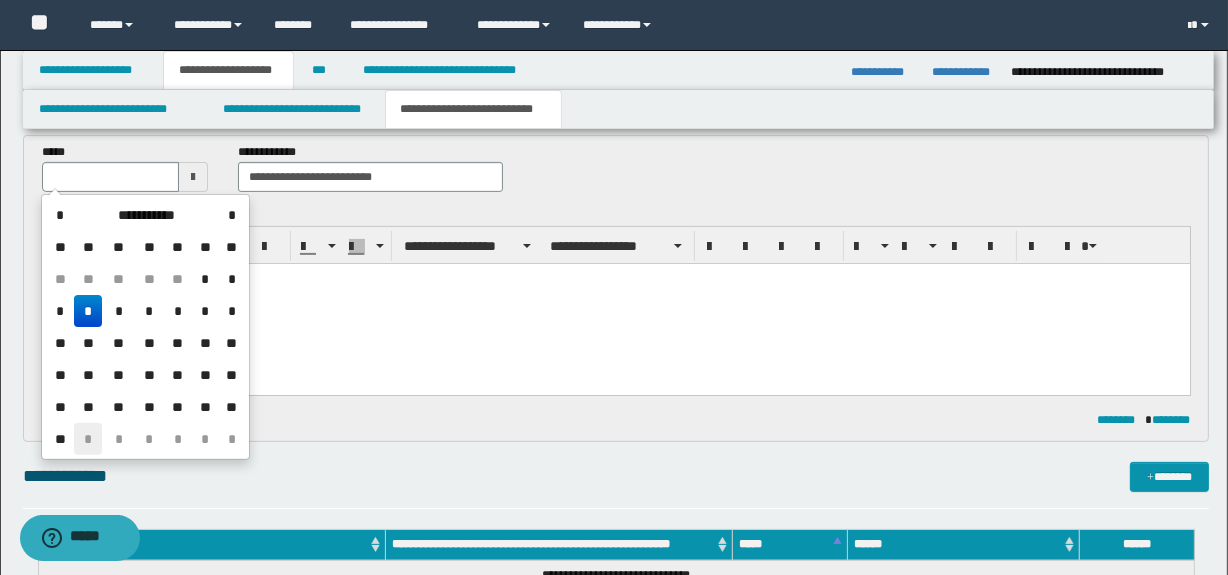 click on "*" at bounding box center (88, 439) 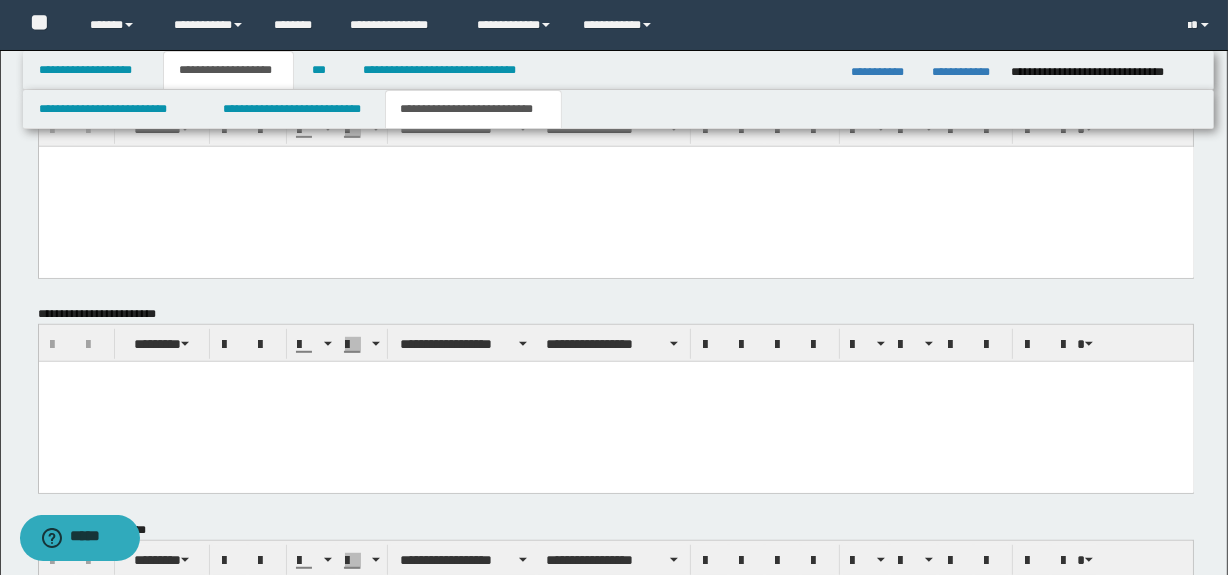 scroll, scrollTop: 1324, scrollLeft: 0, axis: vertical 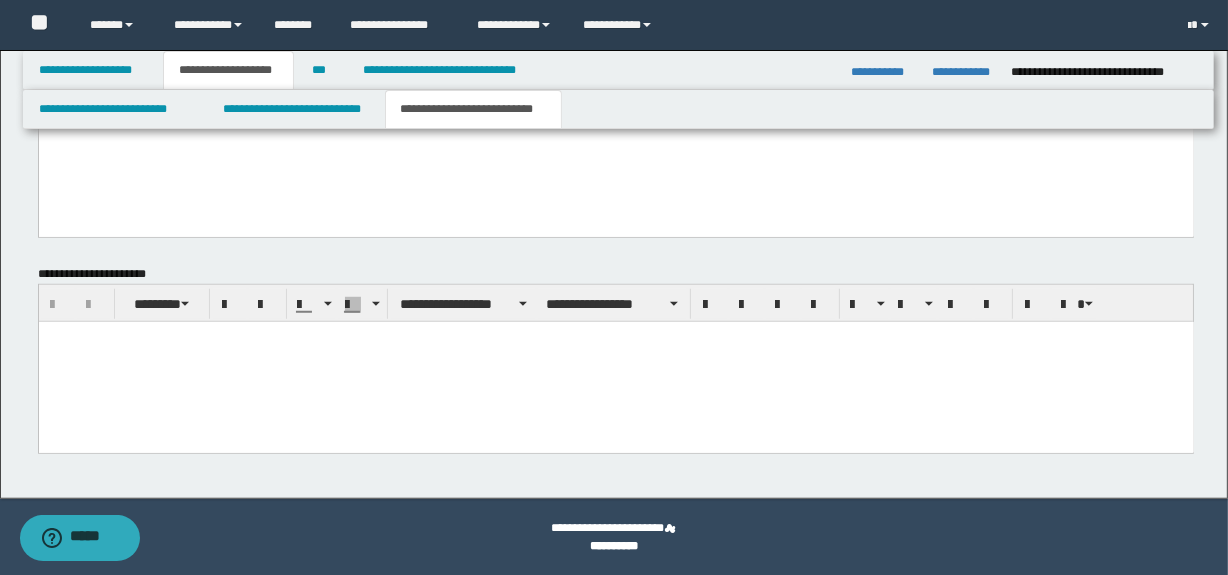 click at bounding box center (615, 361) 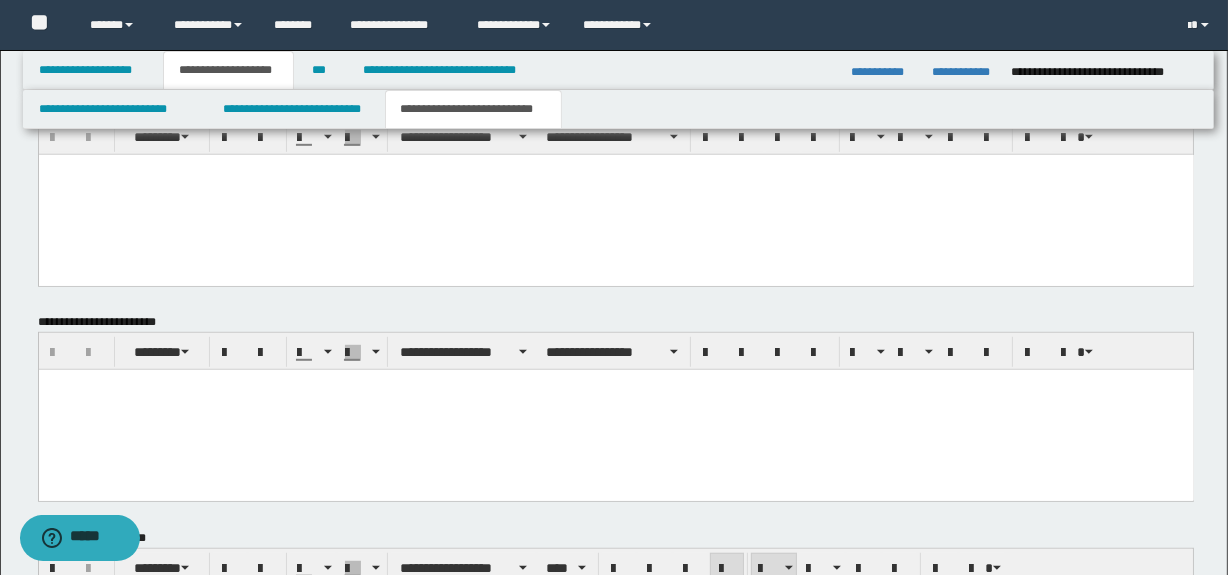 scroll, scrollTop: 1051, scrollLeft: 0, axis: vertical 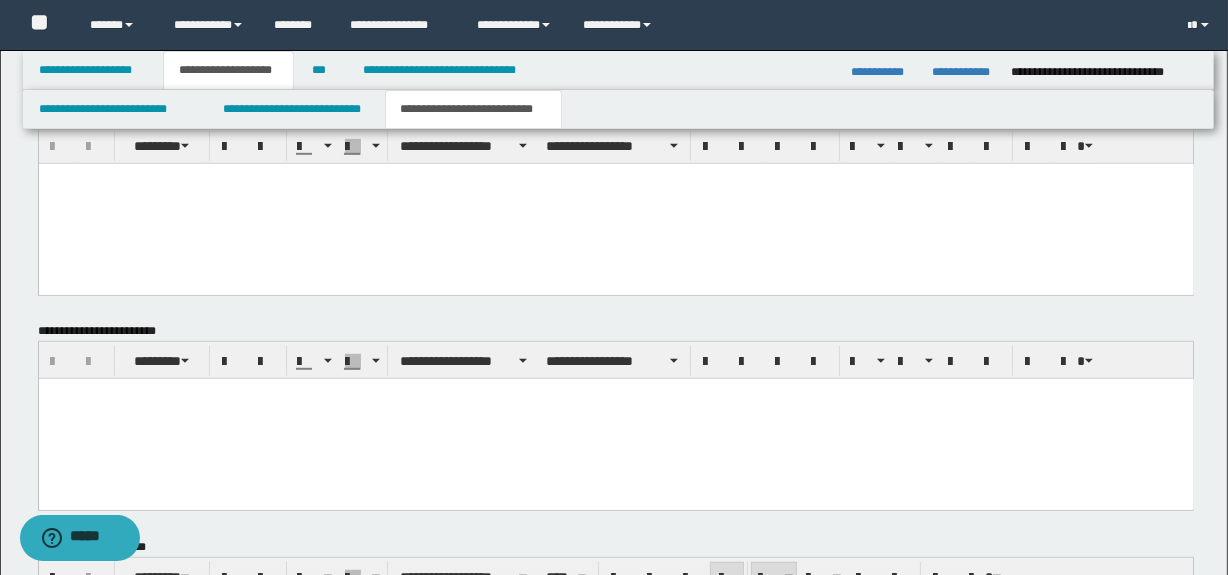 click at bounding box center [615, 203] 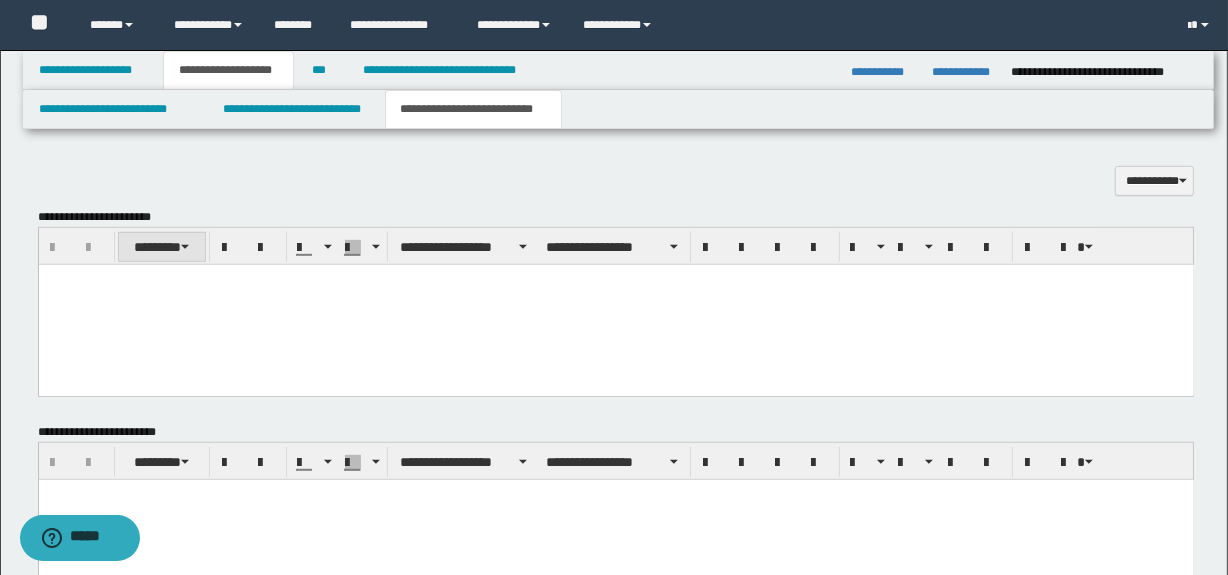 scroll, scrollTop: 930, scrollLeft: 0, axis: vertical 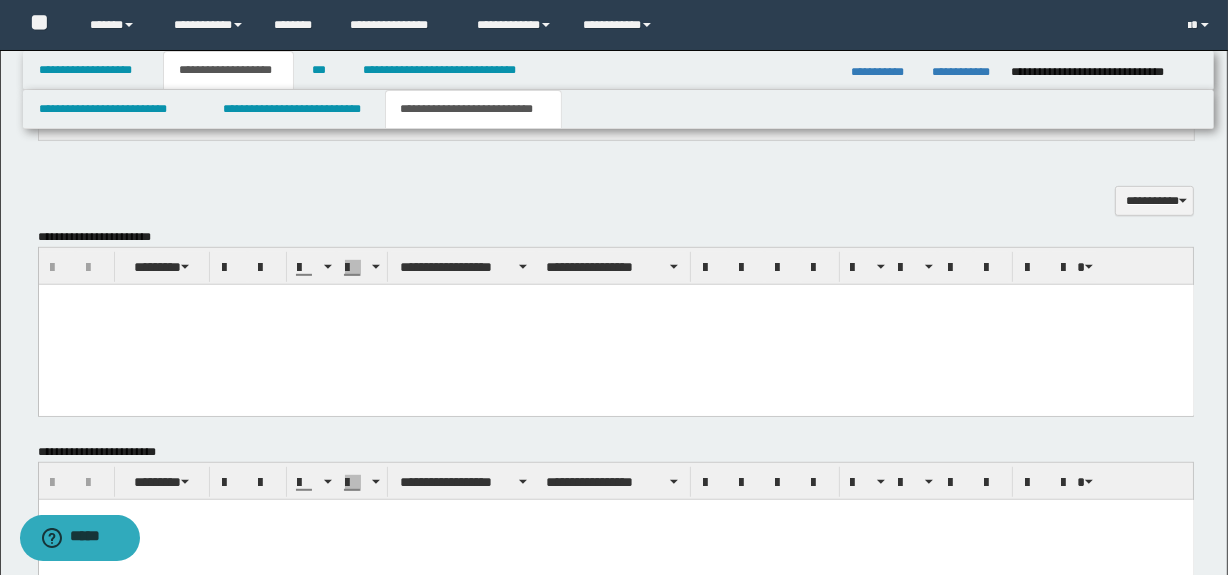 click at bounding box center [615, 324] 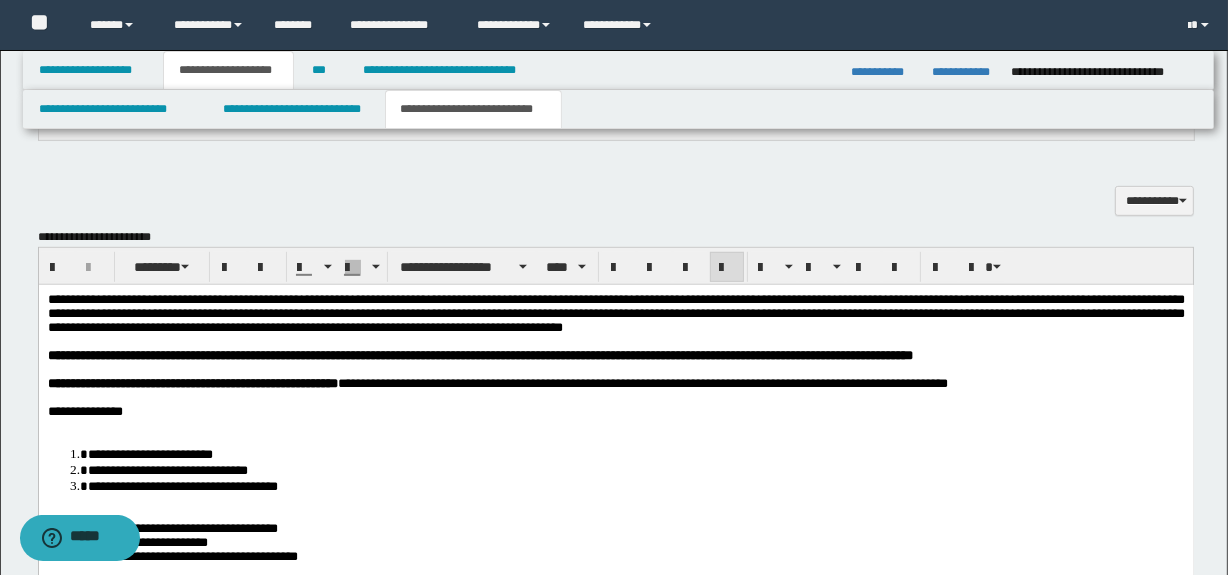 click at bounding box center [615, 425] 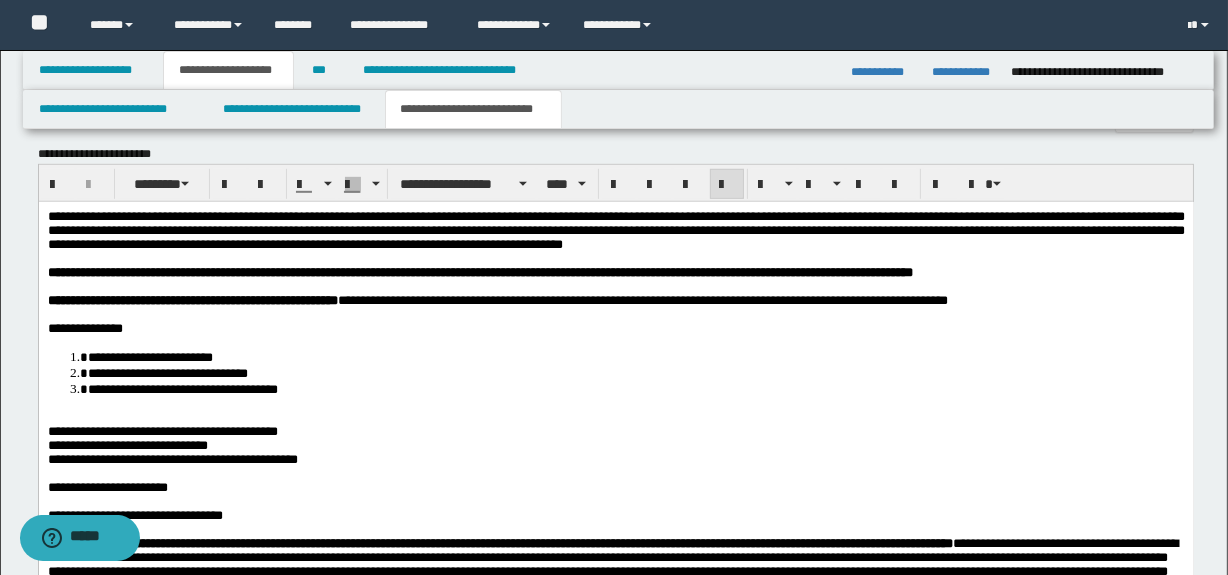 scroll, scrollTop: 1021, scrollLeft: 0, axis: vertical 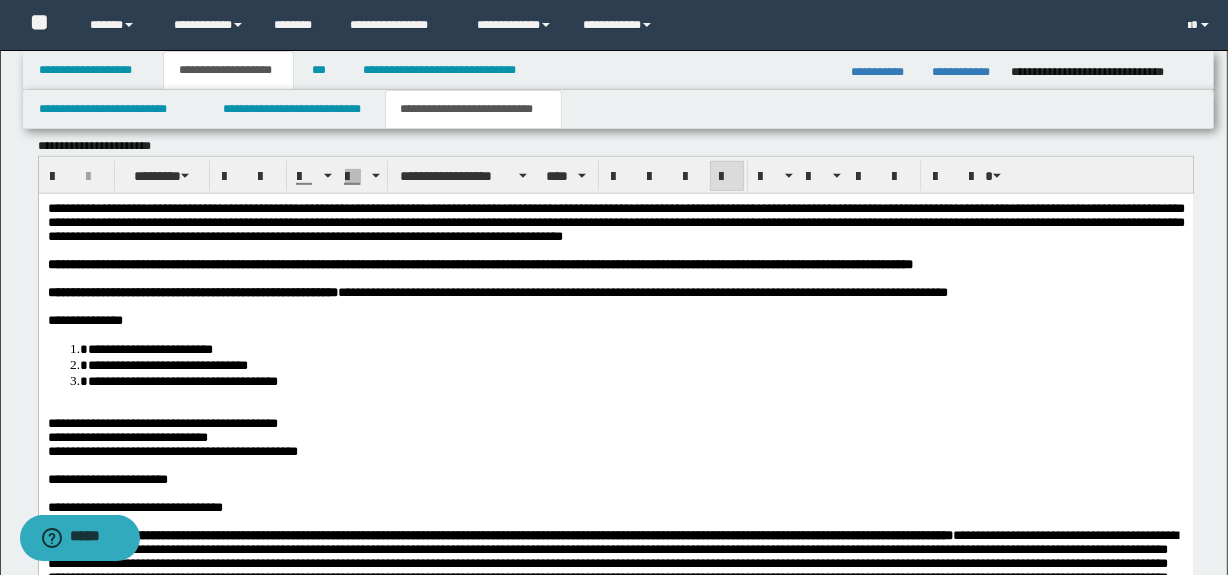 click at bounding box center (615, 409) 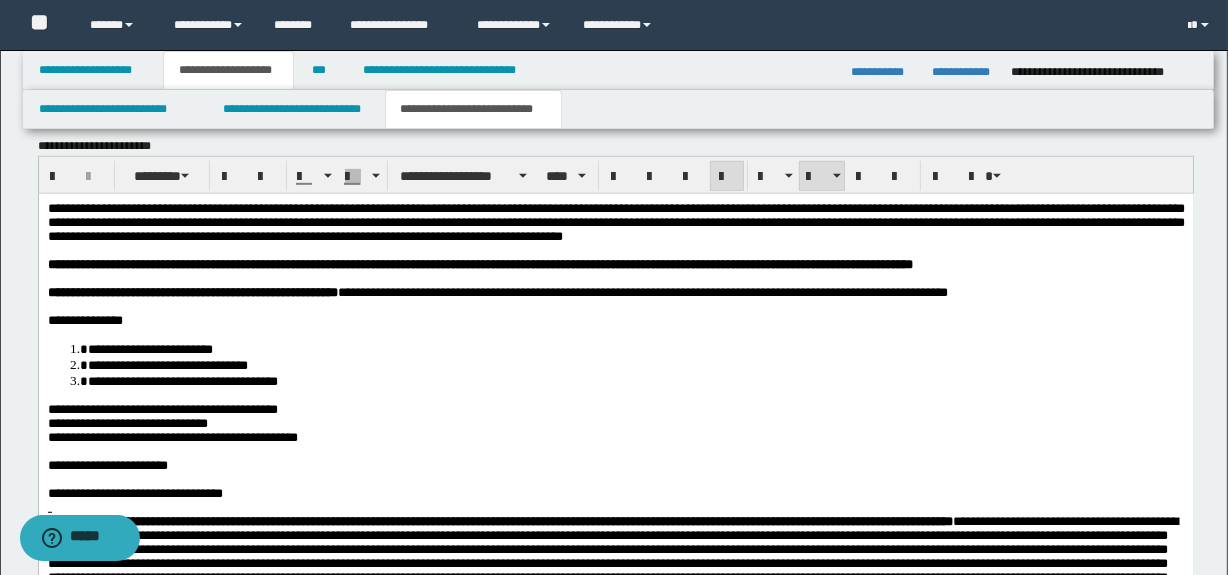 click on "**********" at bounding box center [162, 408] 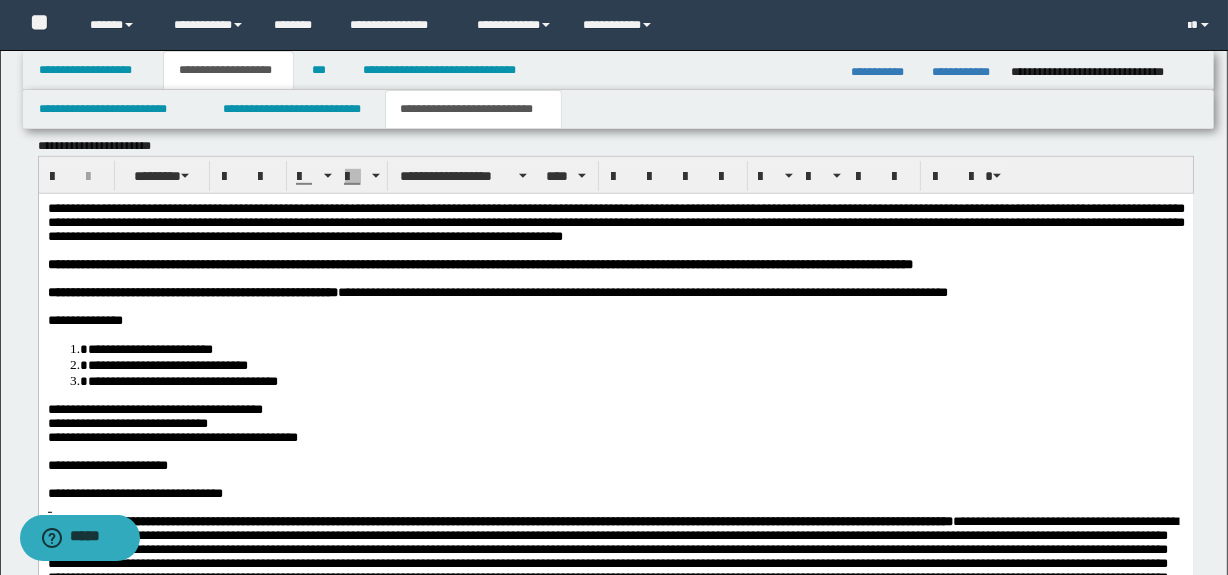 click on "**********" at bounding box center (172, 436) 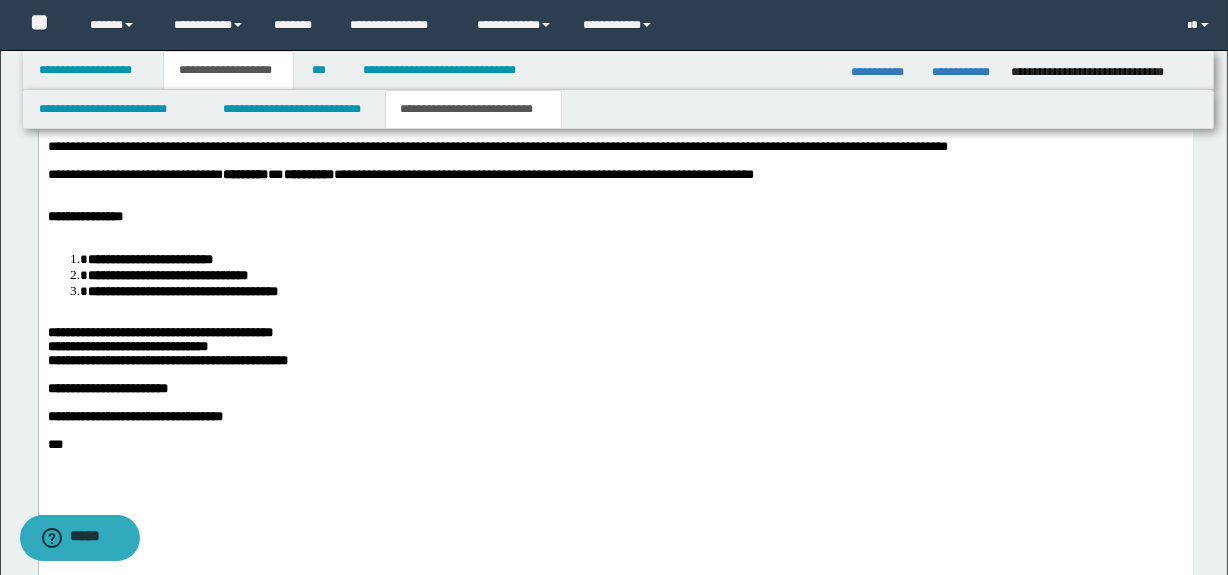 scroll, scrollTop: 1828, scrollLeft: 0, axis: vertical 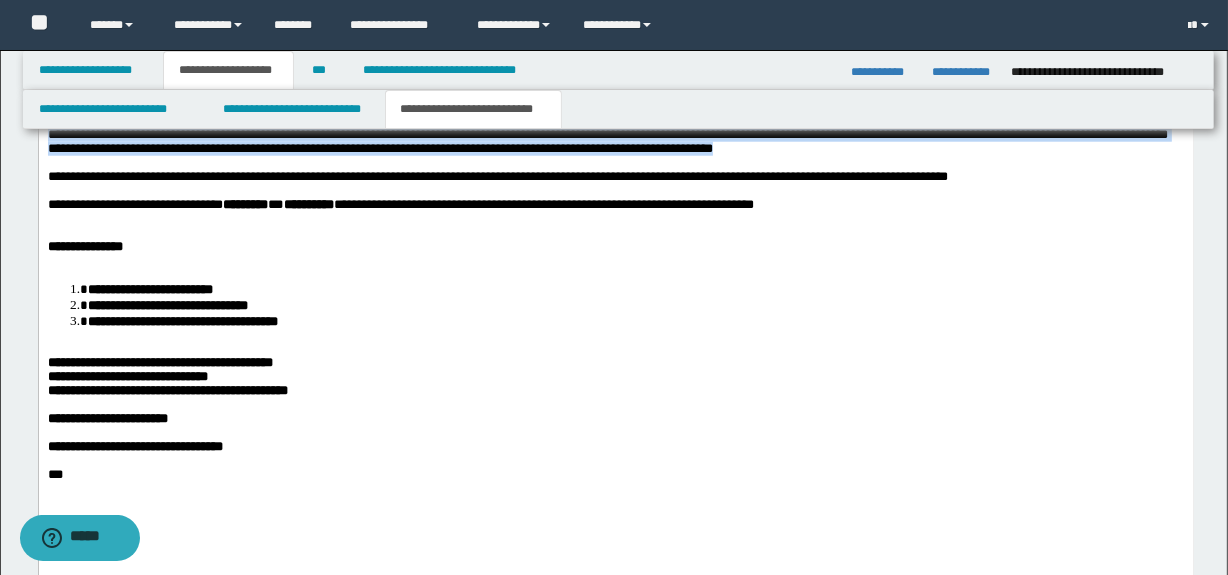 drag, startPoint x: 419, startPoint y: -272, endPoint x: 273, endPoint y: 308, distance: 598.0936 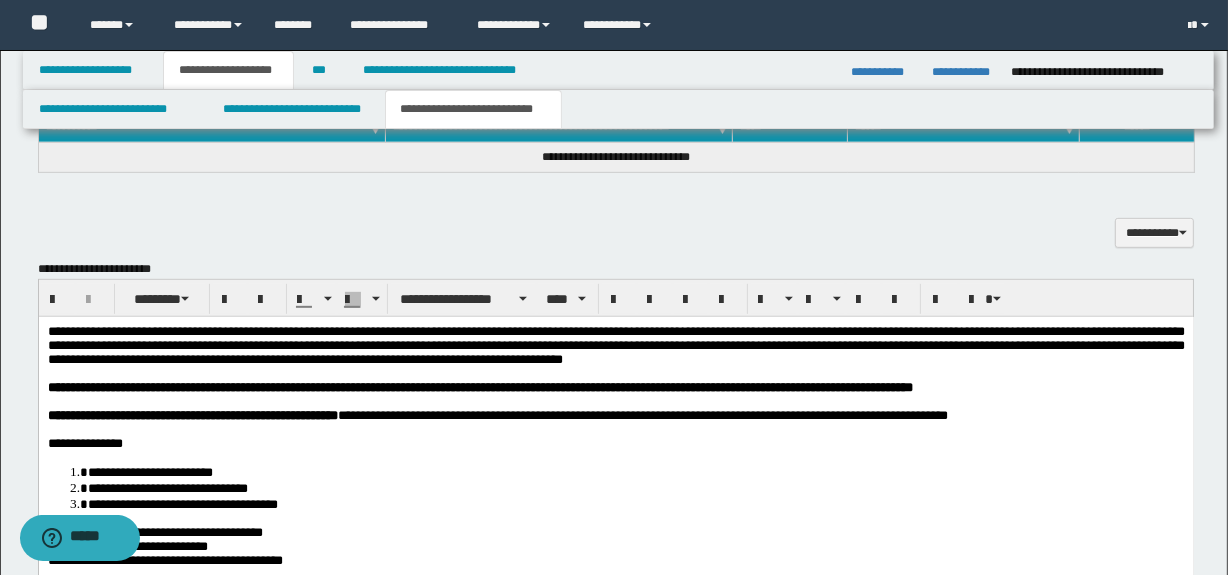 scroll, scrollTop: 791, scrollLeft: 0, axis: vertical 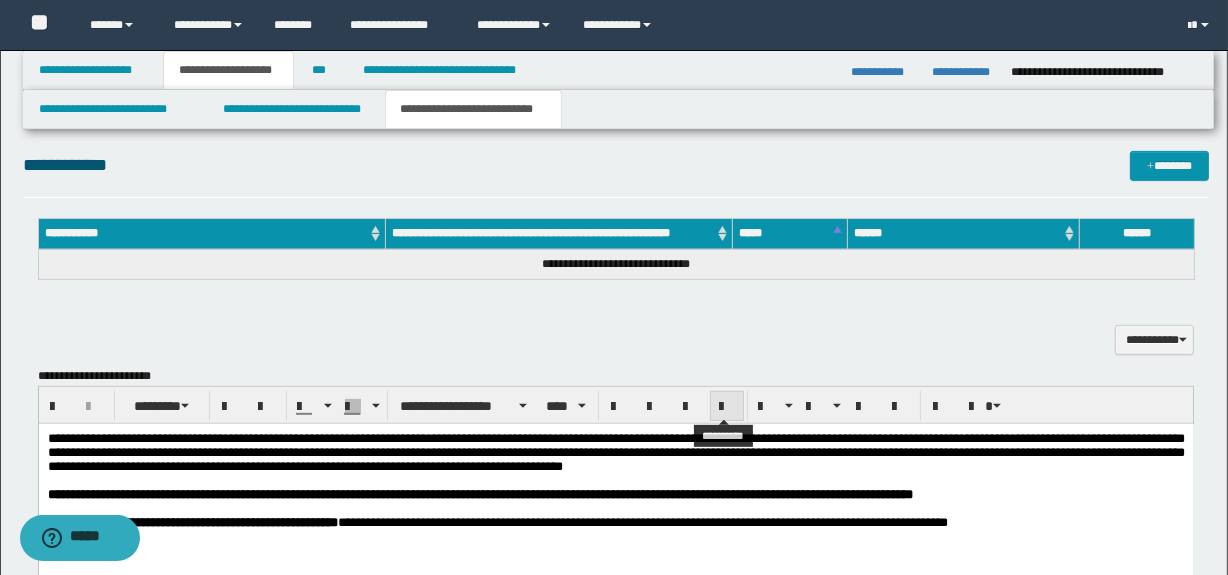 click at bounding box center (727, 407) 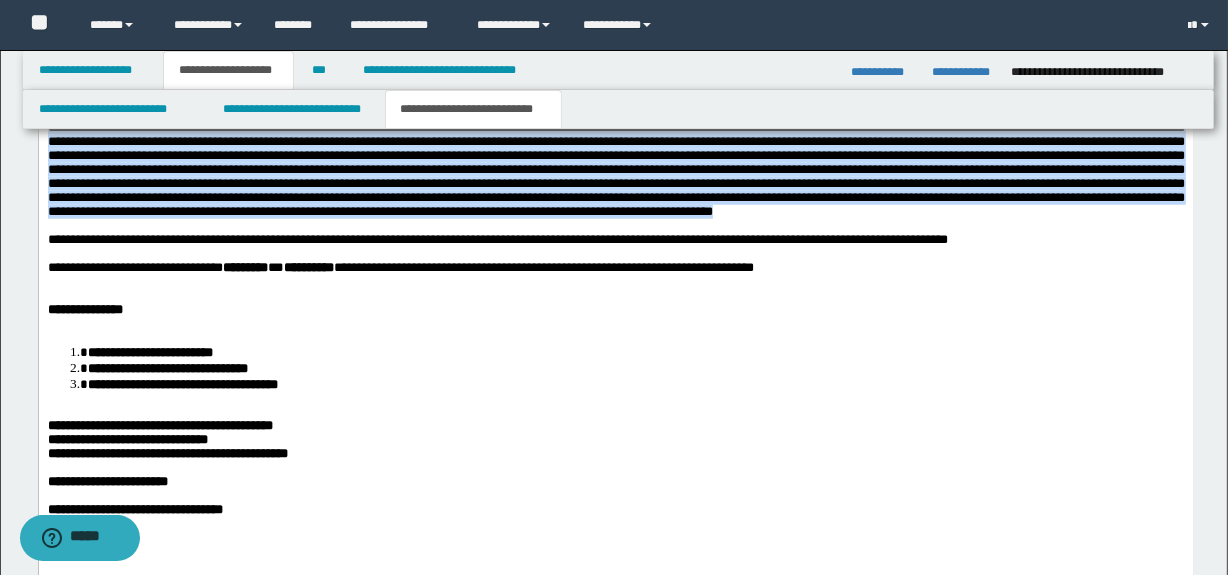 scroll, scrollTop: 1815, scrollLeft: 0, axis: vertical 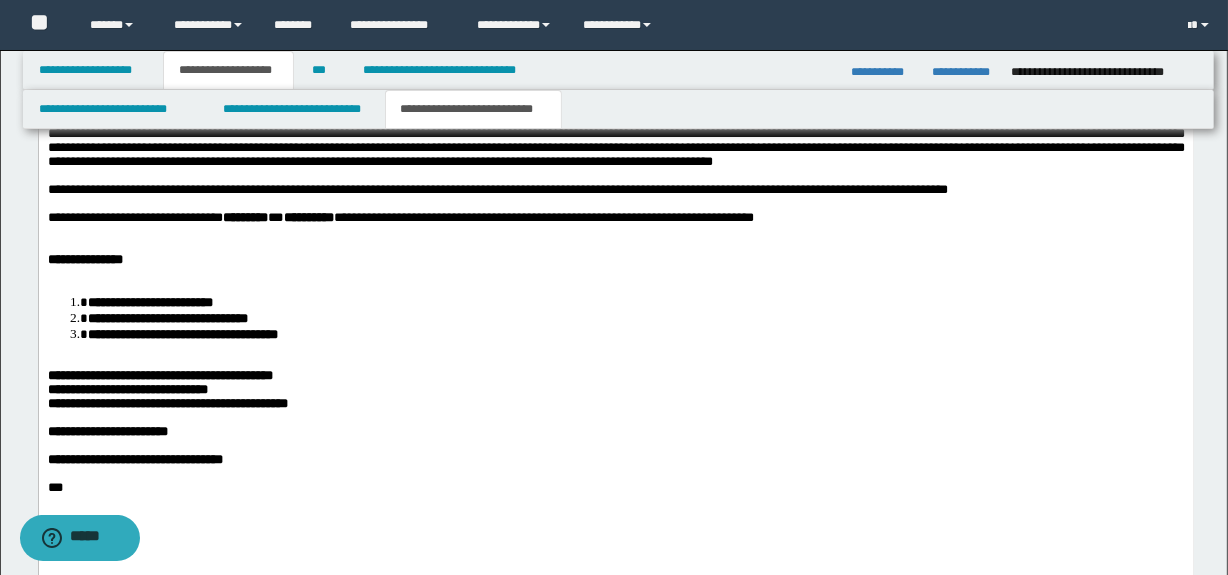 drag, startPoint x: 248, startPoint y: 359, endPoint x: 100, endPoint y: 388, distance: 150.81445 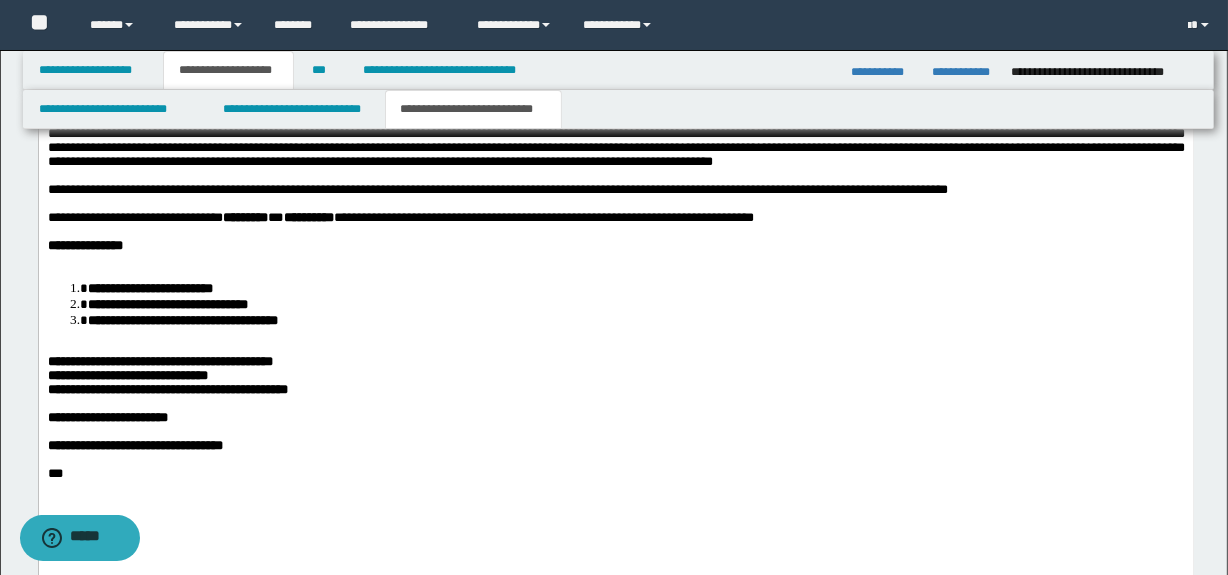 click on "**********" at bounding box center [84, 246] 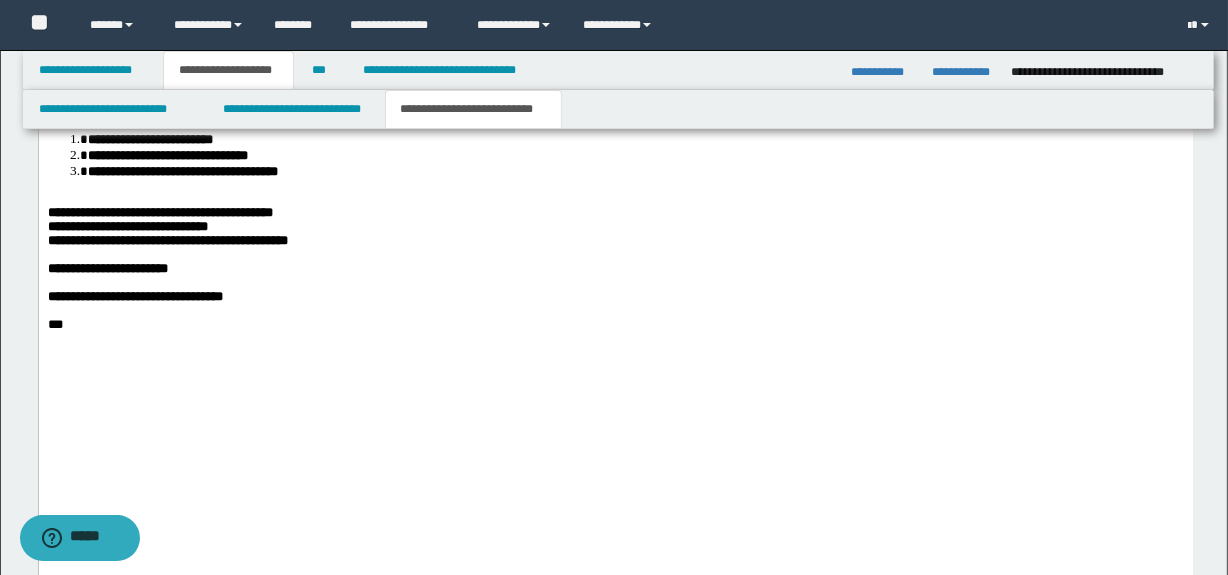 scroll, scrollTop: 1967, scrollLeft: 0, axis: vertical 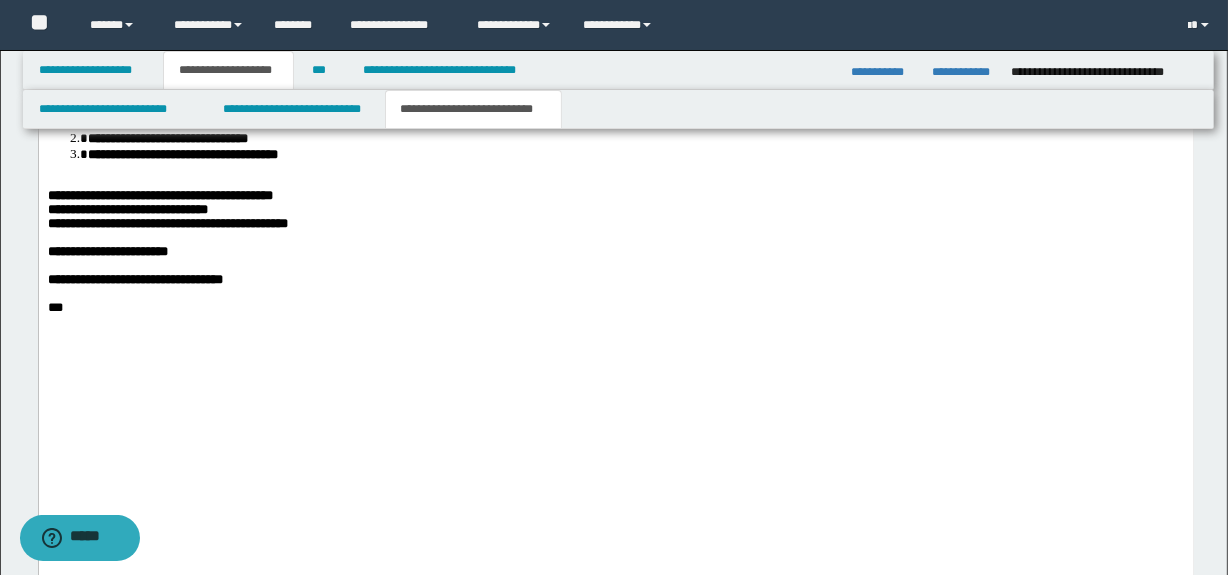 click at bounding box center [615, 183] 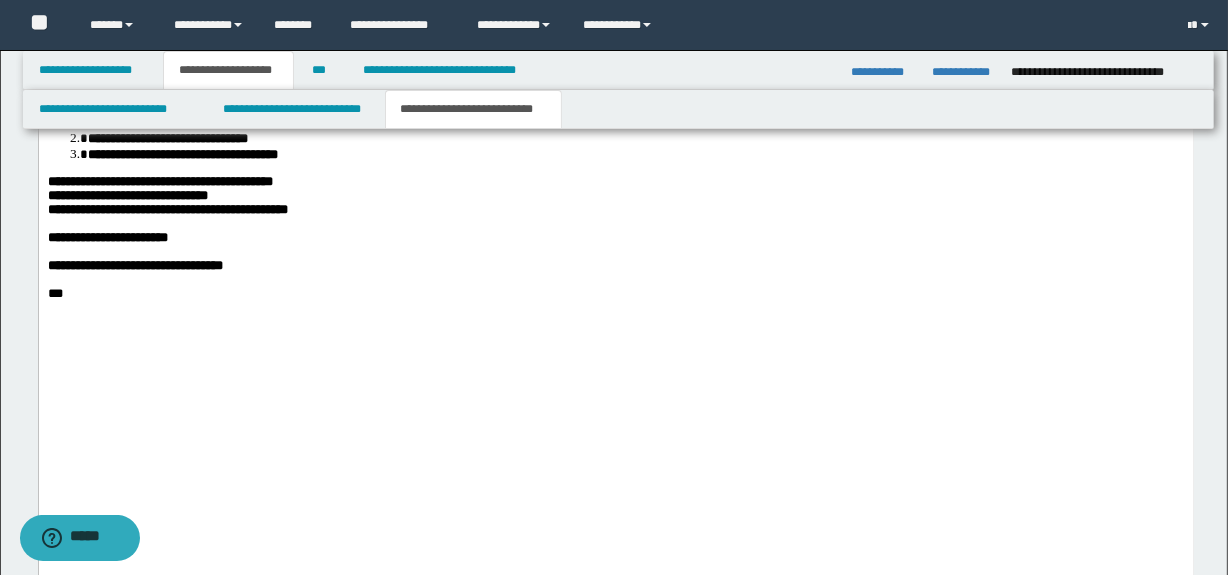 click on "**********" at bounding box center (159, 182) 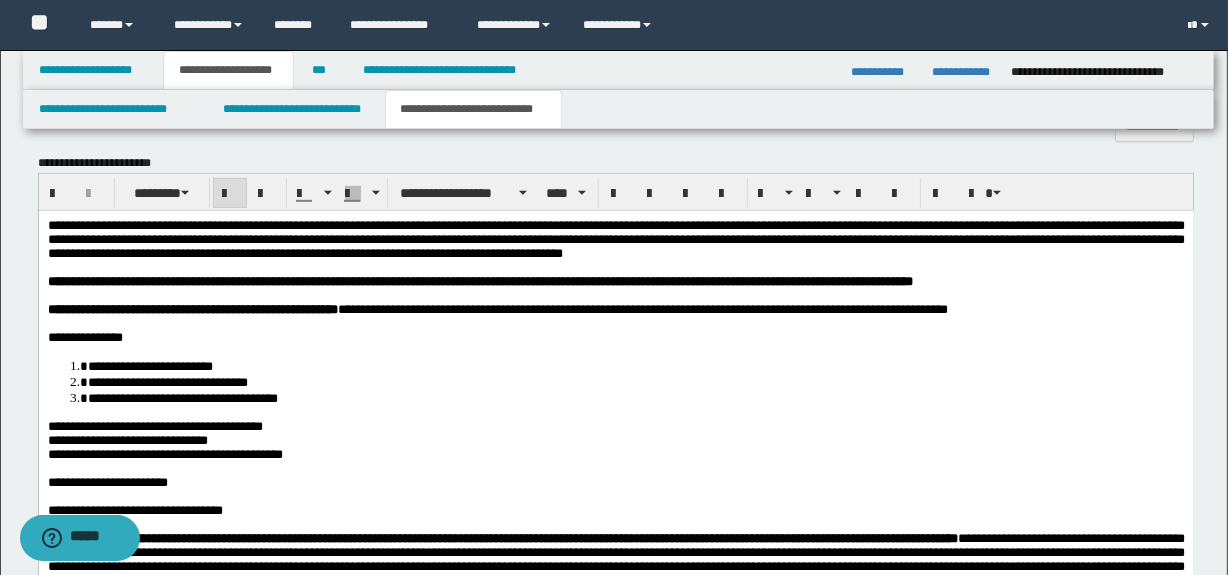 scroll, scrollTop: 997, scrollLeft: 0, axis: vertical 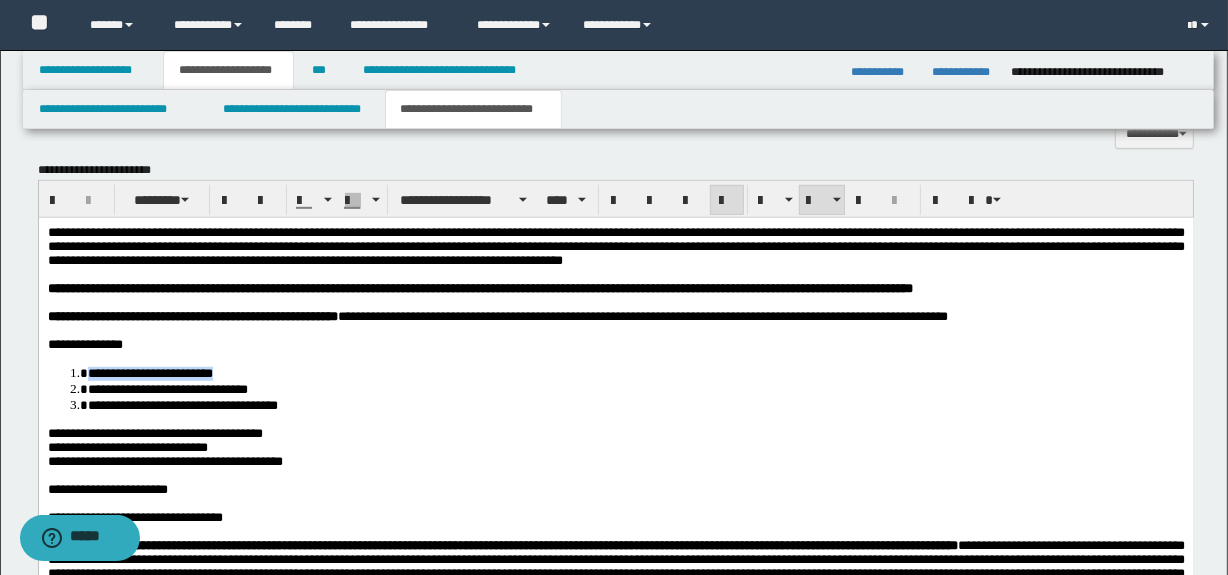 drag, startPoint x: 269, startPoint y: 380, endPoint x: 89, endPoint y: 379, distance: 180.00278 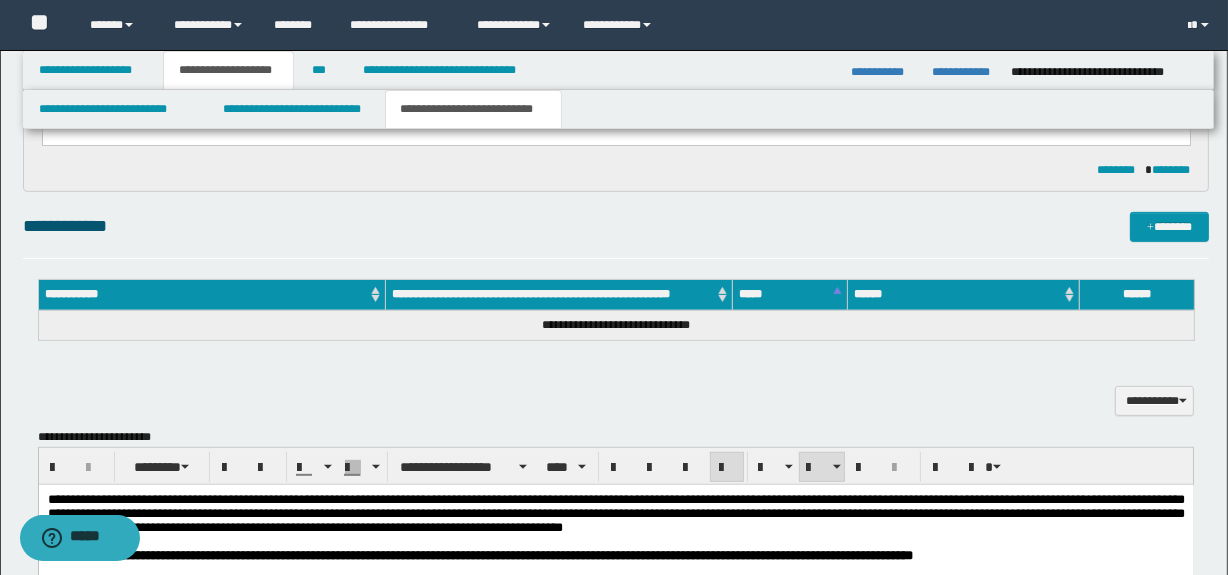 scroll, scrollTop: 724, scrollLeft: 0, axis: vertical 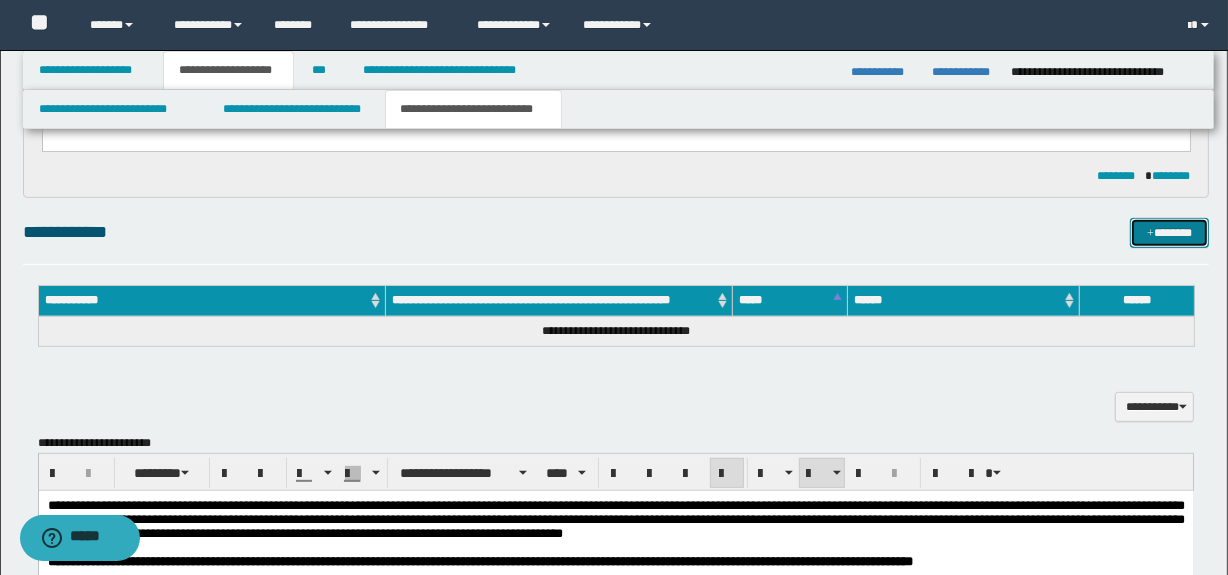 click on "*******" at bounding box center (1170, 233) 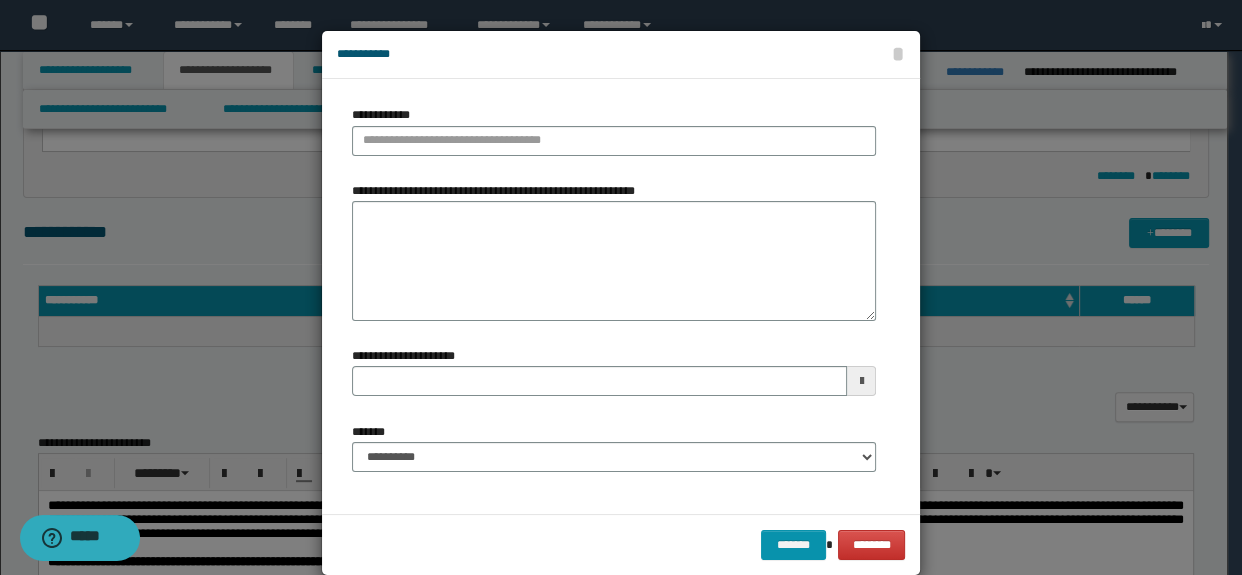click on "**********" at bounding box center (614, 130) 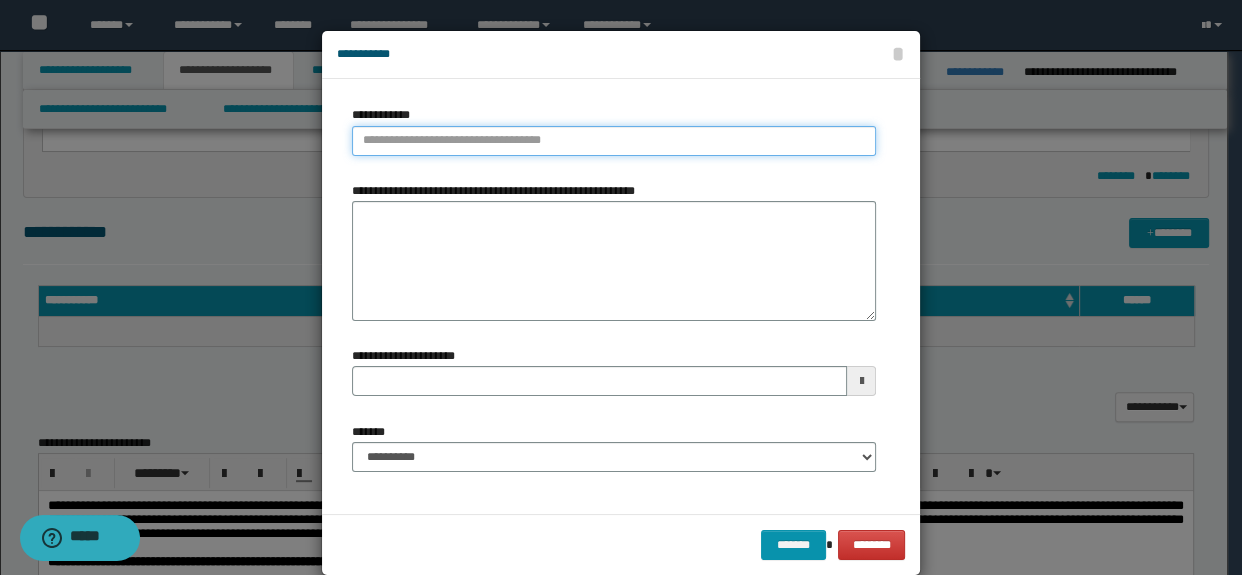 click on "**********" at bounding box center (614, 141) 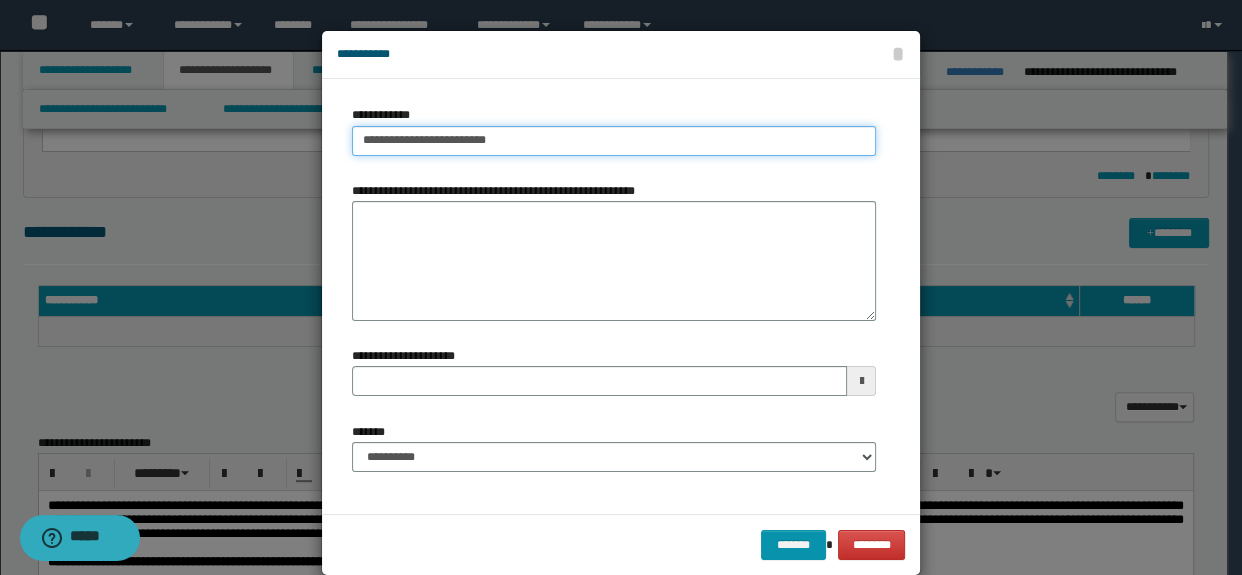 type on "**********" 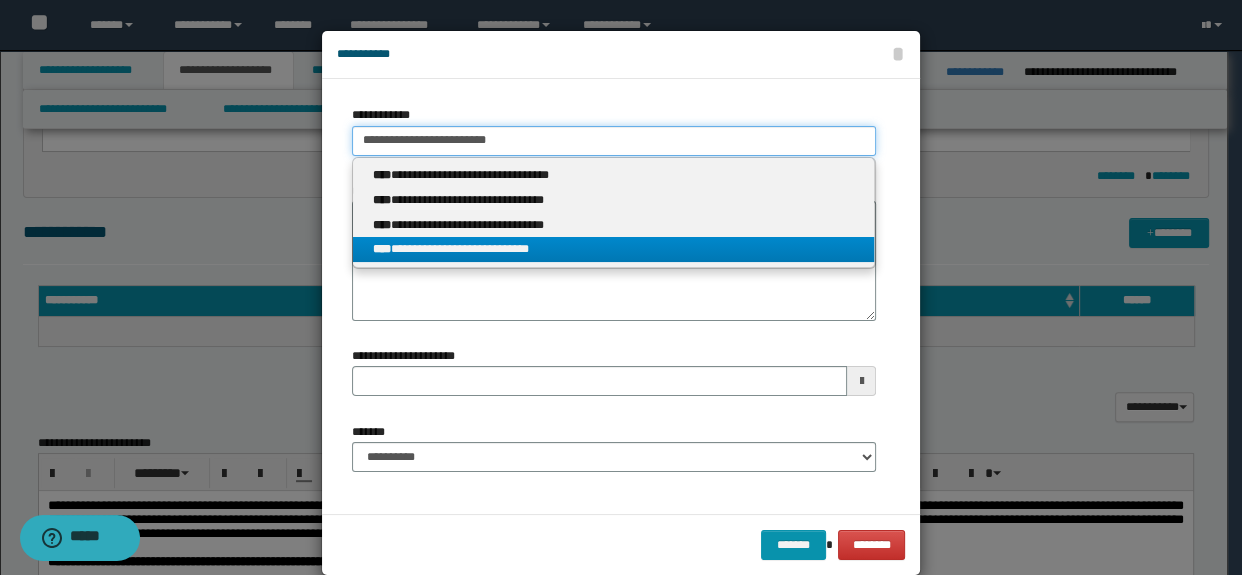 type on "**********" 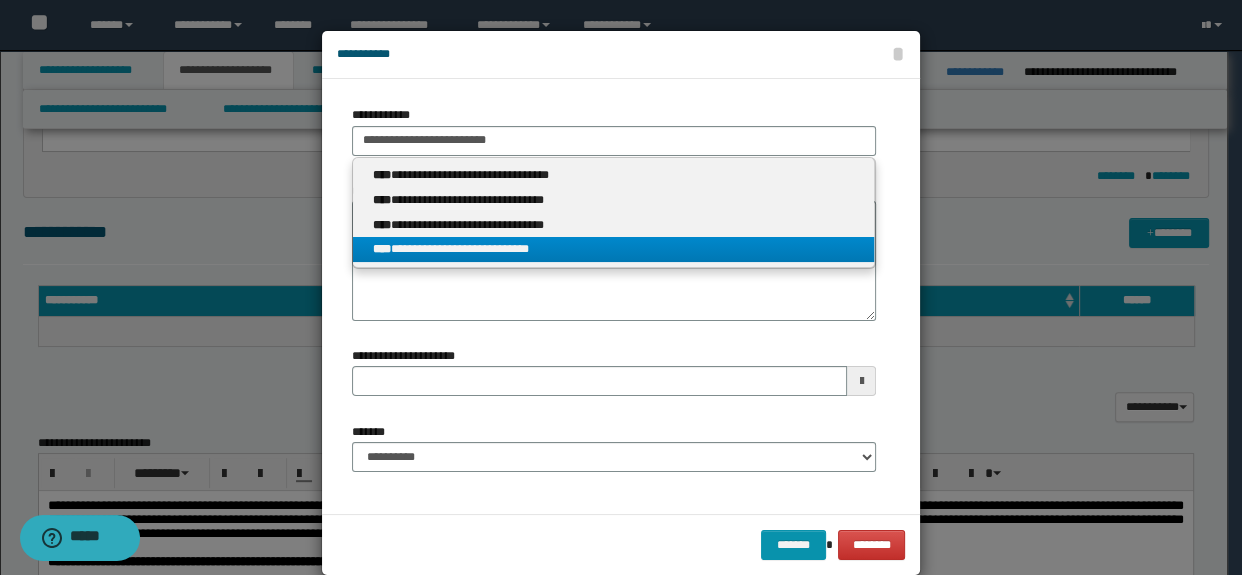 click on "**********" at bounding box center [614, 249] 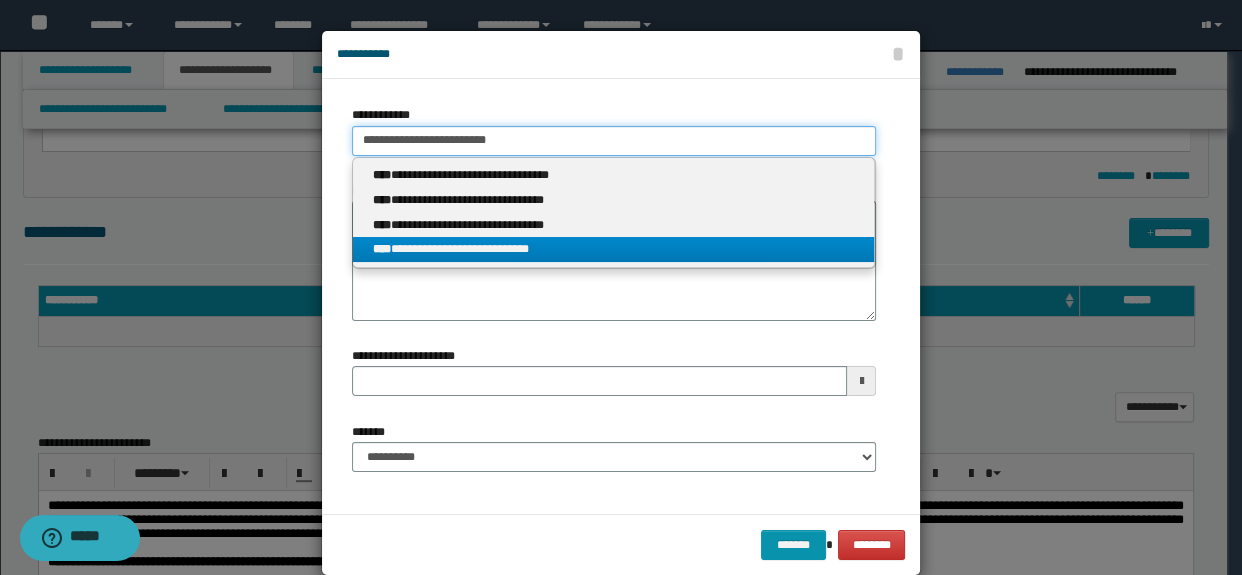 type 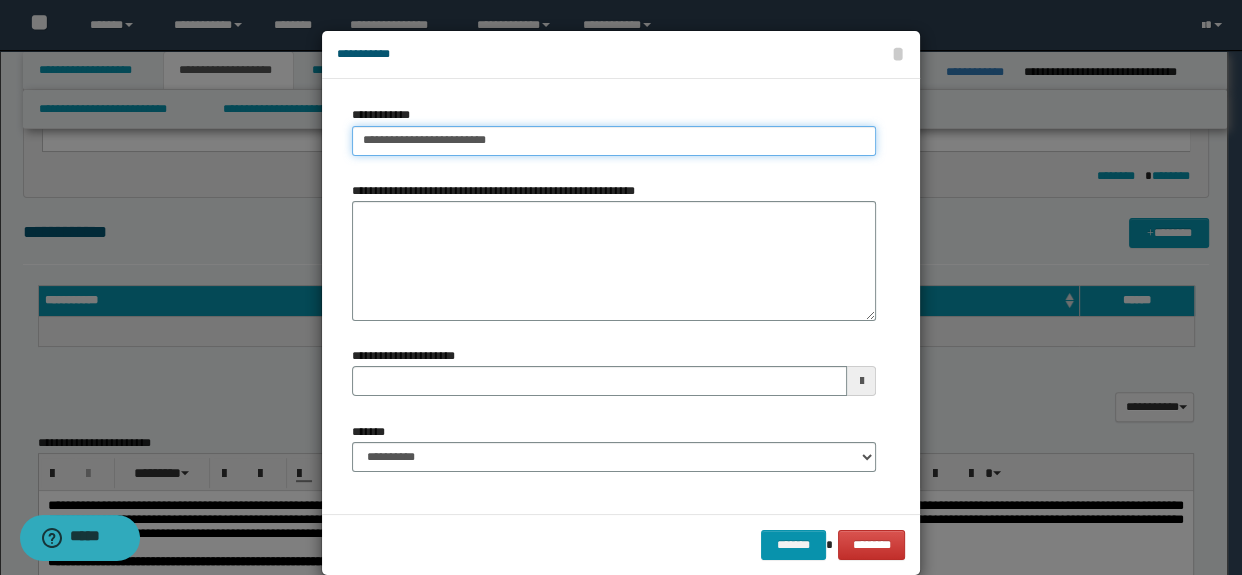 type on "**********" 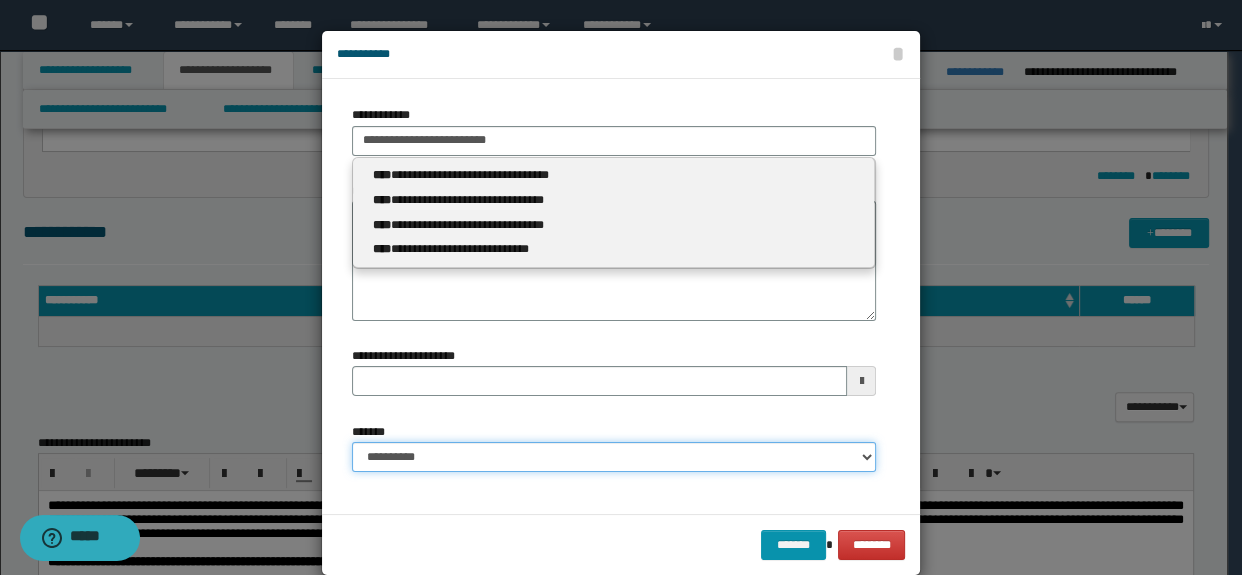 type 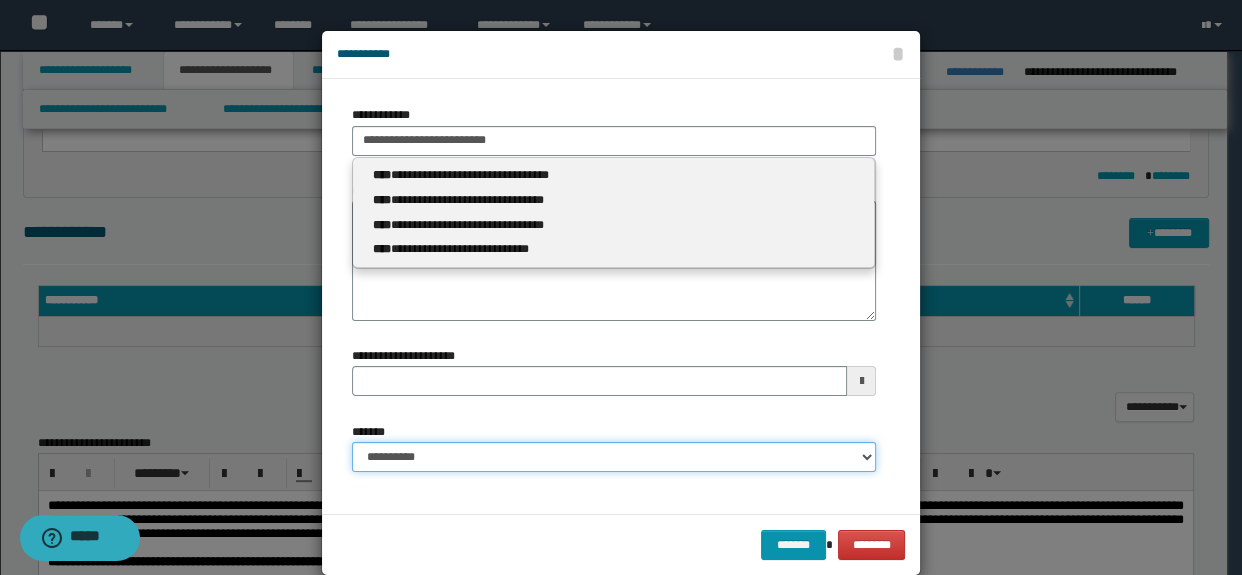click on "**********" at bounding box center [614, 457] 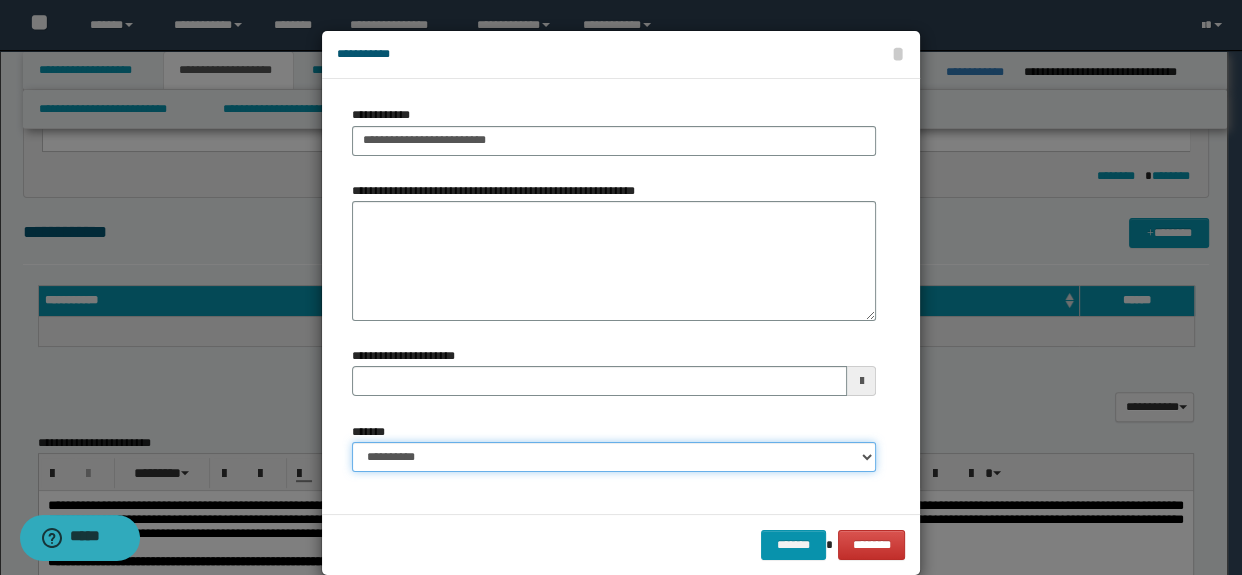 select on "*" 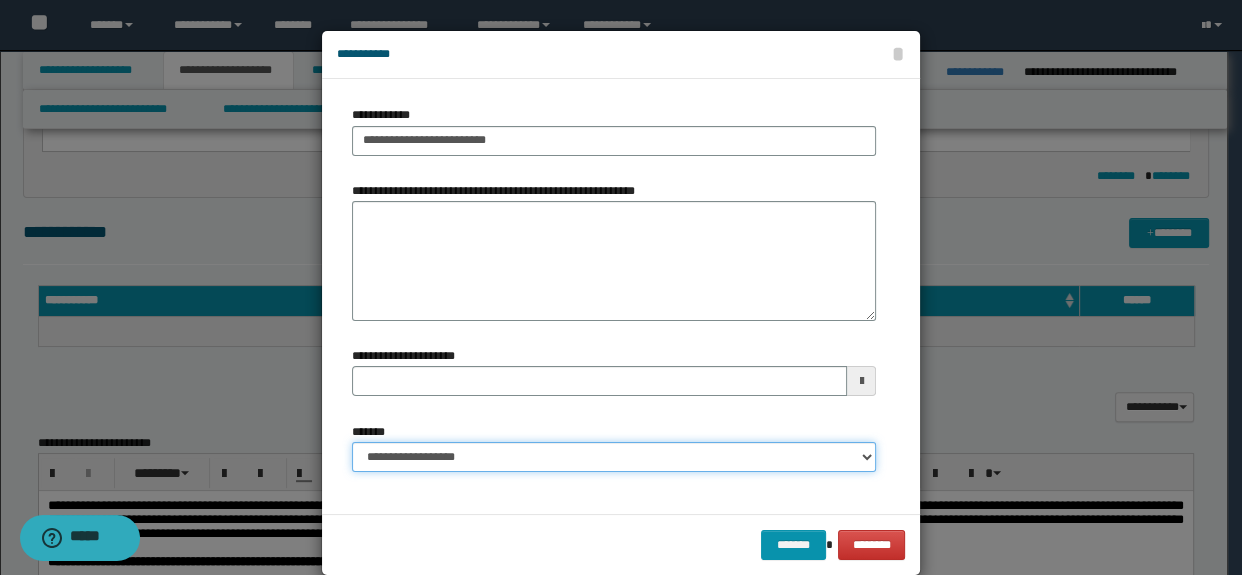click on "**********" at bounding box center (614, 457) 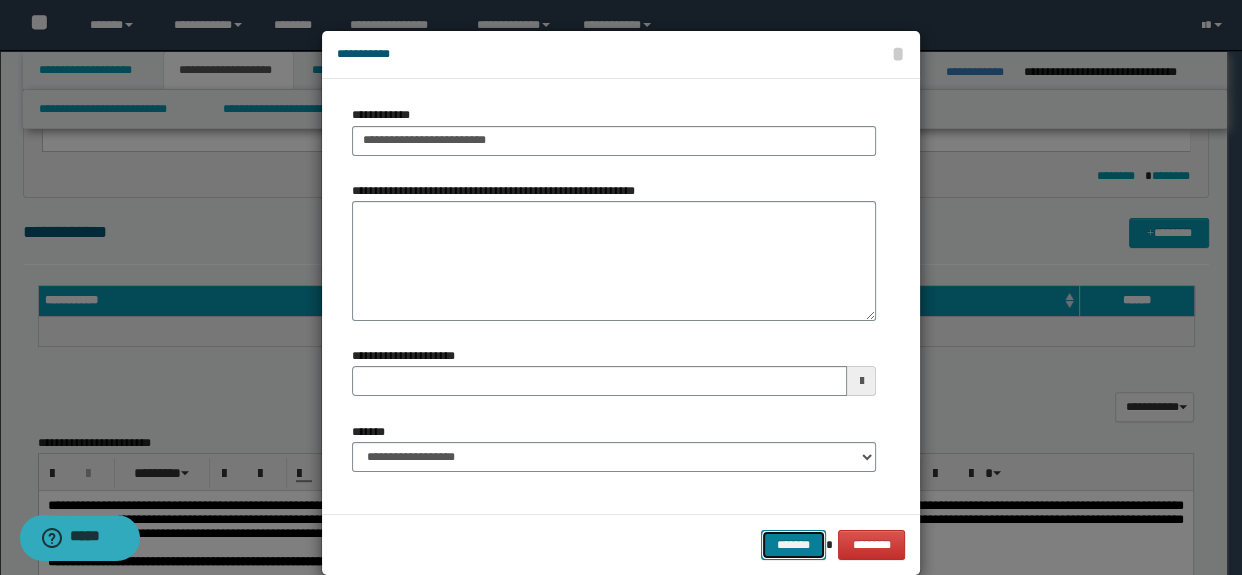 click on "*******" at bounding box center [793, 545] 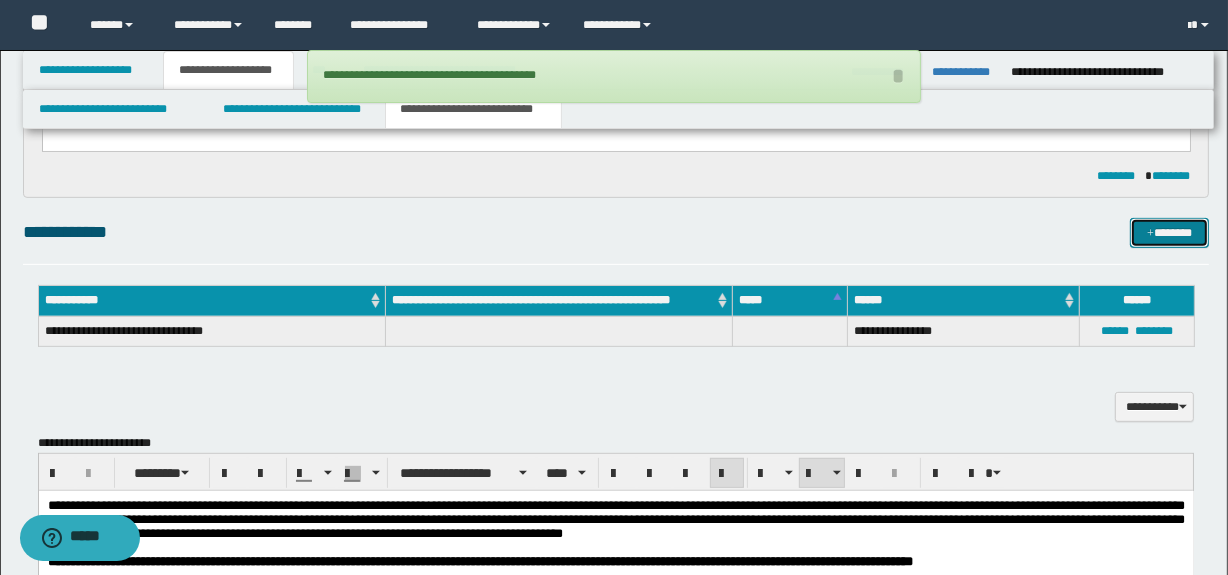 type 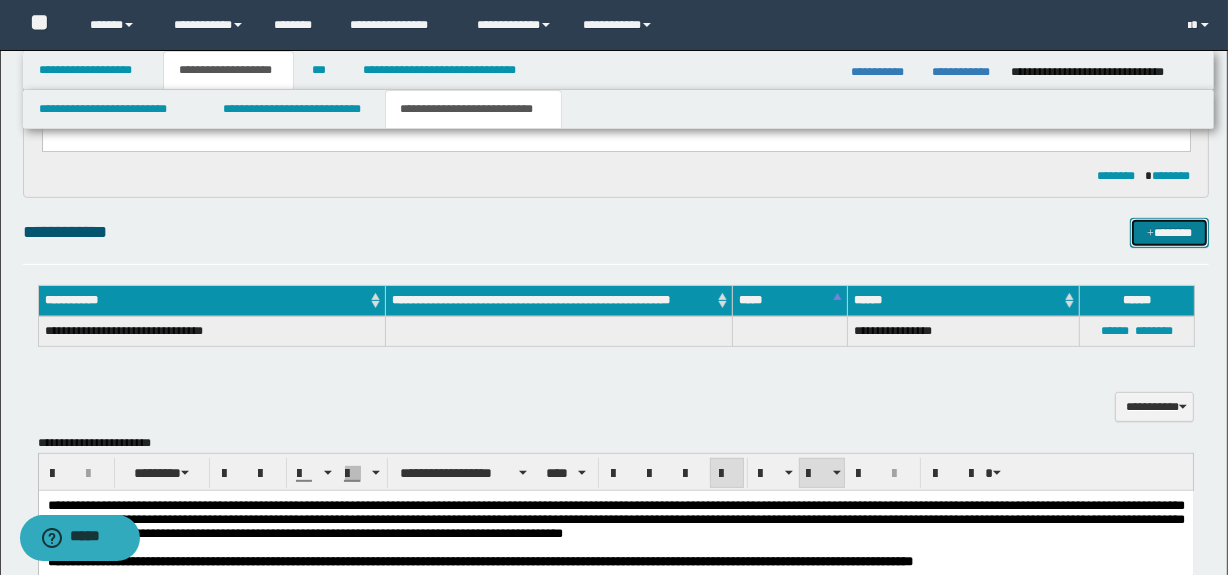 click on "*******" at bounding box center (1170, 233) 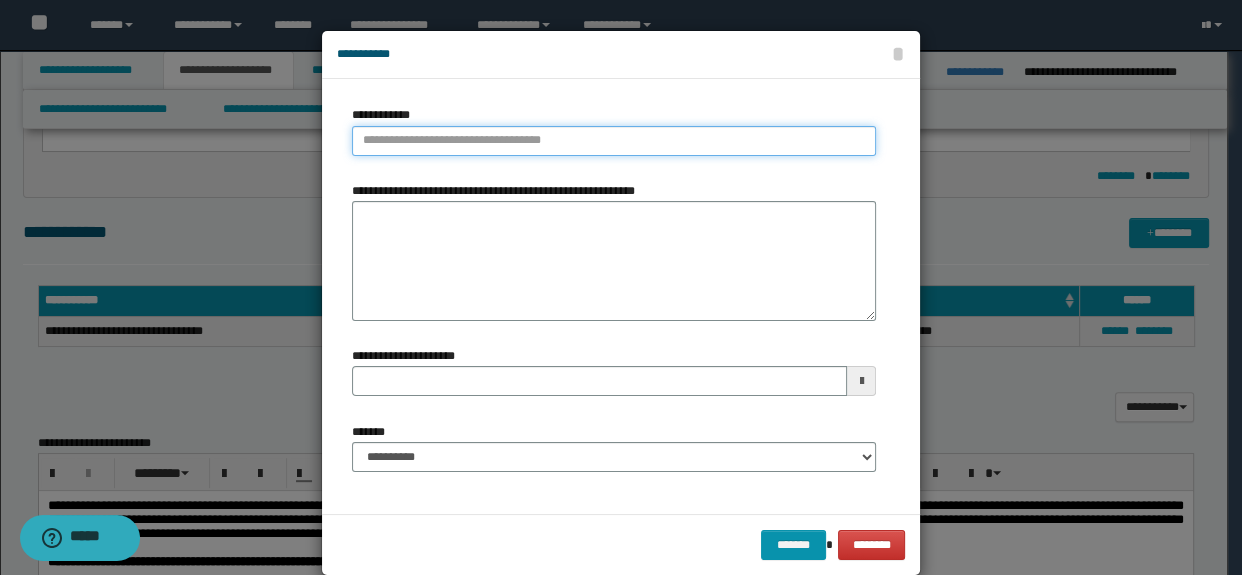 type on "**********" 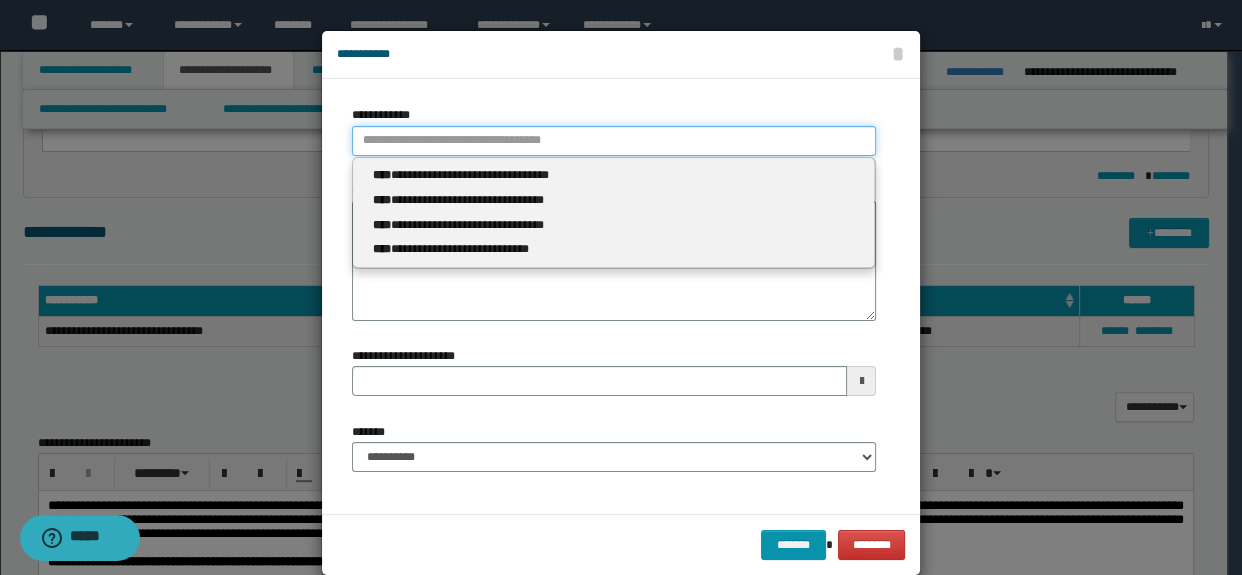 click on "**********" at bounding box center [614, 141] 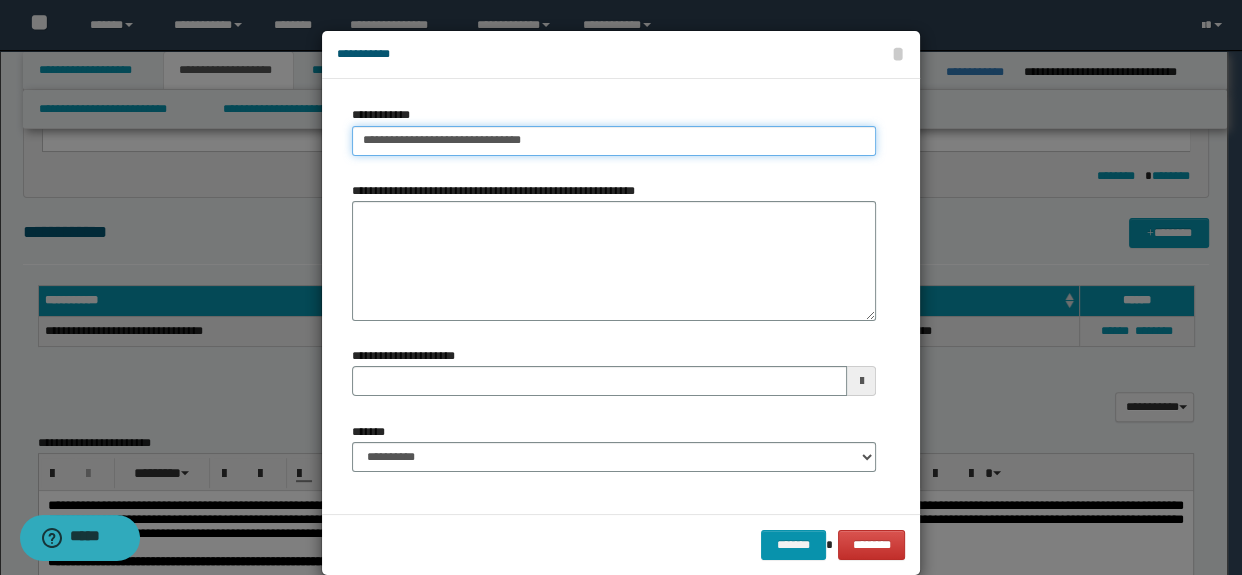 type on "**********" 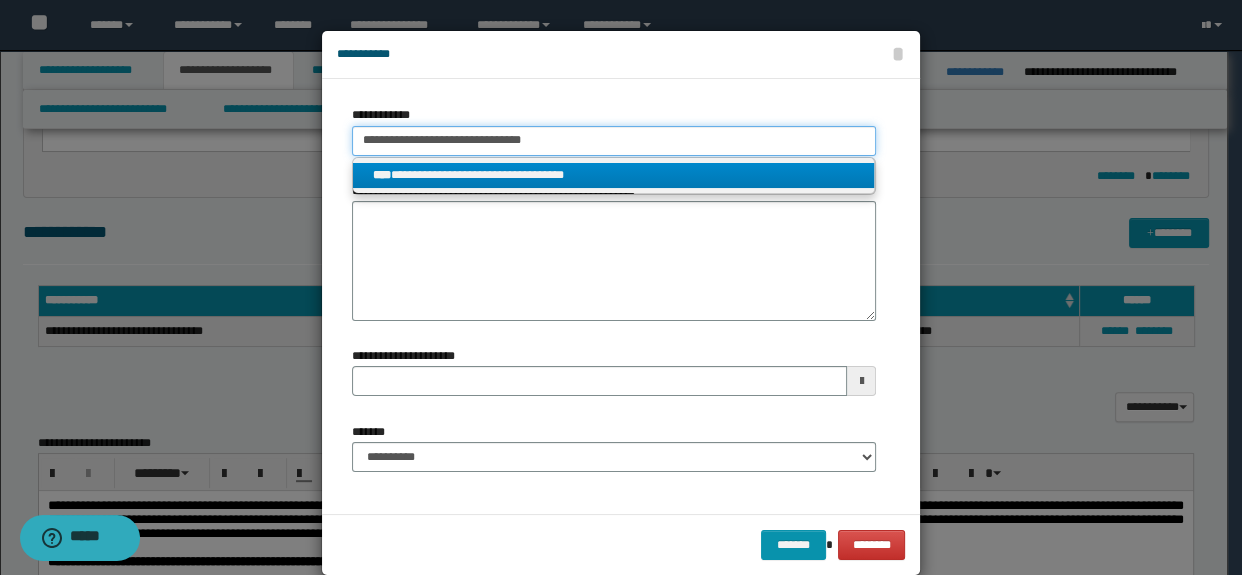 type on "**********" 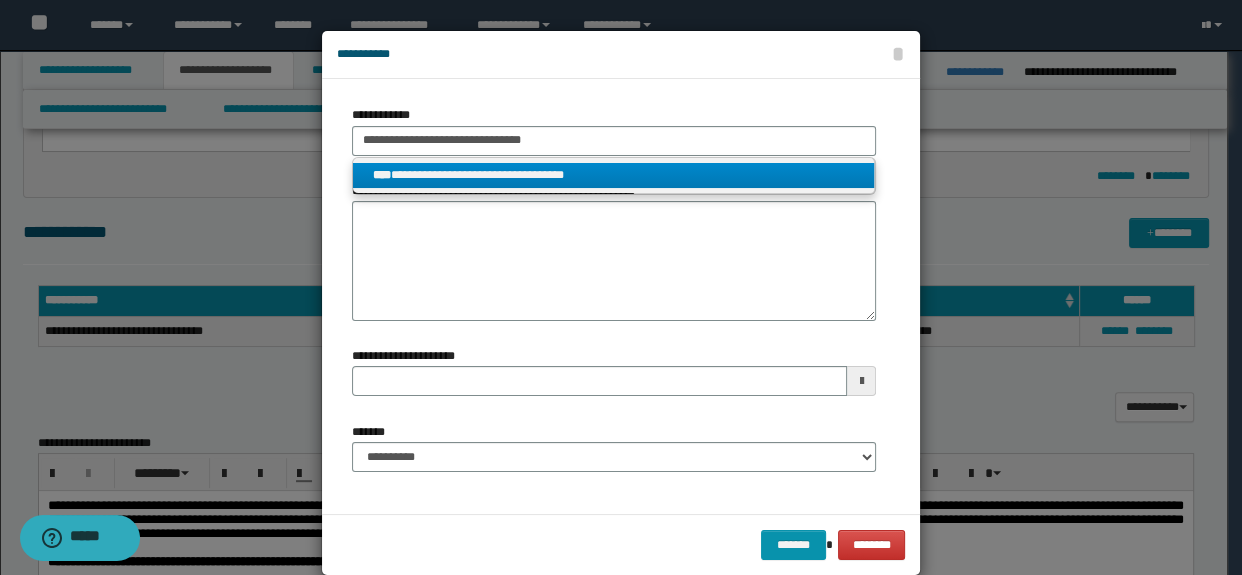 click on "**********" at bounding box center (614, 175) 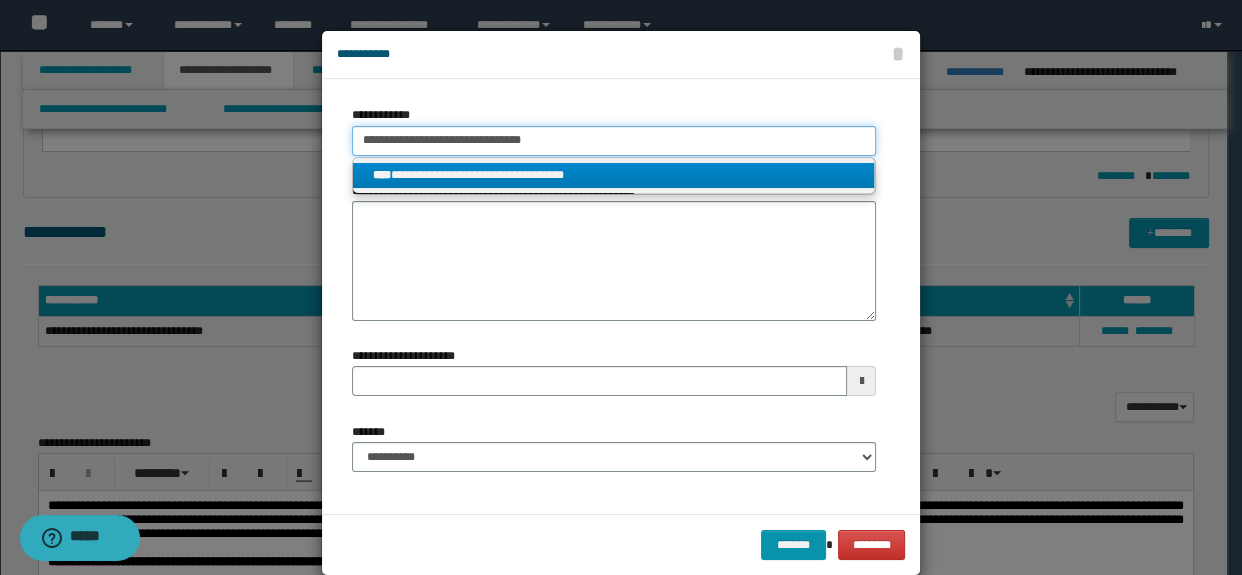 type 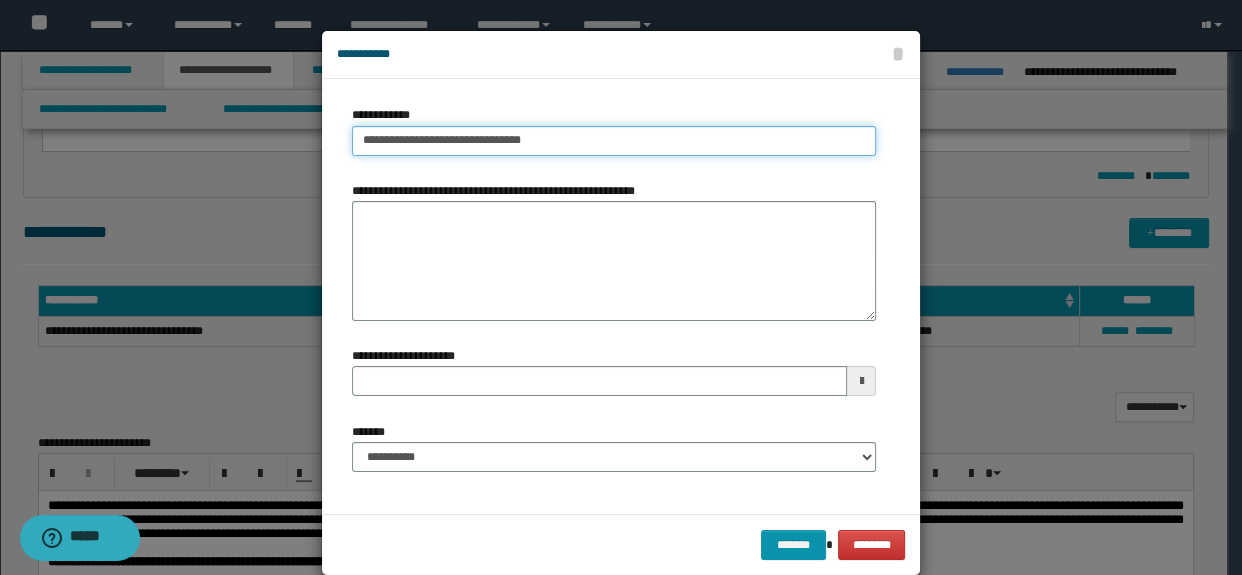 type 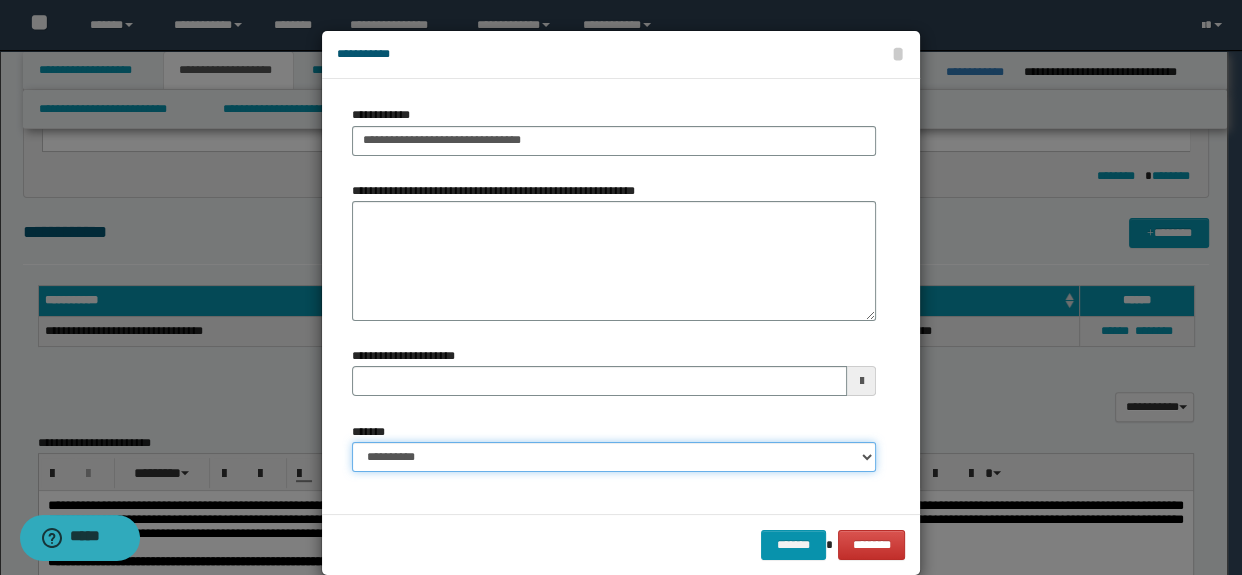 click on "**********" at bounding box center (614, 457) 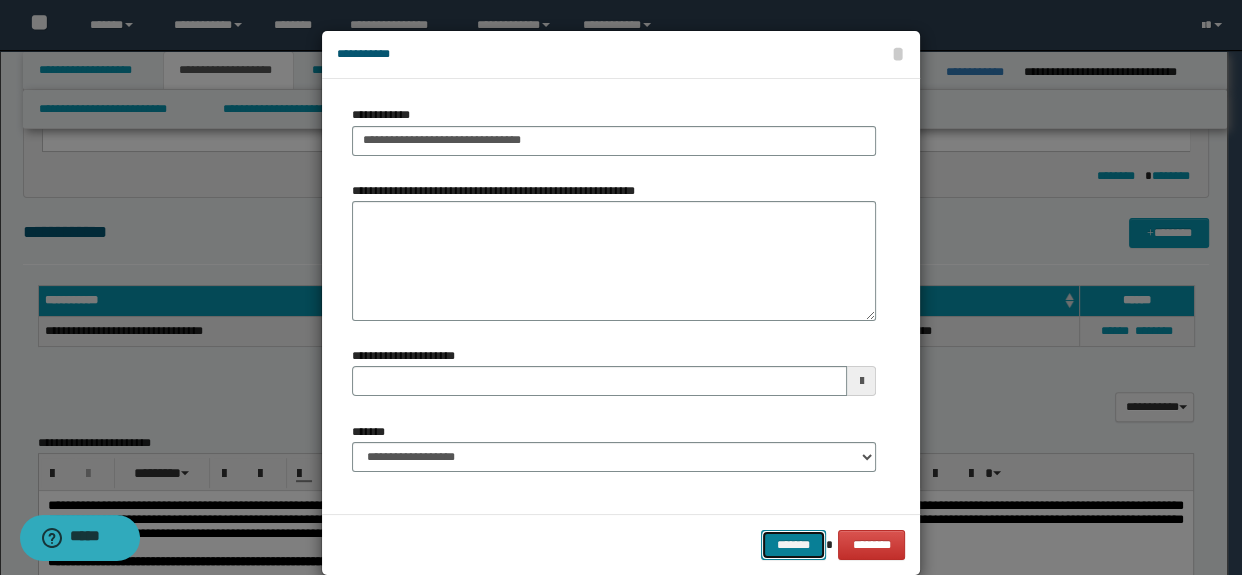 click on "*******" at bounding box center (793, 545) 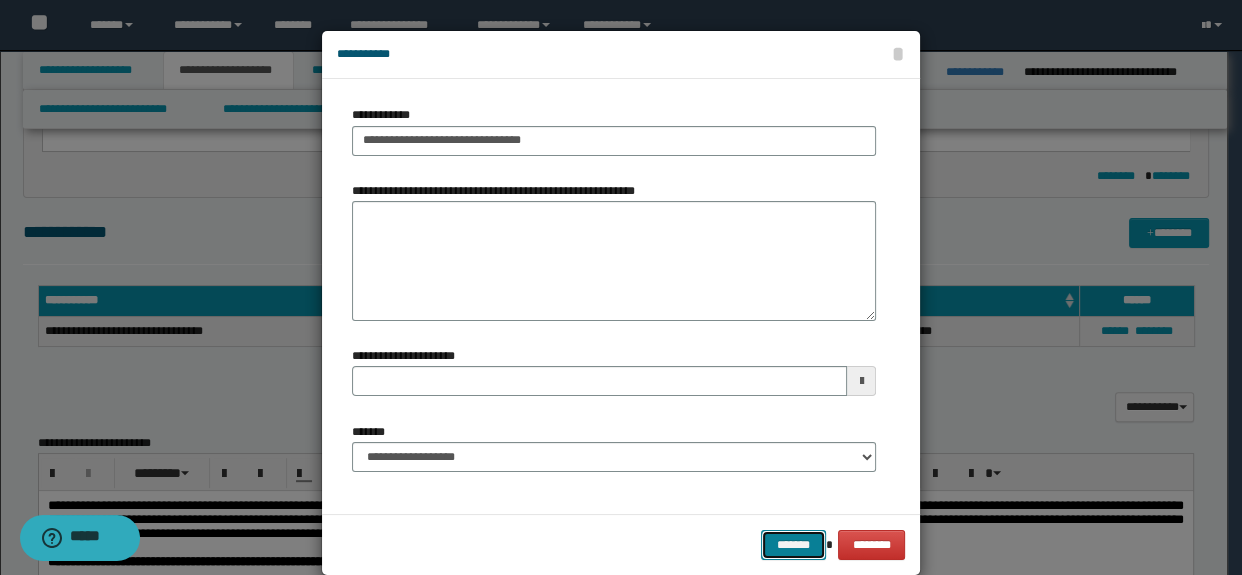 type 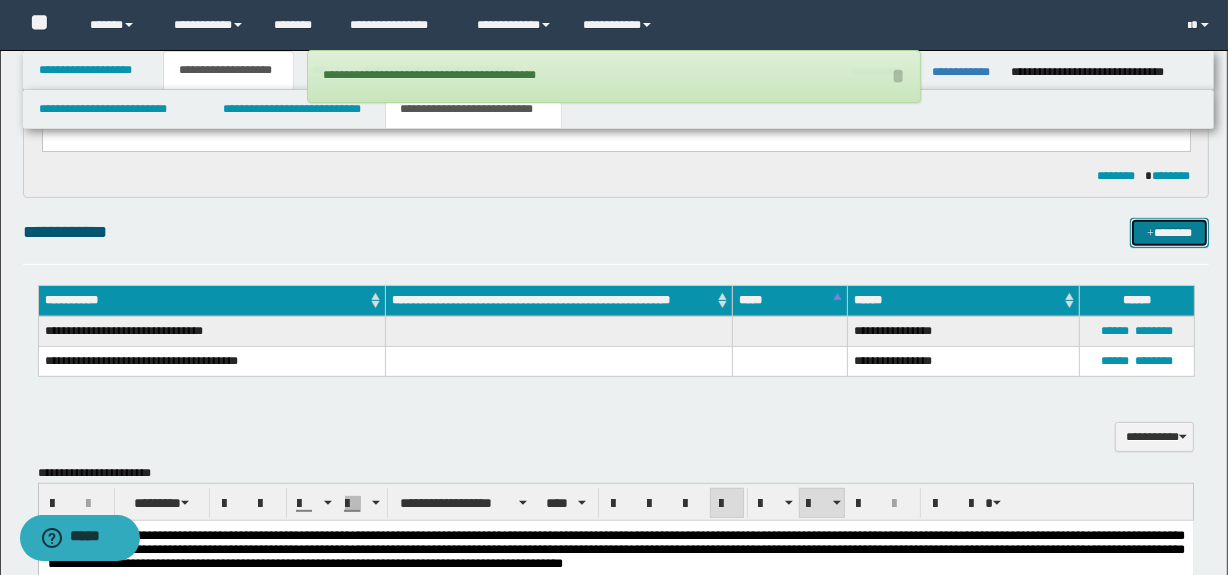 click on "*******" at bounding box center (1170, 233) 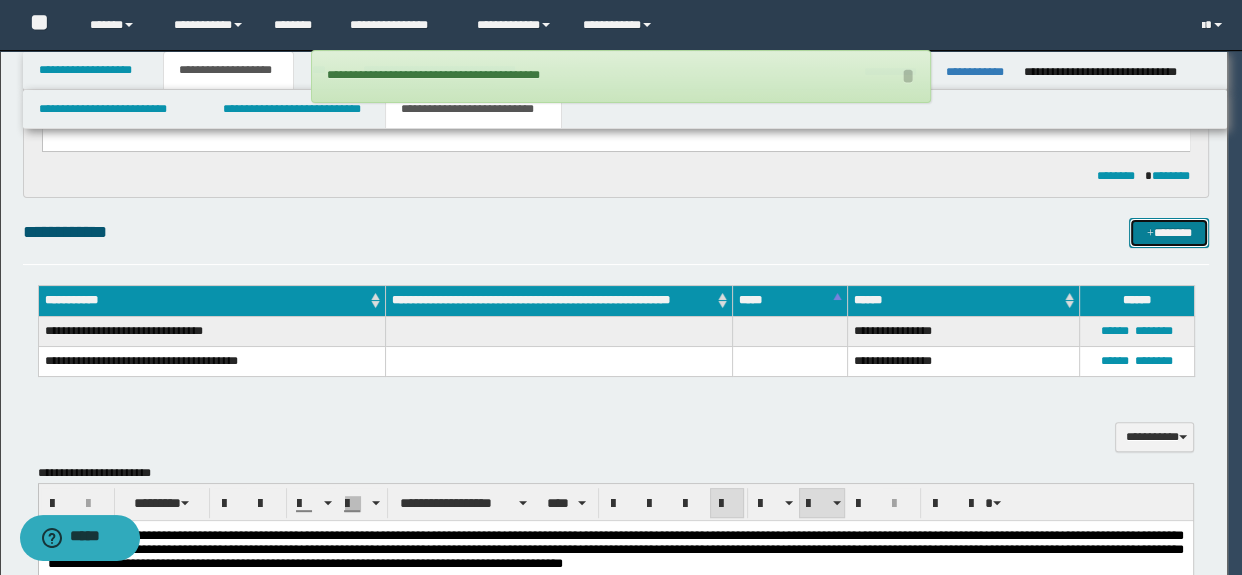 type 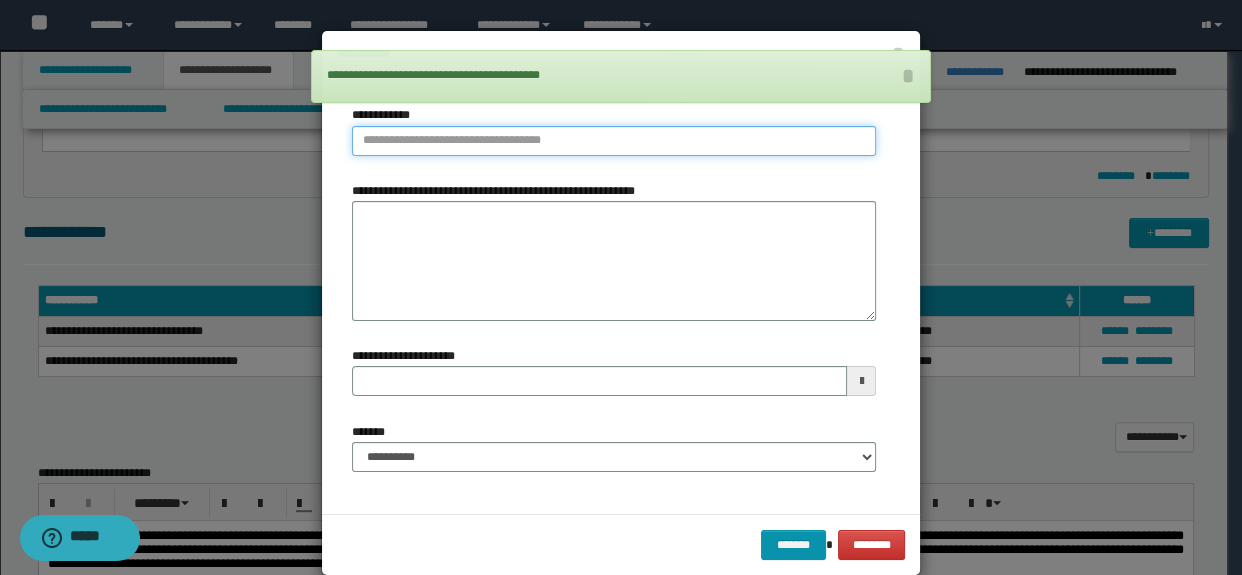 type on "**********" 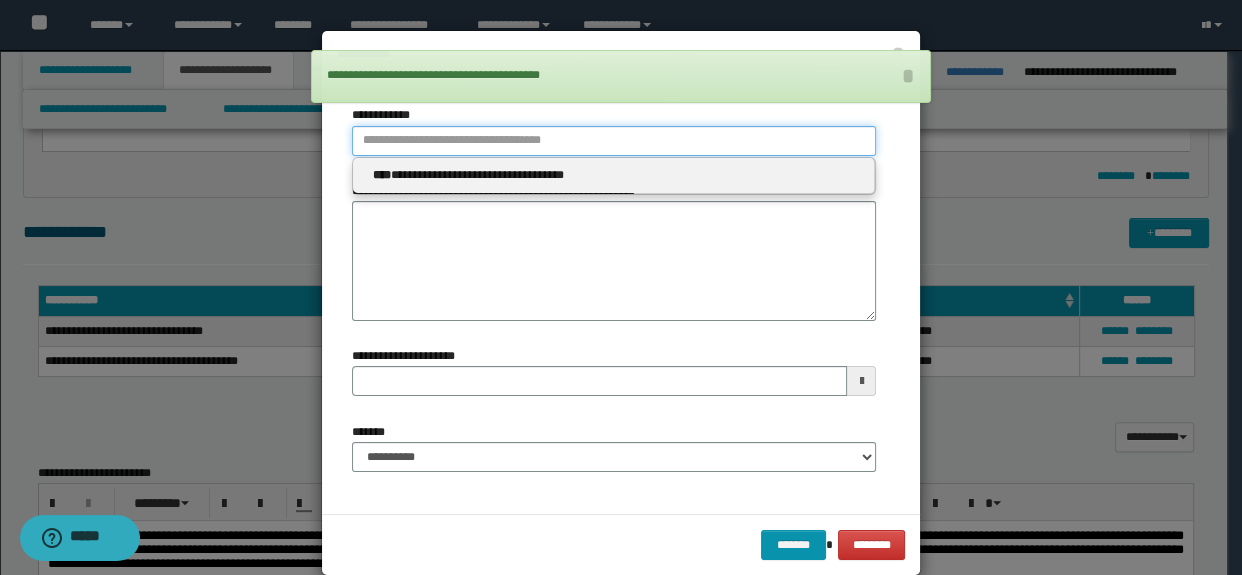 click on "**********" at bounding box center (614, 141) 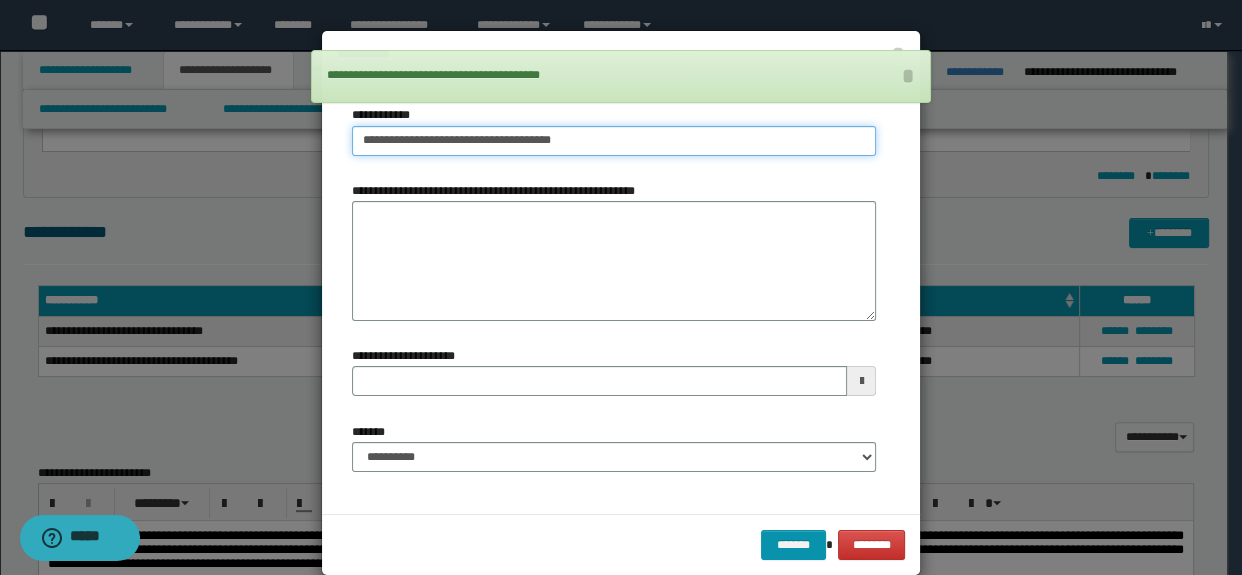 type on "**********" 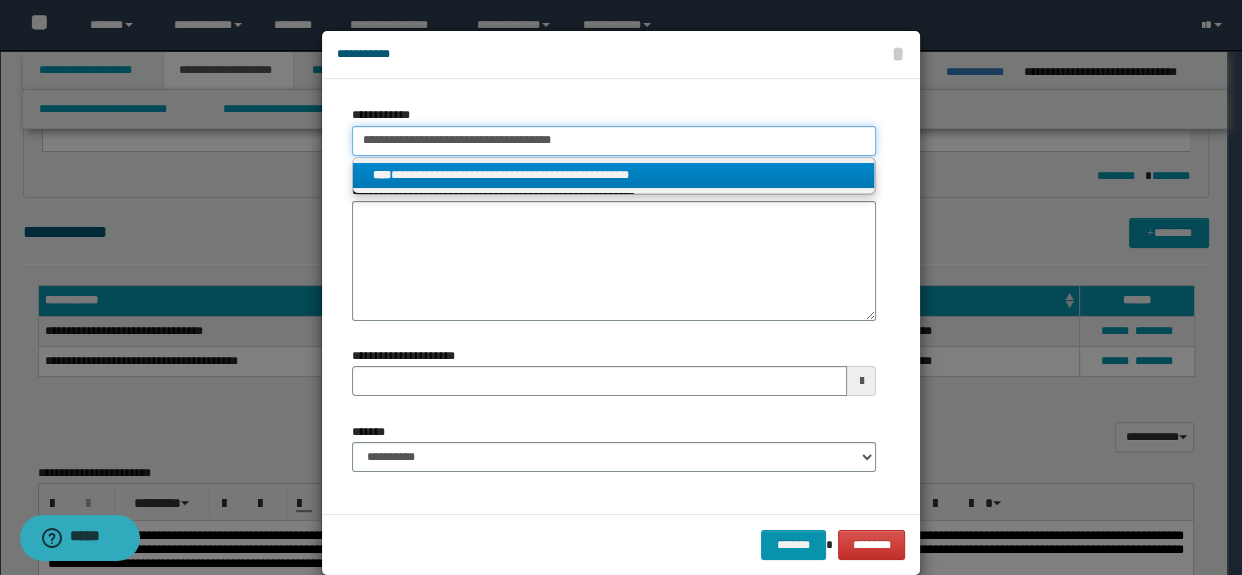 type on "**********" 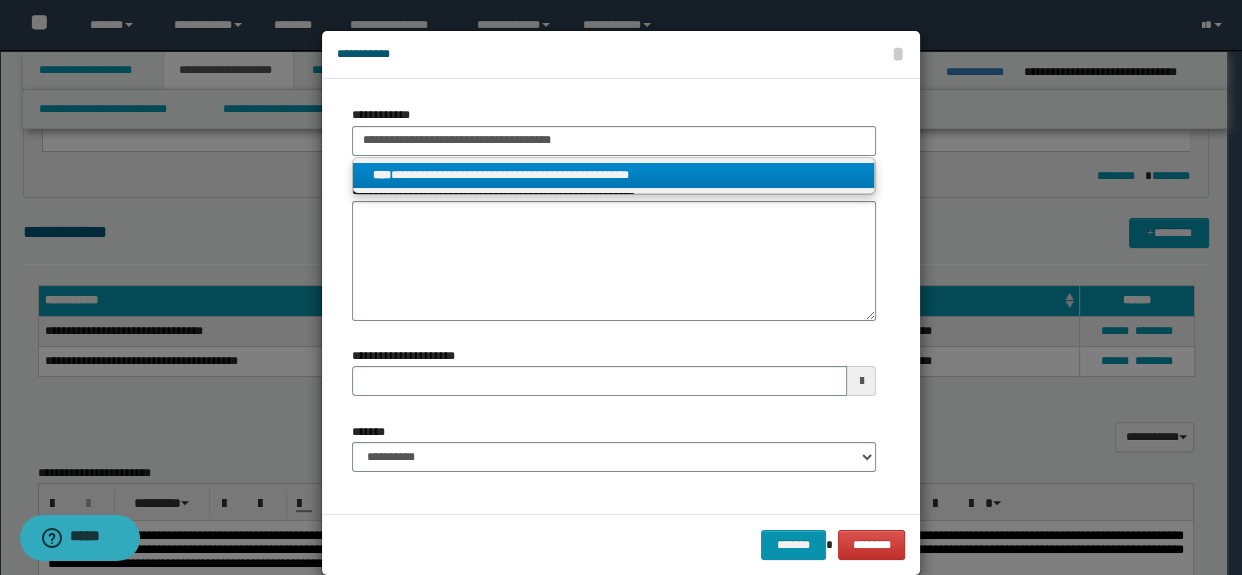 click on "**********" at bounding box center [614, 175] 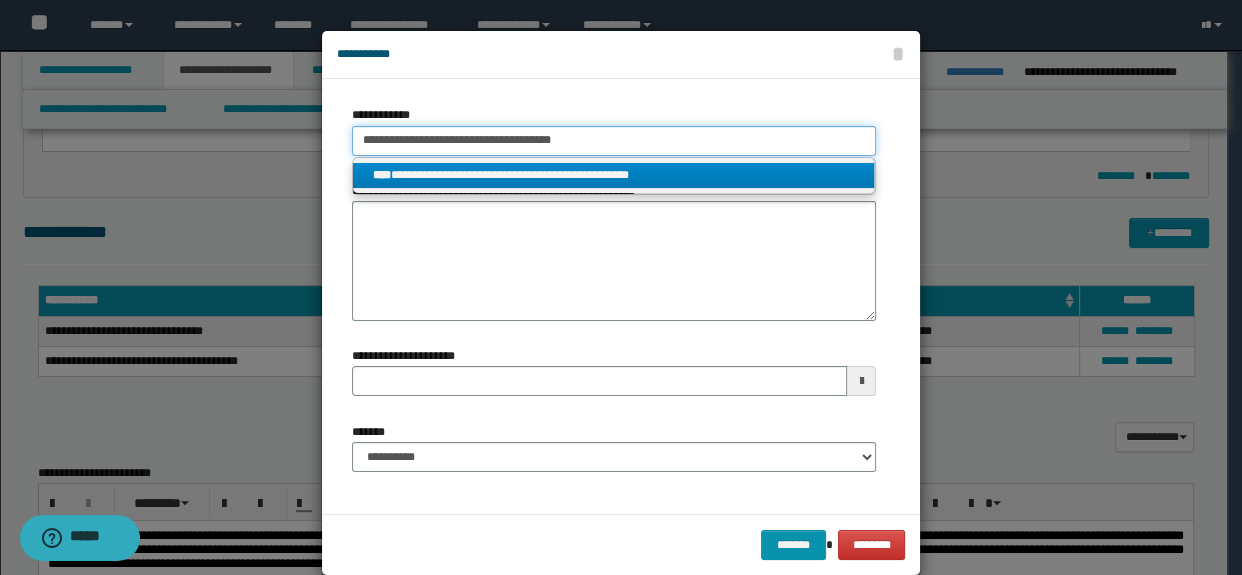 type 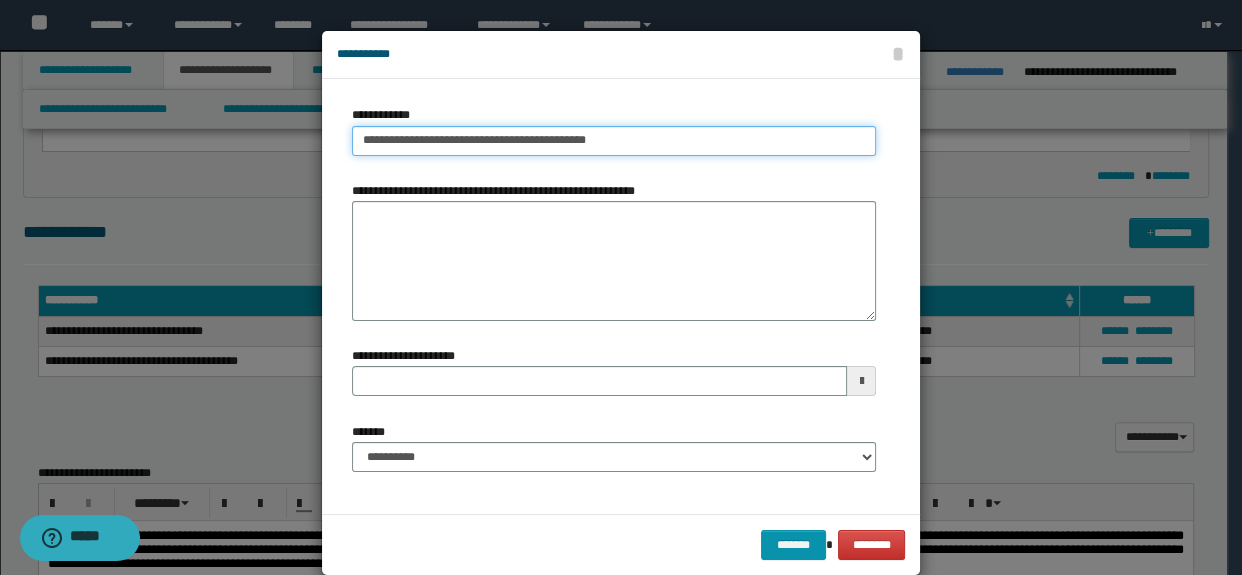 type on "**********" 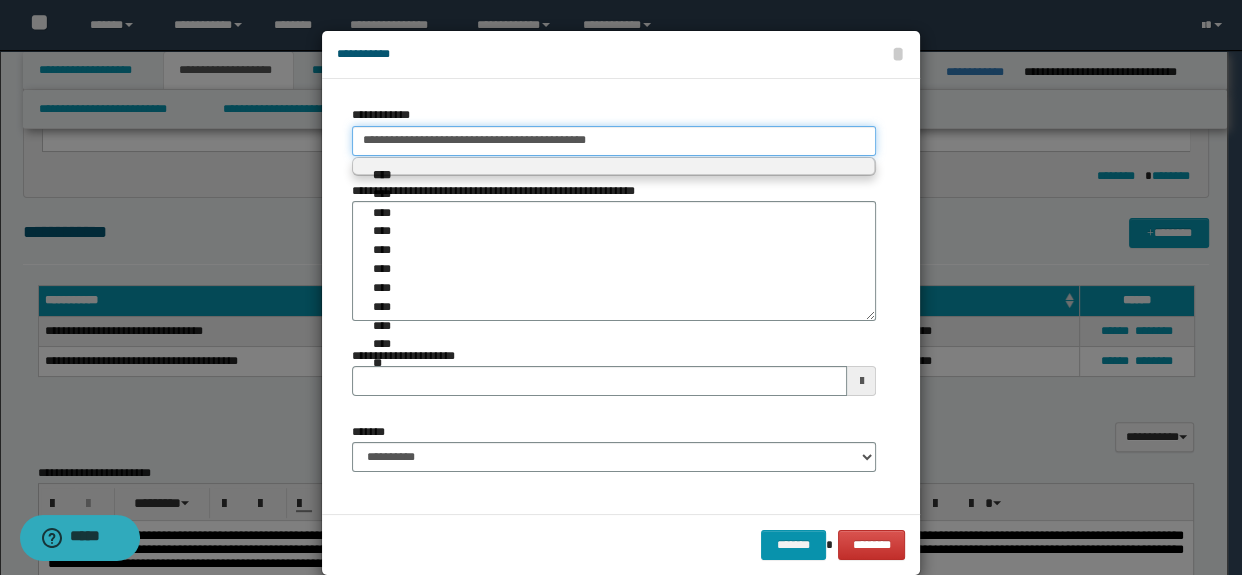 type on "**********" 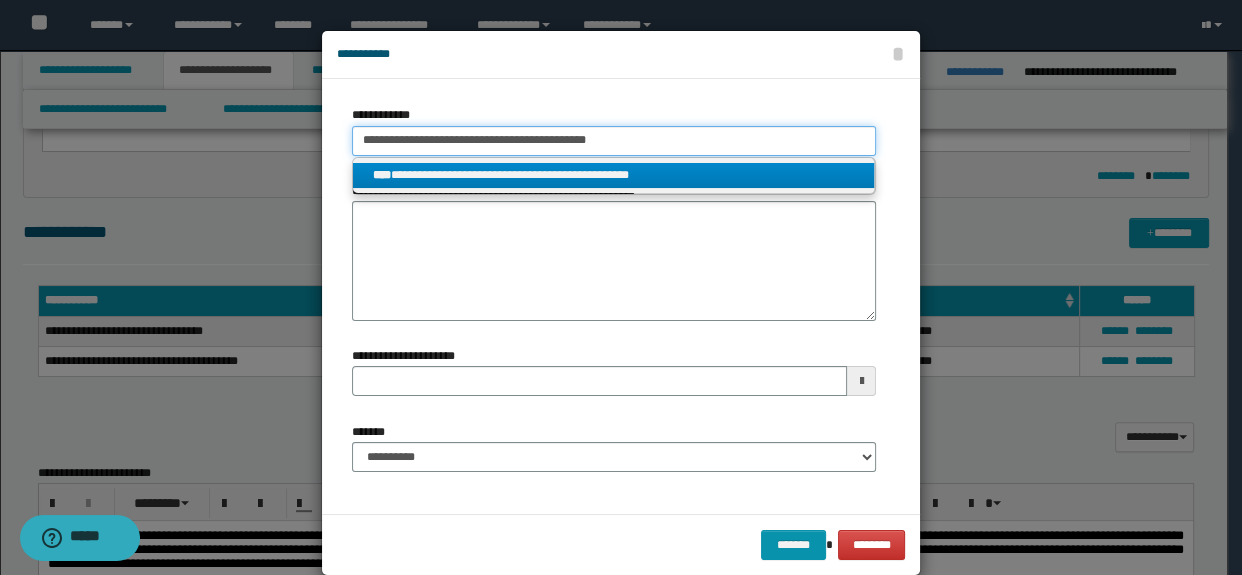 click on "**********" at bounding box center [614, 141] 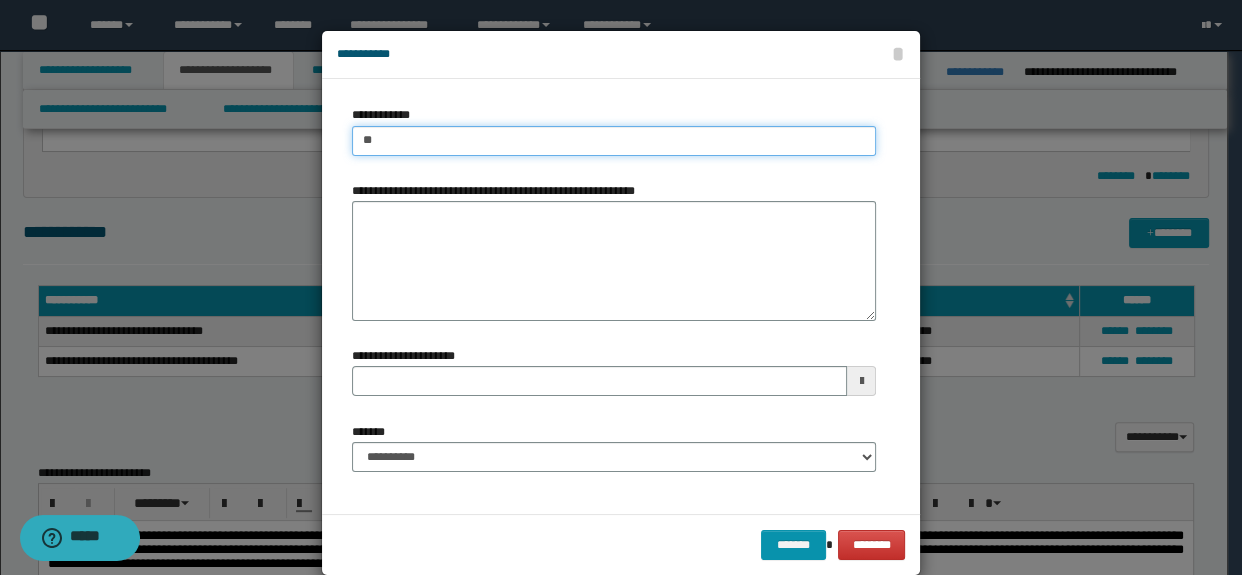 click on "**" at bounding box center [614, 141] 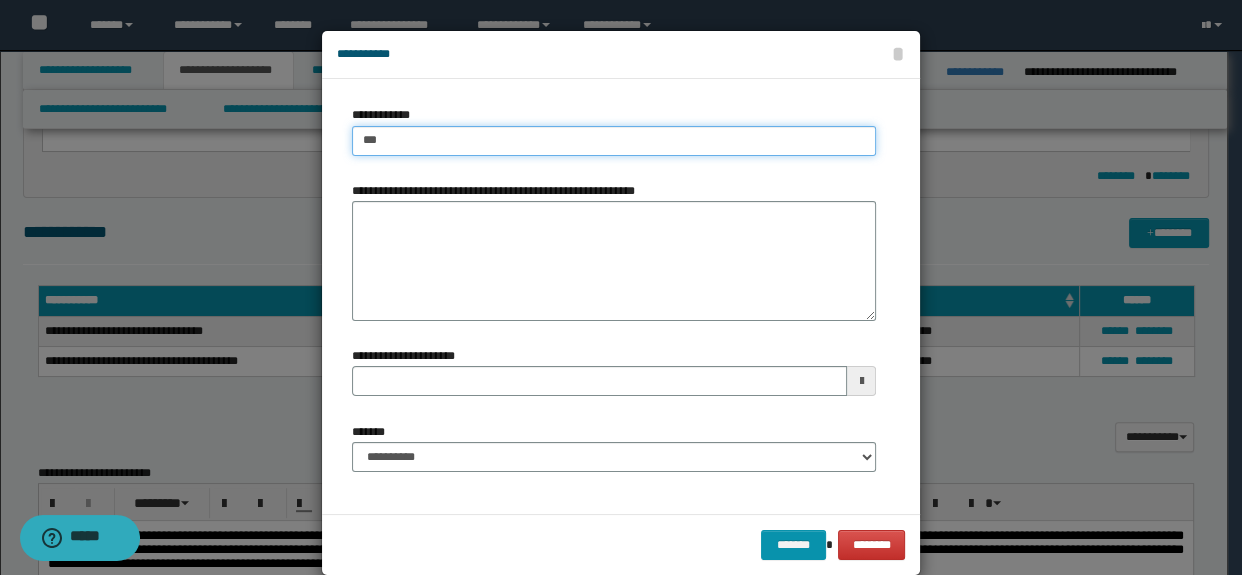 type on "****" 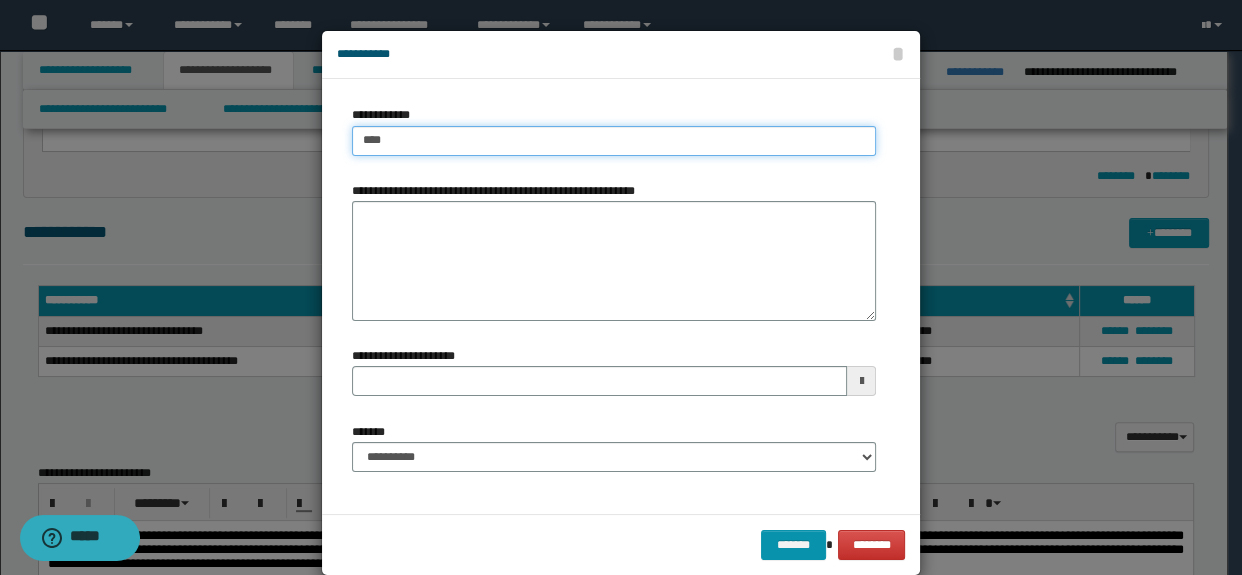 type on "****" 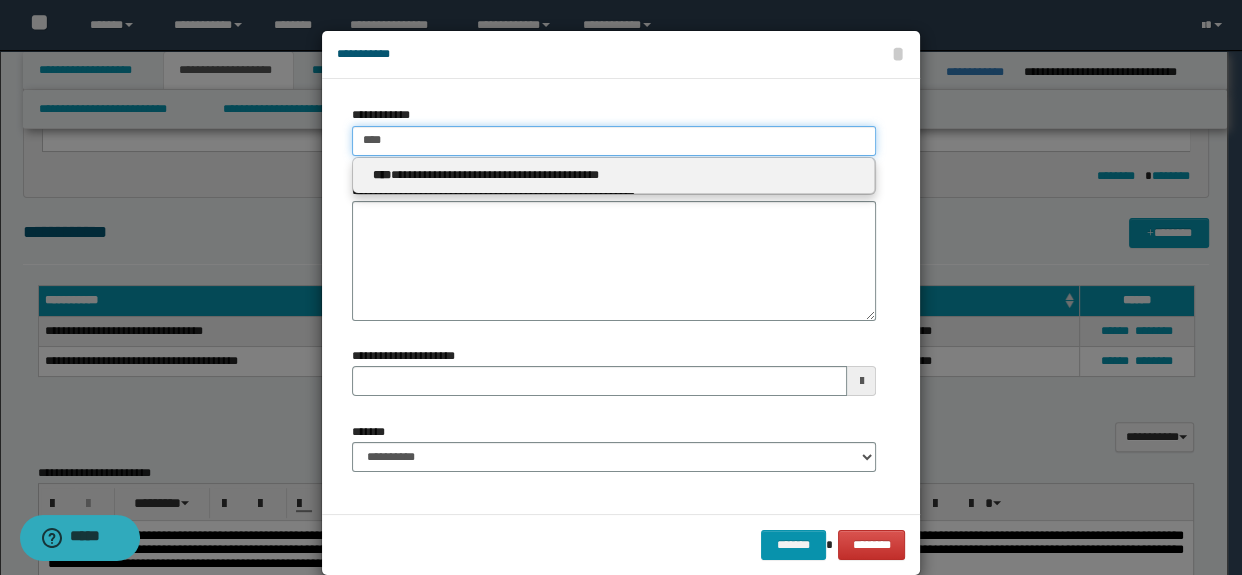 type on "****" 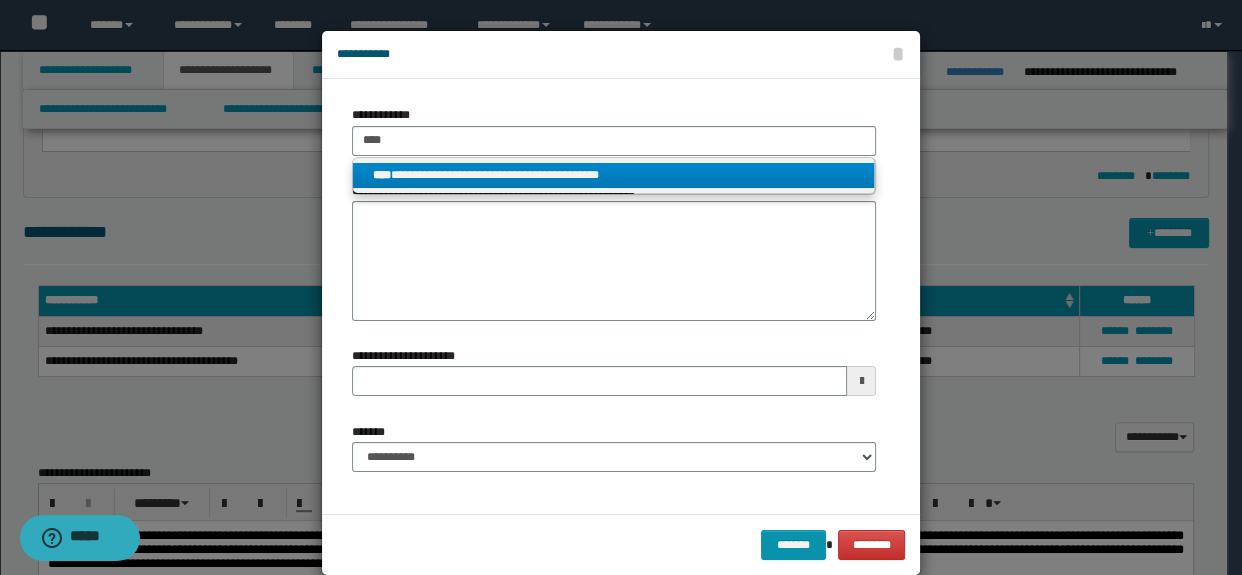 click on "**********" at bounding box center [614, 175] 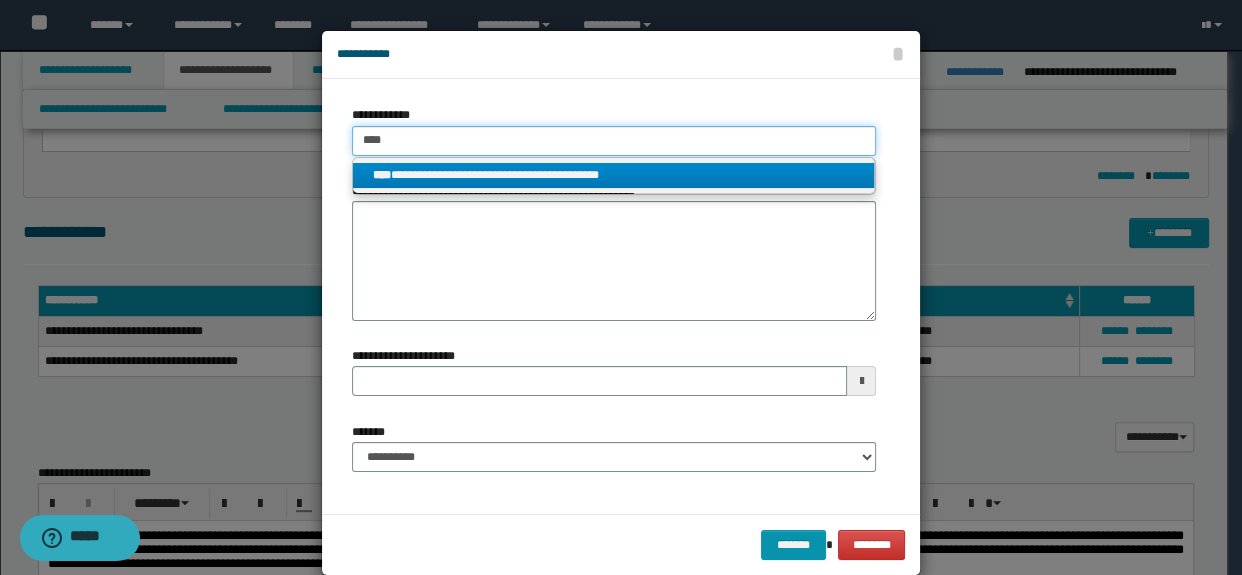 type 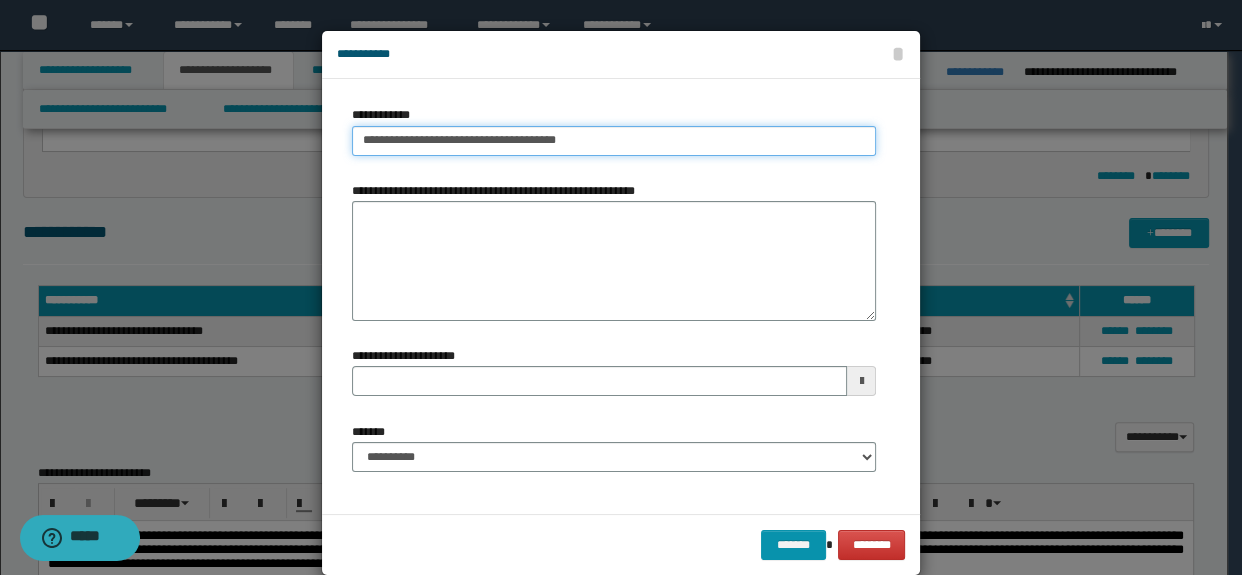 type 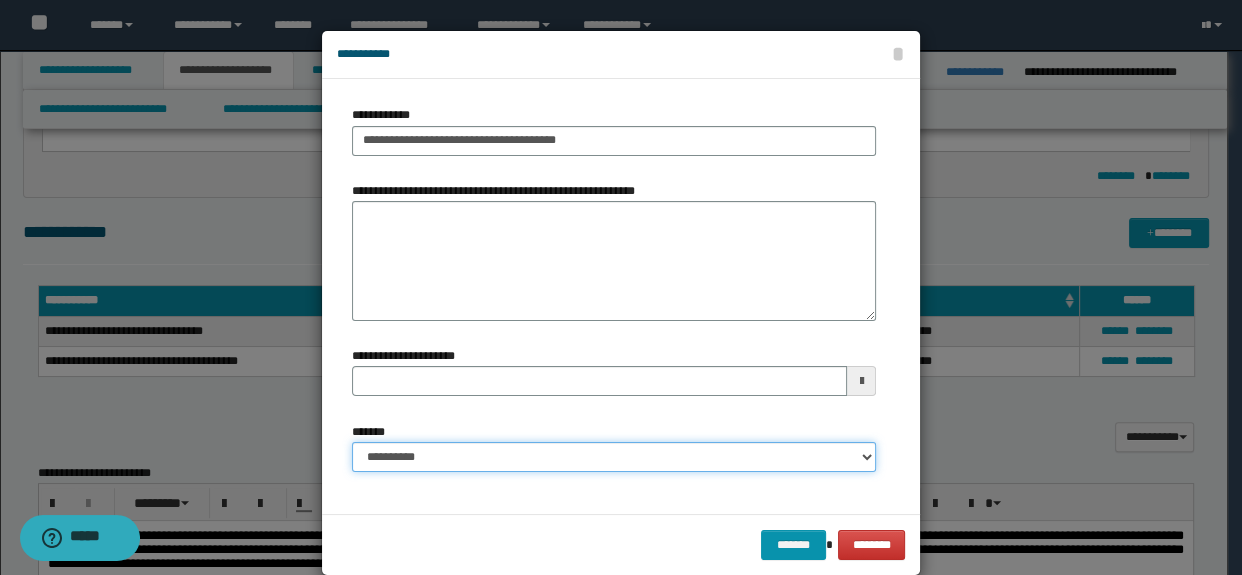 click on "**********" at bounding box center [614, 457] 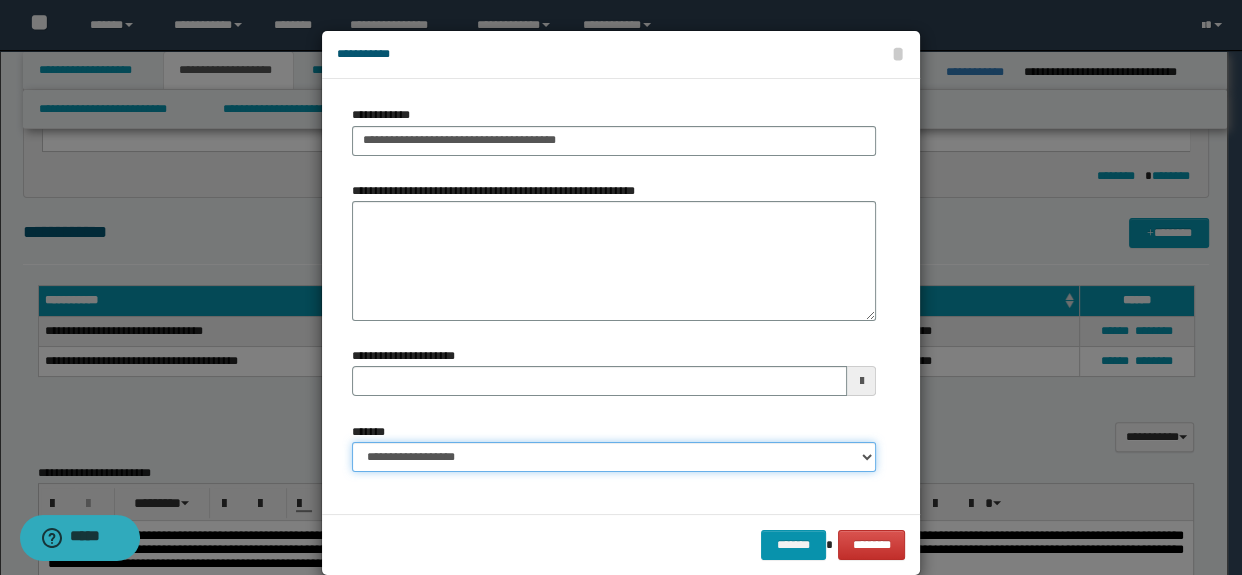 click on "**********" at bounding box center [614, 457] 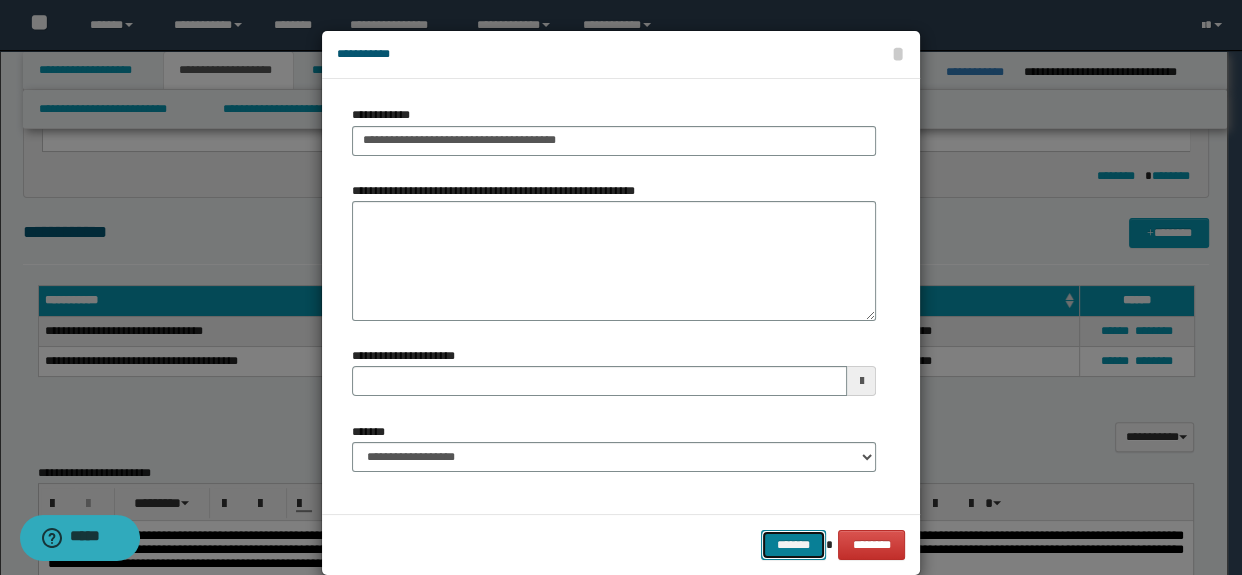 click on "*******" at bounding box center [793, 545] 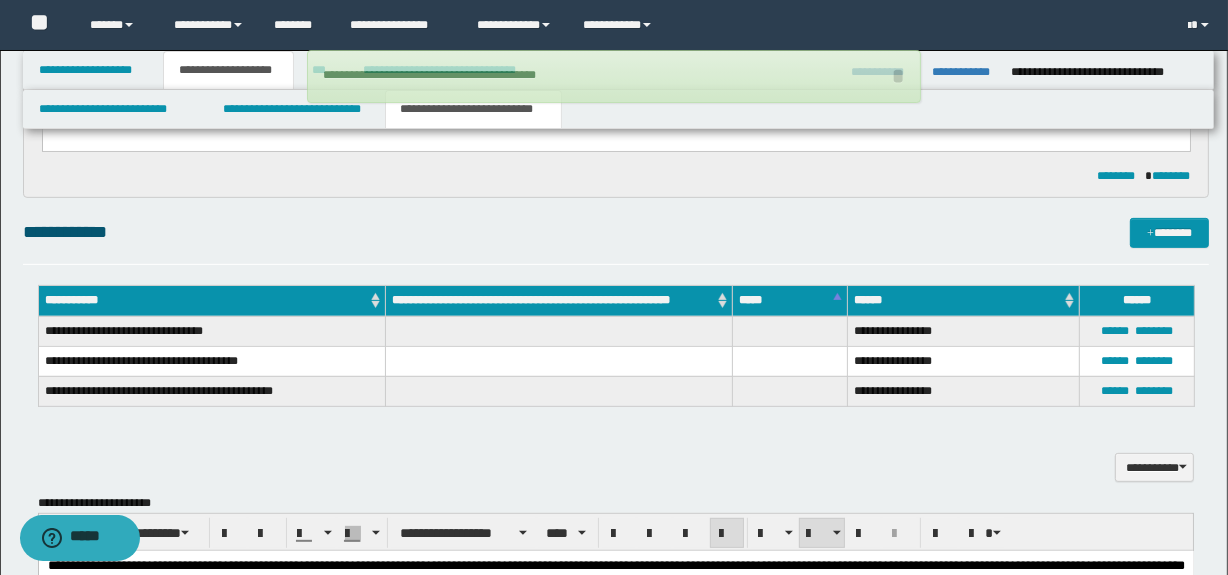 click on "**********" at bounding box center (228, 70) 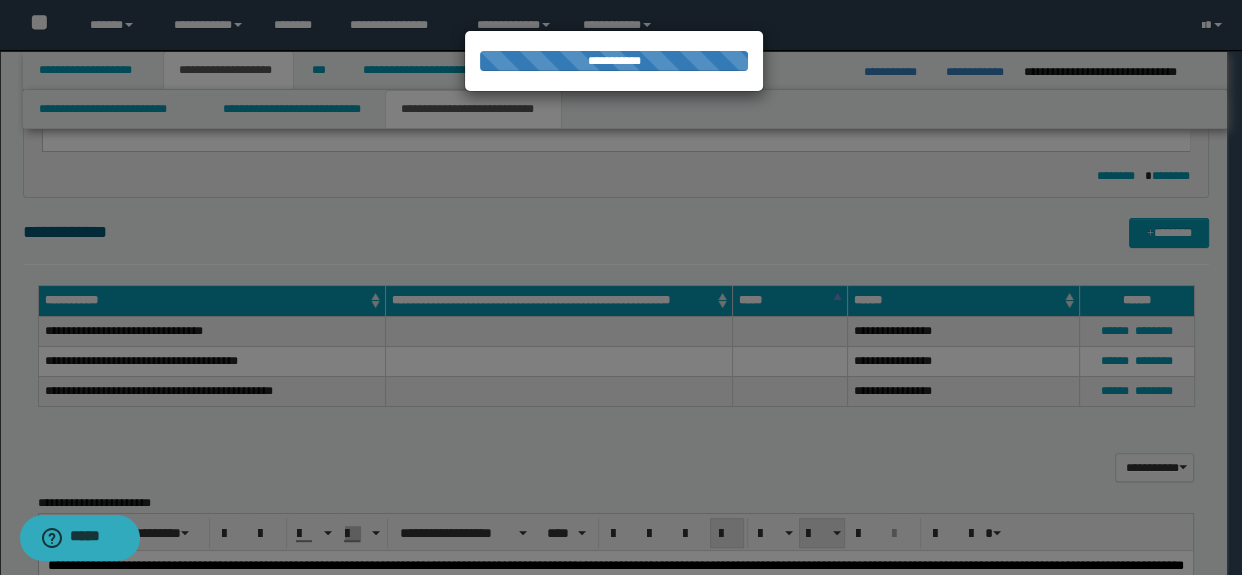 click on "**********" at bounding box center (621, -437) 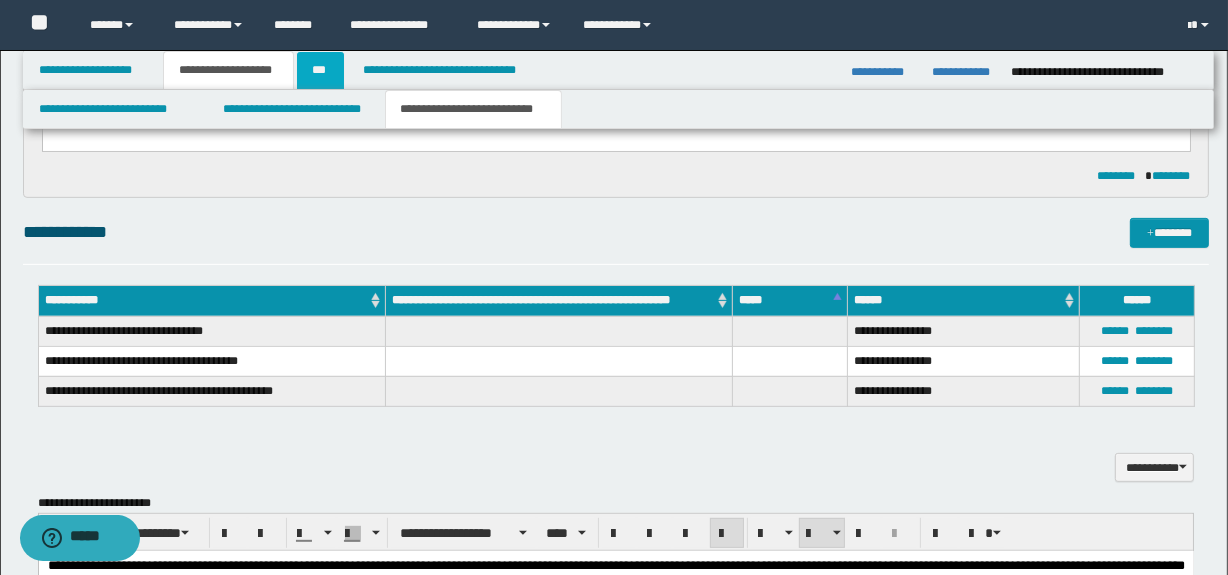 click on "***" at bounding box center (320, 70) 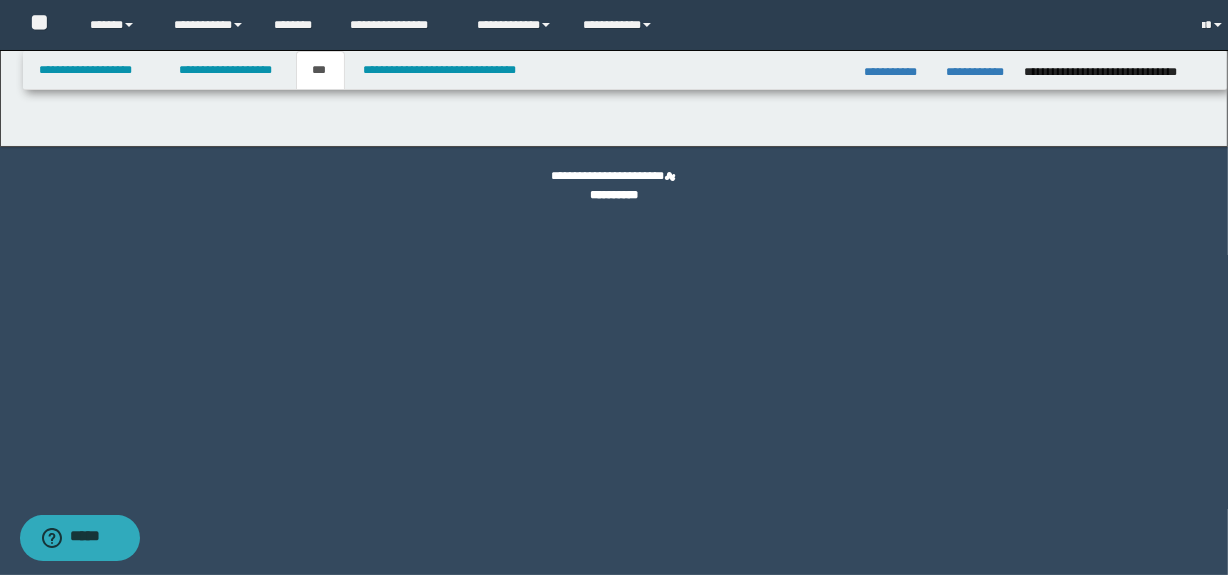 scroll, scrollTop: 0, scrollLeft: 0, axis: both 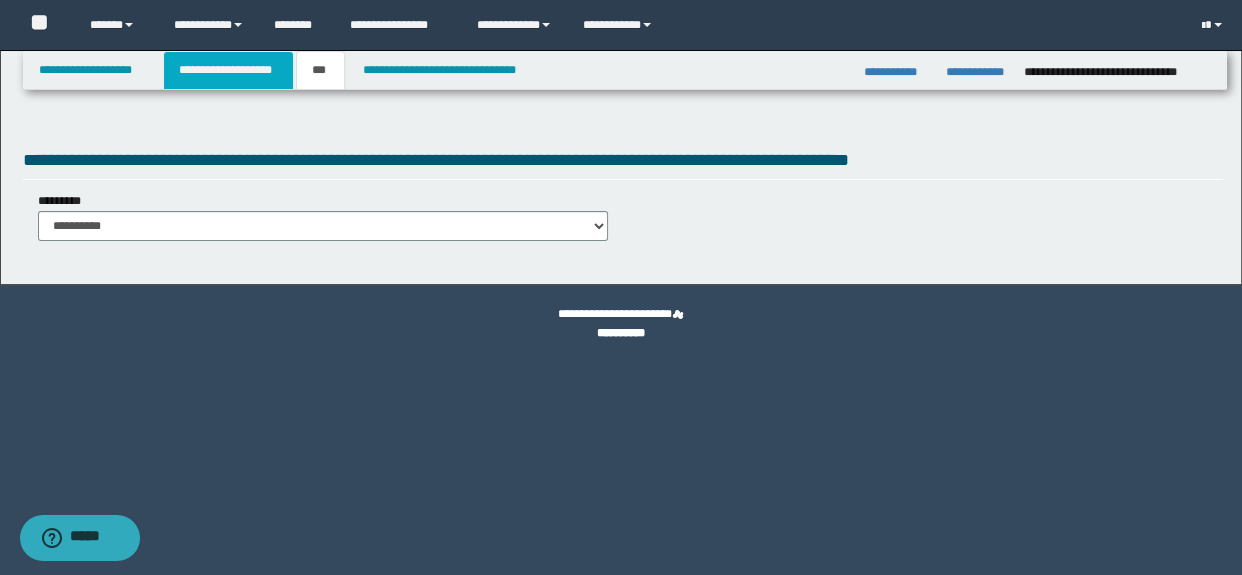 click on "**********" at bounding box center [228, 70] 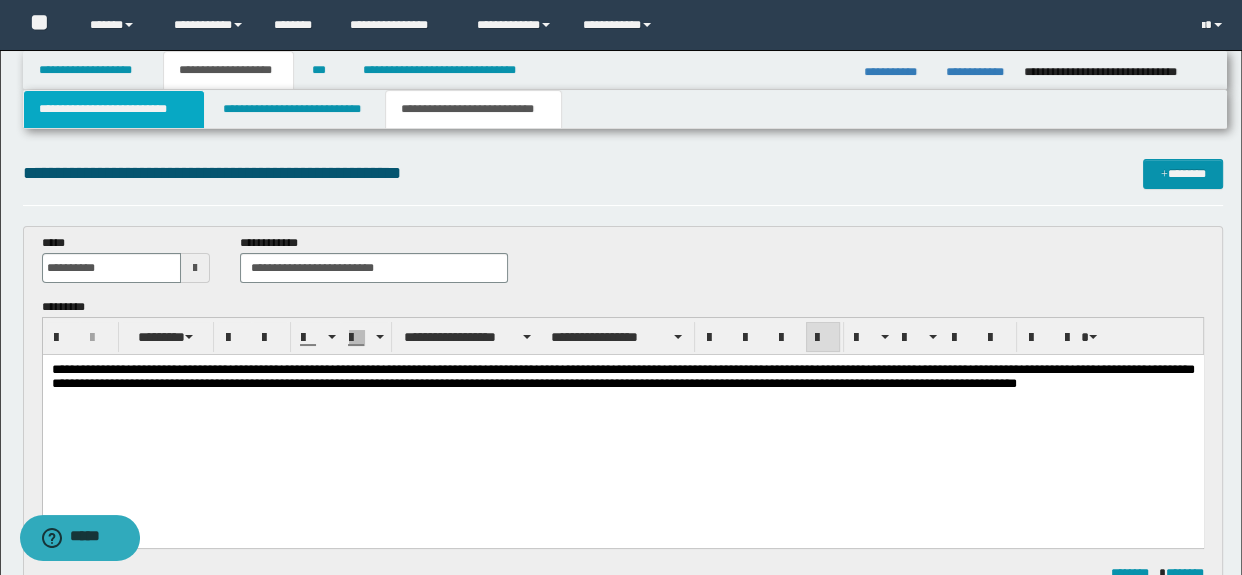 click on "**********" at bounding box center (114, 109) 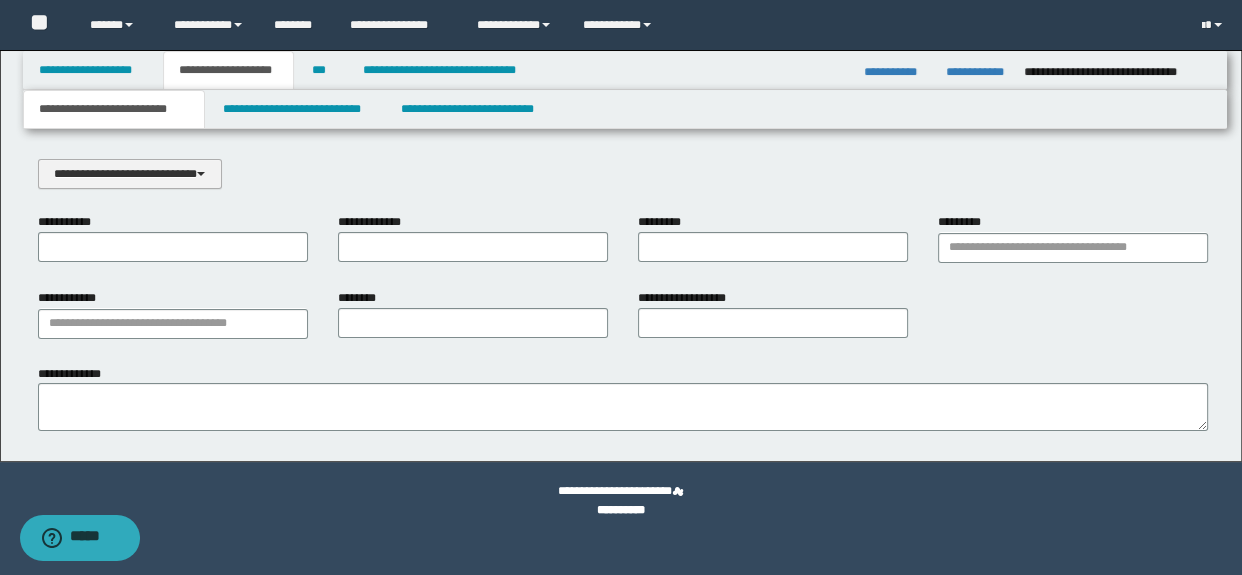 click on "**********" at bounding box center [130, 174] 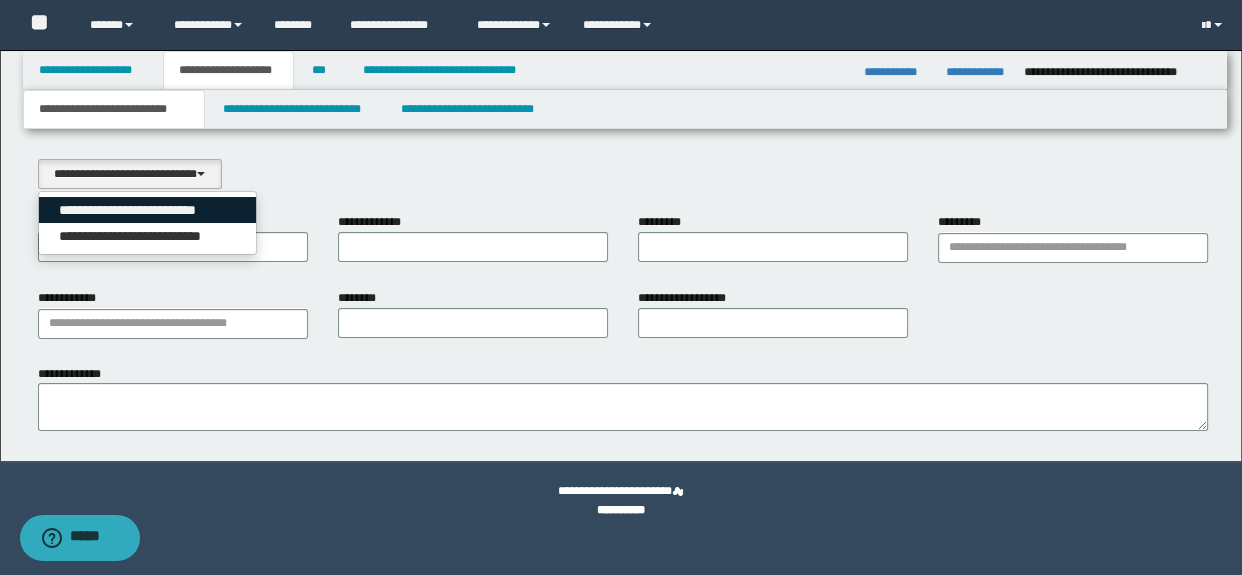 click on "**********" at bounding box center (148, 210) 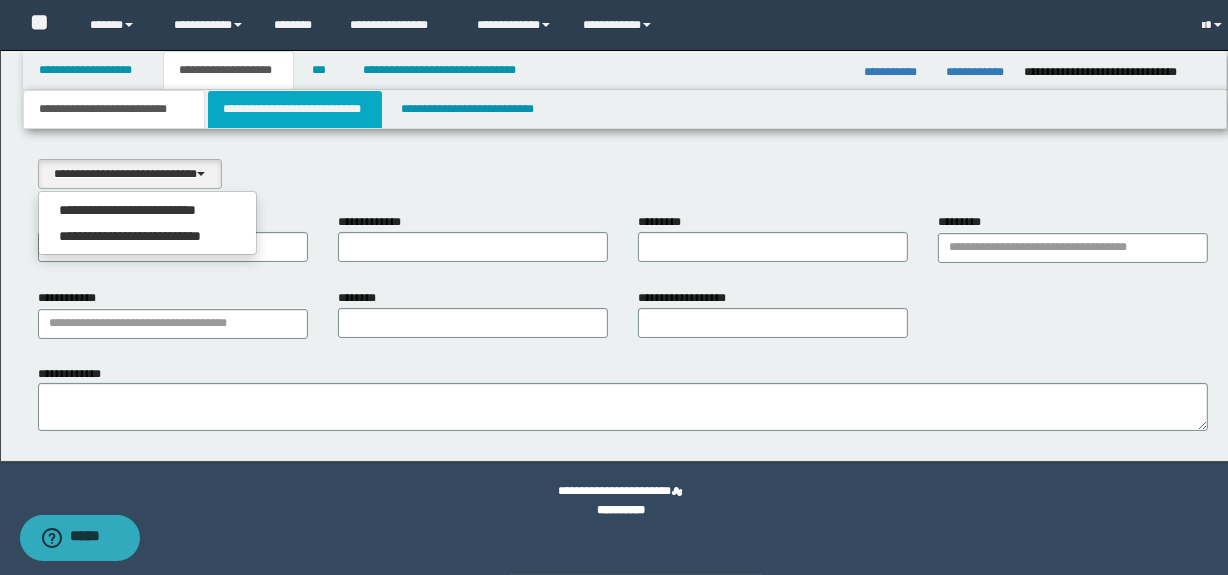 select on "*" 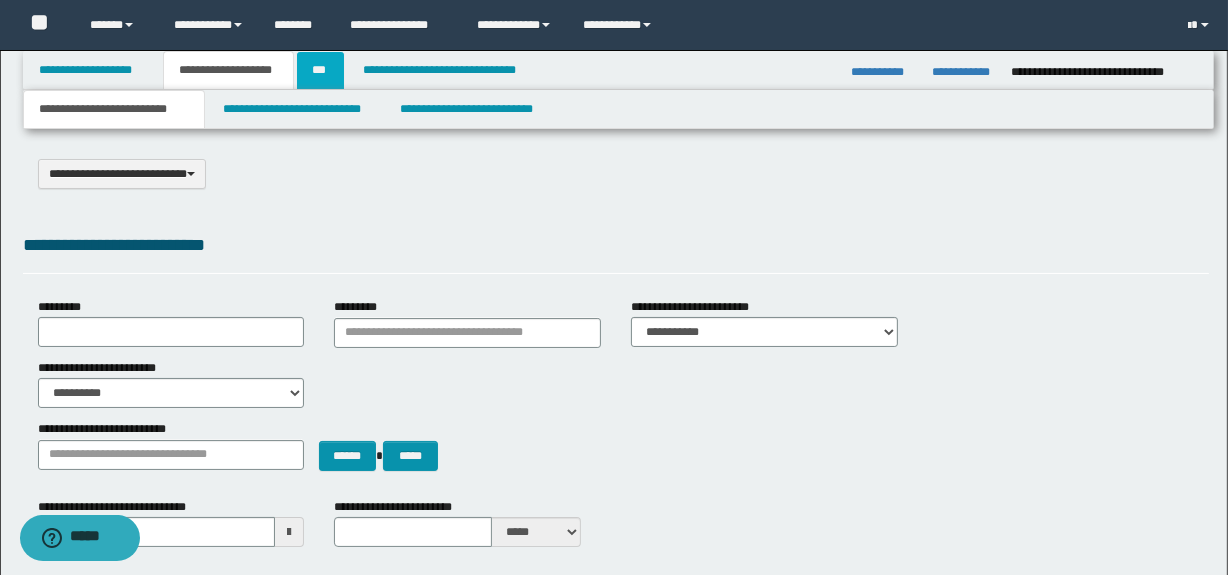 click on "***" at bounding box center (320, 70) 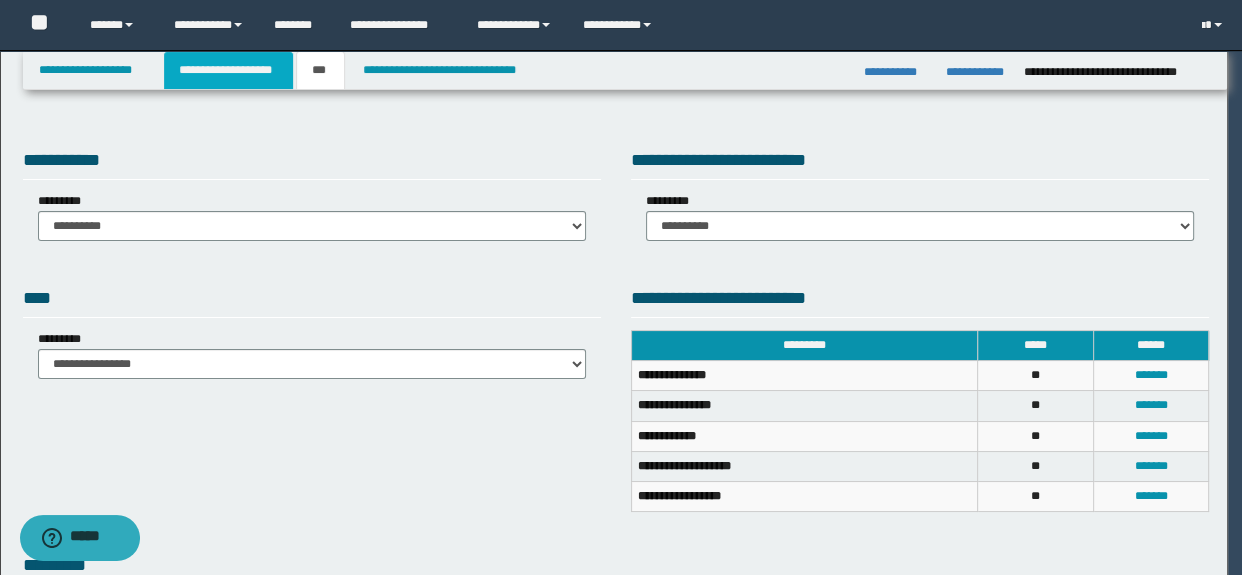 click on "**********" at bounding box center (621, 287) 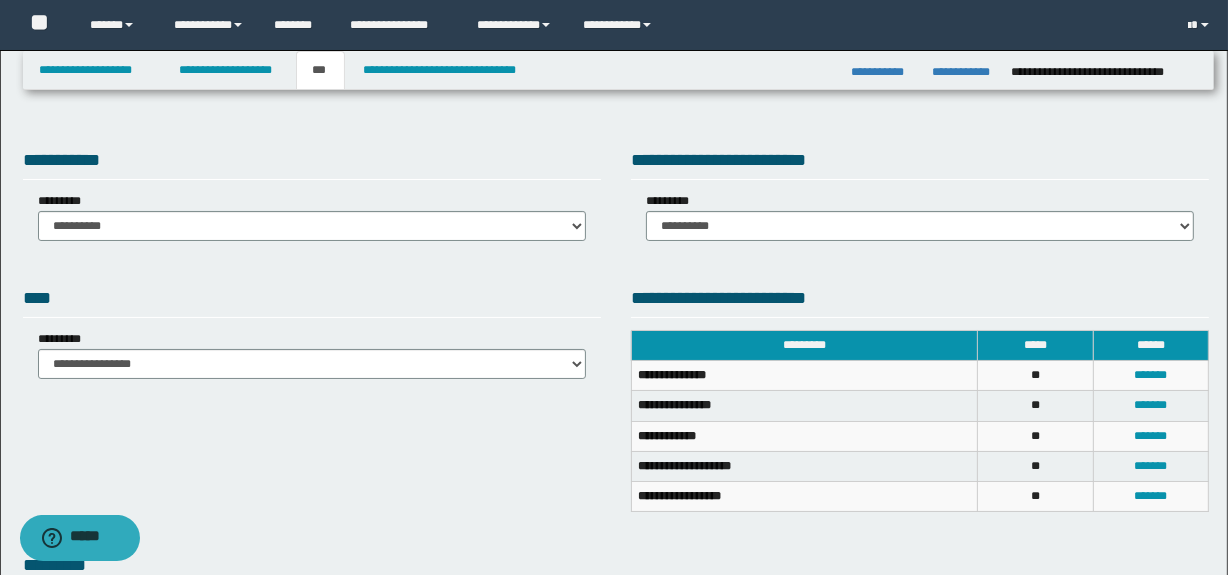 click on "***" at bounding box center [320, 70] 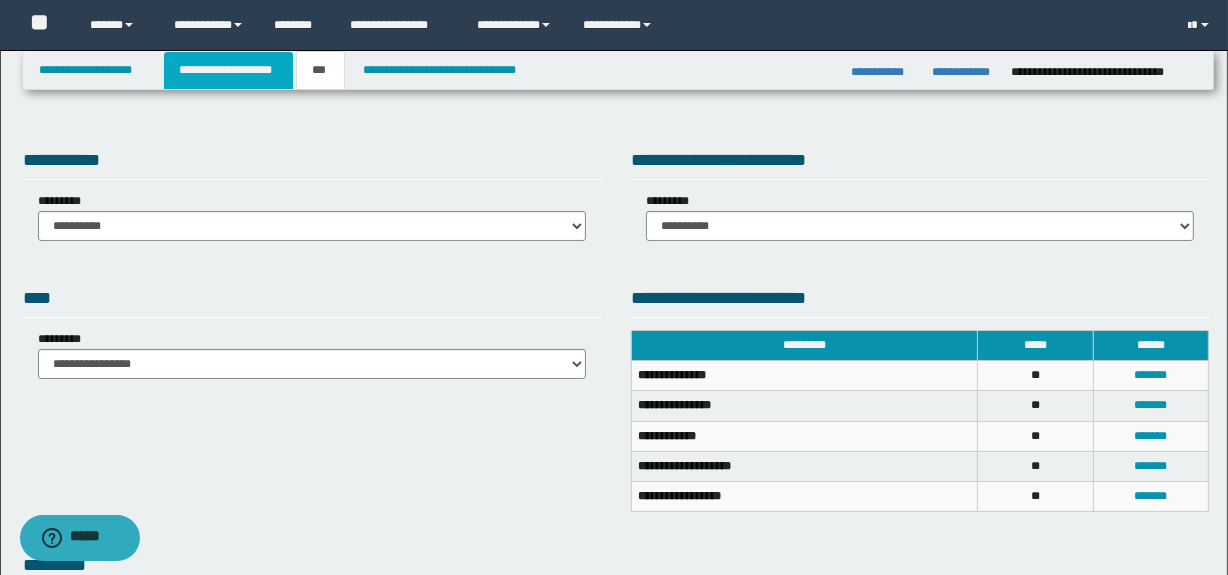 click on "**********" at bounding box center [228, 70] 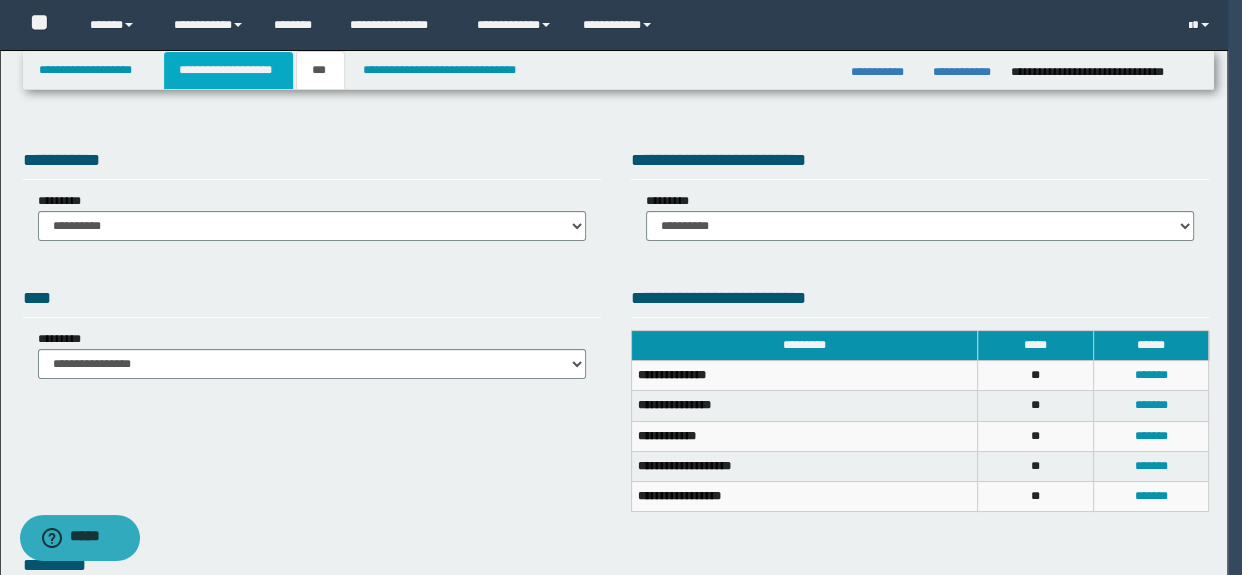 type 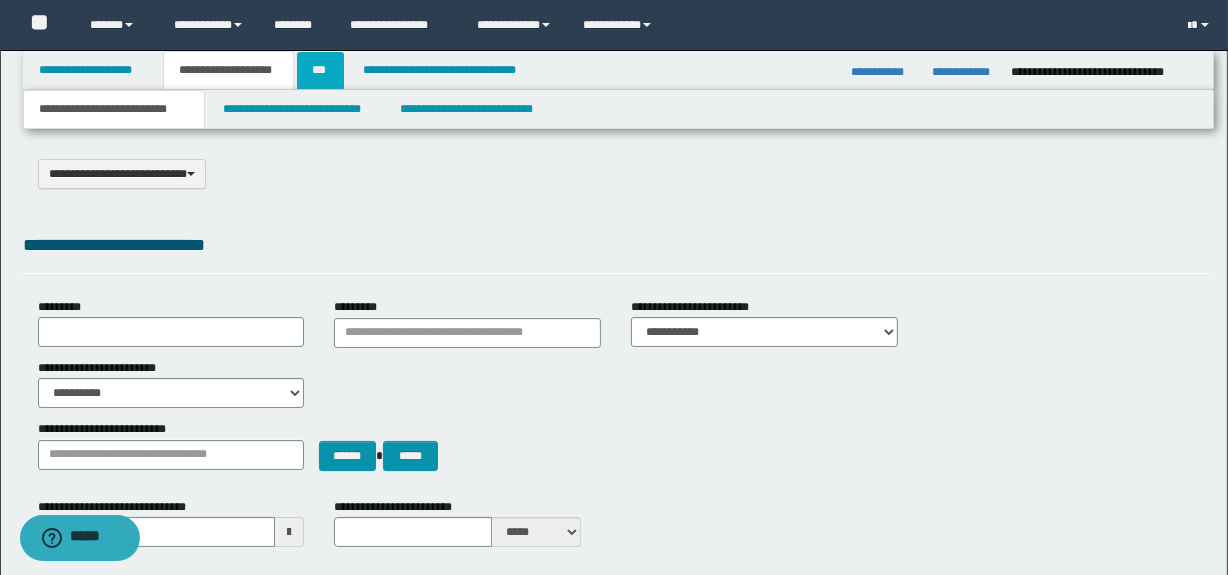 click on "***" at bounding box center [320, 70] 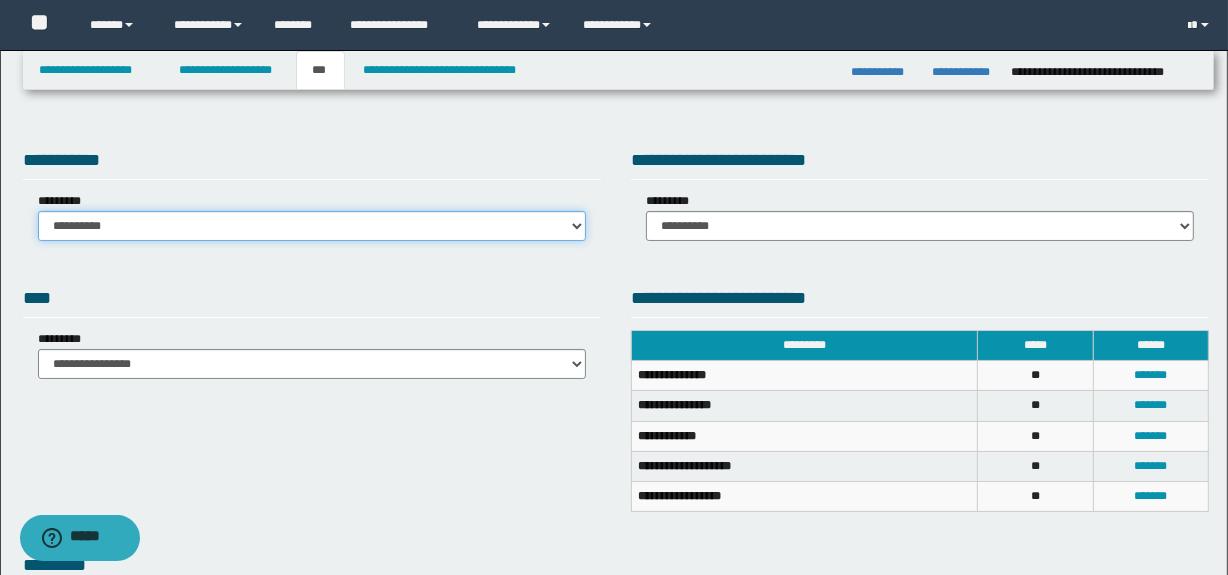 click on "**********" at bounding box center (312, 226) 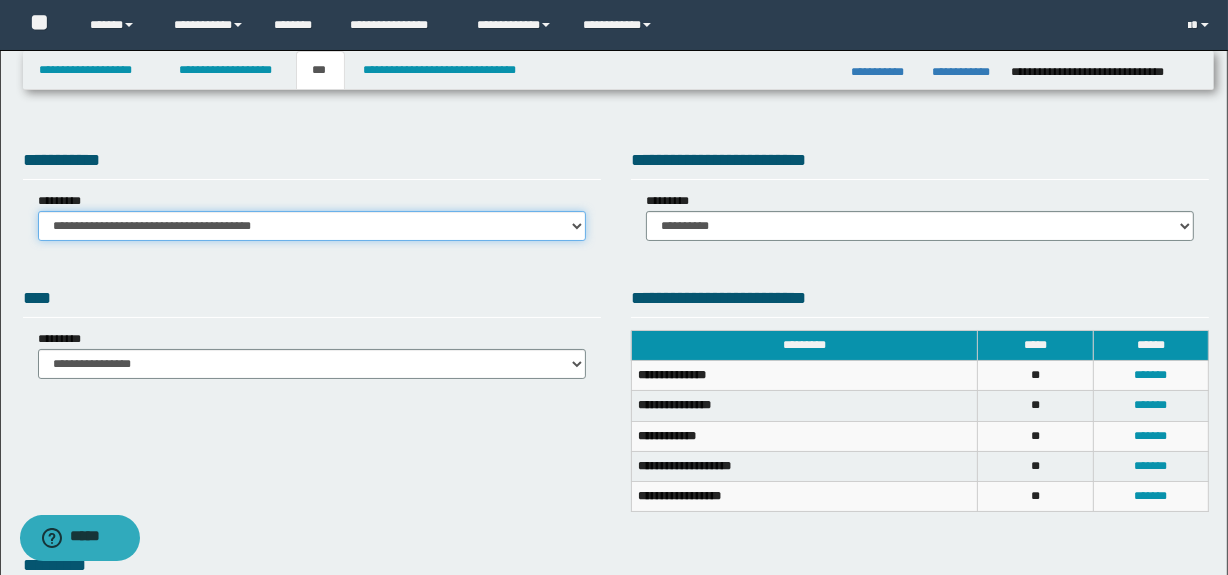 click on "**********" at bounding box center (312, 226) 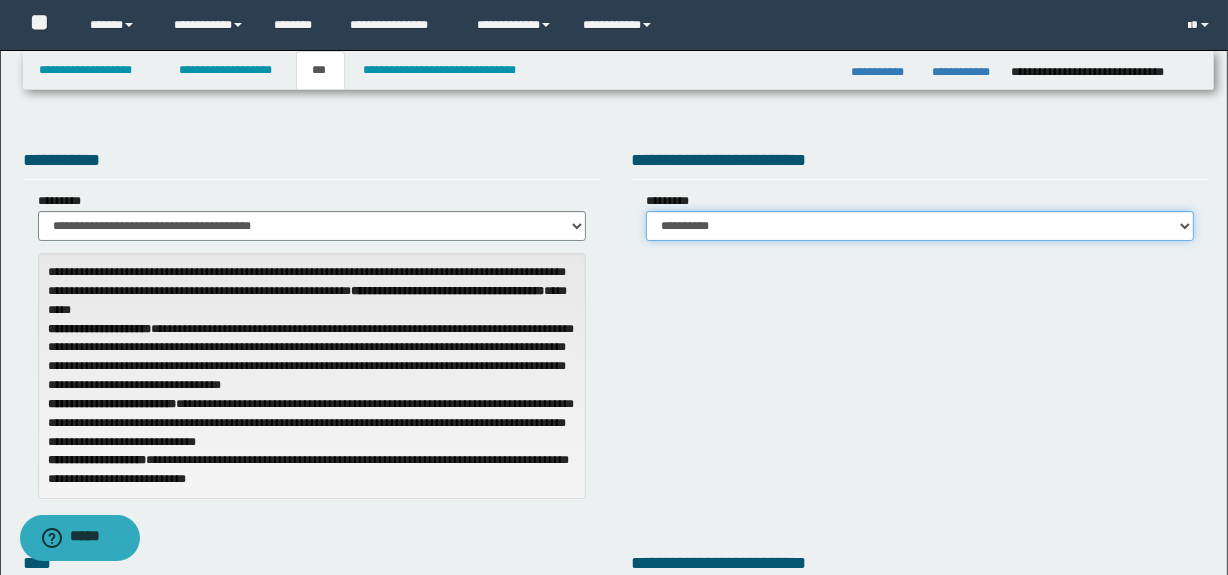 click on "**********" at bounding box center [920, 226] 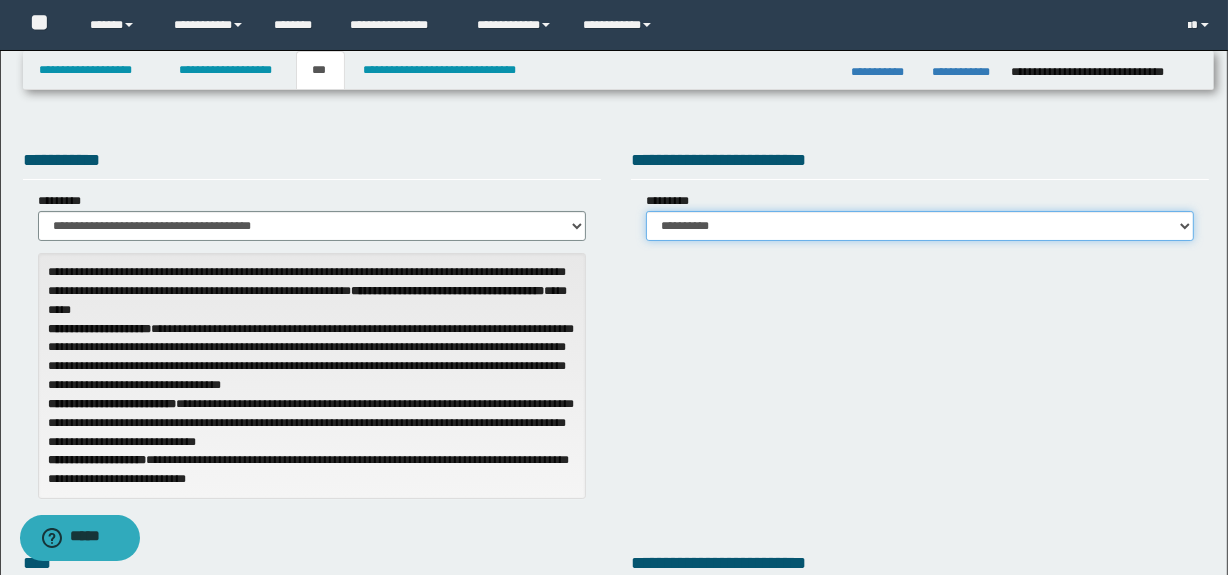 select on "*" 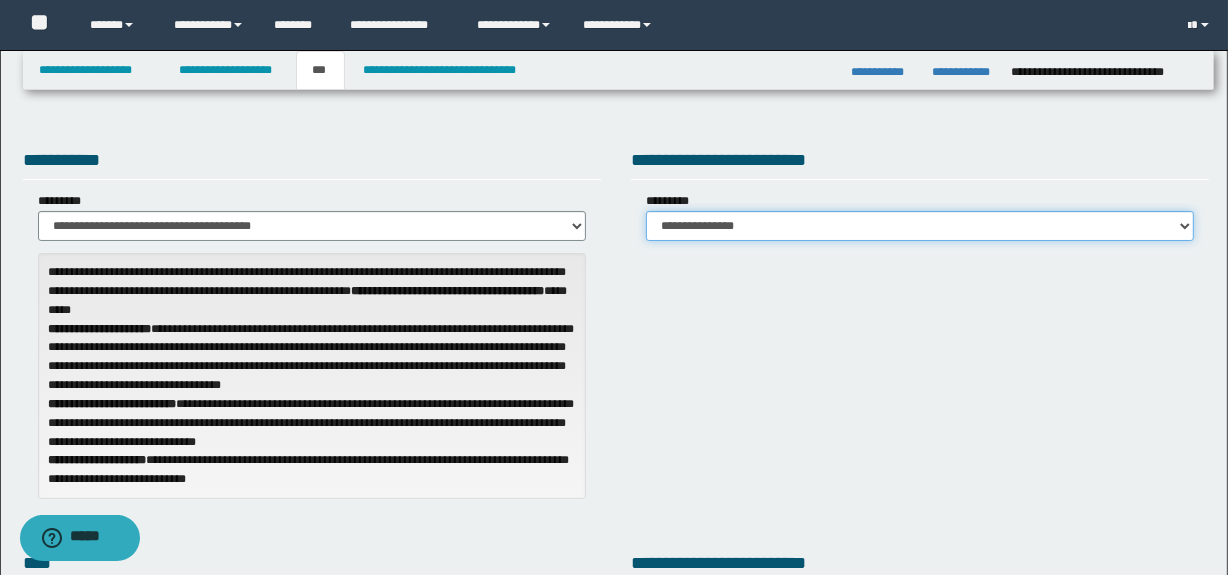 click on "**********" at bounding box center (920, 226) 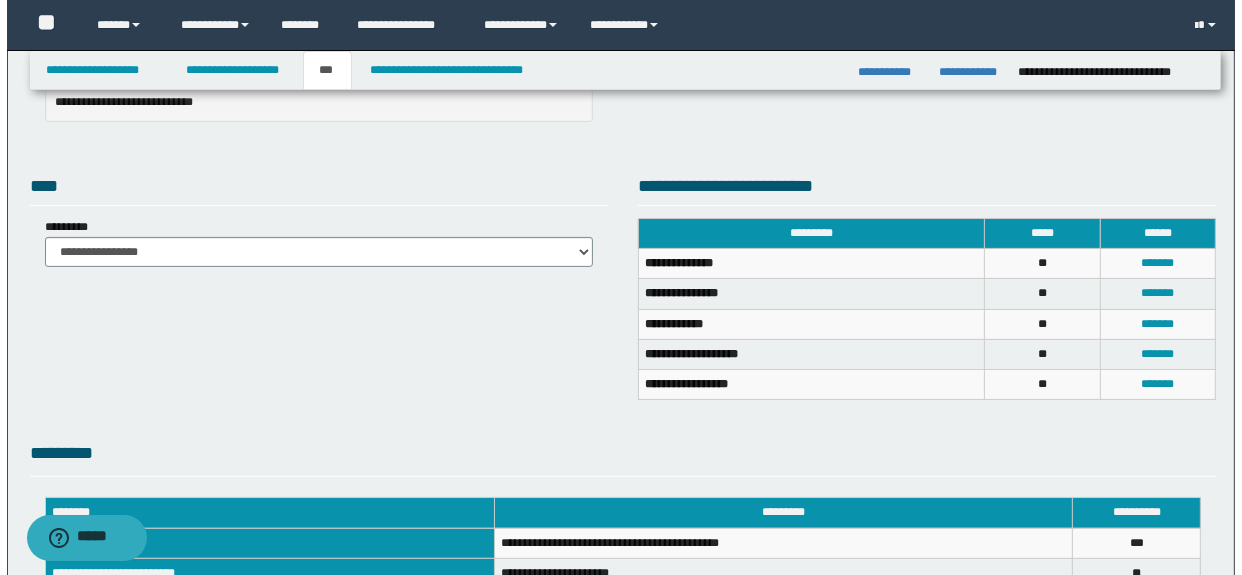 scroll, scrollTop: 338, scrollLeft: 0, axis: vertical 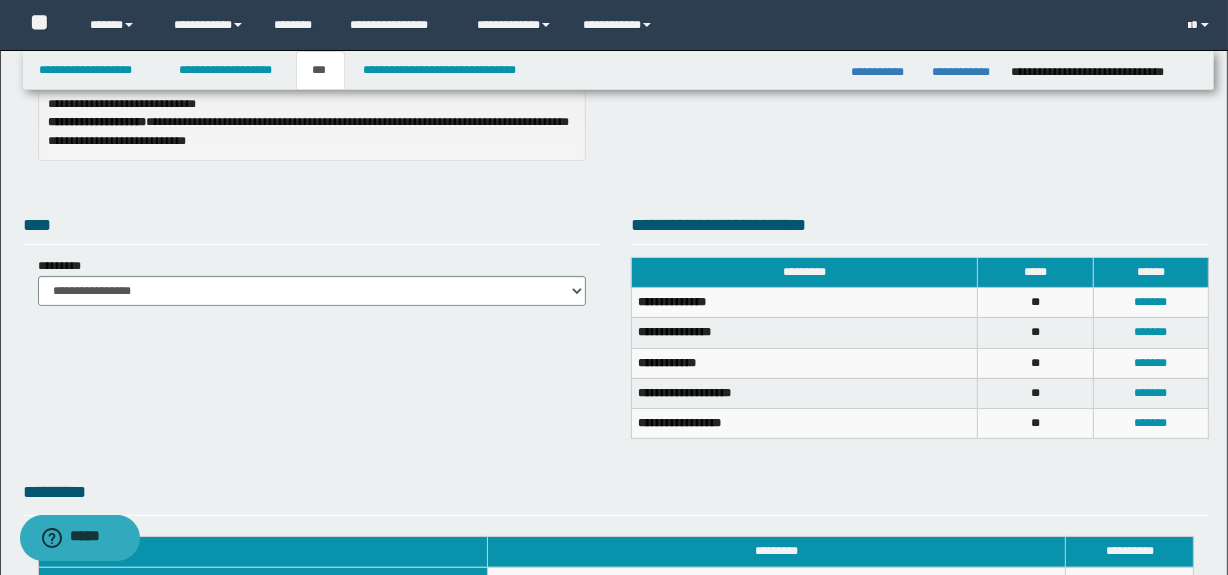 click on "*******" at bounding box center (1150, 303) 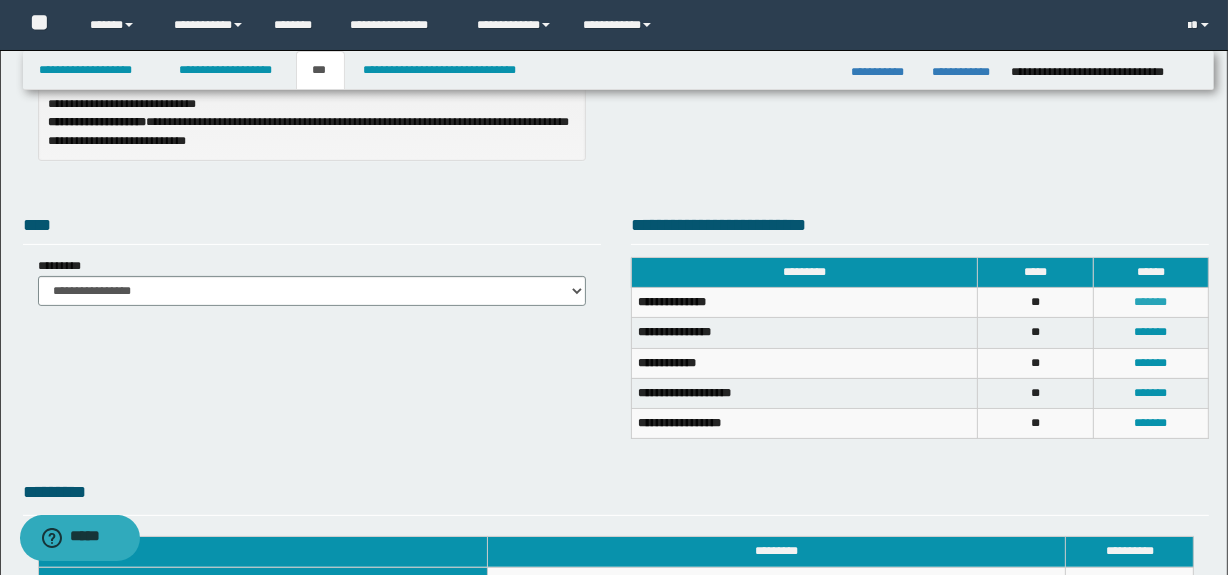 click on "*******" at bounding box center [1151, 302] 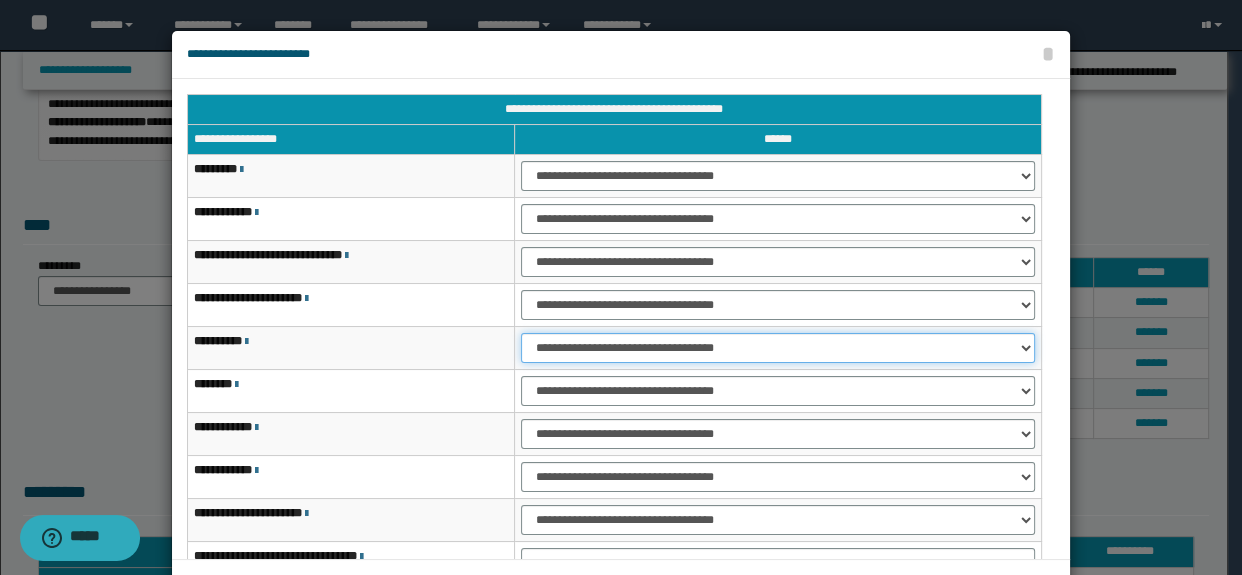 click on "**********" at bounding box center (777, 348) 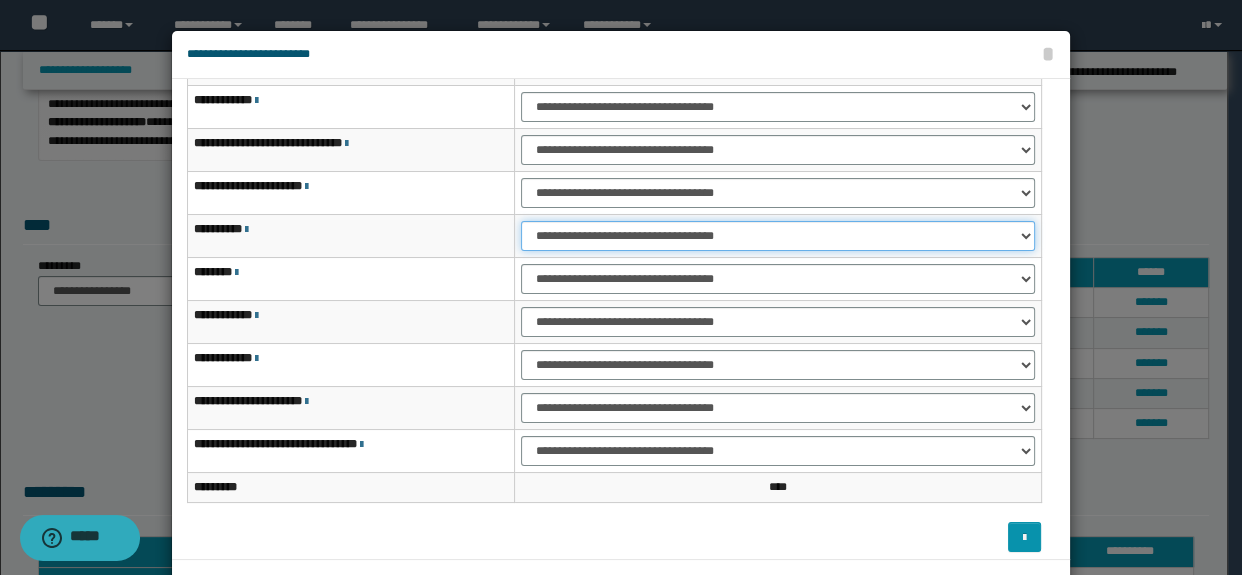 scroll, scrollTop: 120, scrollLeft: 0, axis: vertical 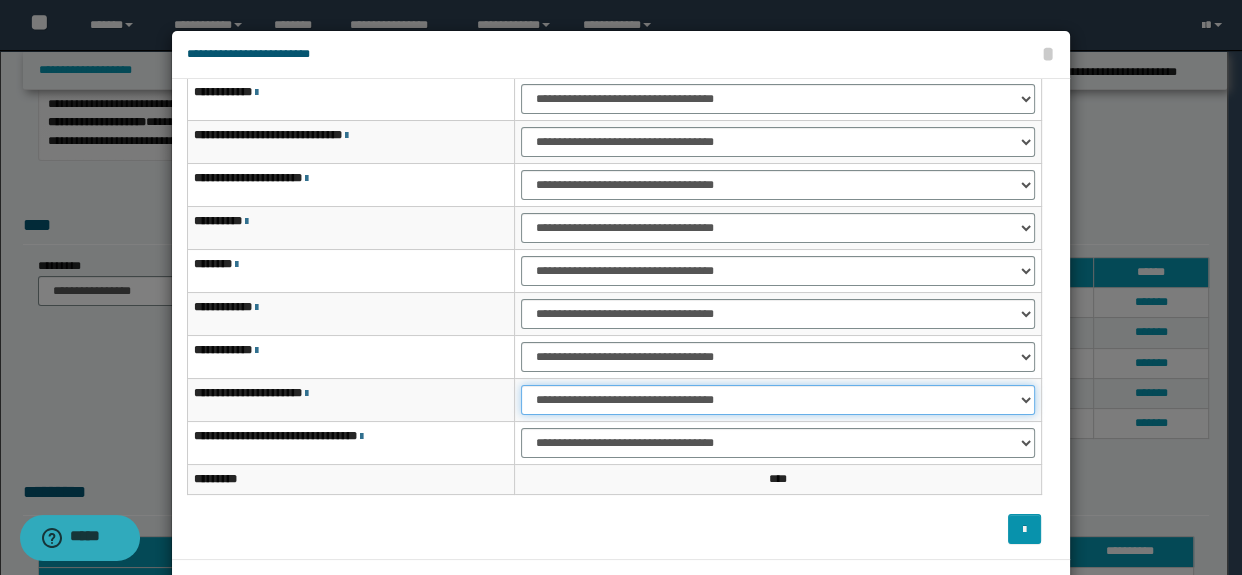 drag, startPoint x: 555, startPoint y: 398, endPoint x: 555, endPoint y: 413, distance: 15 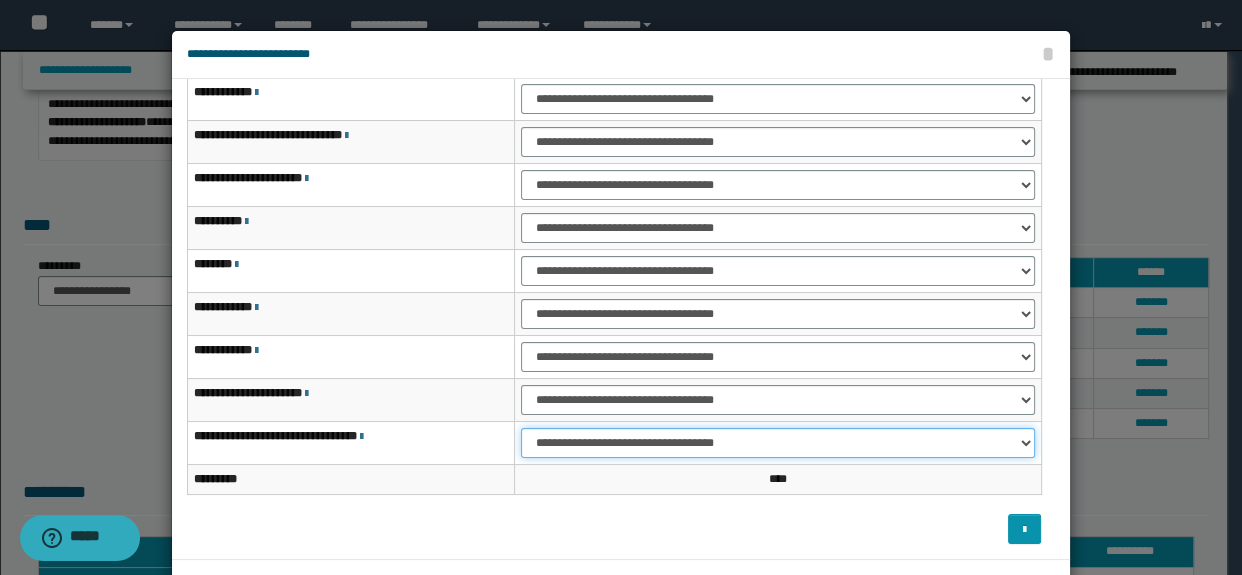 click on "**********" at bounding box center (777, 443) 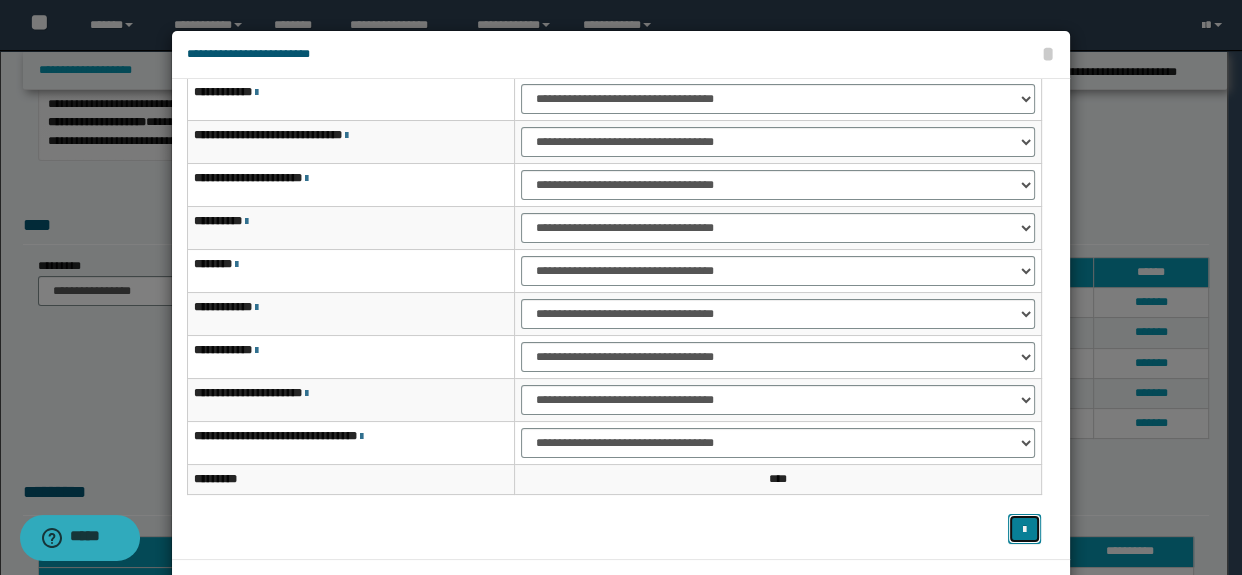 click at bounding box center [1025, 529] 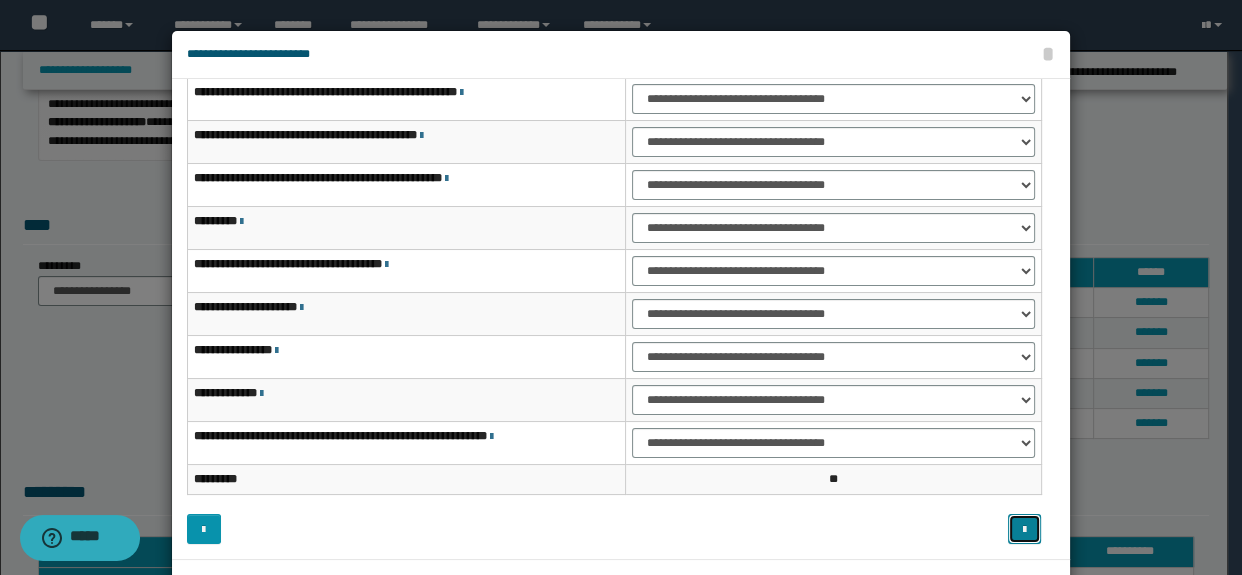scroll, scrollTop: 90, scrollLeft: 0, axis: vertical 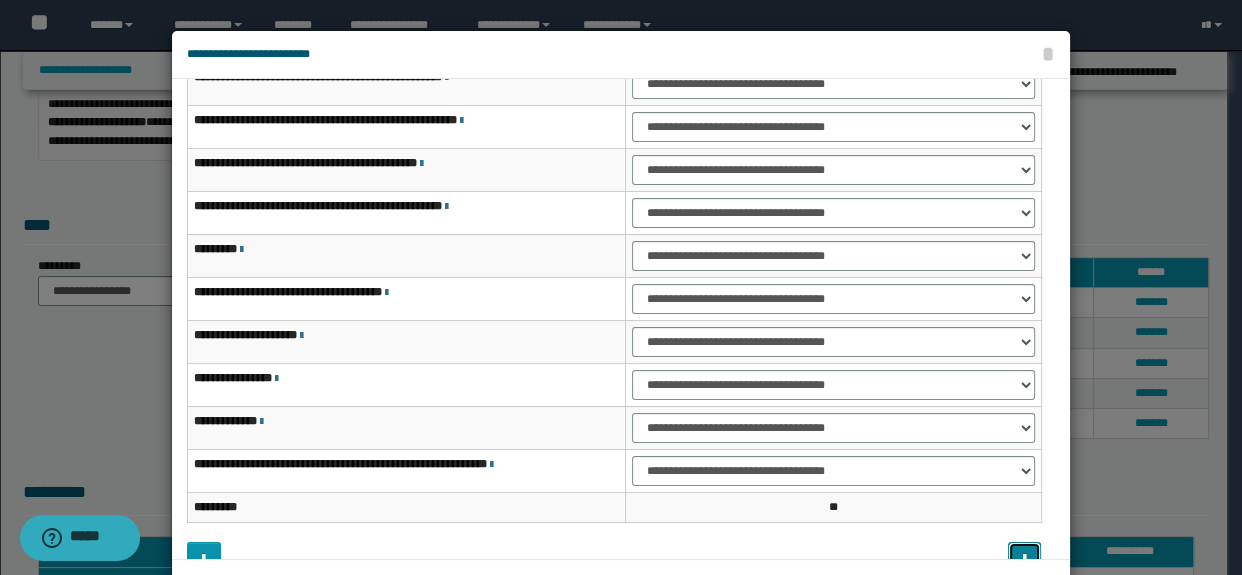 type 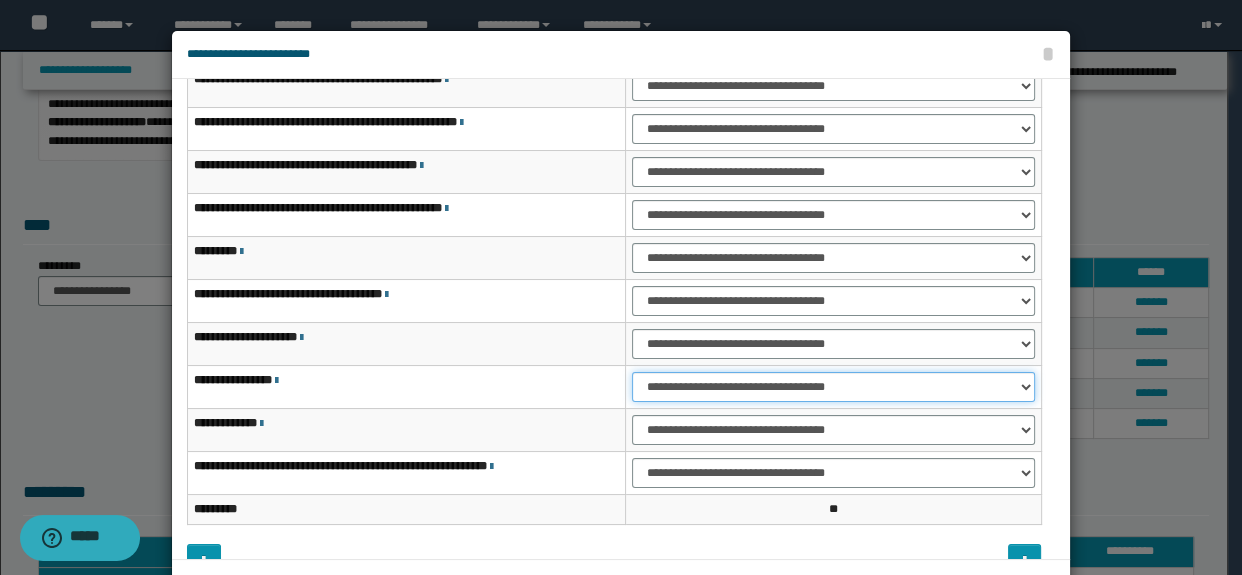 click on "**********" at bounding box center (833, 387) 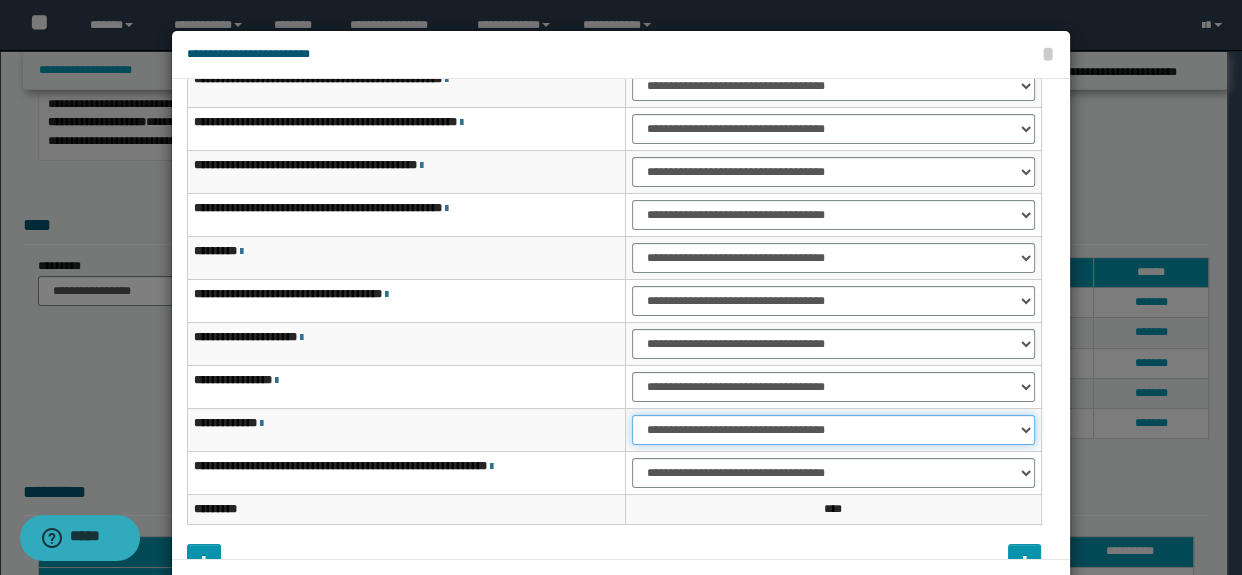 drag, startPoint x: 654, startPoint y: 430, endPoint x: 662, endPoint y: 443, distance: 15.264338 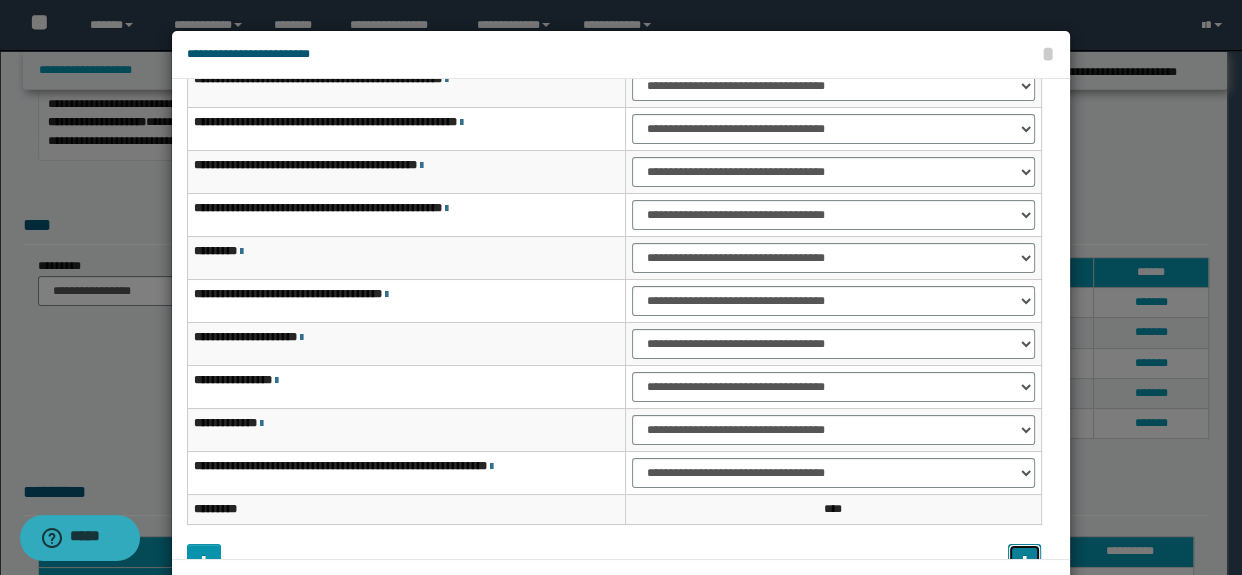 click at bounding box center (1025, 559) 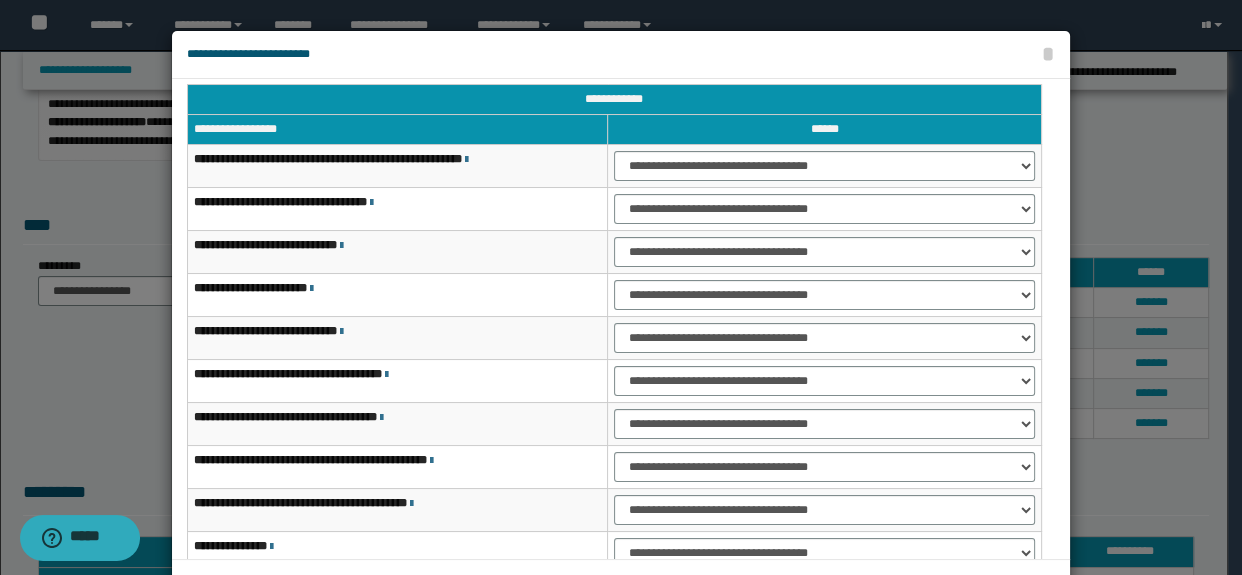 scroll, scrollTop: 0, scrollLeft: 0, axis: both 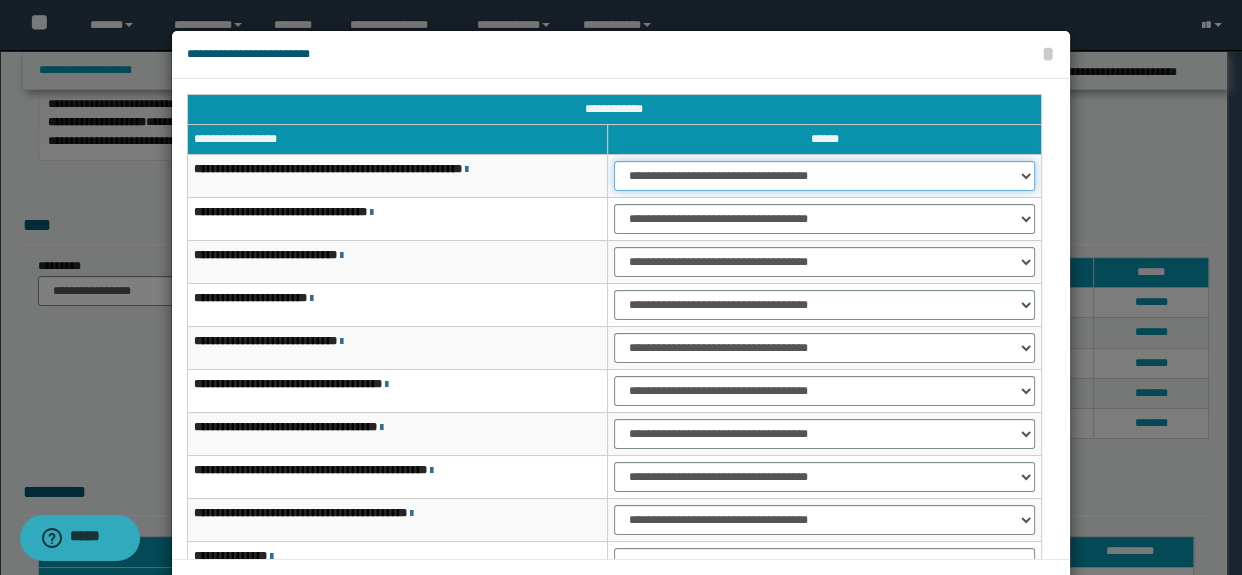 click on "**********" at bounding box center (824, 176) 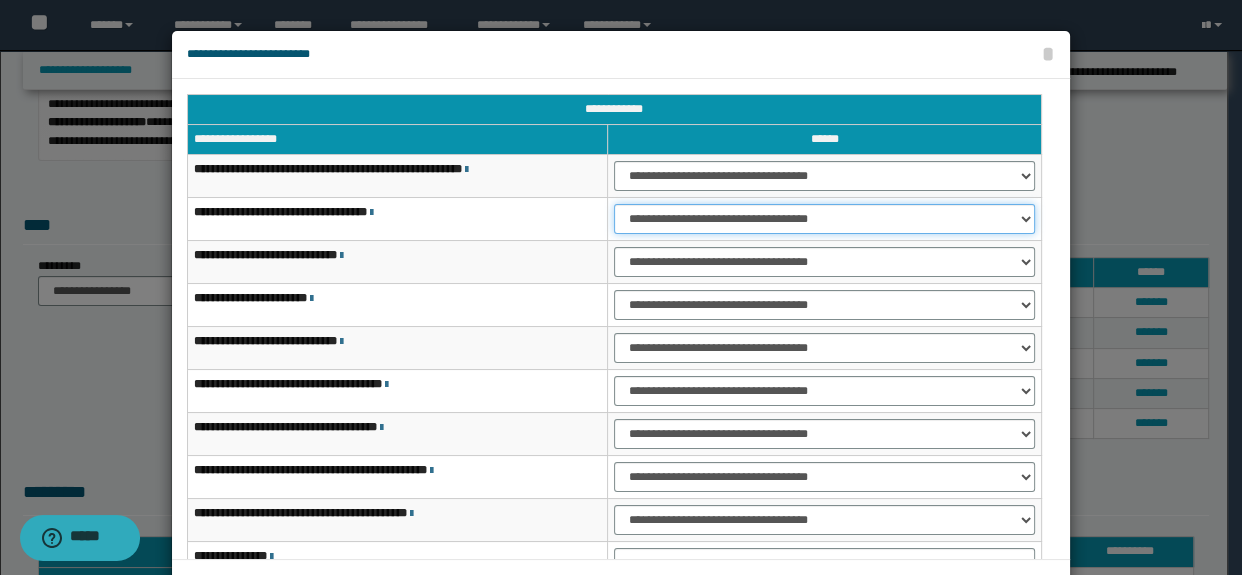 drag, startPoint x: 641, startPoint y: 212, endPoint x: 641, endPoint y: 232, distance: 20 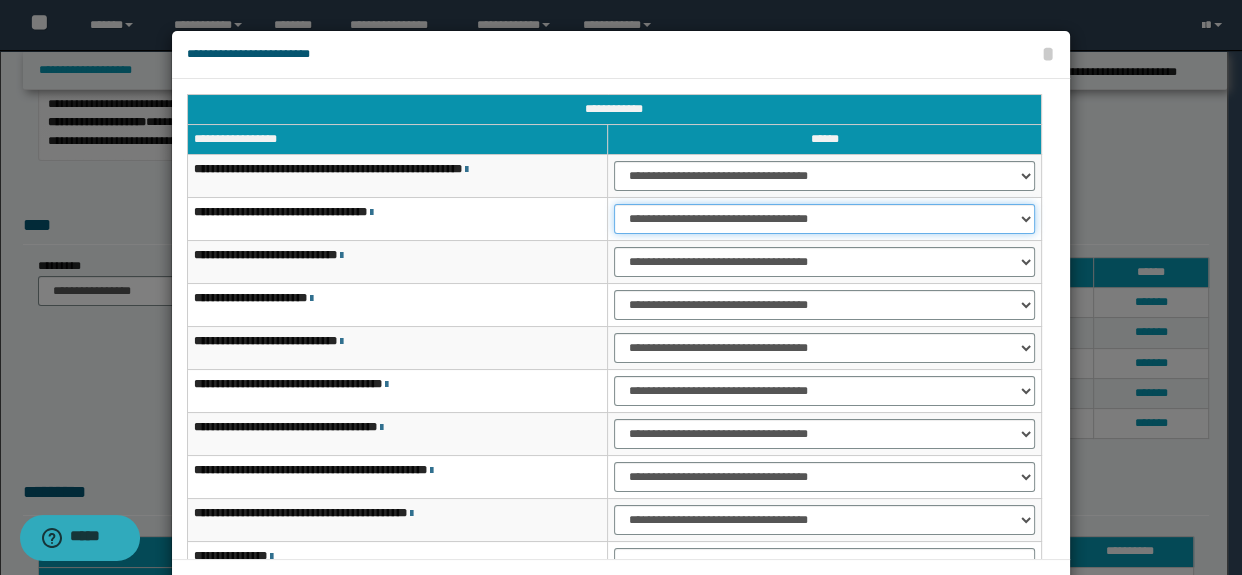 click on "**********" at bounding box center [824, 219] 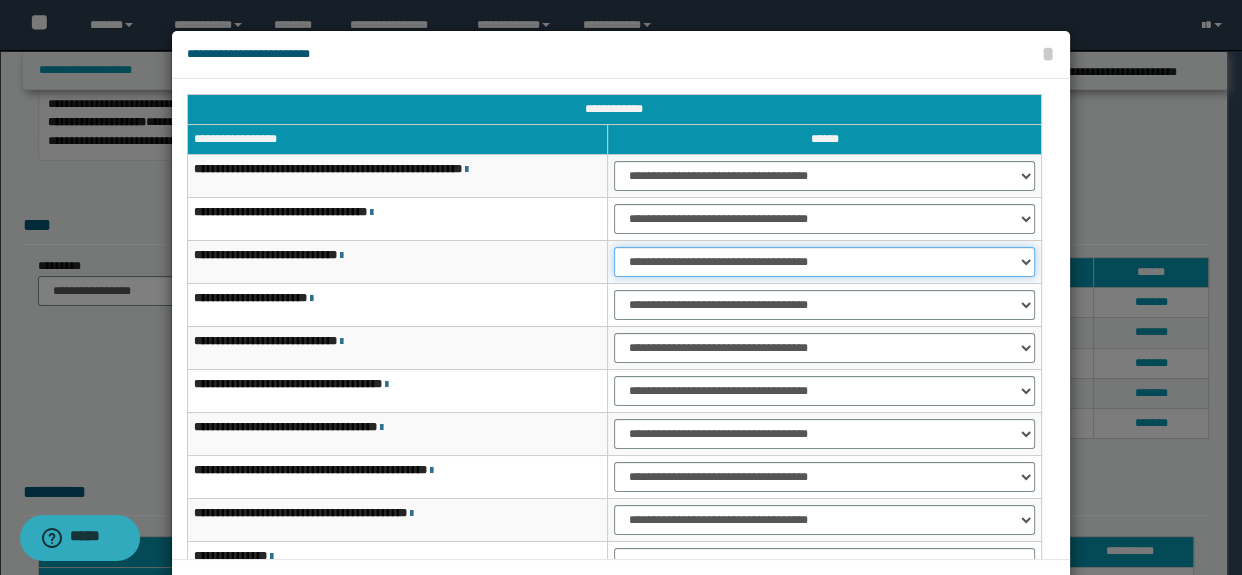click on "**********" at bounding box center [824, 262] 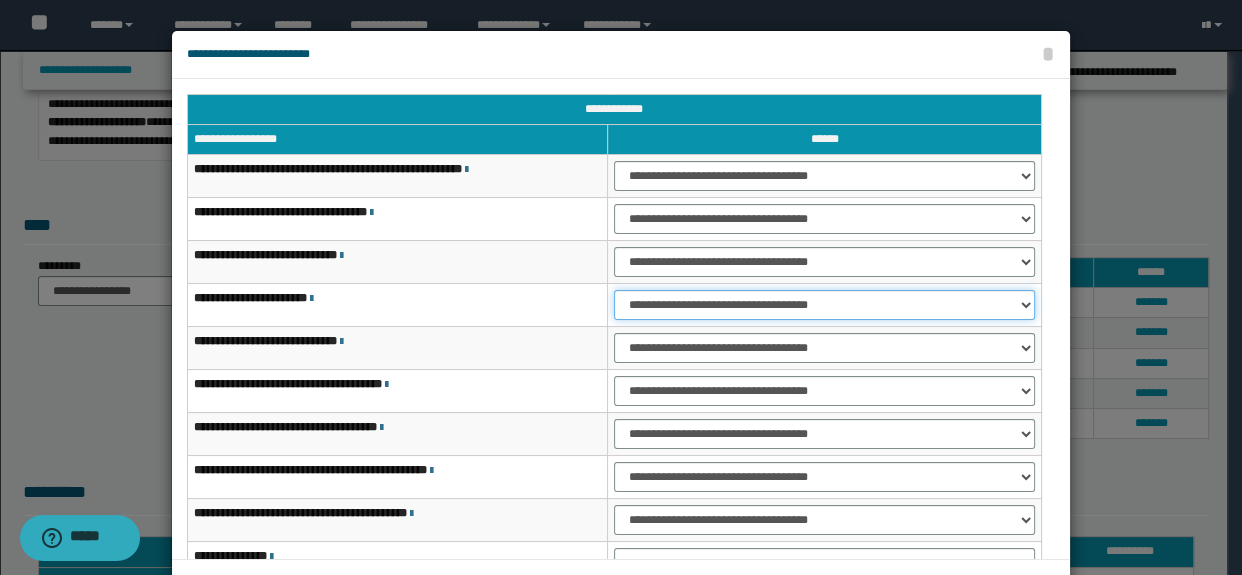 click on "**********" at bounding box center [824, 305] 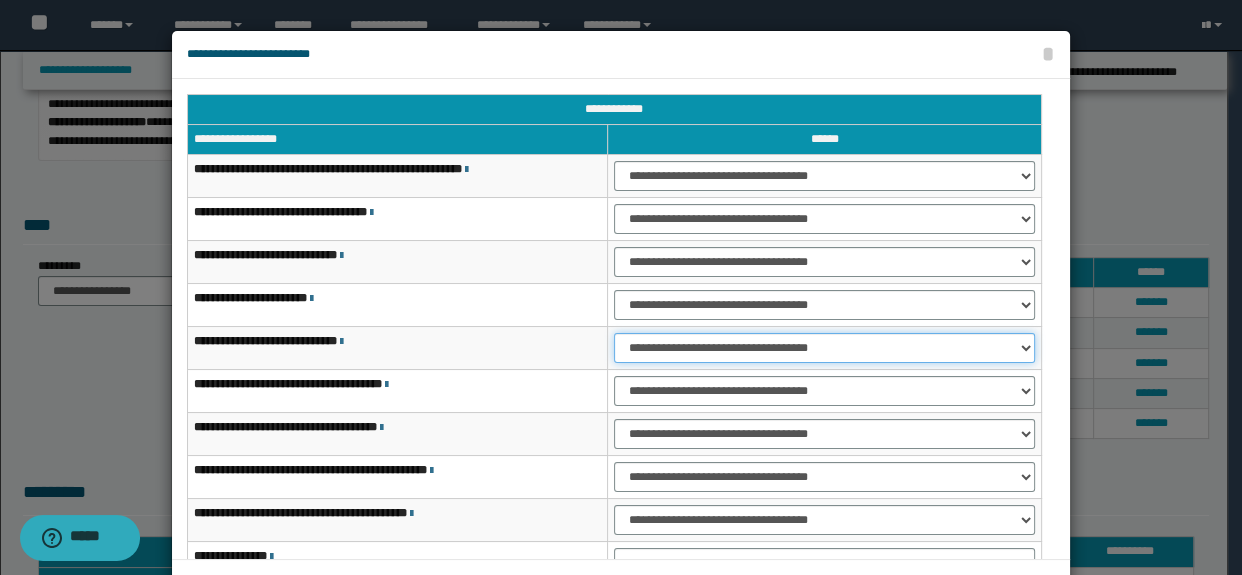 drag, startPoint x: 637, startPoint y: 343, endPoint x: 637, endPoint y: 360, distance: 17 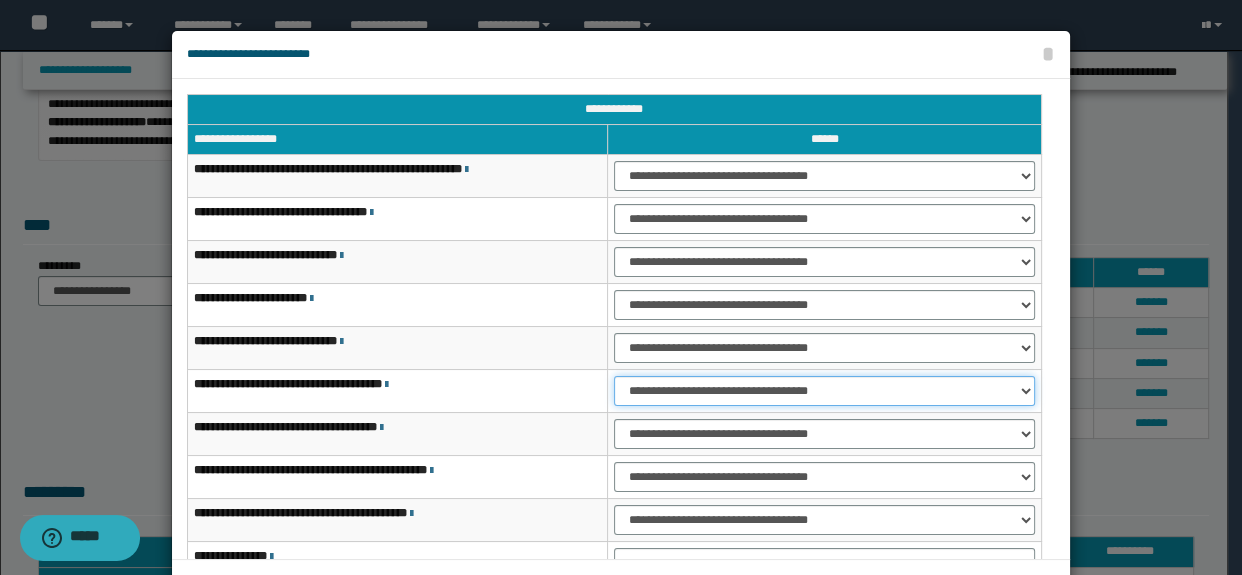 click on "**********" at bounding box center [824, 391] 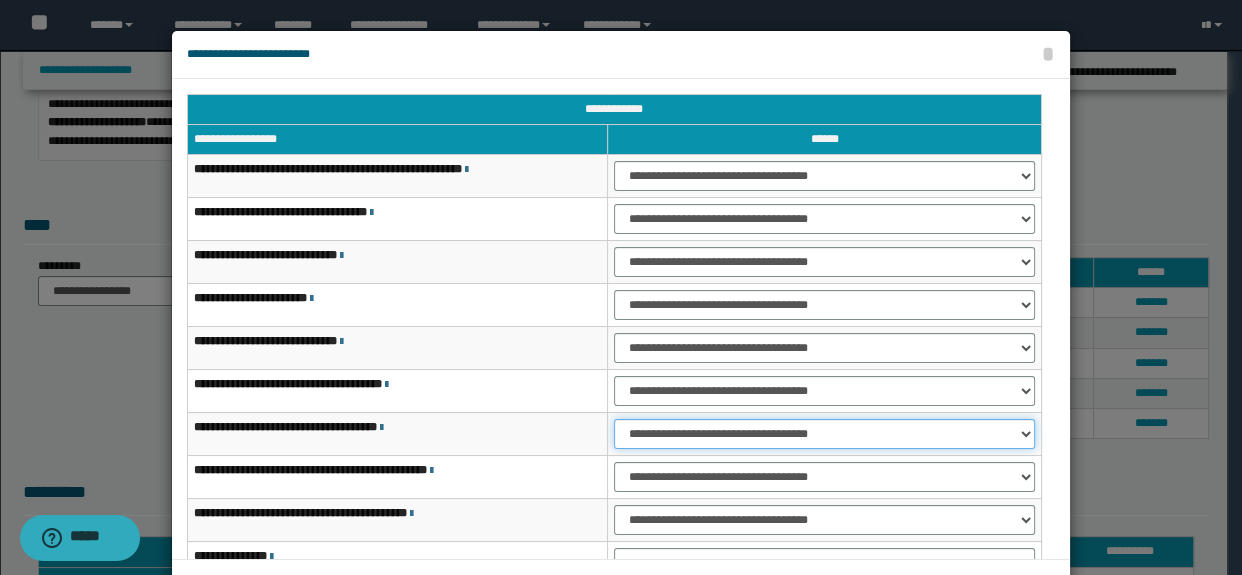 drag, startPoint x: 634, startPoint y: 434, endPoint x: 637, endPoint y: 447, distance: 13.341664 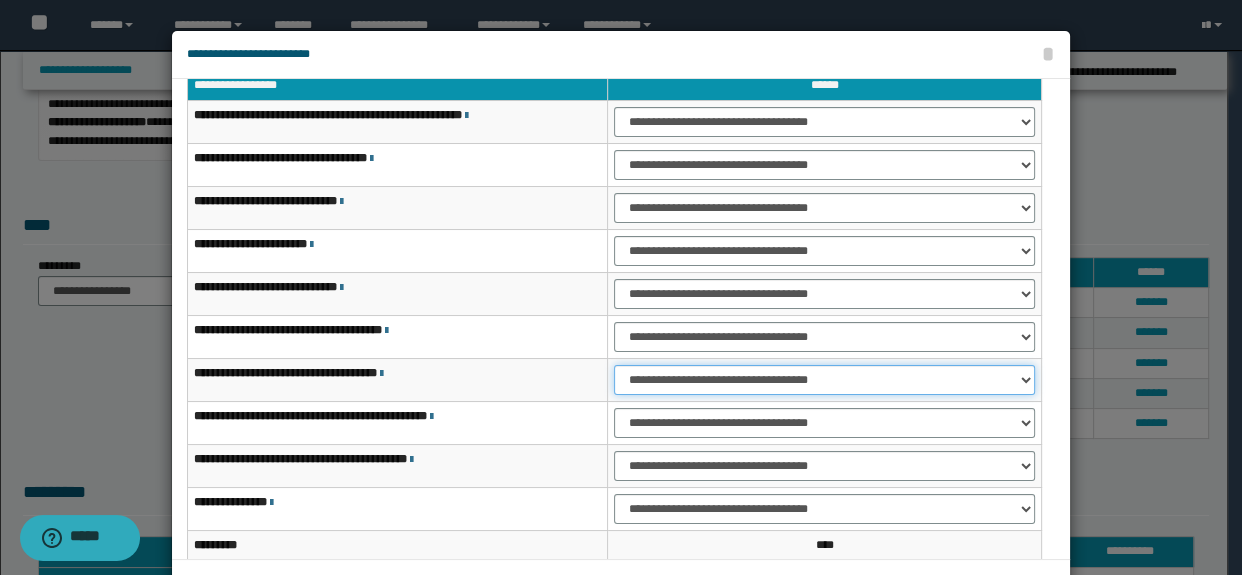 scroll, scrollTop: 90, scrollLeft: 0, axis: vertical 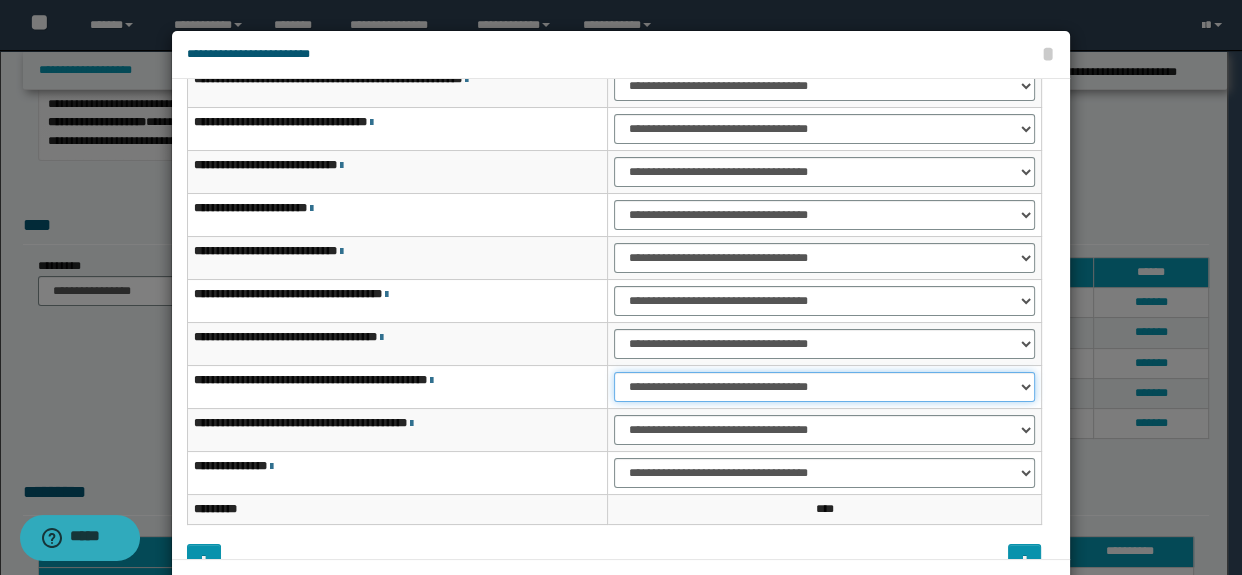 click on "**********" at bounding box center (824, 387) 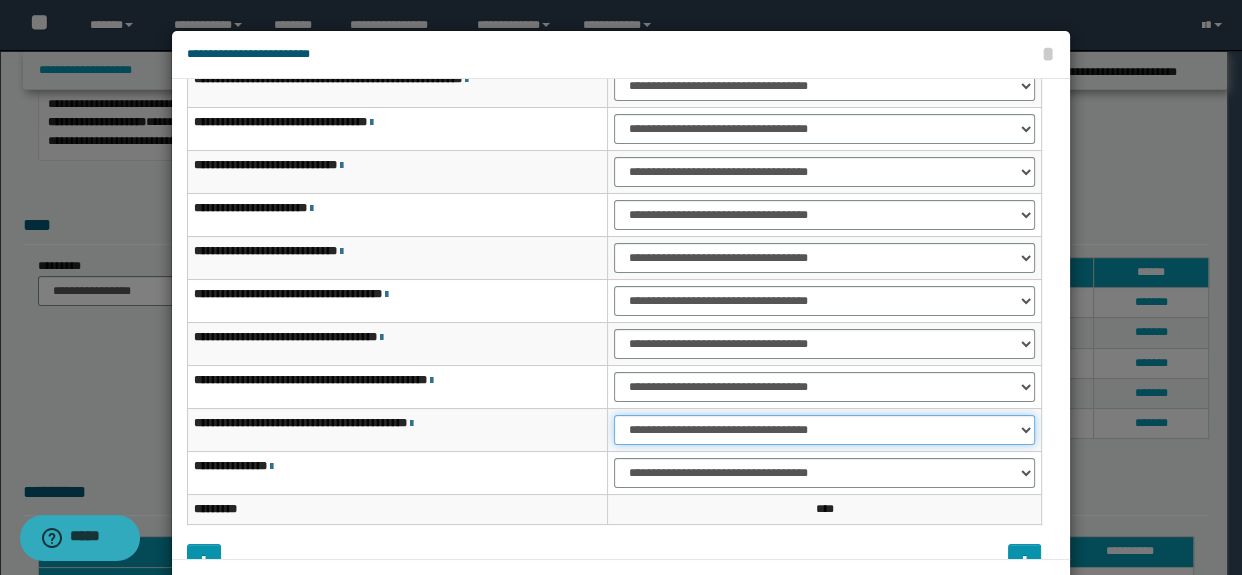 click on "**********" at bounding box center (824, 430) 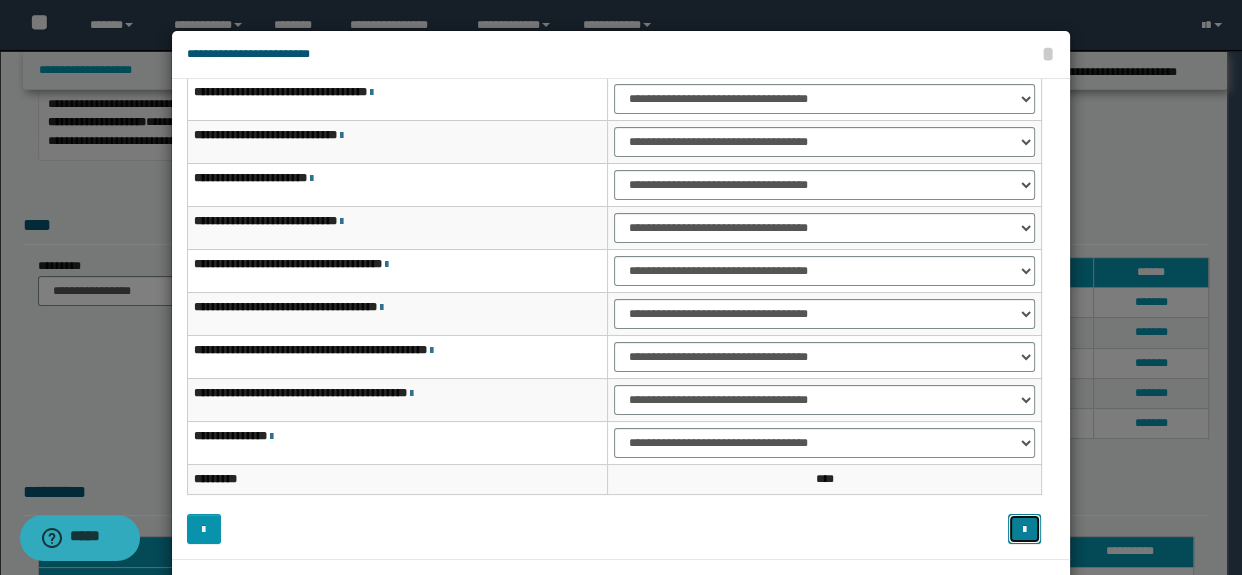click at bounding box center (1024, 530) 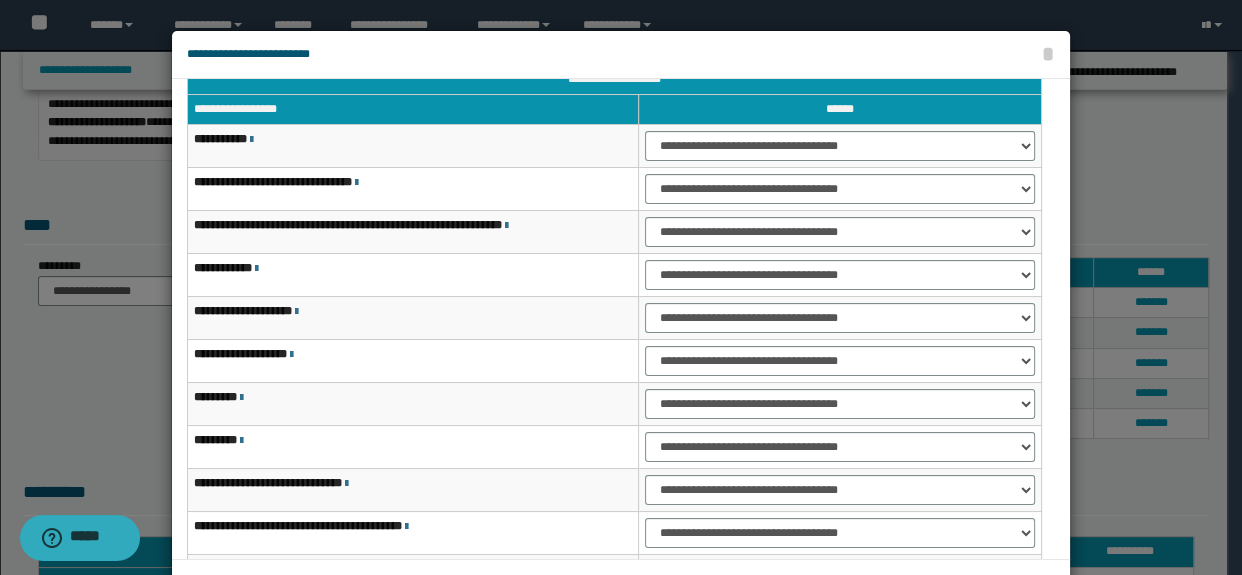 scroll, scrollTop: 29, scrollLeft: 0, axis: vertical 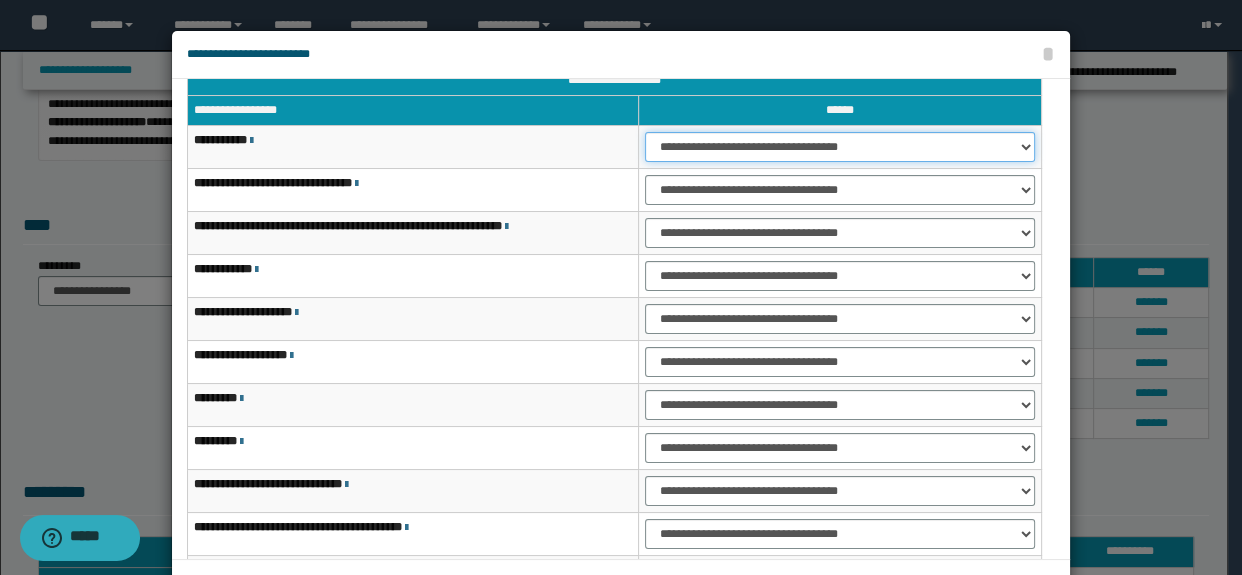 click on "**********" at bounding box center (839, 147) 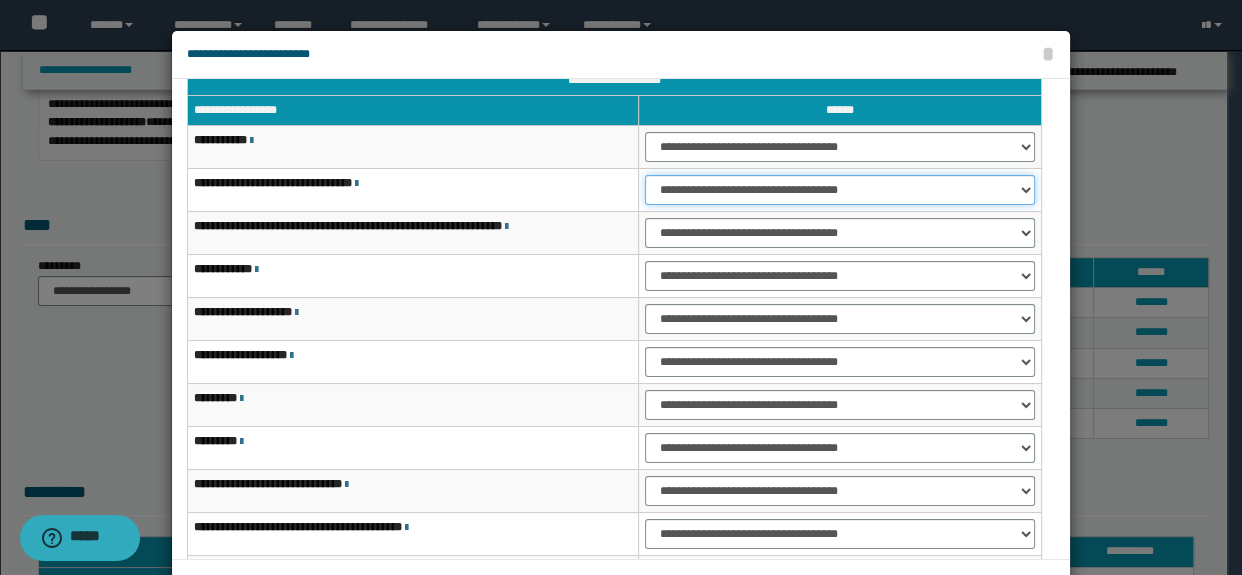 click on "**********" at bounding box center [839, 190] 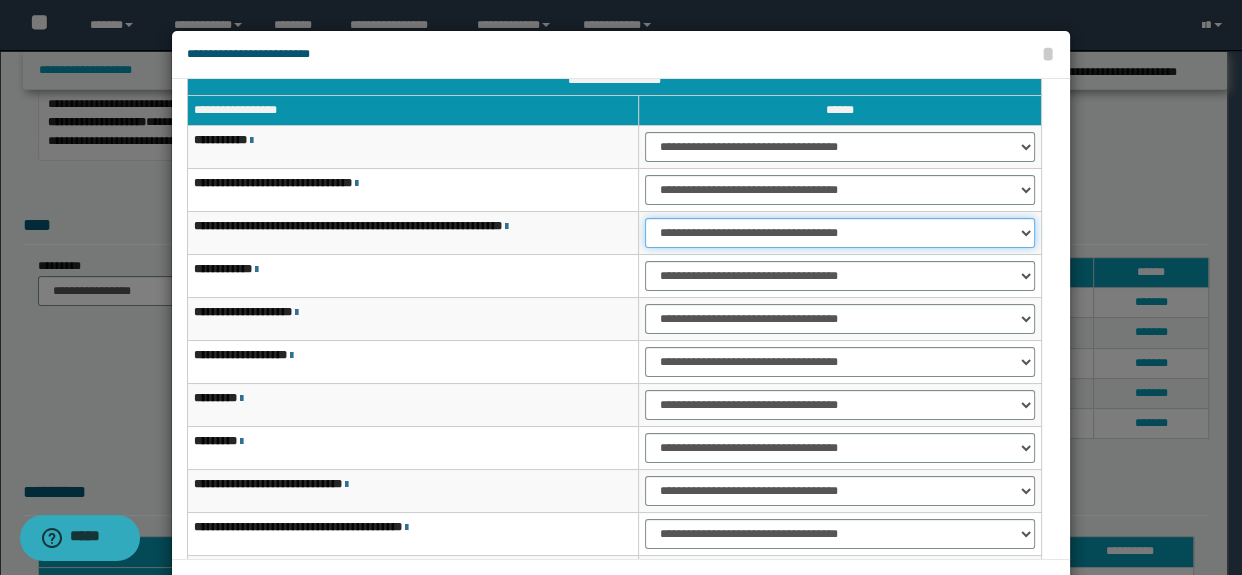 click on "**********" at bounding box center [839, 233] 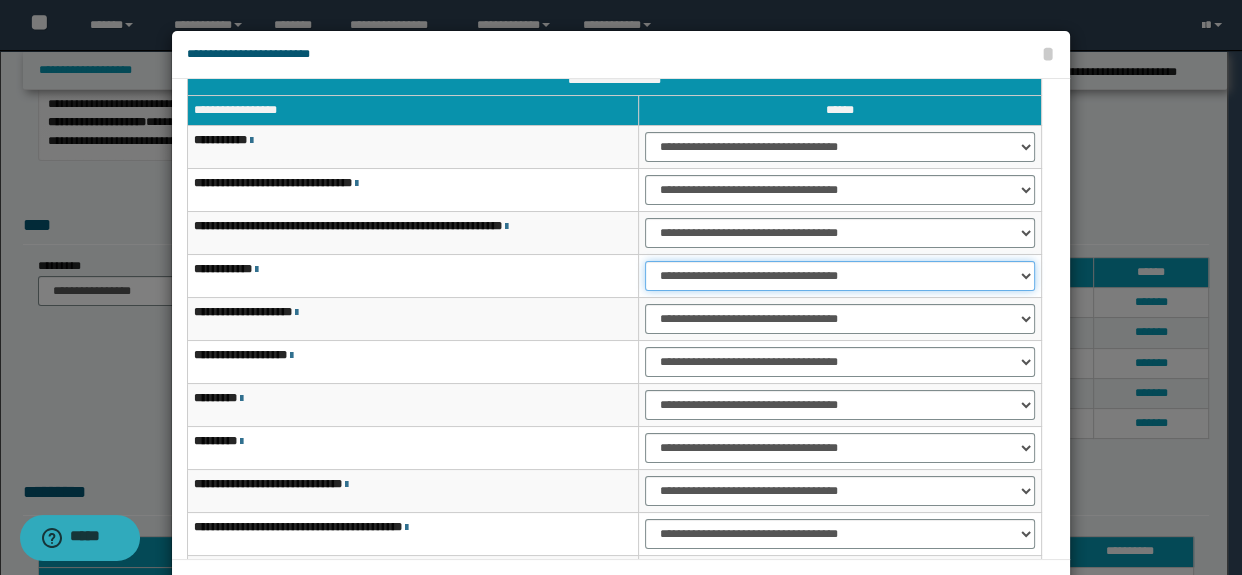 drag, startPoint x: 666, startPoint y: 277, endPoint x: 667, endPoint y: 289, distance: 12.0415945 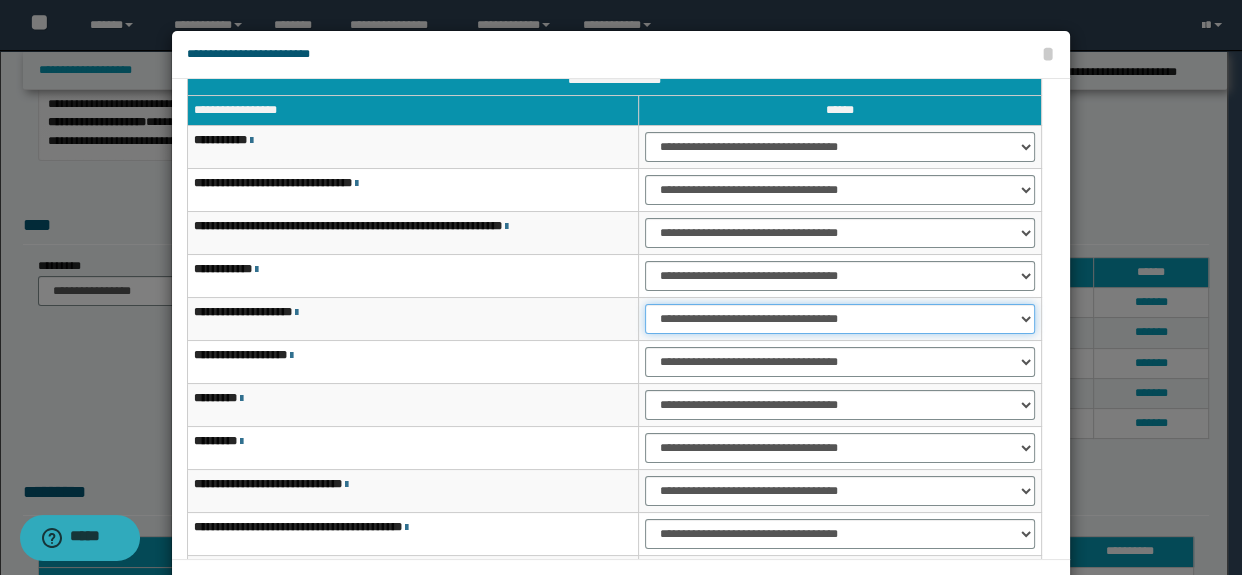 click on "**********" at bounding box center (839, 319) 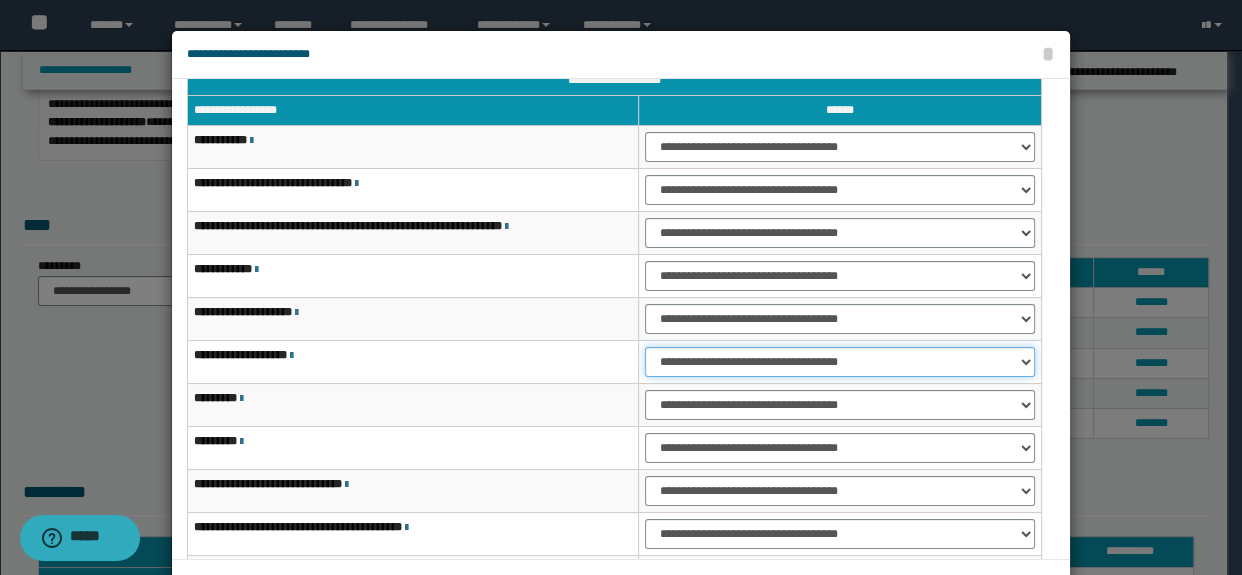 click on "**********" at bounding box center (839, 362) 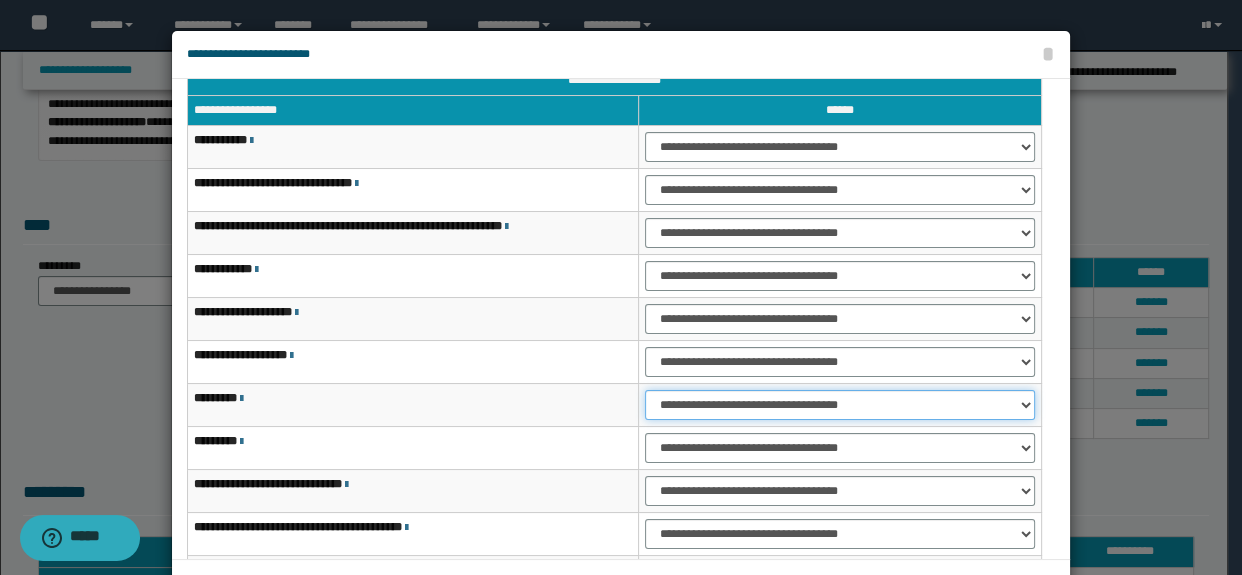 click on "**********" at bounding box center [839, 405] 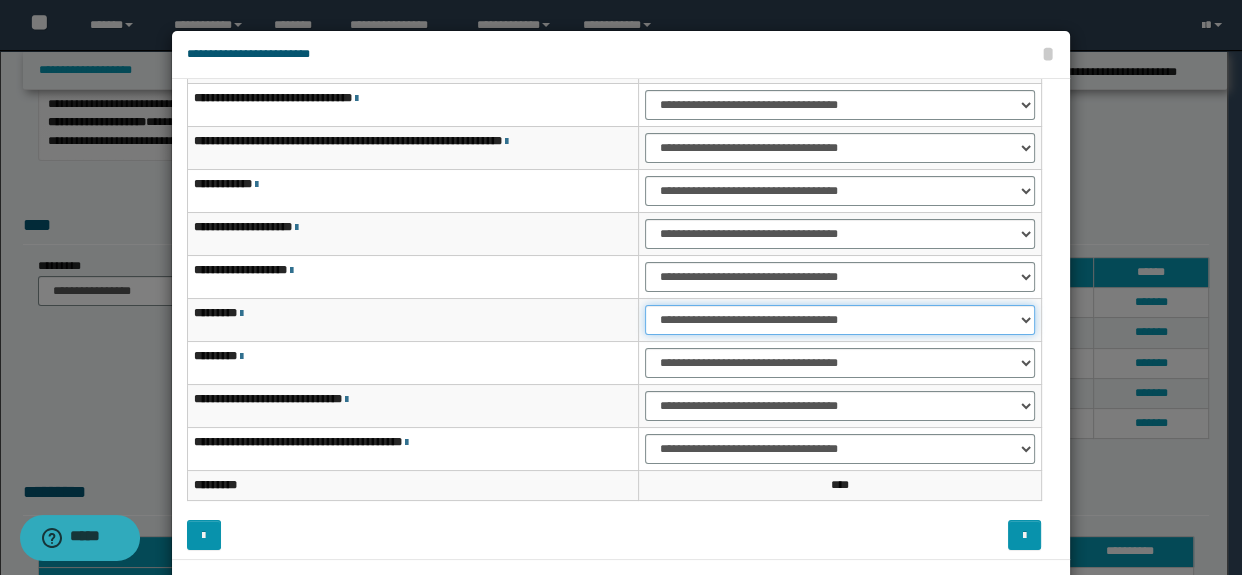 scroll, scrollTop: 120, scrollLeft: 0, axis: vertical 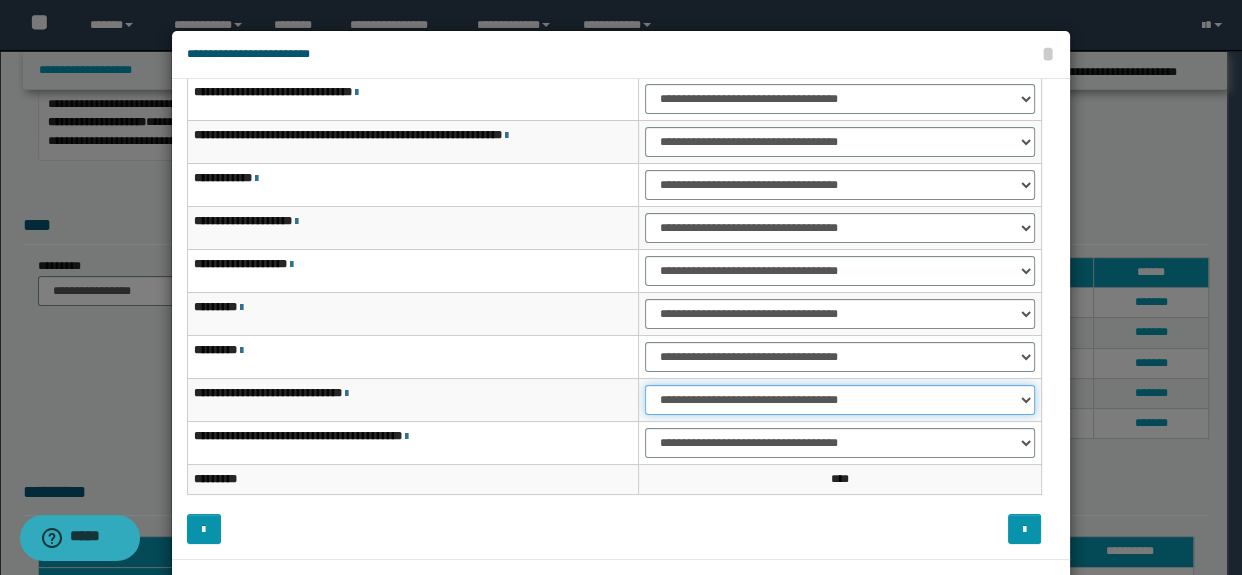 click on "**********" at bounding box center [839, 400] 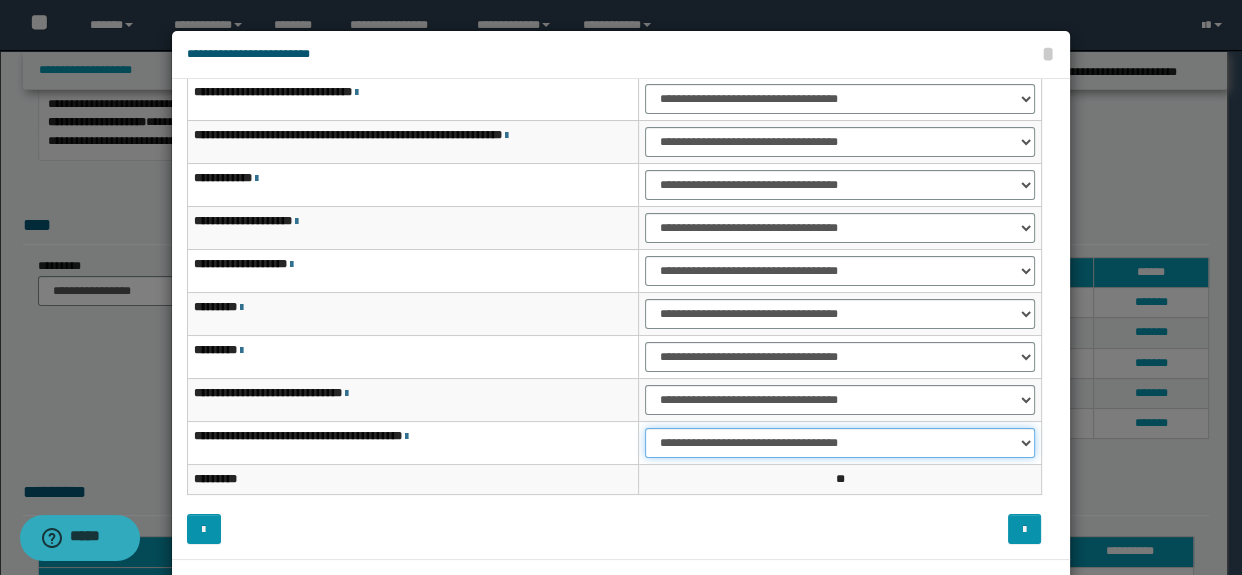 drag, startPoint x: 658, startPoint y: 442, endPoint x: 674, endPoint y: 455, distance: 20.615528 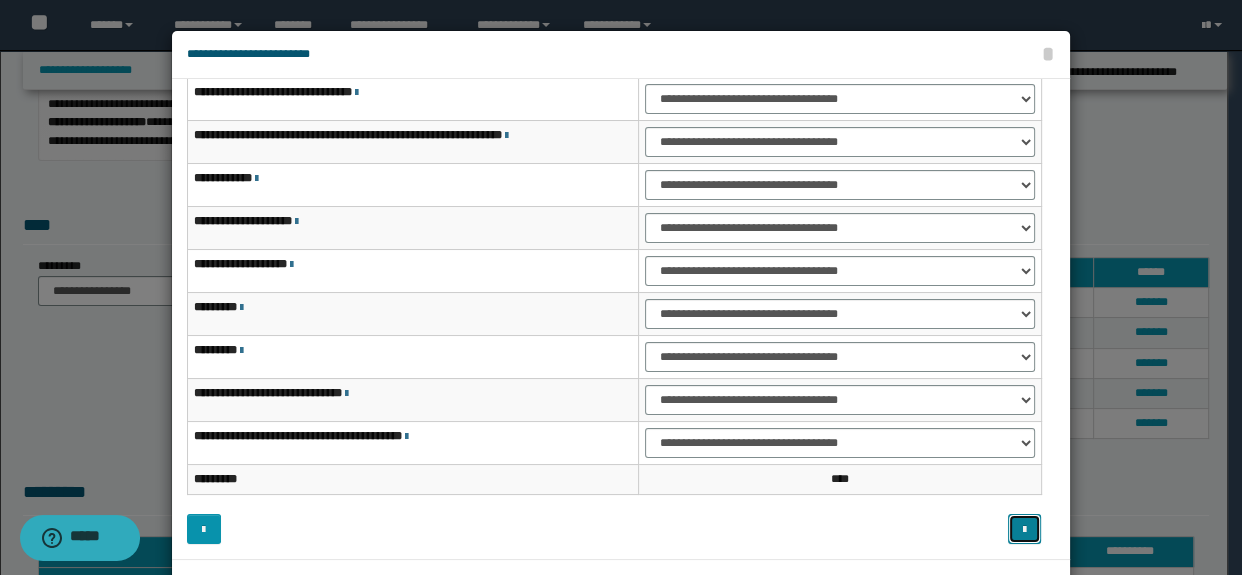 click at bounding box center (1024, 530) 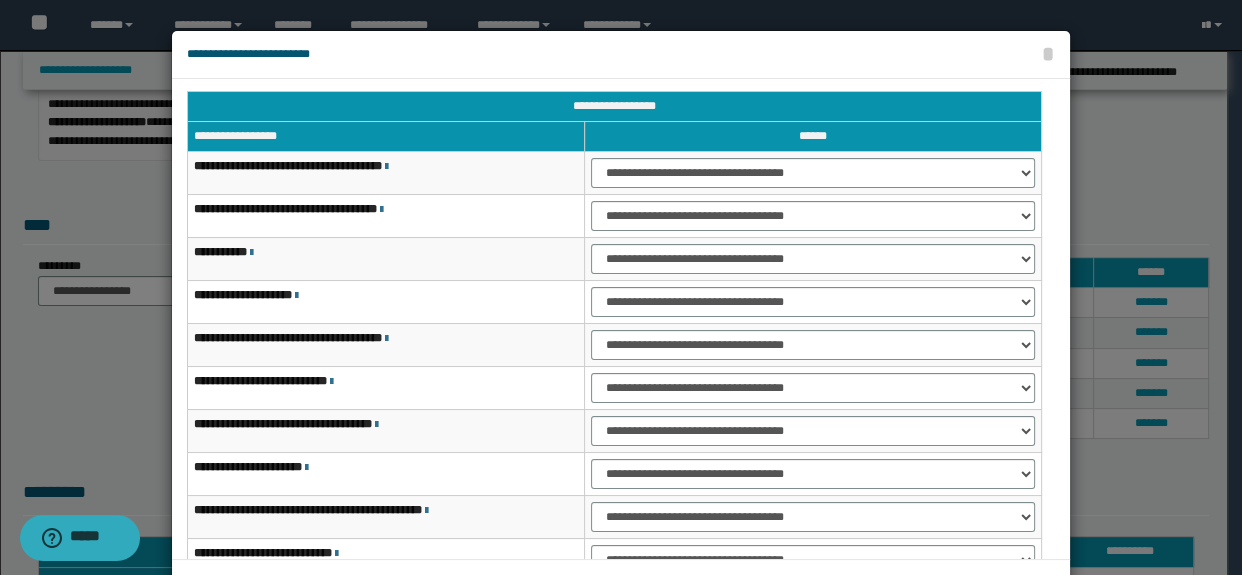 scroll, scrollTop: 0, scrollLeft: 0, axis: both 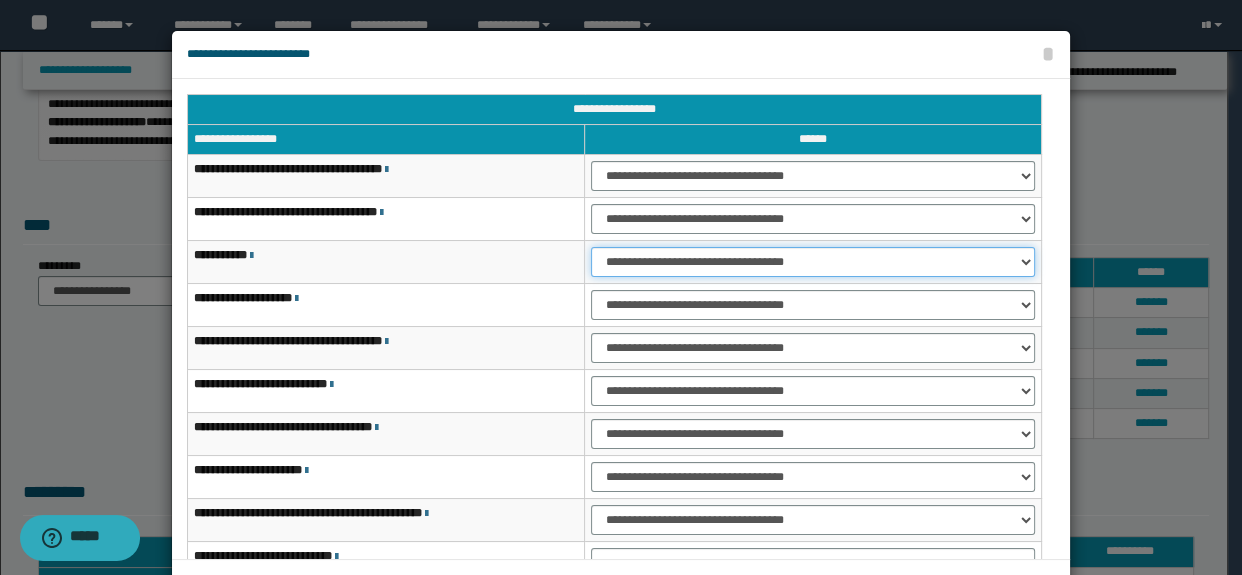 click on "**********" at bounding box center [813, 262] 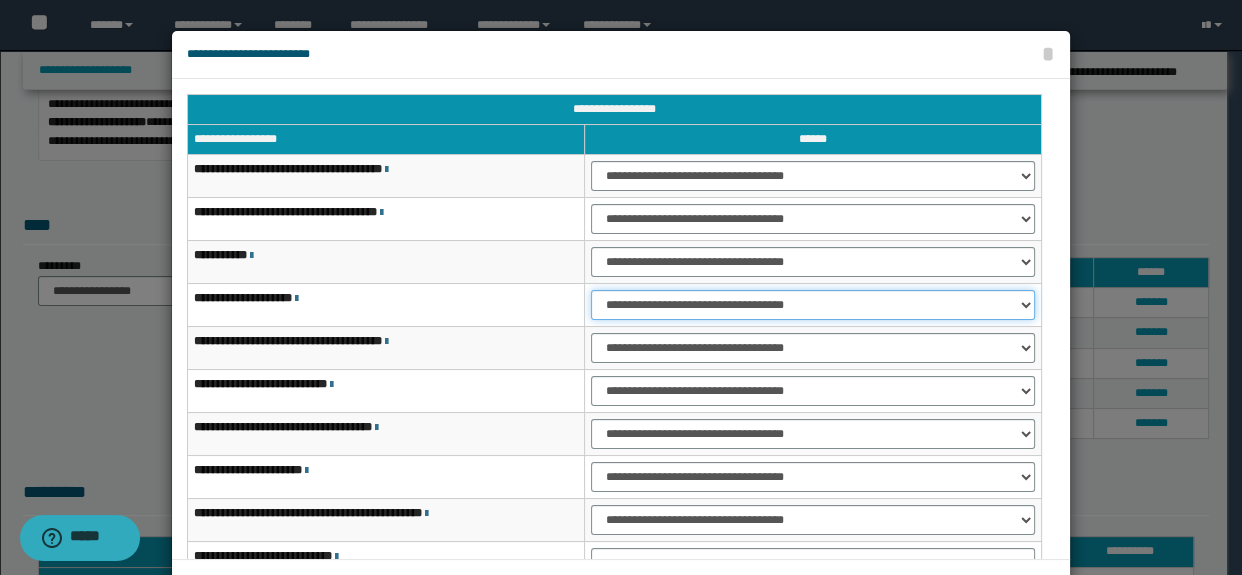 click on "**********" at bounding box center (813, 305) 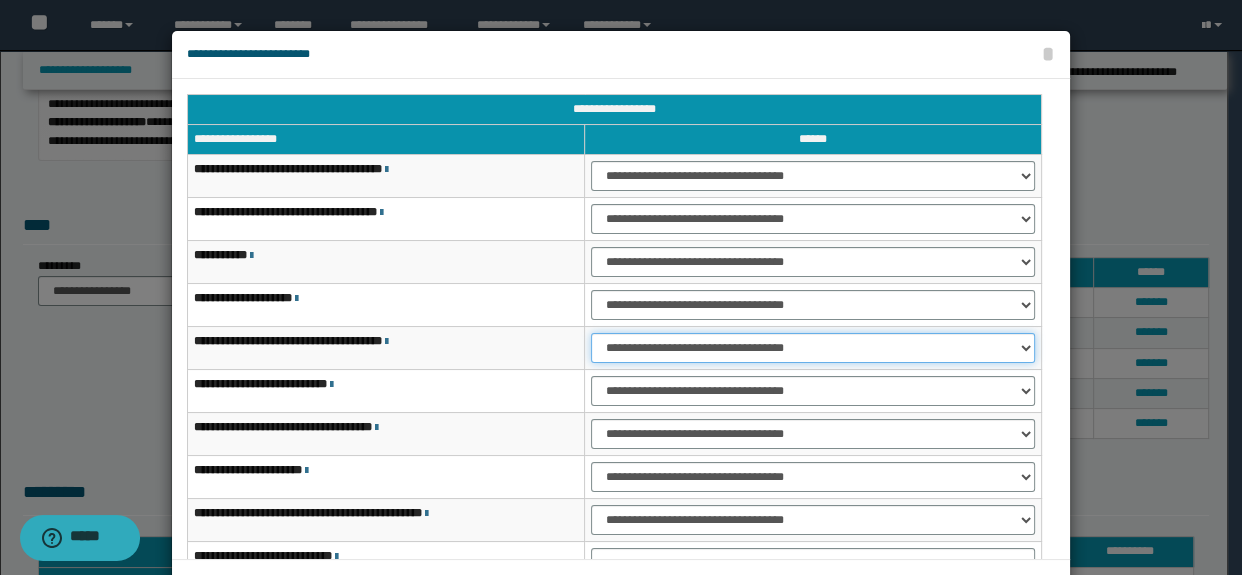 click on "**********" at bounding box center (813, 348) 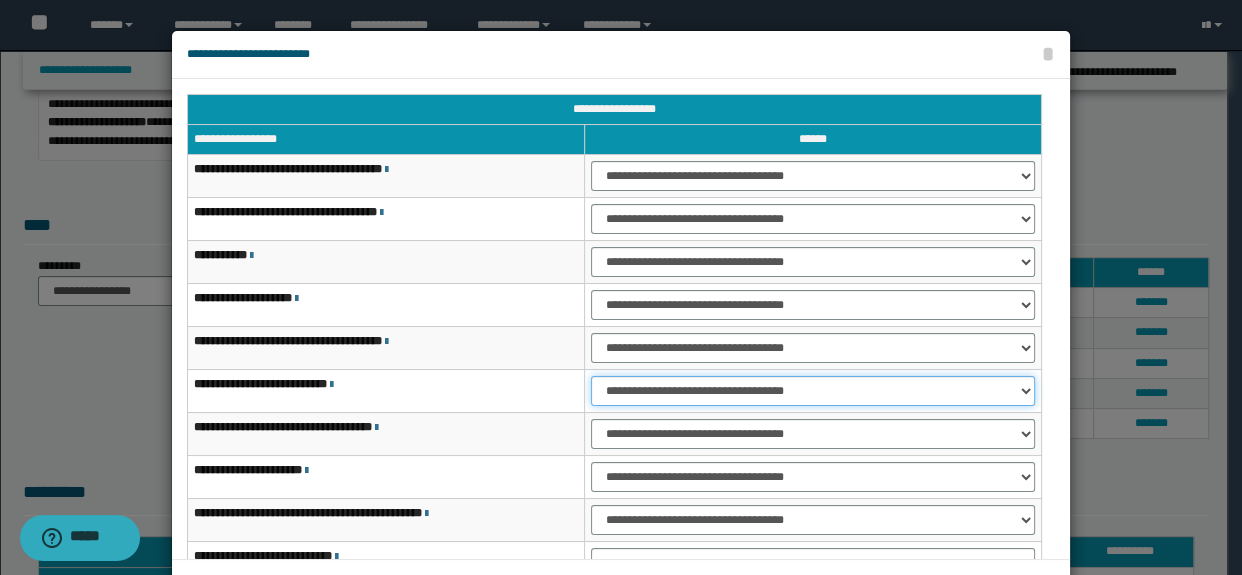 click on "**********" at bounding box center (813, 391) 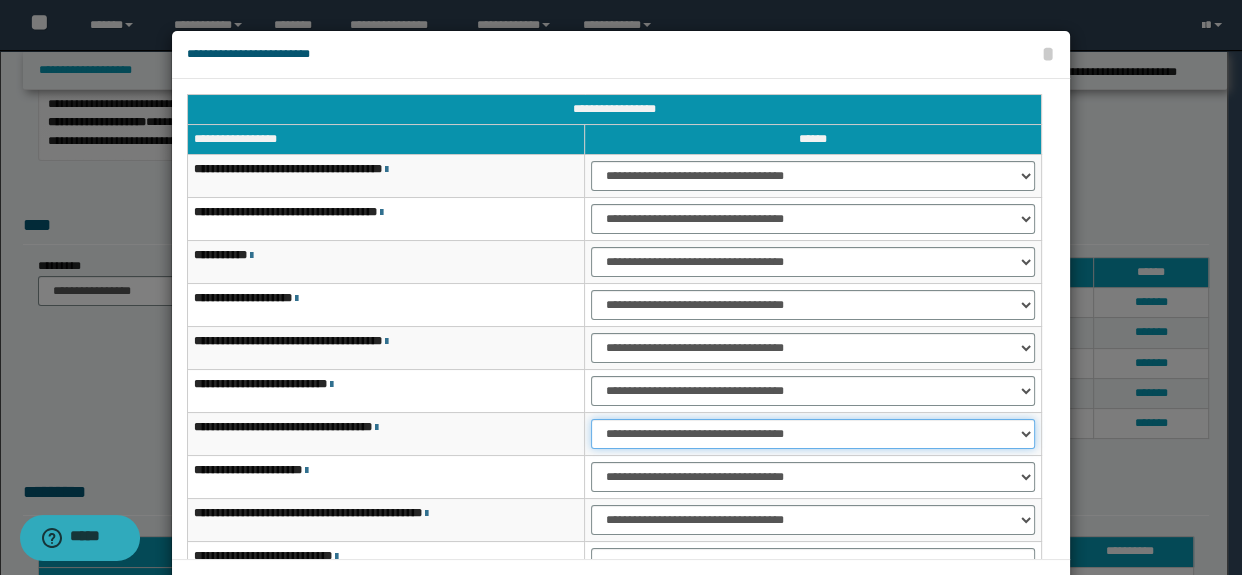 click on "**********" at bounding box center (813, 434) 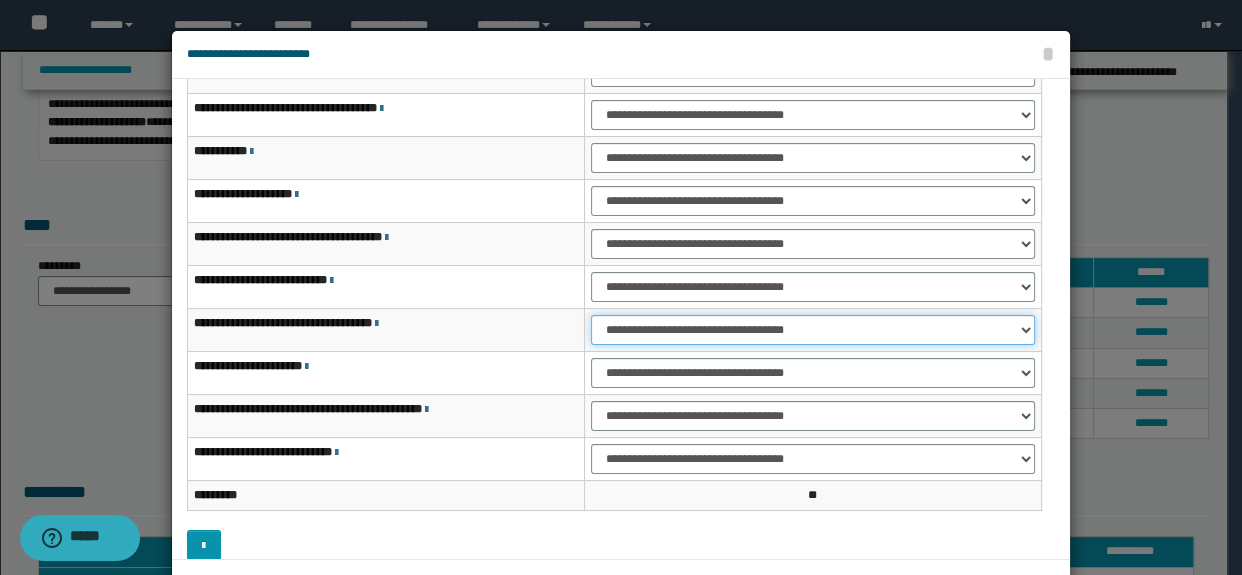 scroll, scrollTop: 120, scrollLeft: 0, axis: vertical 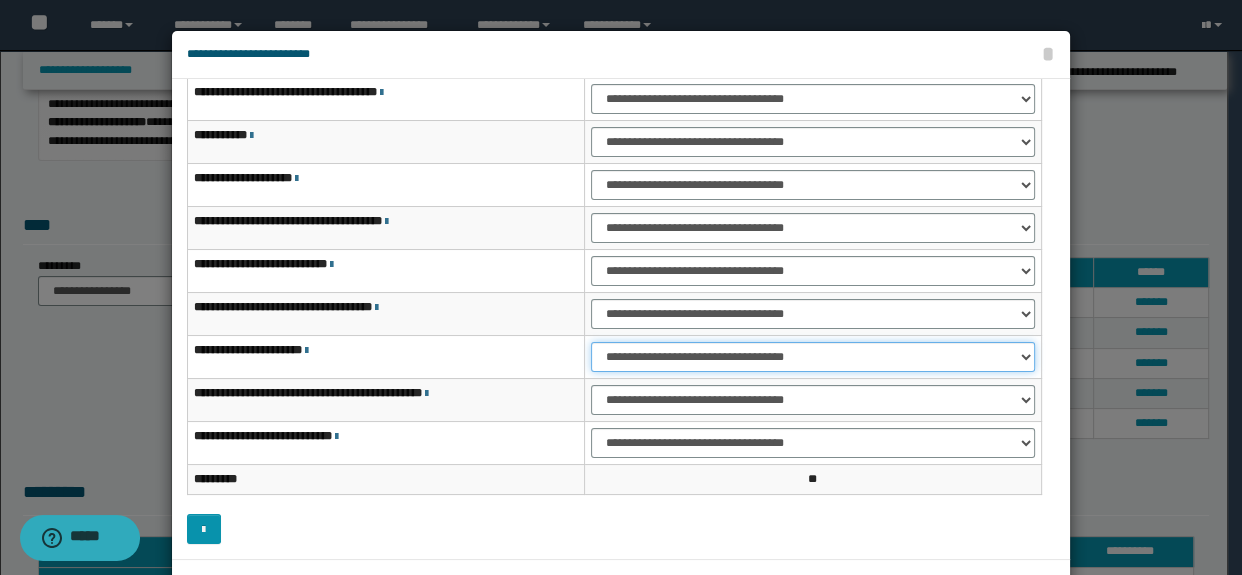 click on "**********" at bounding box center [813, 357] 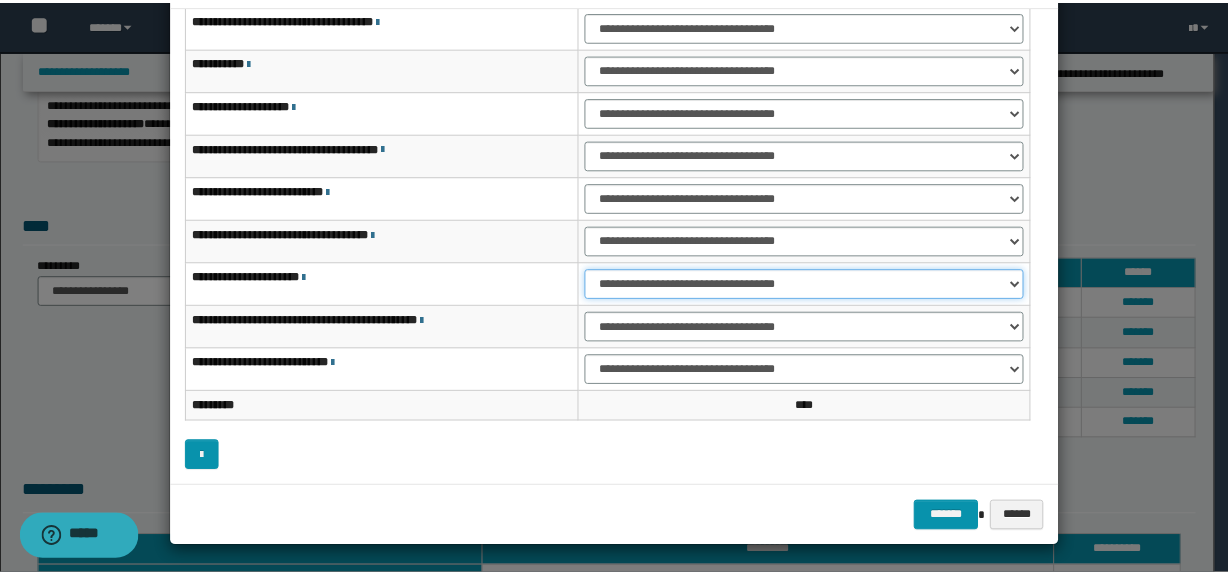 scroll, scrollTop: 75, scrollLeft: 0, axis: vertical 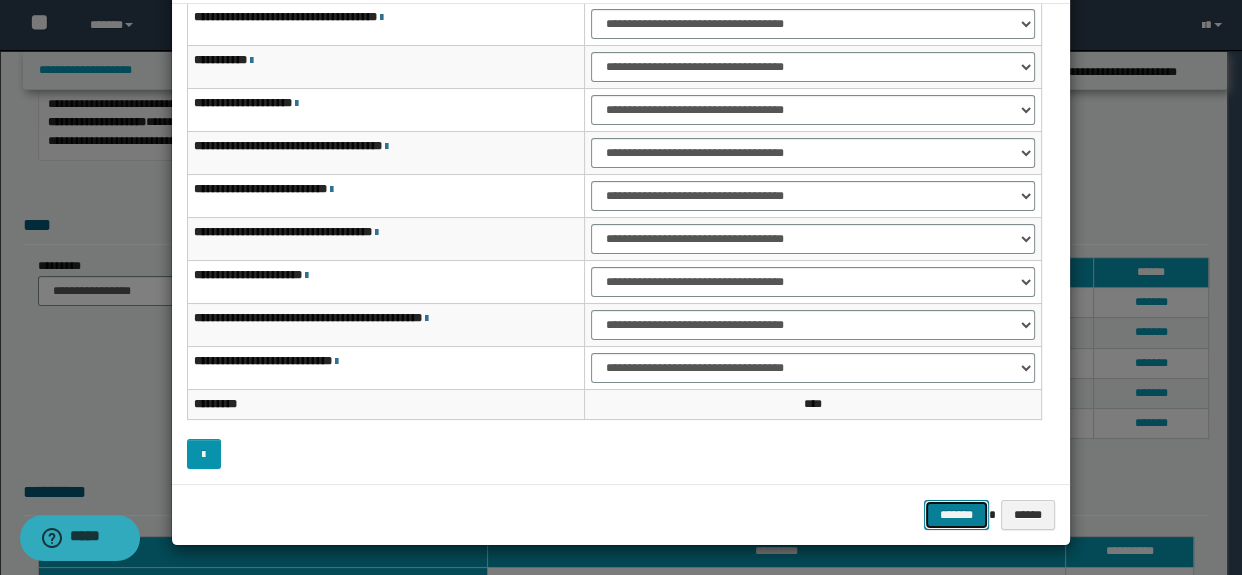 click on "*******" at bounding box center [956, 515] 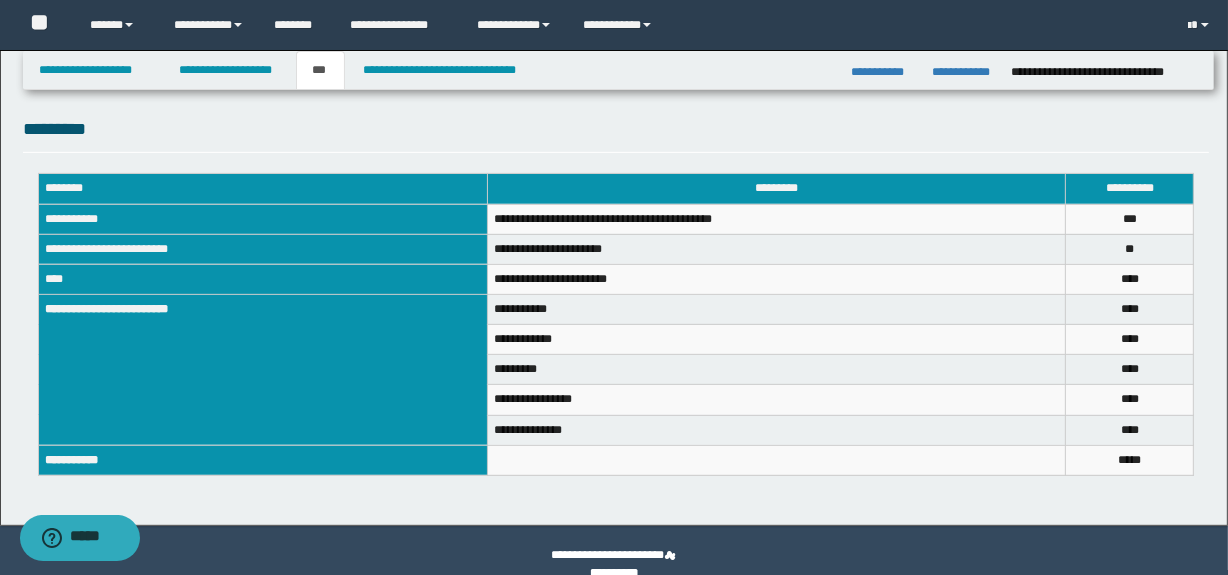 scroll, scrollTop: 729, scrollLeft: 0, axis: vertical 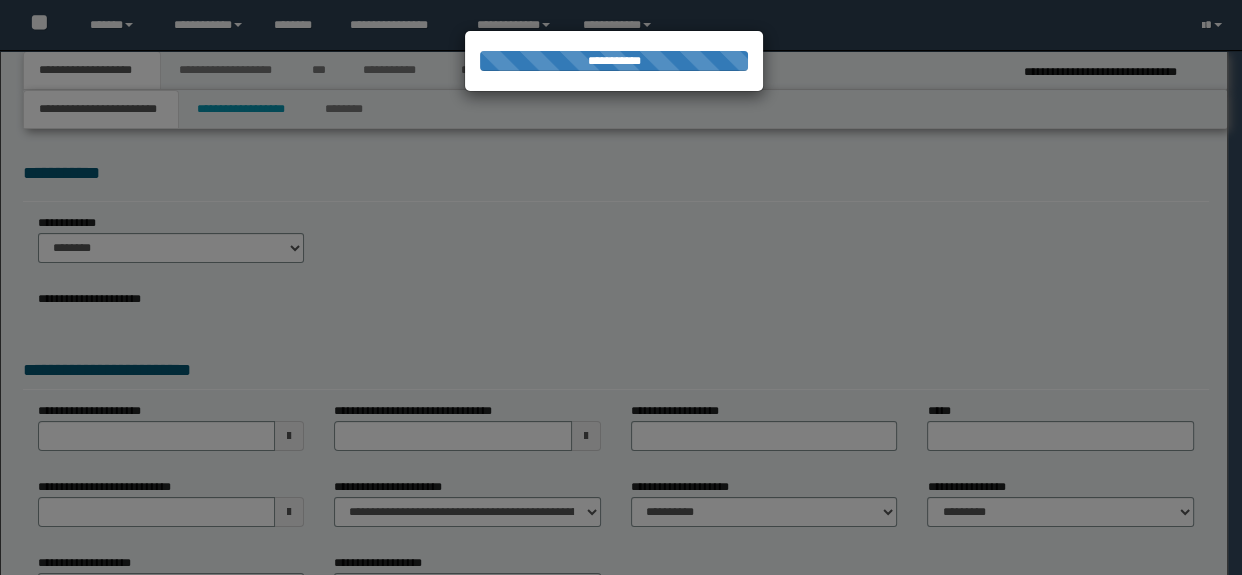 select on "*" 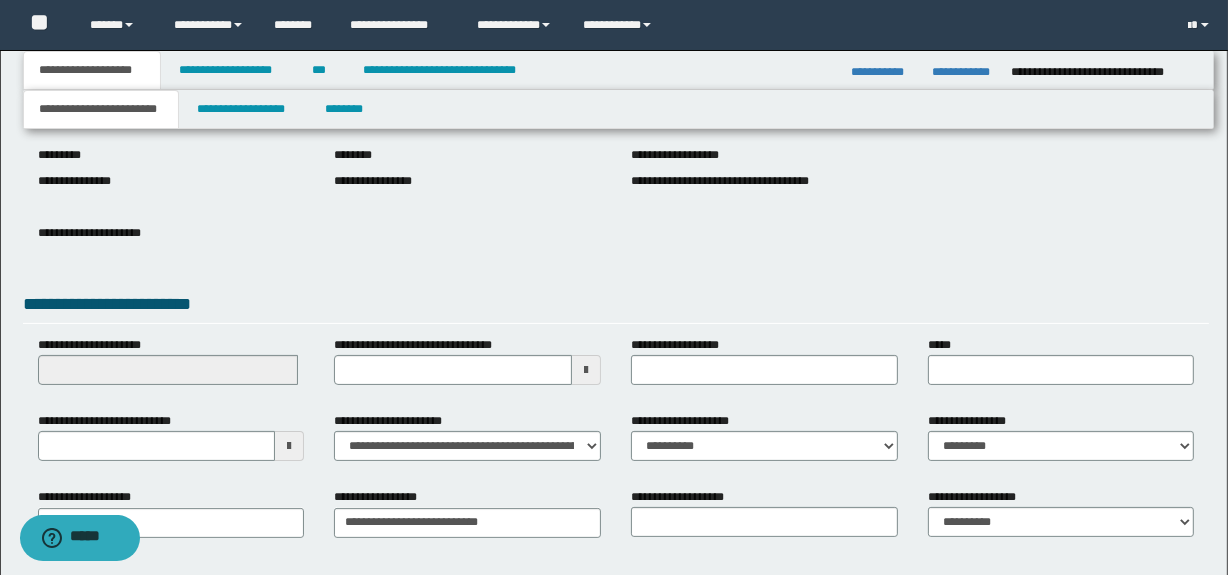 scroll, scrollTop: 242, scrollLeft: 0, axis: vertical 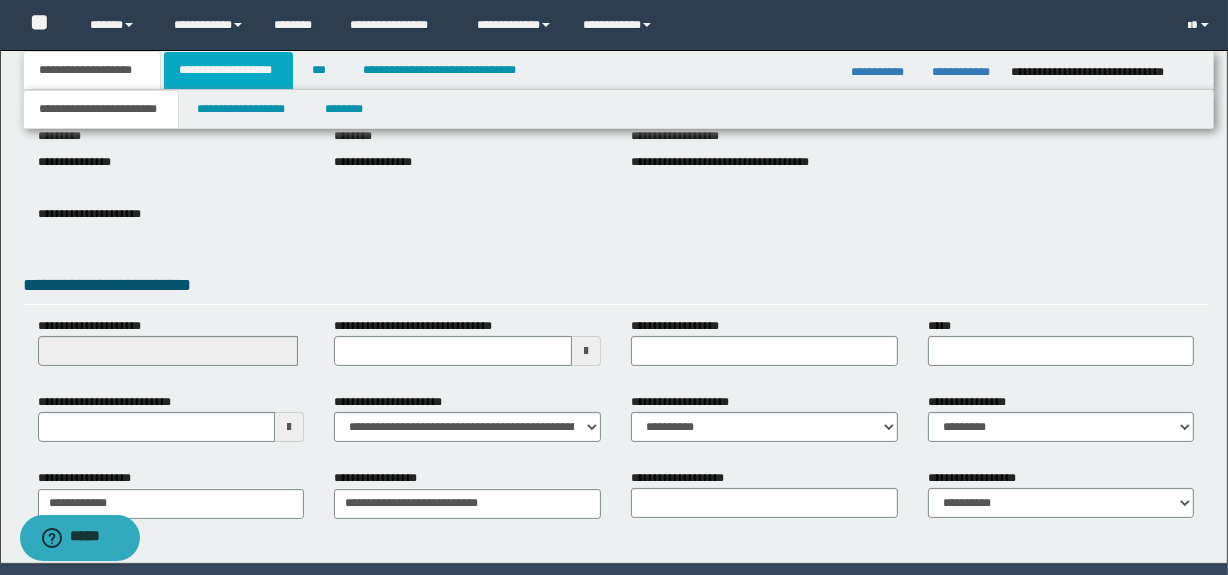 click on "**********" at bounding box center (228, 70) 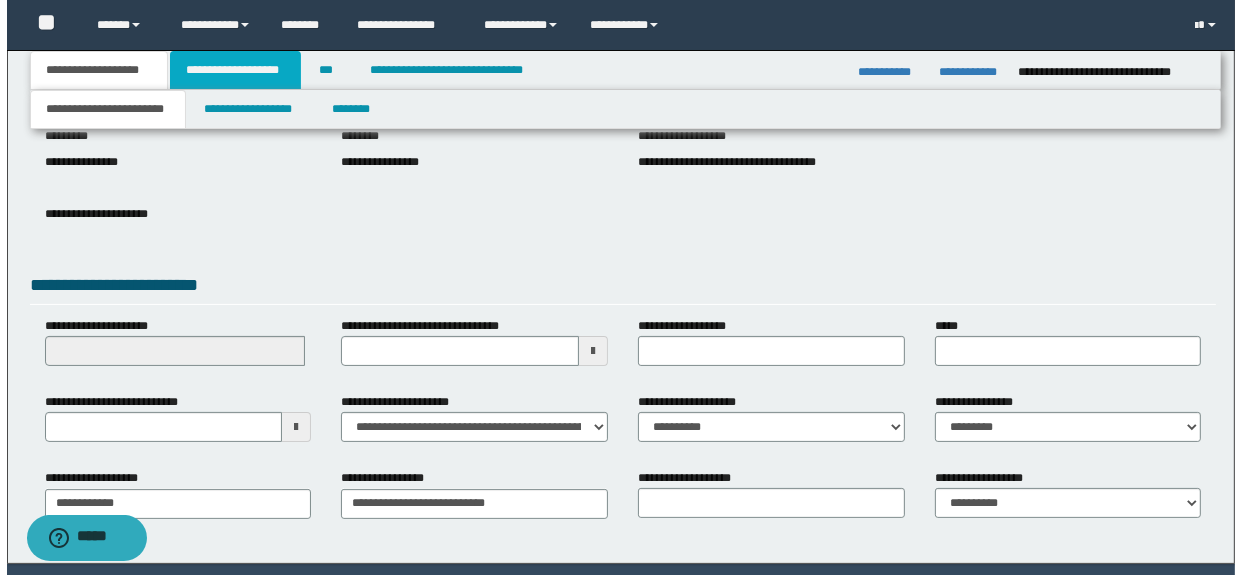 scroll, scrollTop: 0, scrollLeft: 0, axis: both 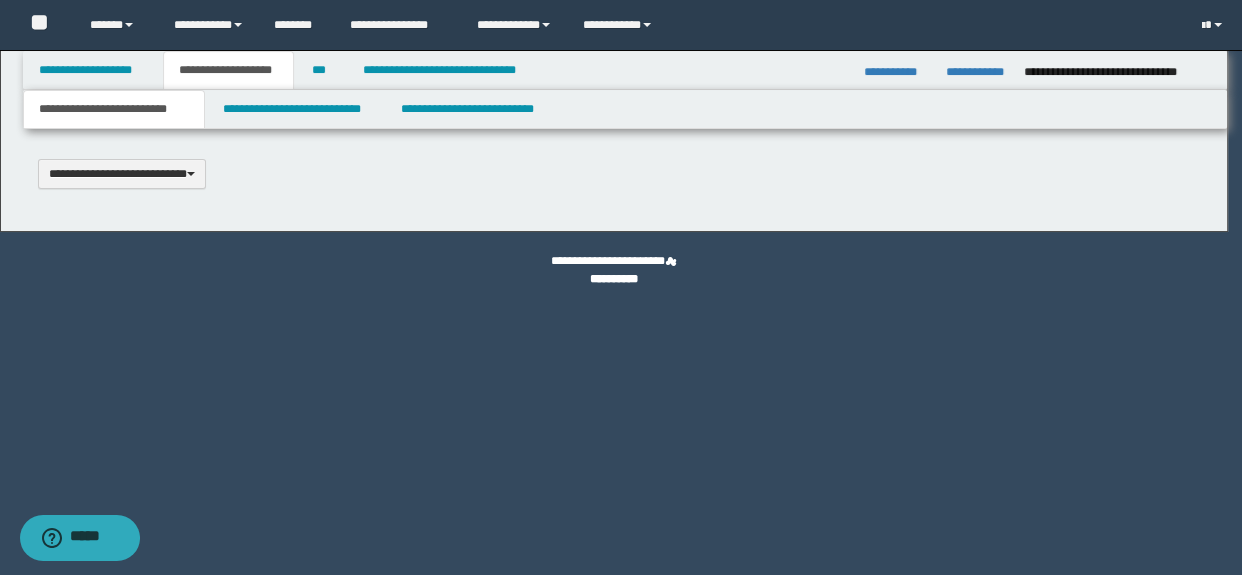 type 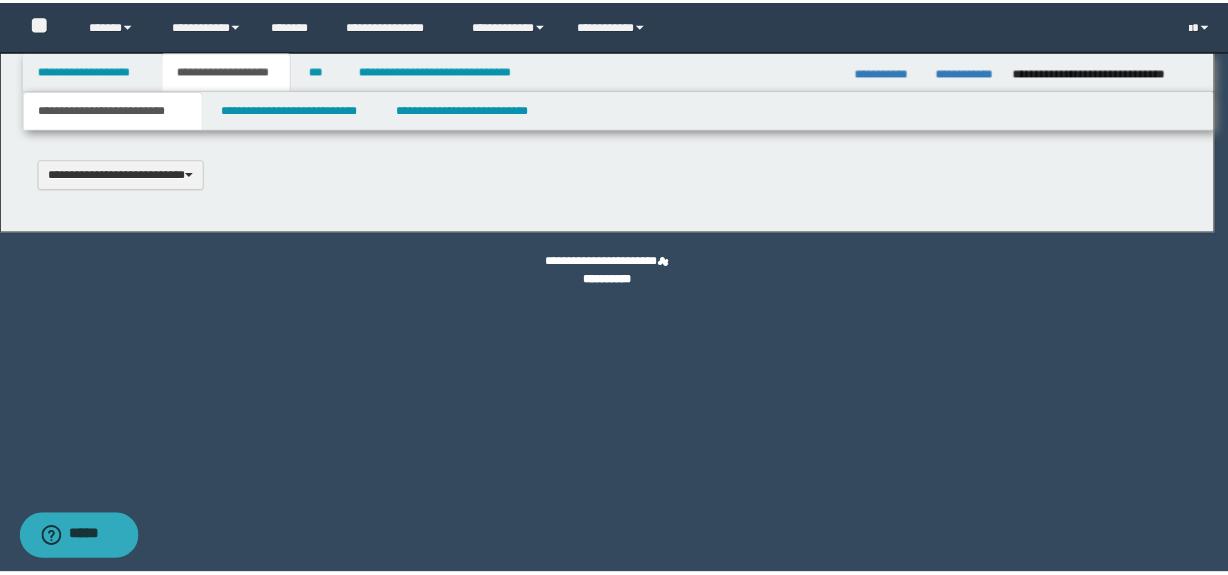 scroll, scrollTop: 0, scrollLeft: 0, axis: both 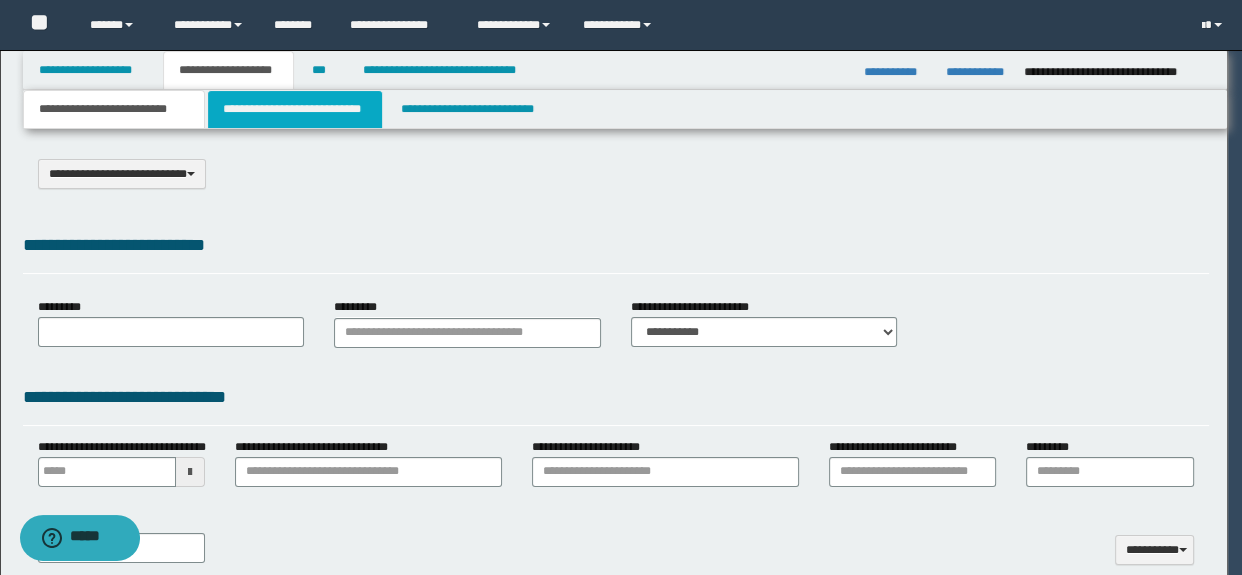 drag, startPoint x: 250, startPoint y: 109, endPoint x: 244, endPoint y: 121, distance: 13.416408 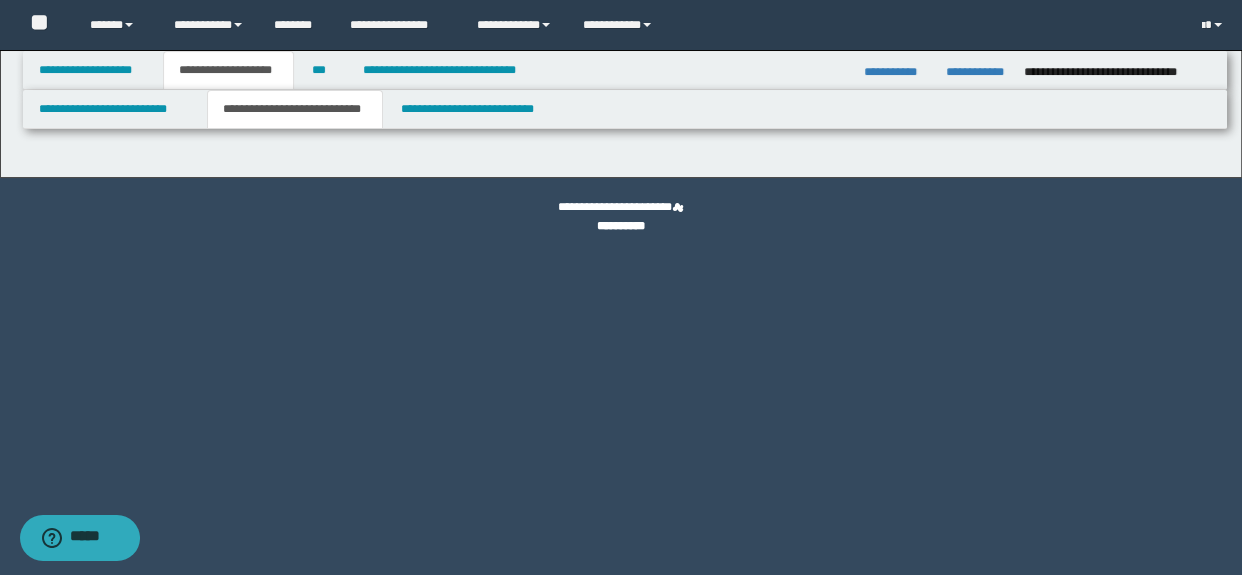 select on "*" 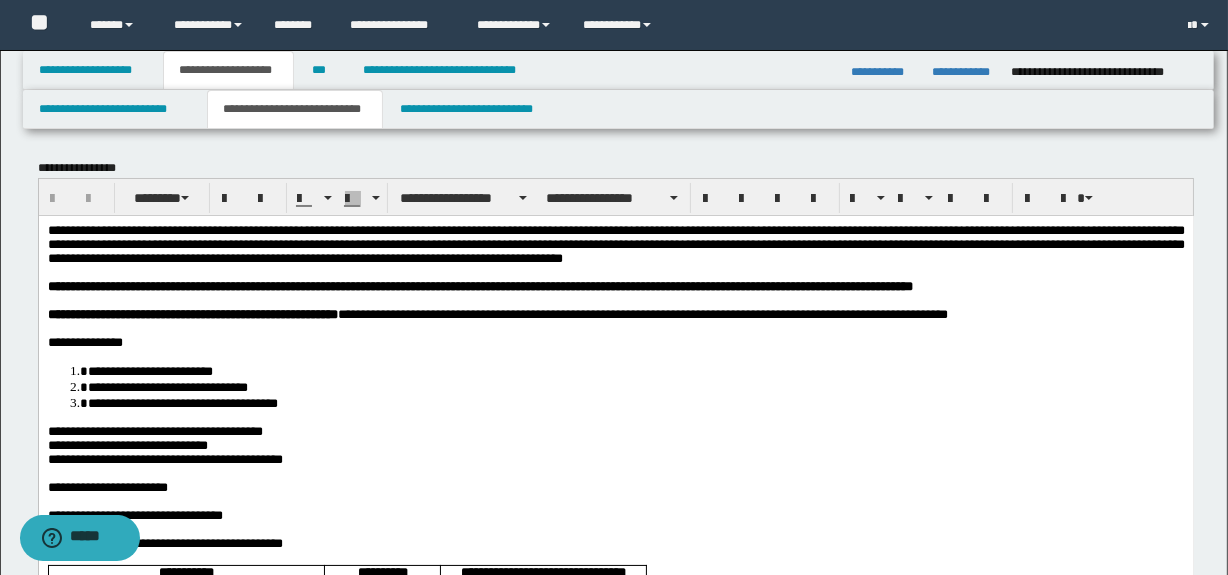 scroll, scrollTop: 0, scrollLeft: 0, axis: both 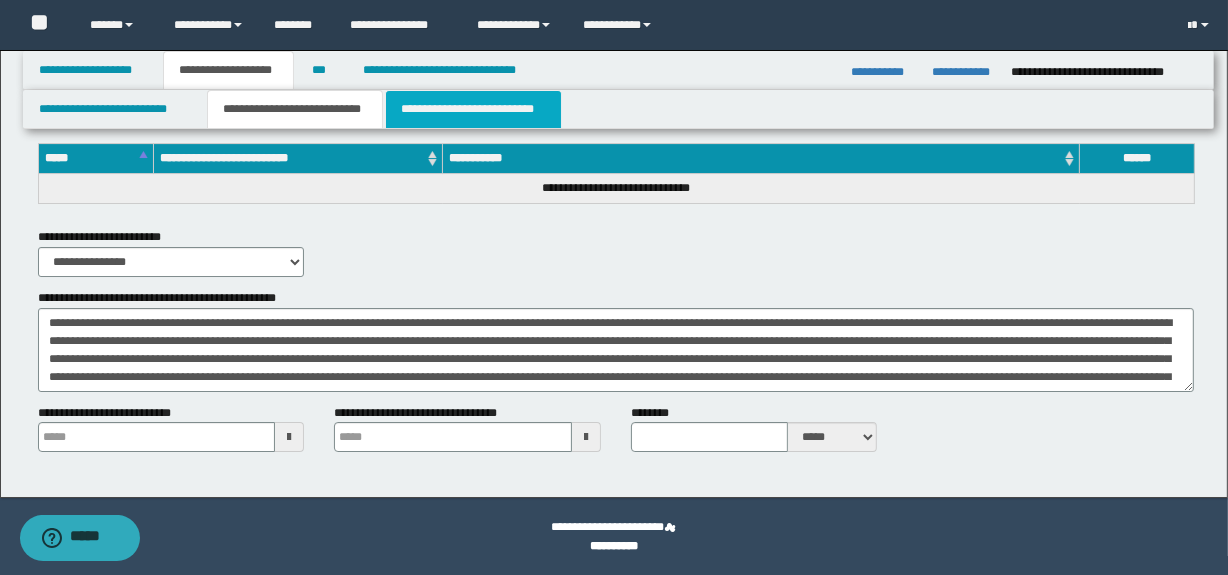 click on "**********" at bounding box center (473, 109) 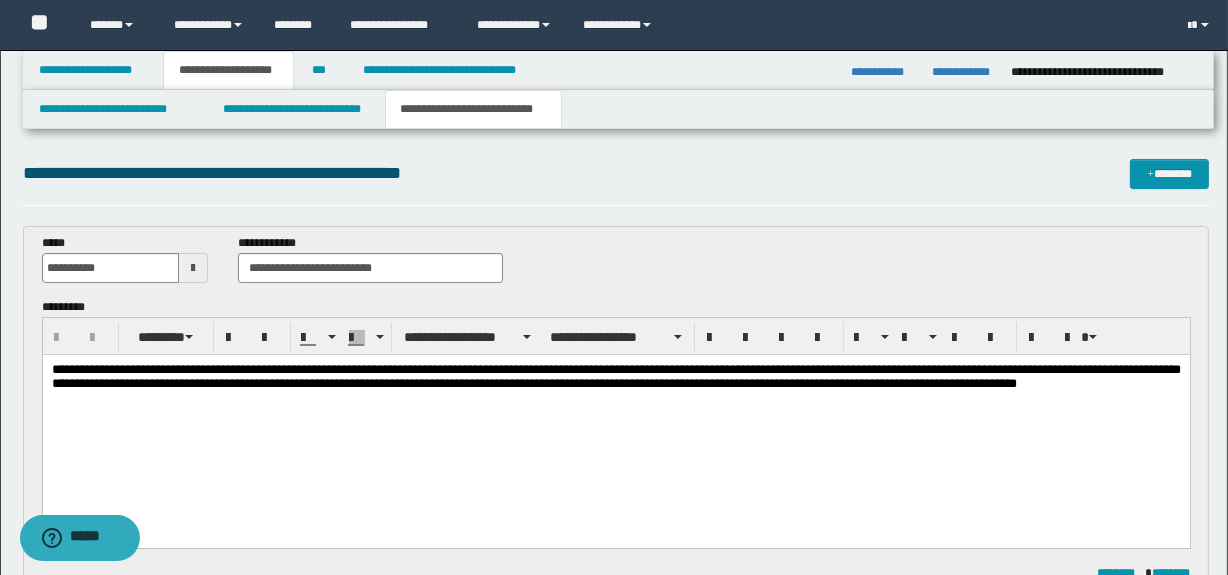 scroll, scrollTop: 0, scrollLeft: 0, axis: both 